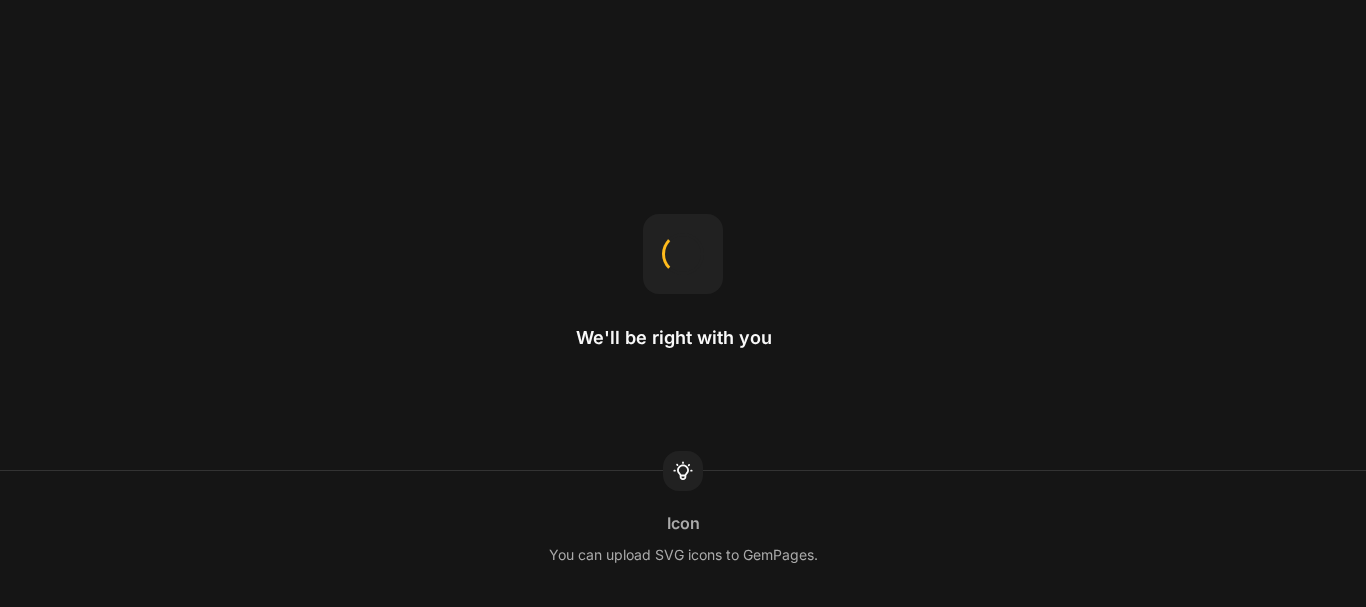 scroll, scrollTop: 0, scrollLeft: 0, axis: both 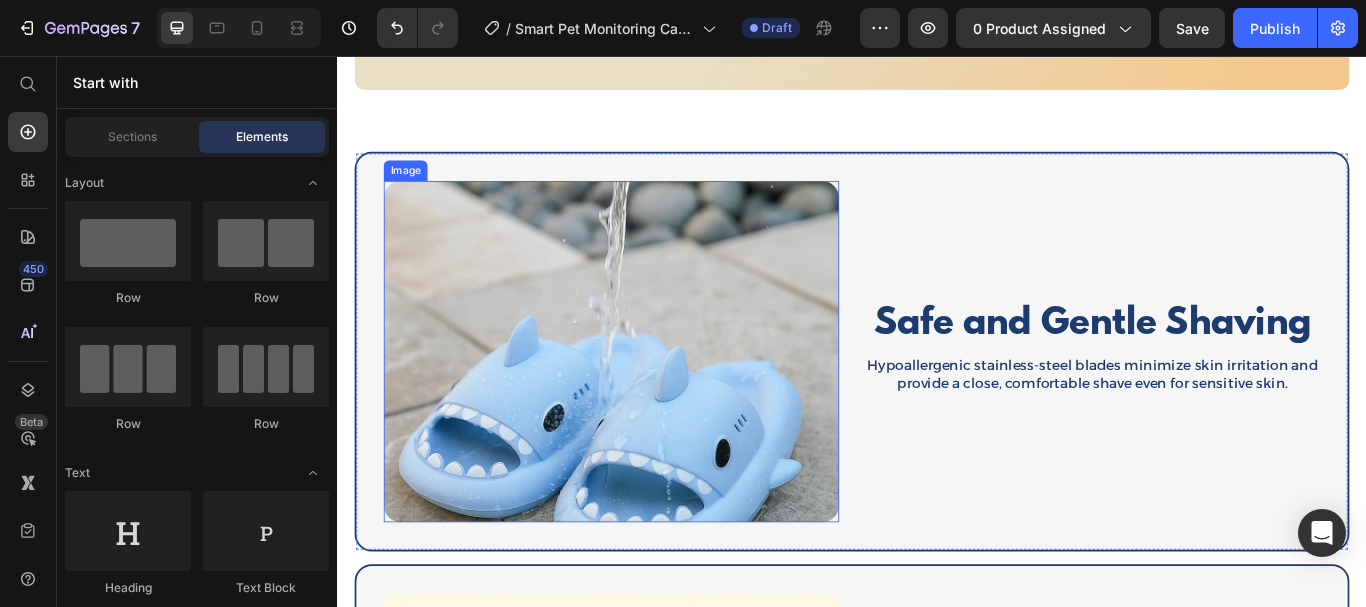 click at bounding box center [656, 401] 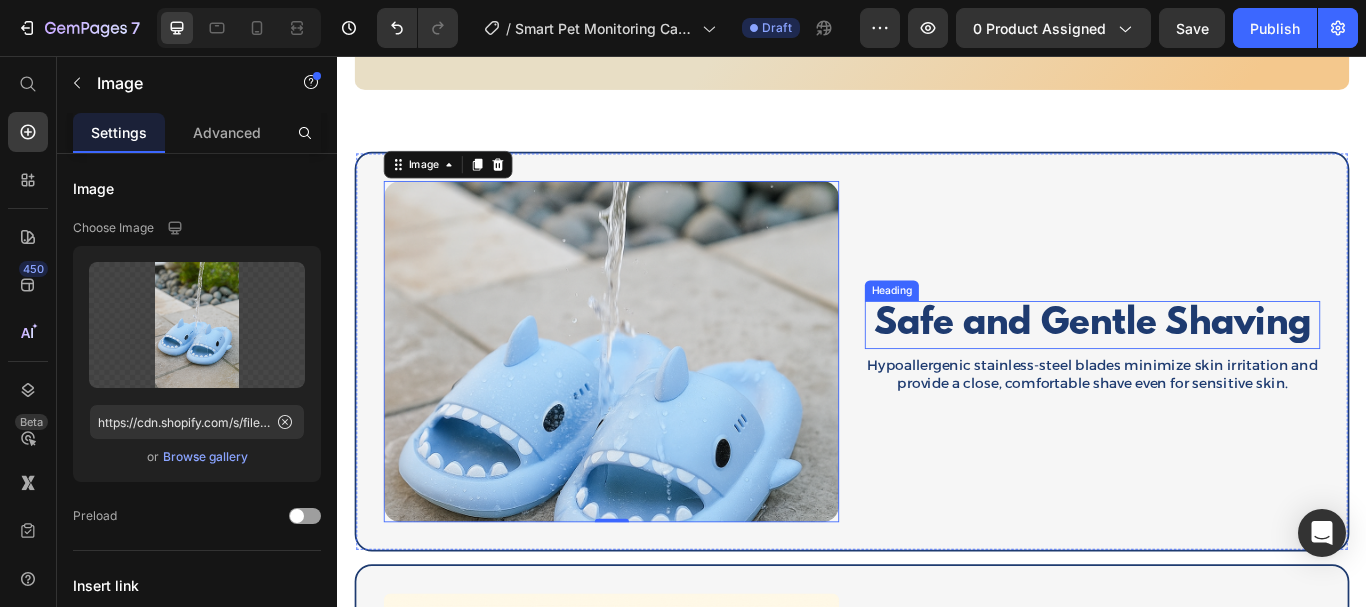 click on "Safe and Gentle Shaving" at bounding box center [1217, 370] 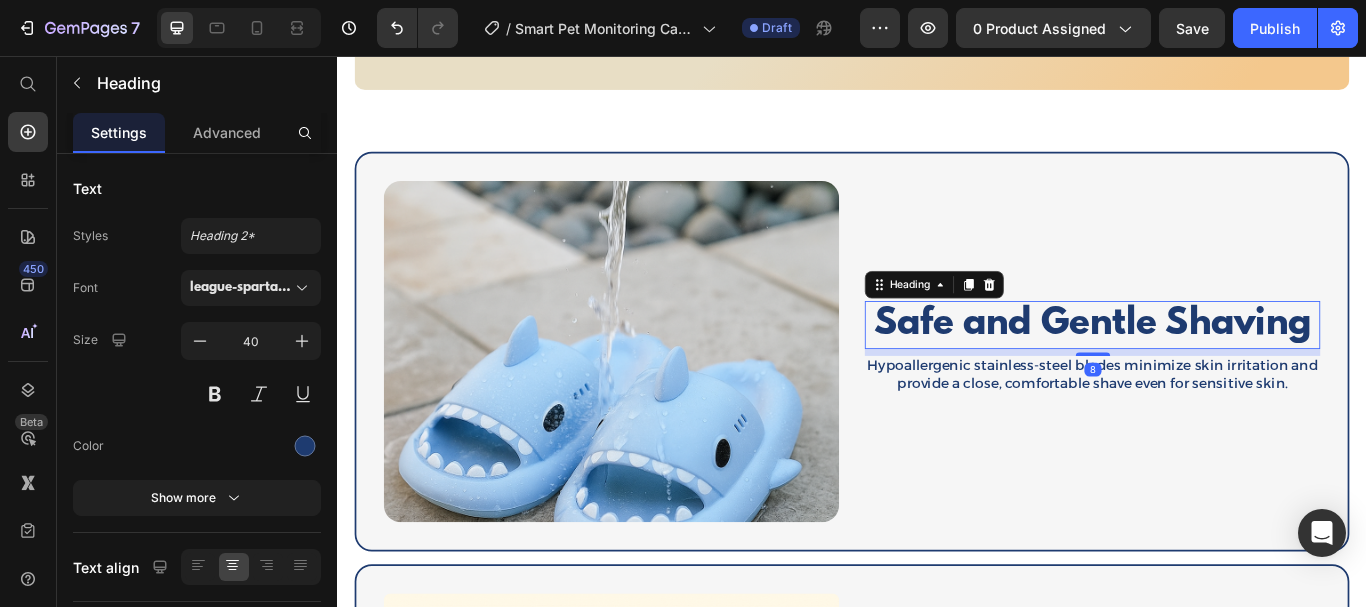 click on "Safe and Gentle Shaving" at bounding box center [1217, 370] 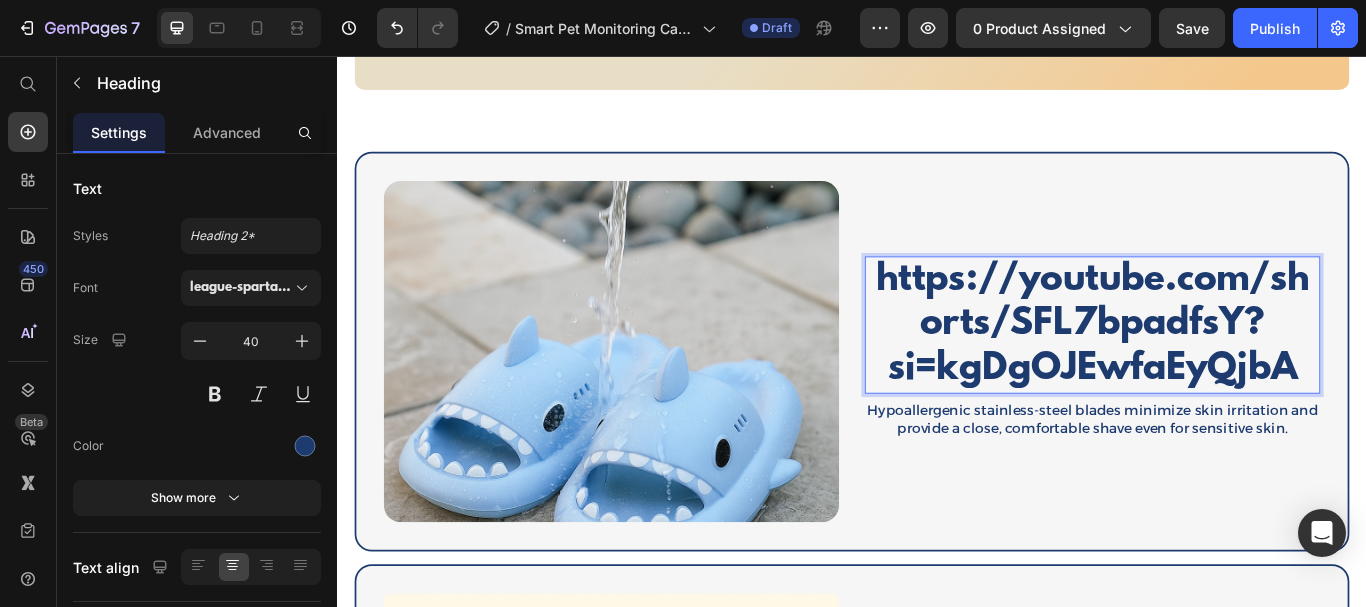 click on "https://youtube.com/shorts/SFL7bpadfsY?si=kgDgOJEwfaEyQjbA" at bounding box center [1217, 370] 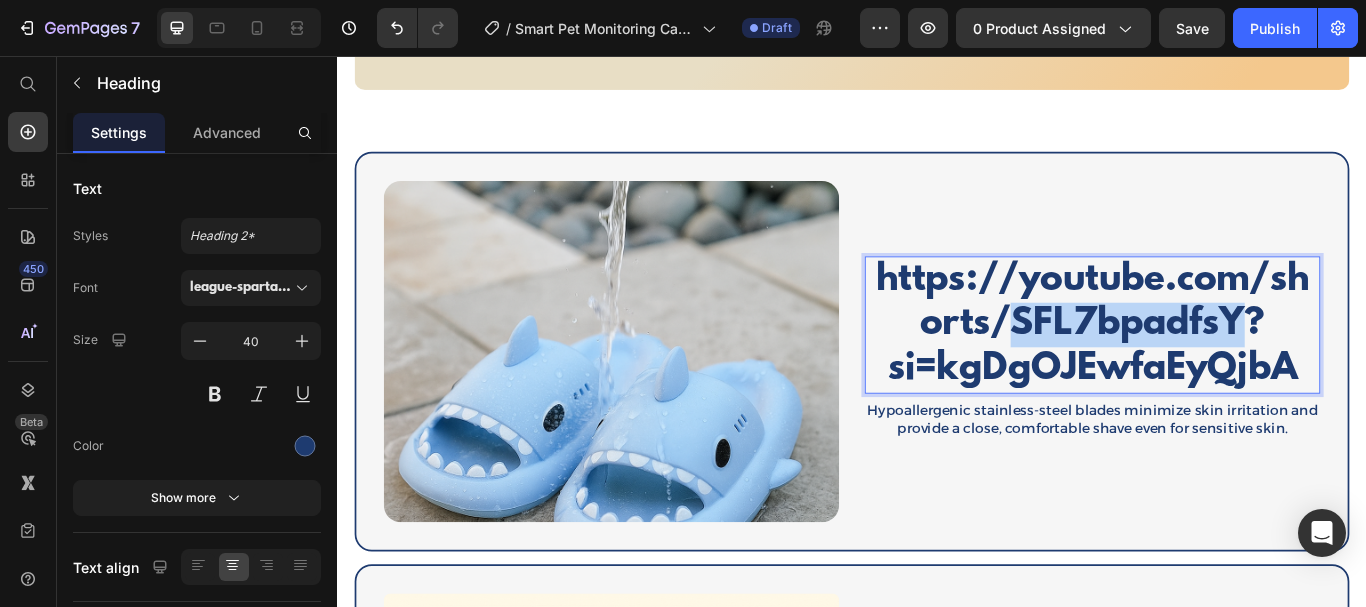 click on "https://youtube.com/shorts/SFL7bpadfsY?si=kgDgOJEwfaEyQjbA" at bounding box center (1217, 370) 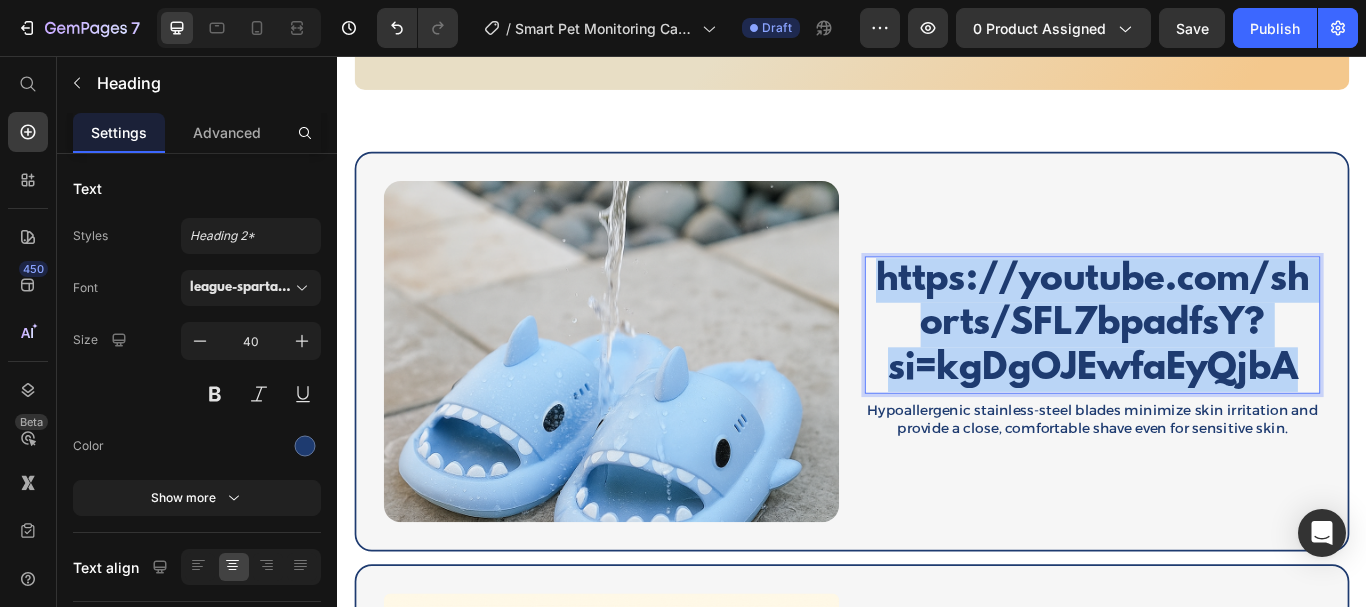 click on "https://youtube.com/shorts/SFL7bpadfsY?si=kgDgOJEwfaEyQjbA" at bounding box center [1217, 370] 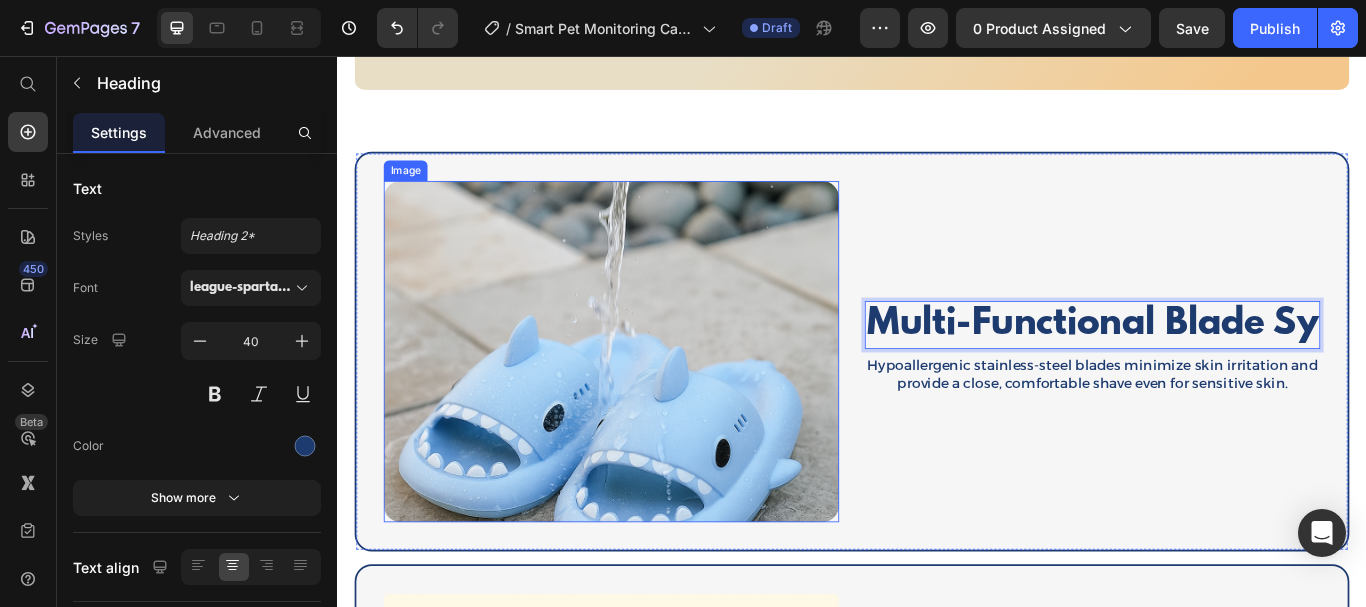 scroll, scrollTop: 2212, scrollLeft: 0, axis: vertical 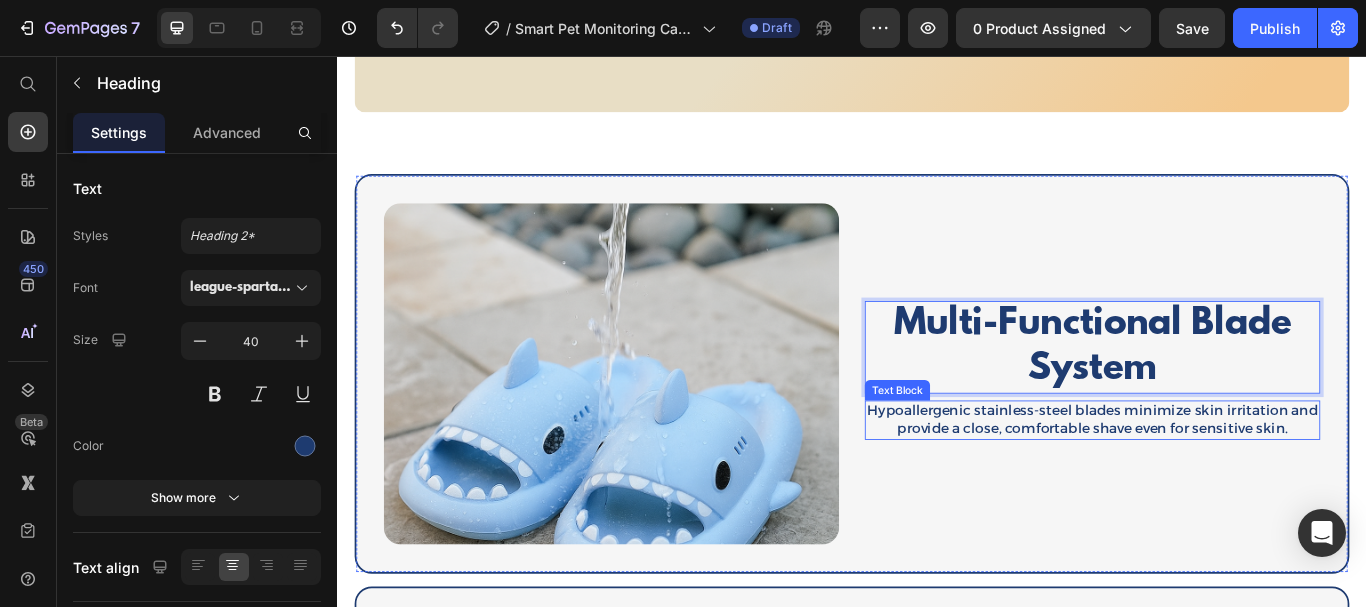 click on "Hypoallergenic stainless-steel blades minimize skin irritation and provide a close, comfortable shave even for sensitive skin." at bounding box center [1217, 481] 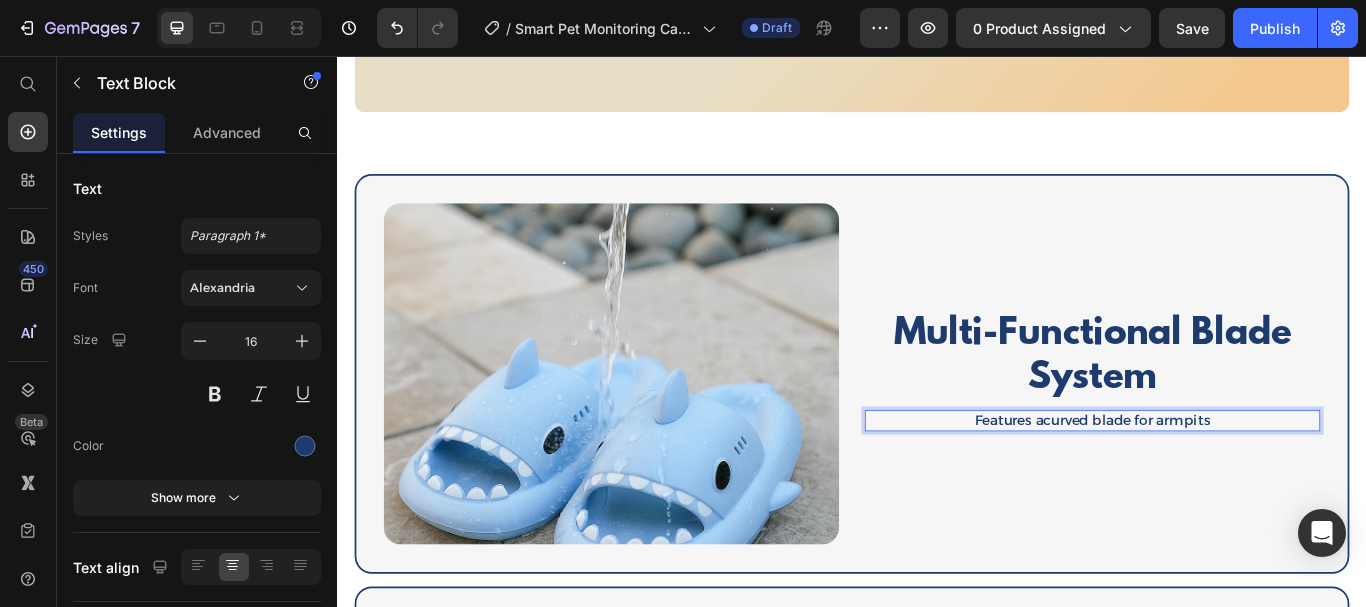 click on "Features acurved blade for armpits" at bounding box center [1217, 481] 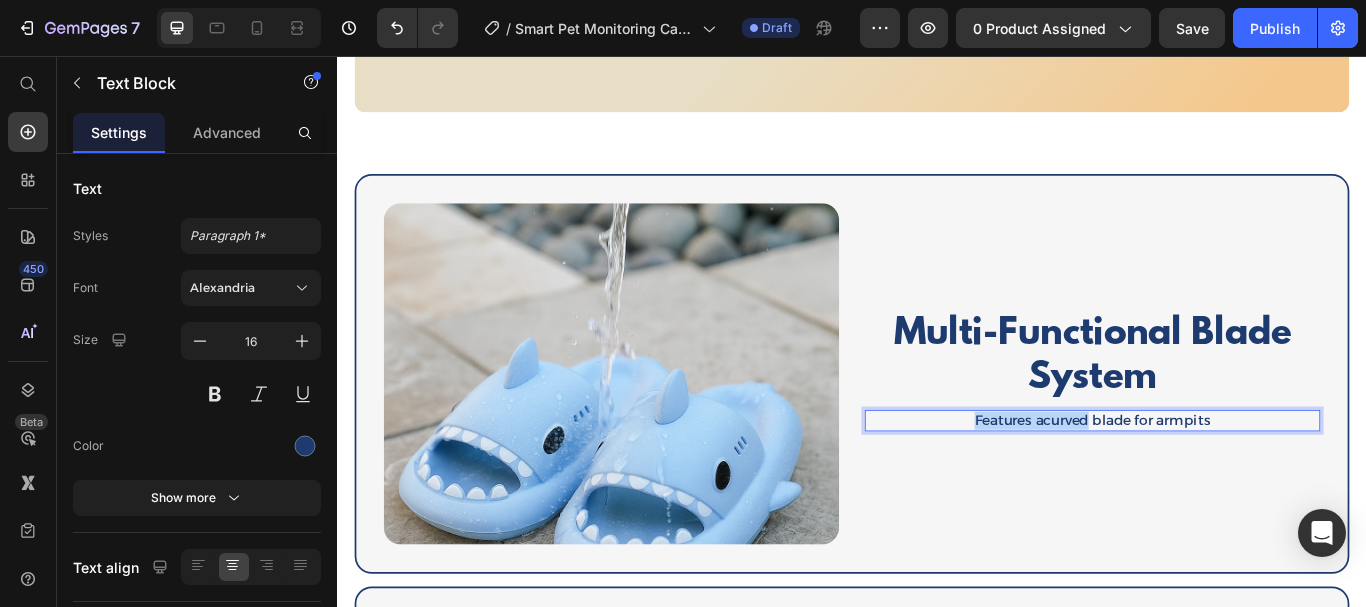 type 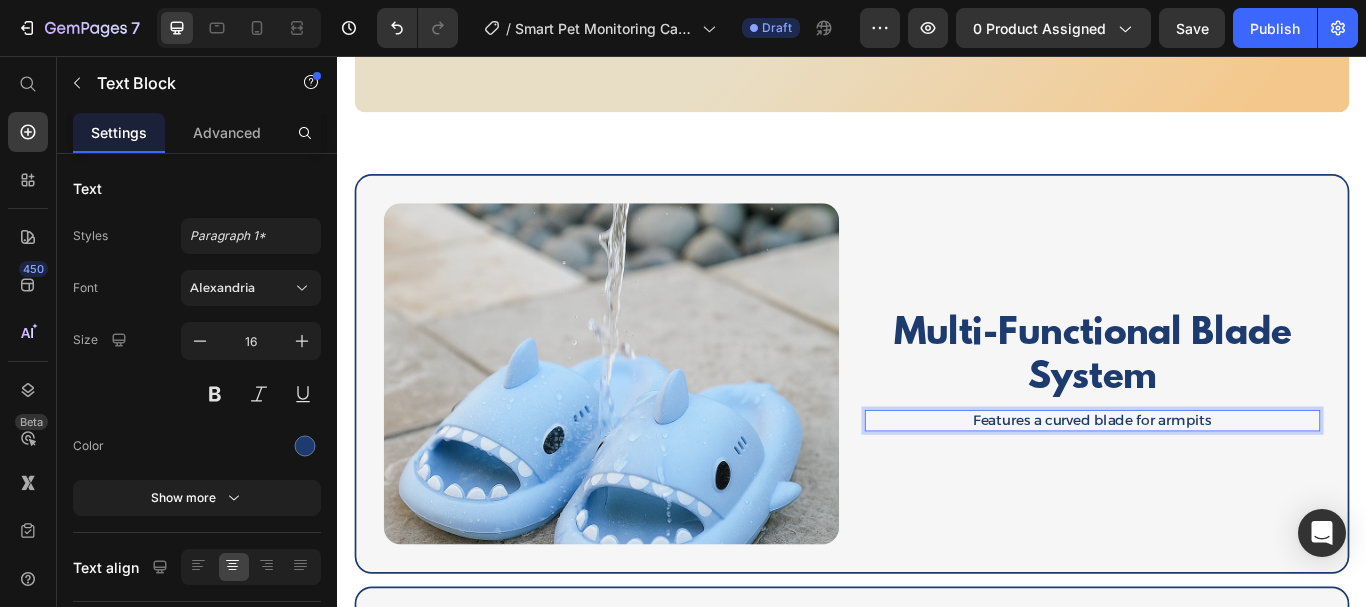 click on "Features a curved blade for armpits" at bounding box center [1217, 481] 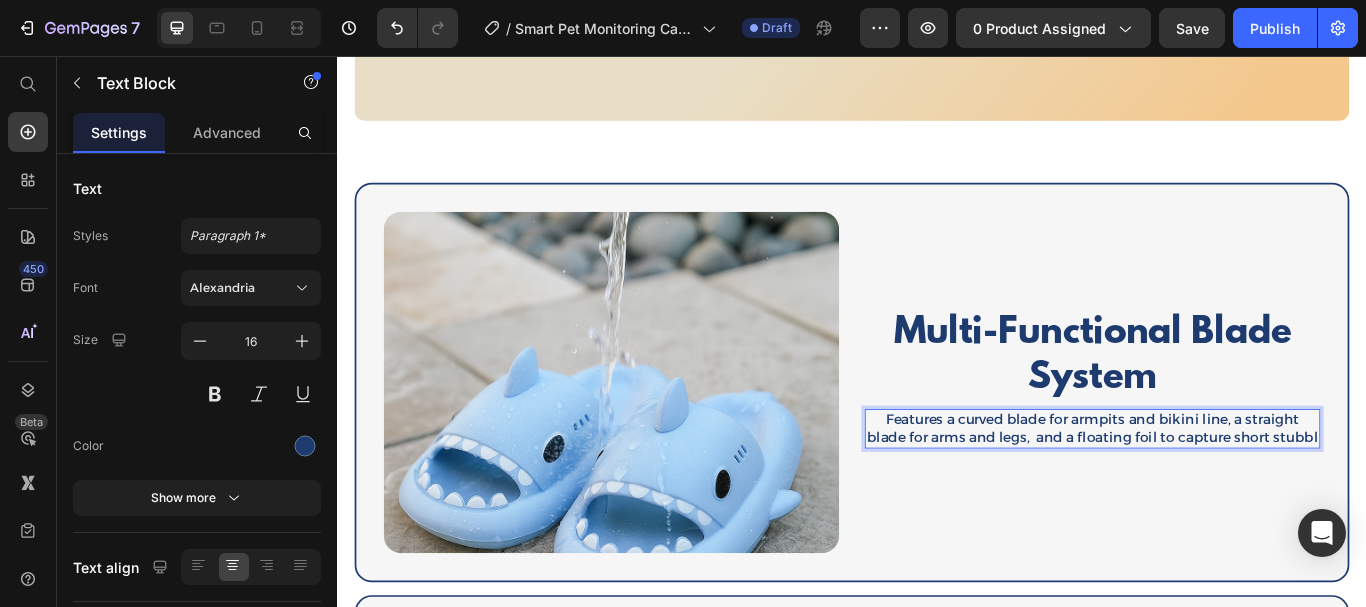 scroll, scrollTop: 2191, scrollLeft: 0, axis: vertical 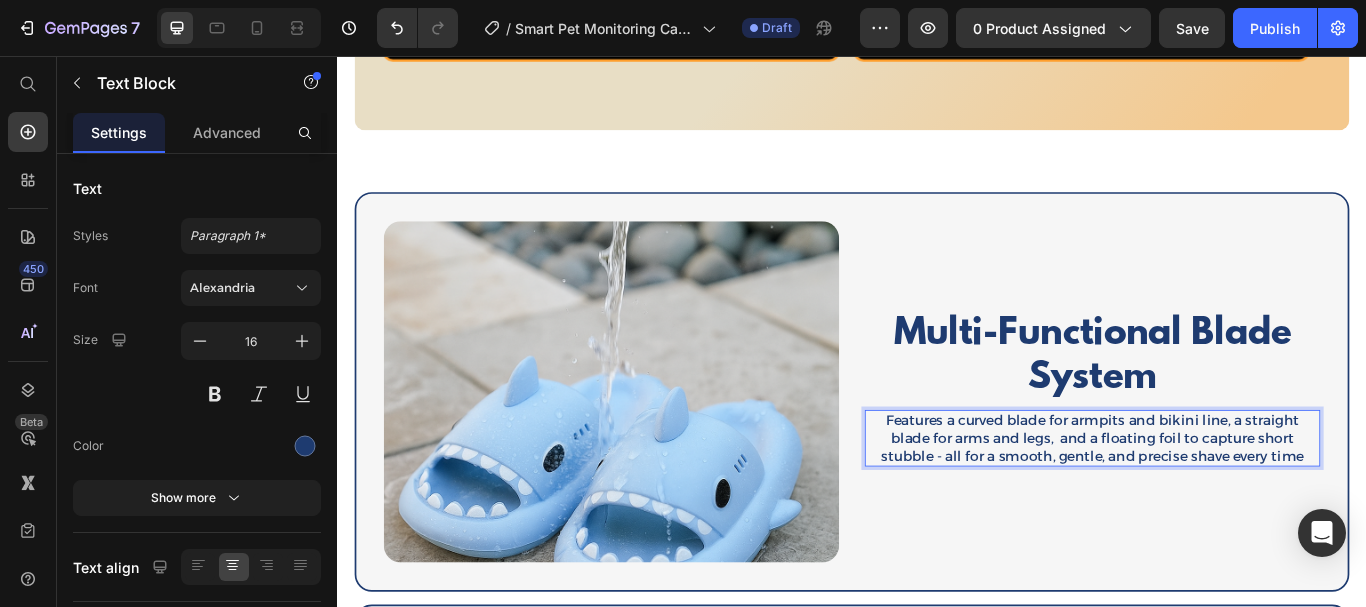 click at bounding box center [337, 56] 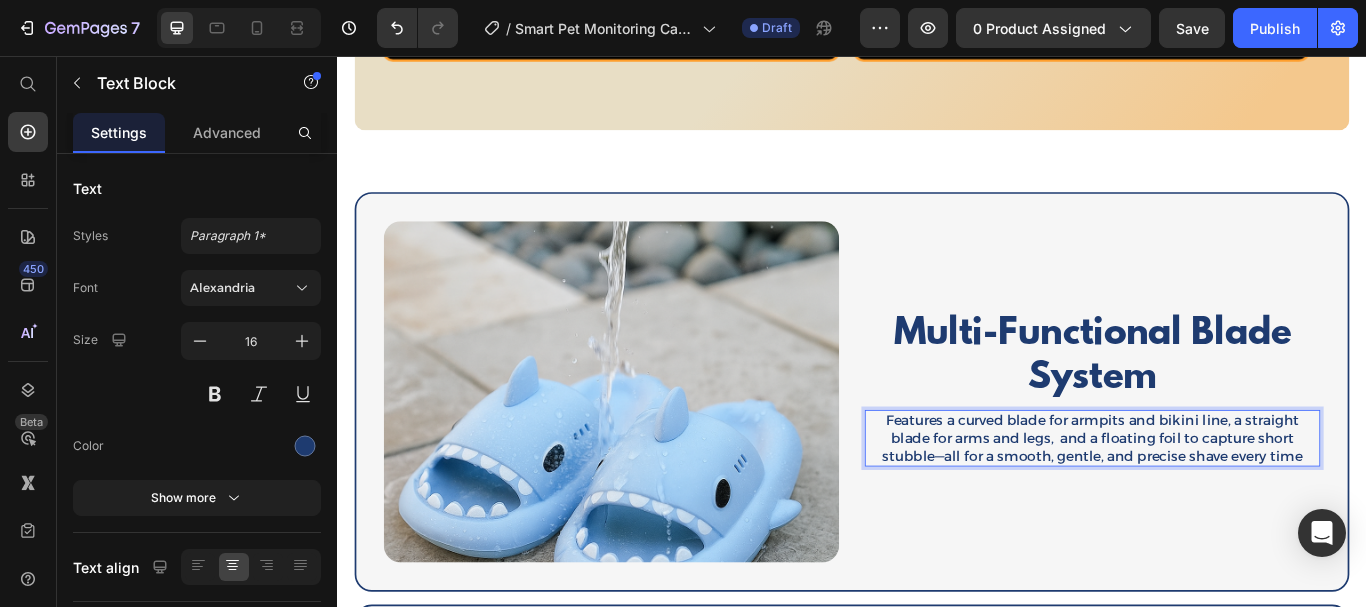 click on "Features a curved blade for armpits and bikini line, a straight blade for arms and legs,  and a floating foil to capture short stubble—all for a smooth, gentle, and precise shave every time" at bounding box center (1217, 502) 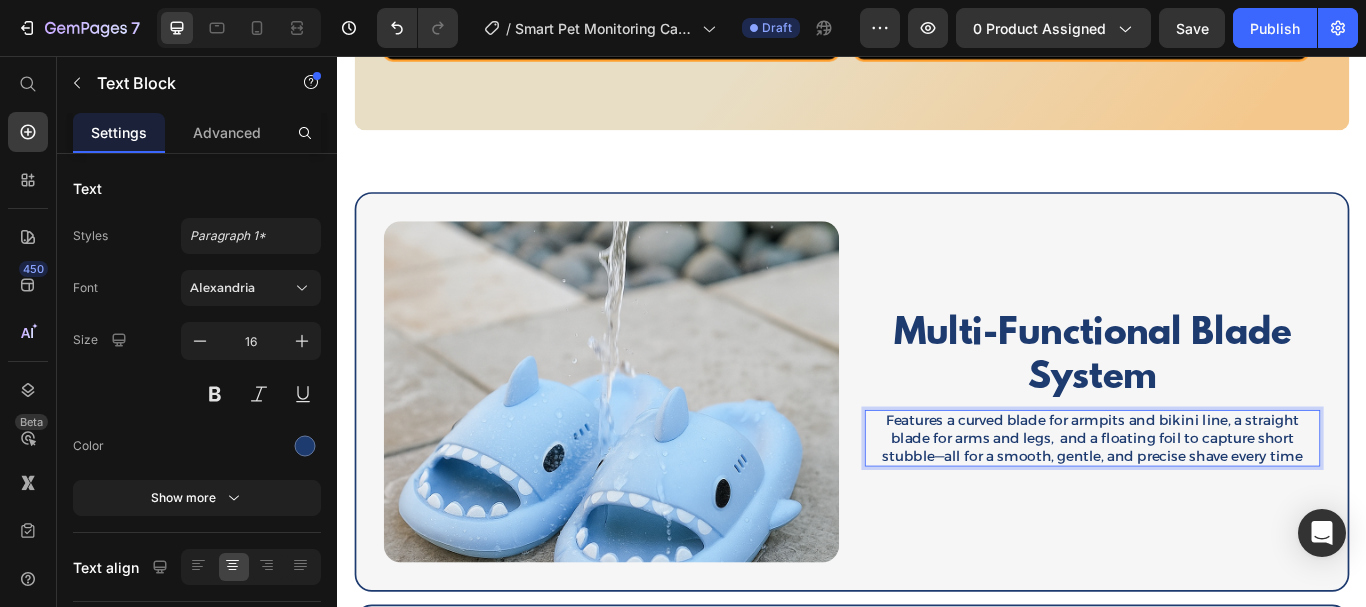 click on "time" at bounding box center [337, 56] 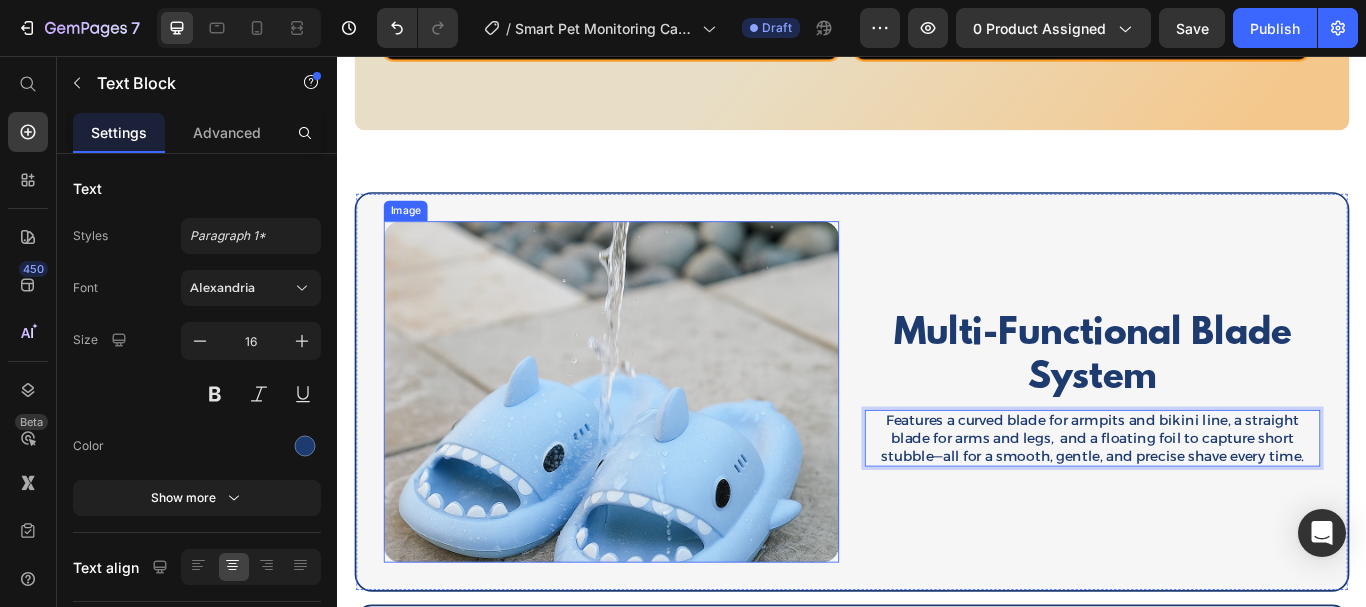 click at bounding box center [656, 448] 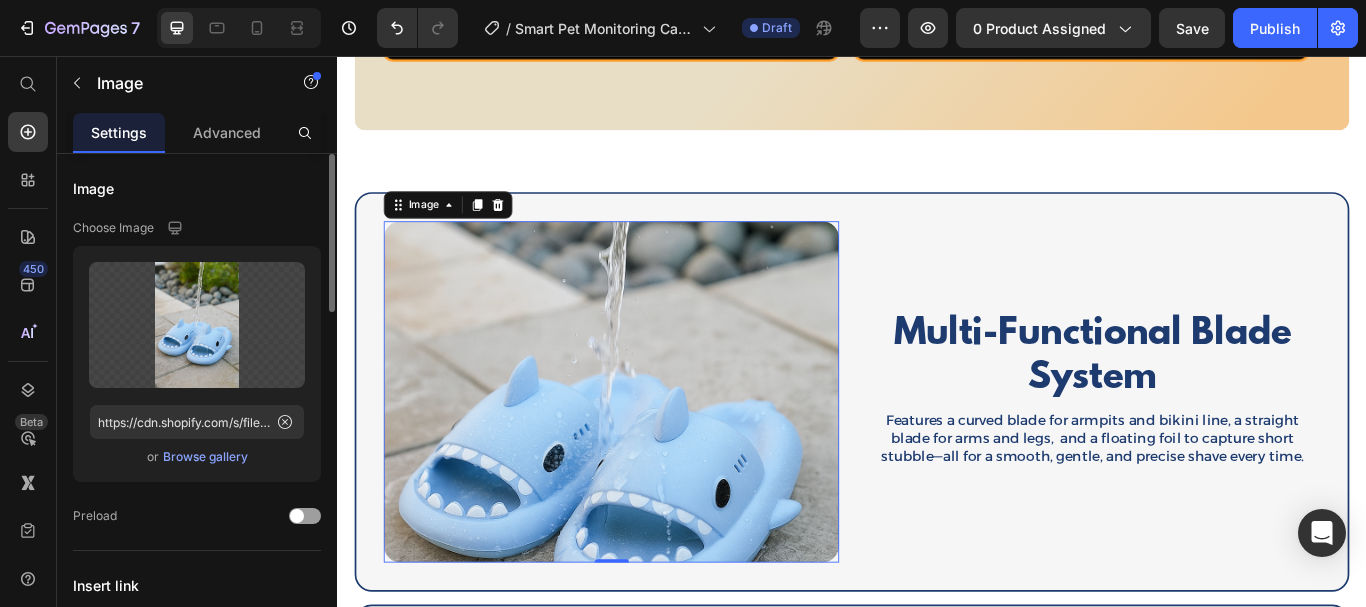 click on "Browse gallery" at bounding box center [205, 457] 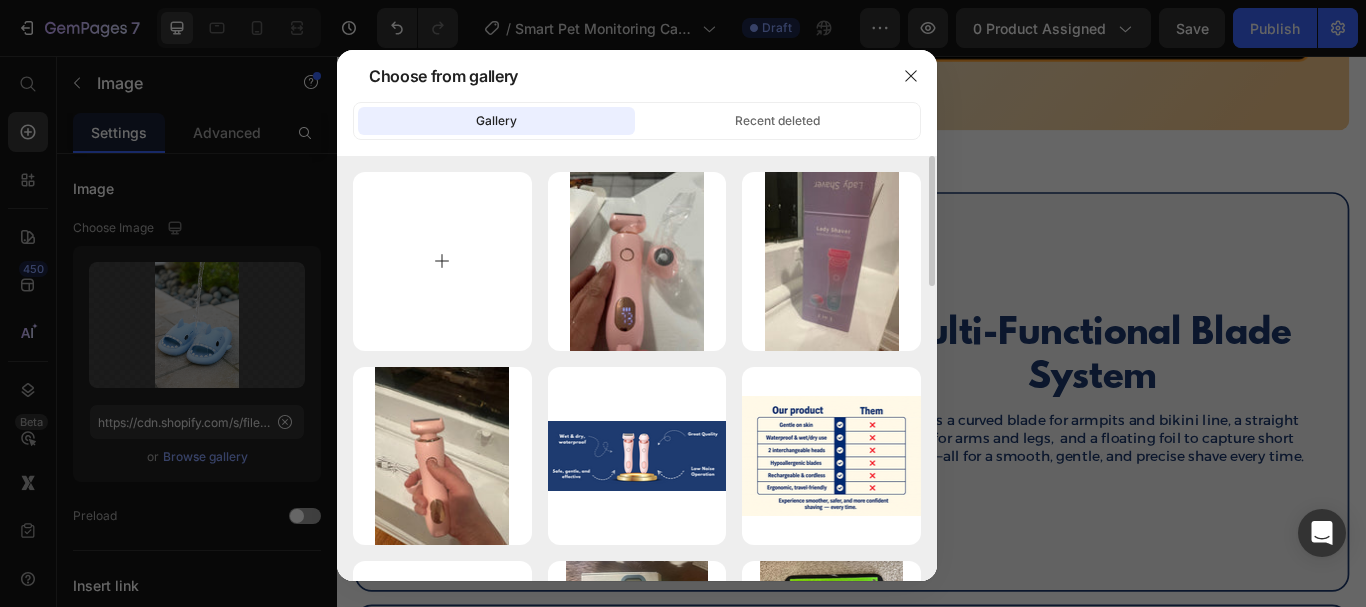 click at bounding box center (442, 261) 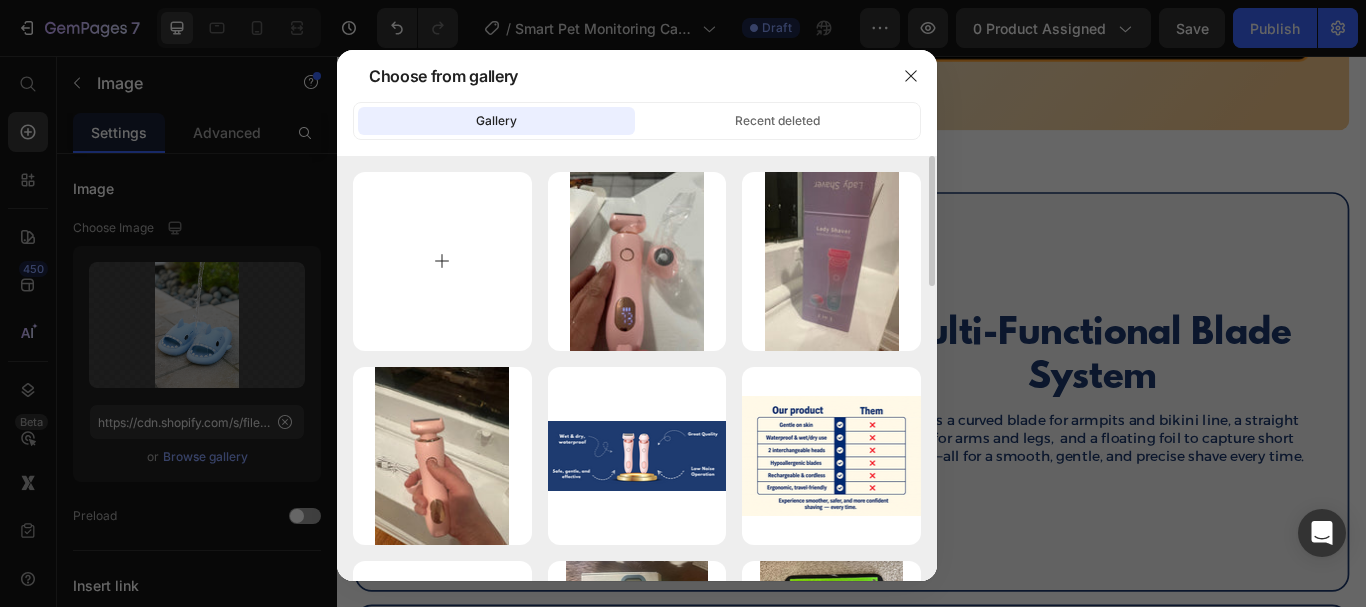 type on "C:\fakepath\1000868395.png" 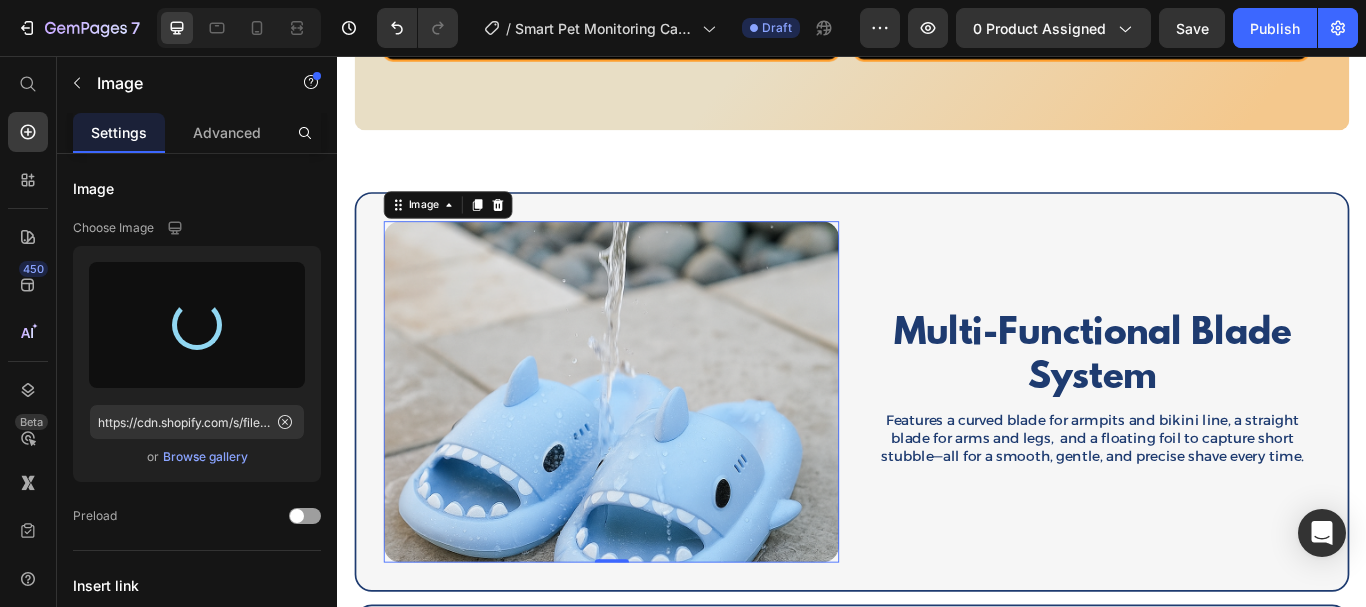 type on "https://cdn.shopify.com/s/files/1/0785/2041/8627/files/gempages_534826193967383692-e45e53c1-837f-43de-9dd6-f7b084a63e96.jpg" 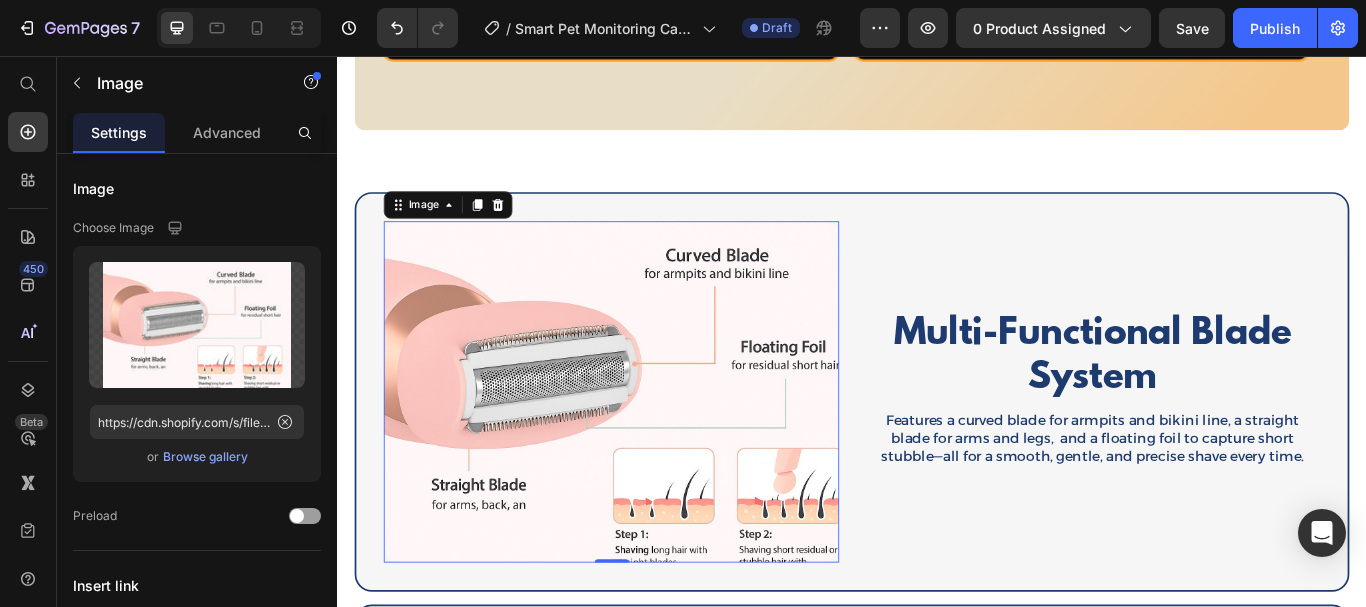 scroll, scrollTop: 2802, scrollLeft: 0, axis: vertical 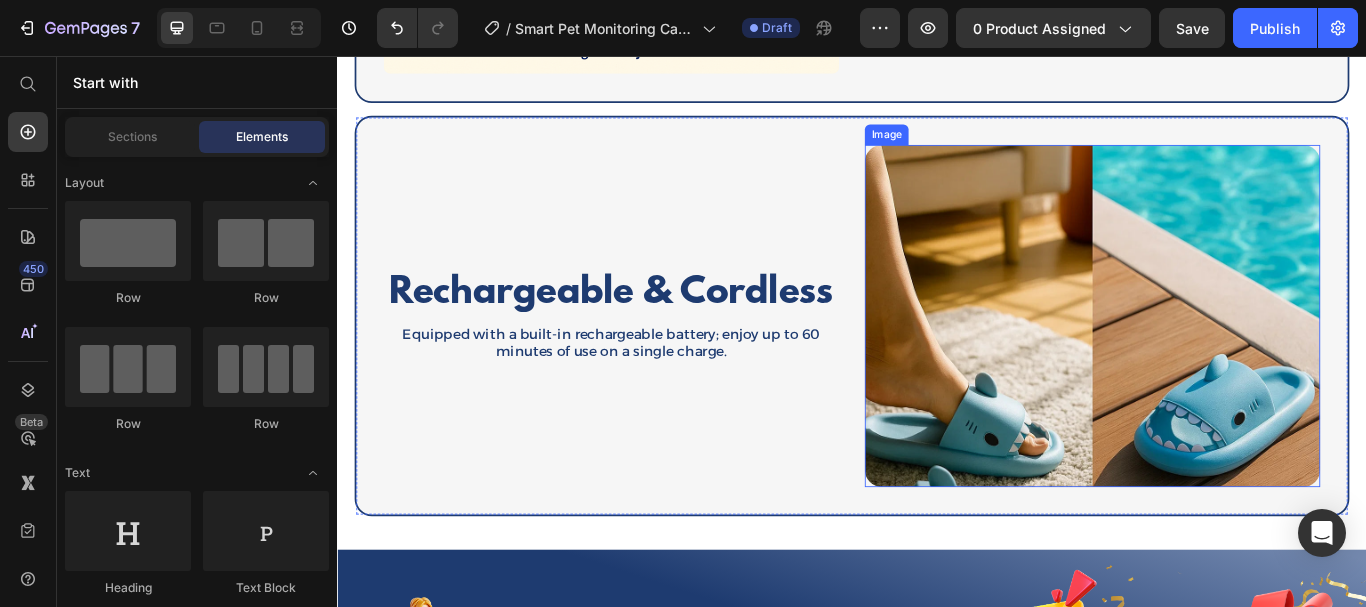 click at bounding box center (1217, 359) 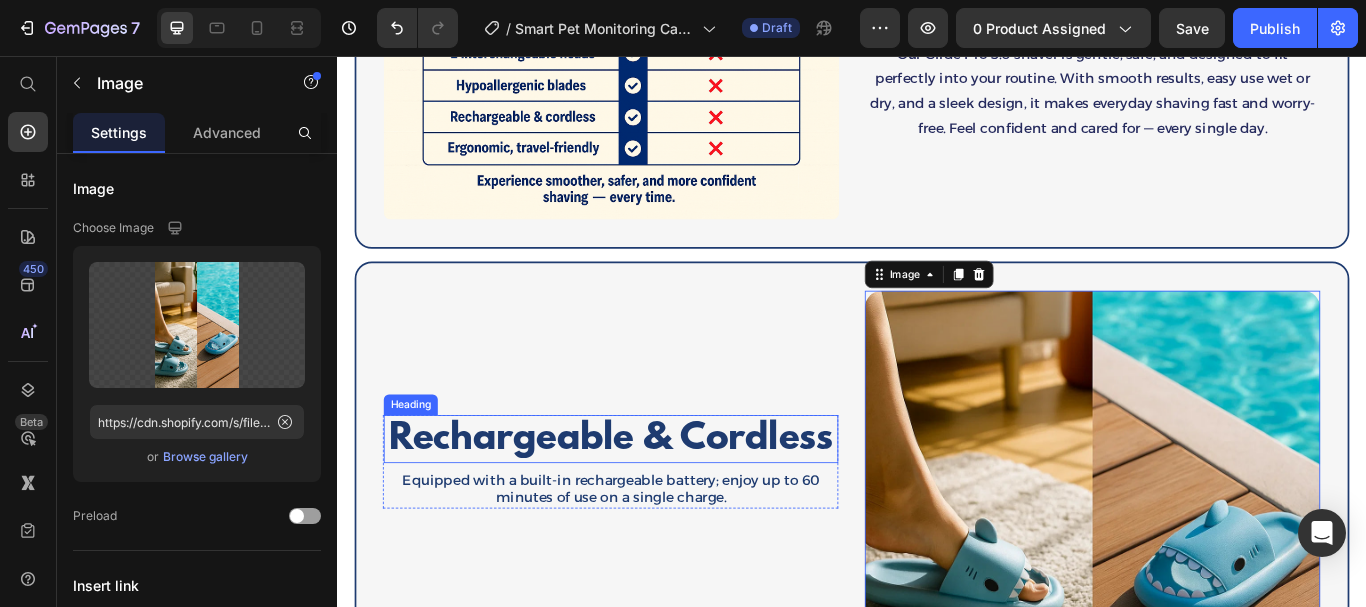 scroll, scrollTop: 3218, scrollLeft: 0, axis: vertical 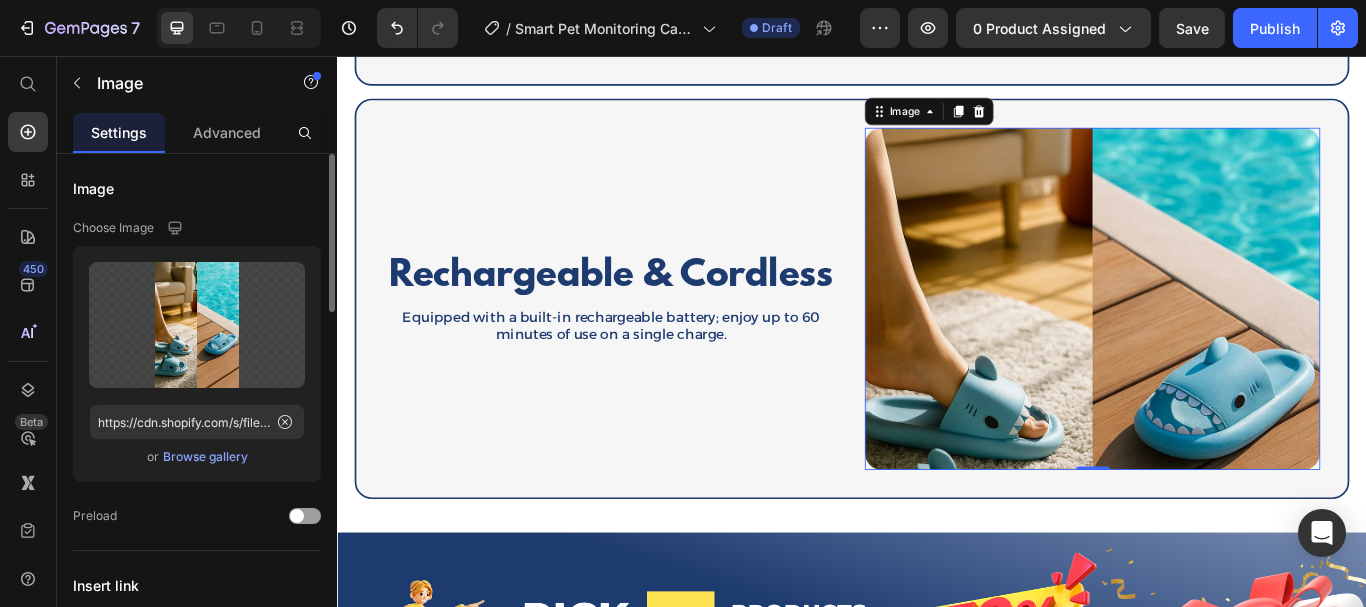 click on "Browse gallery" at bounding box center [205, 457] 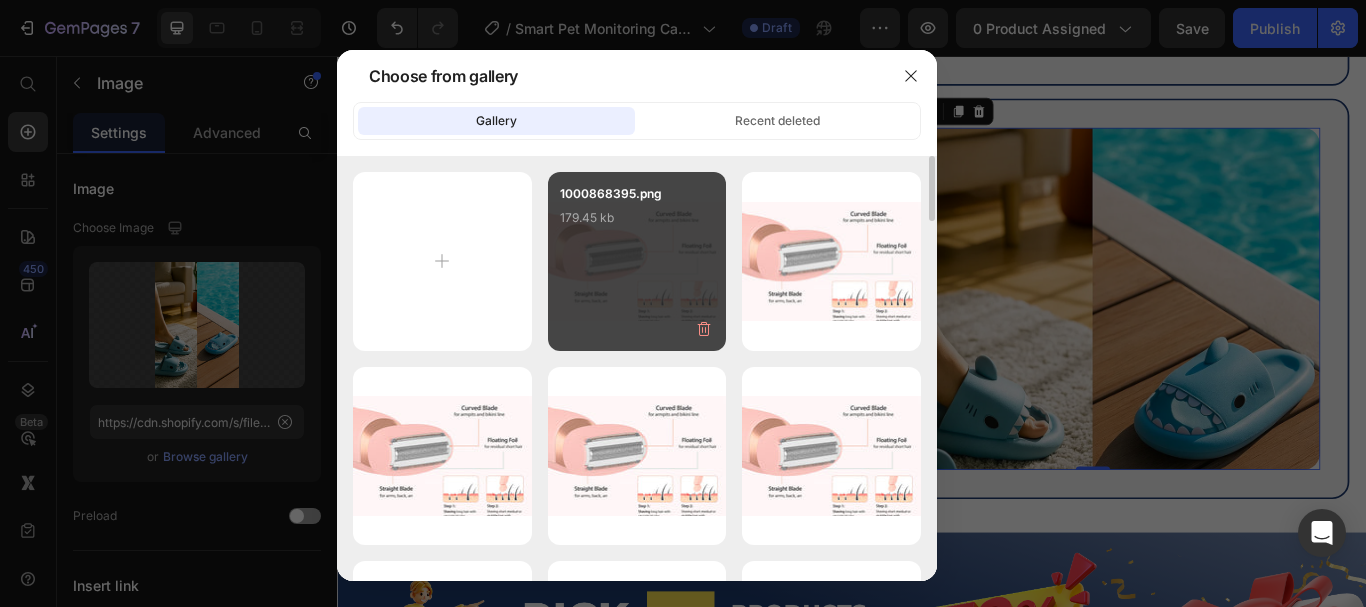 click on "1000868395.png 179.45 kb" at bounding box center [637, 261] 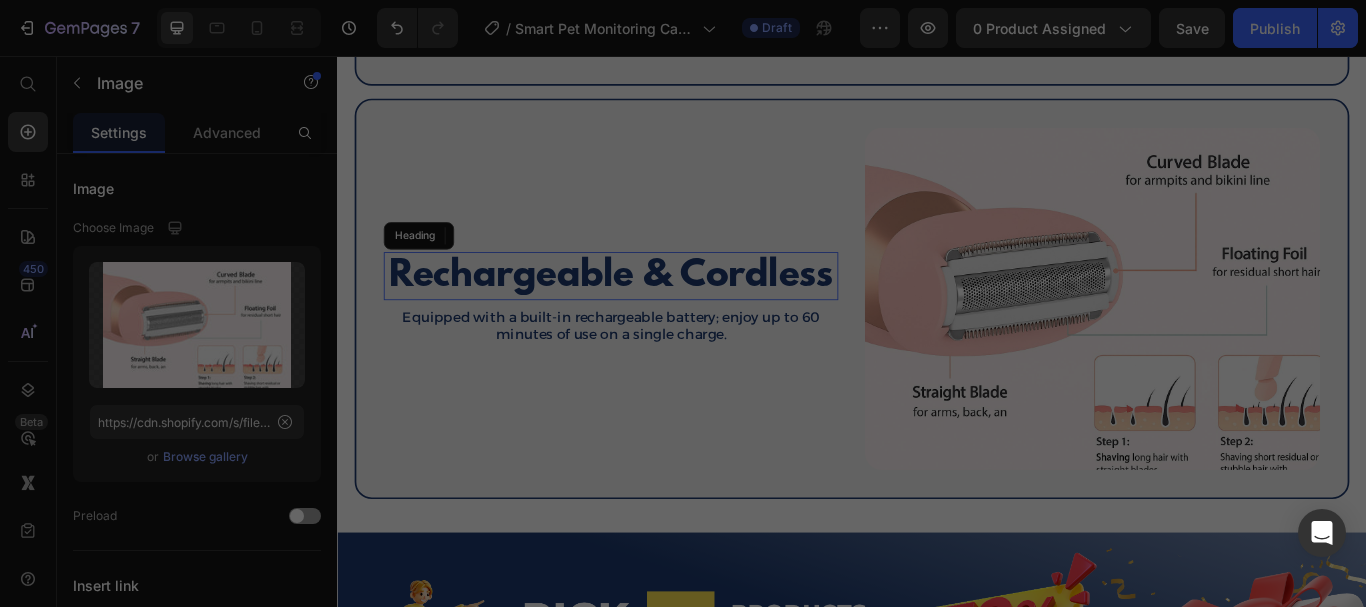 click on "Rechargeable & Cordless" at bounding box center [656, 313] 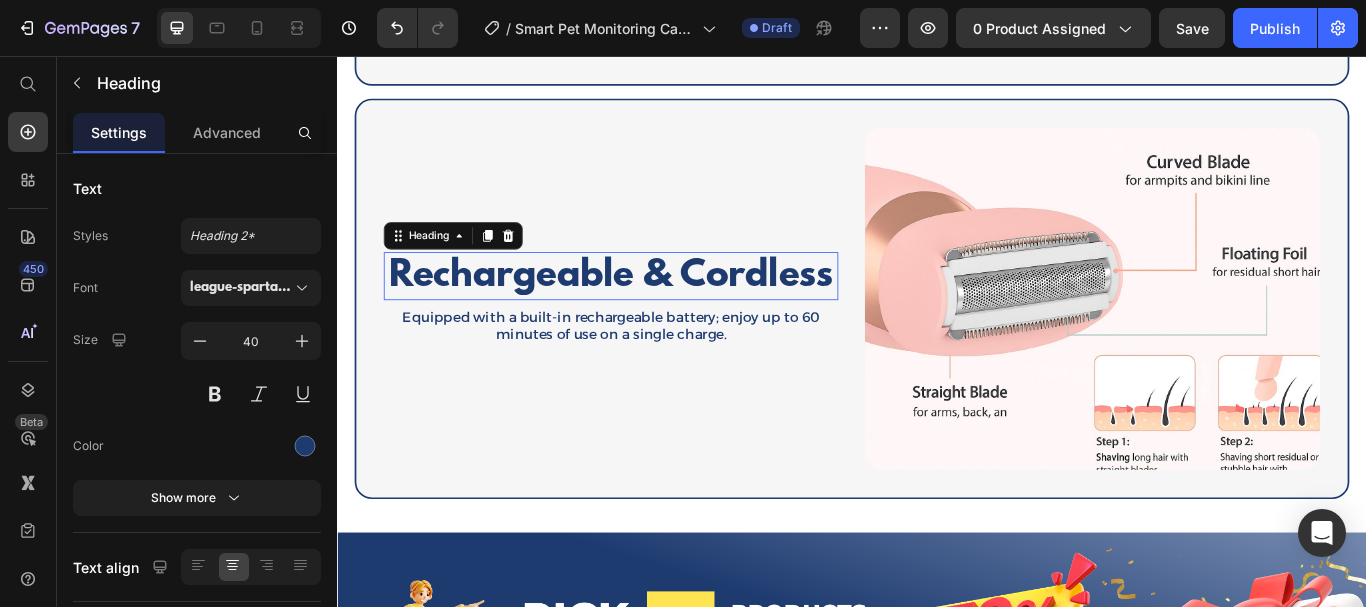 click at bounding box center (1217, 339) 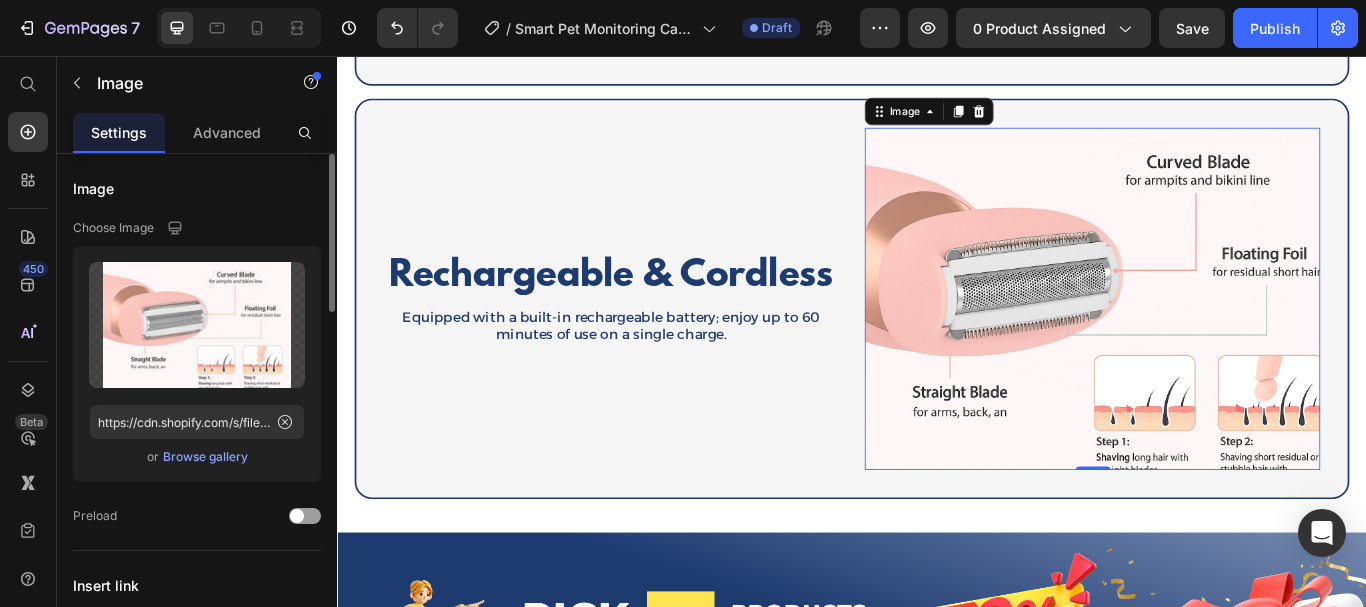 click on "Browse gallery" at bounding box center (205, 457) 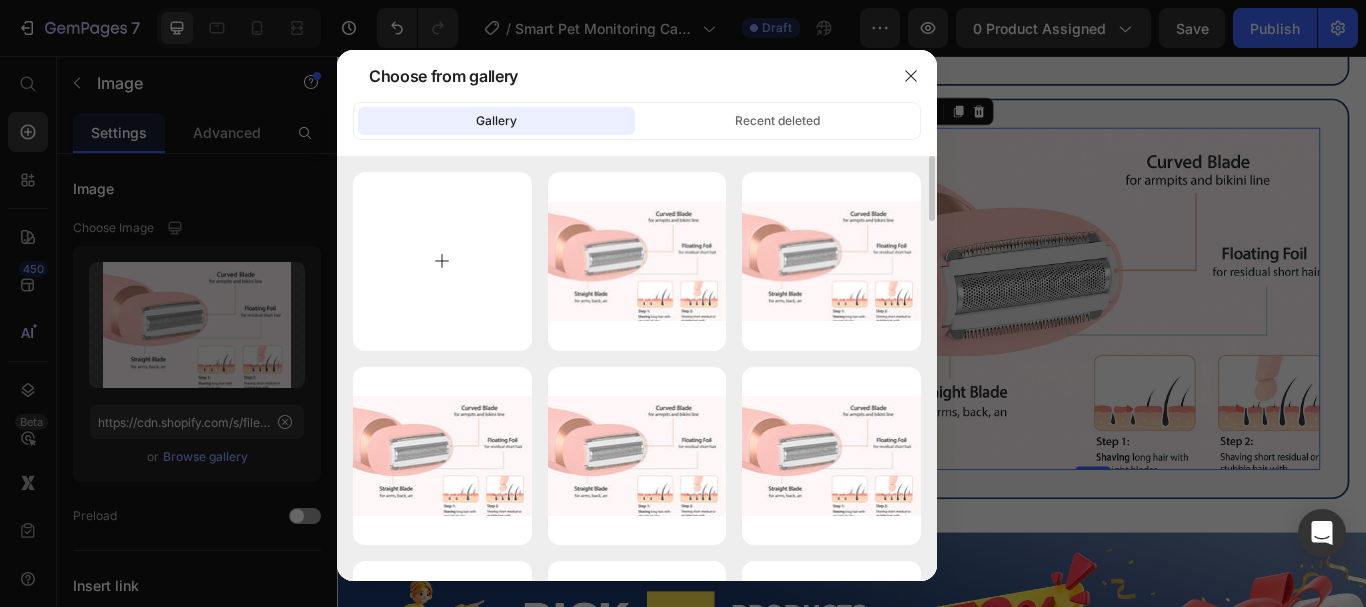 click at bounding box center [442, 261] 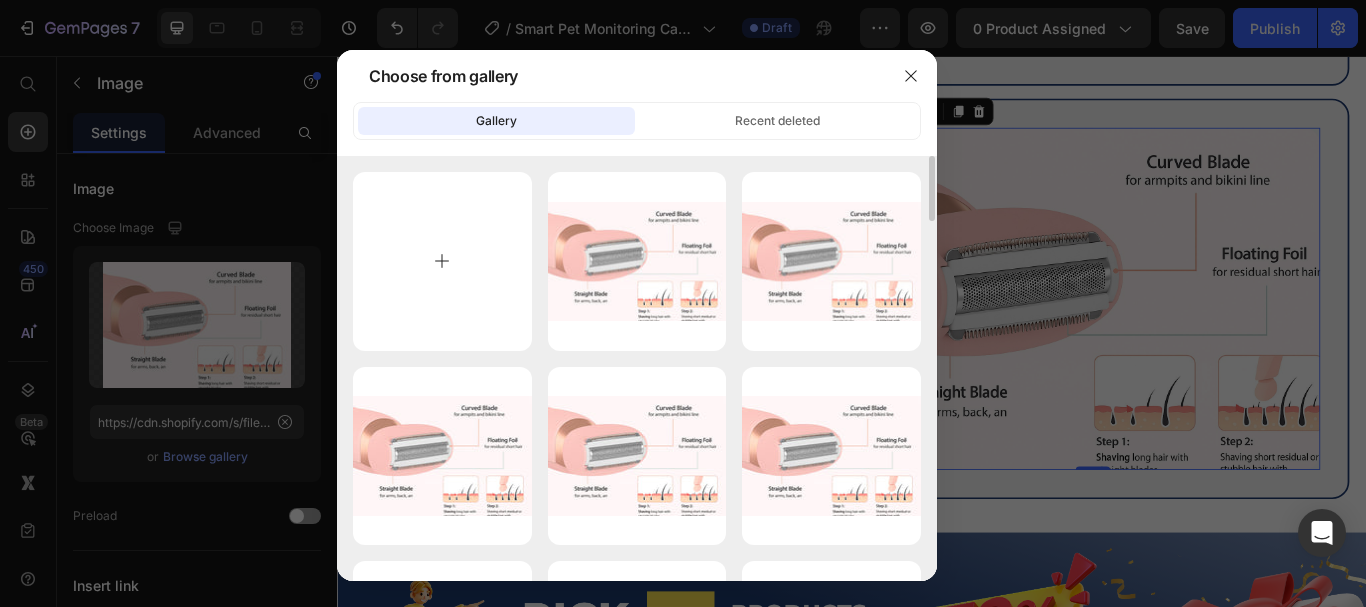 type on "C:\fakepath\2715b729-153d-4d2b-be69-e07de03e5112.png" 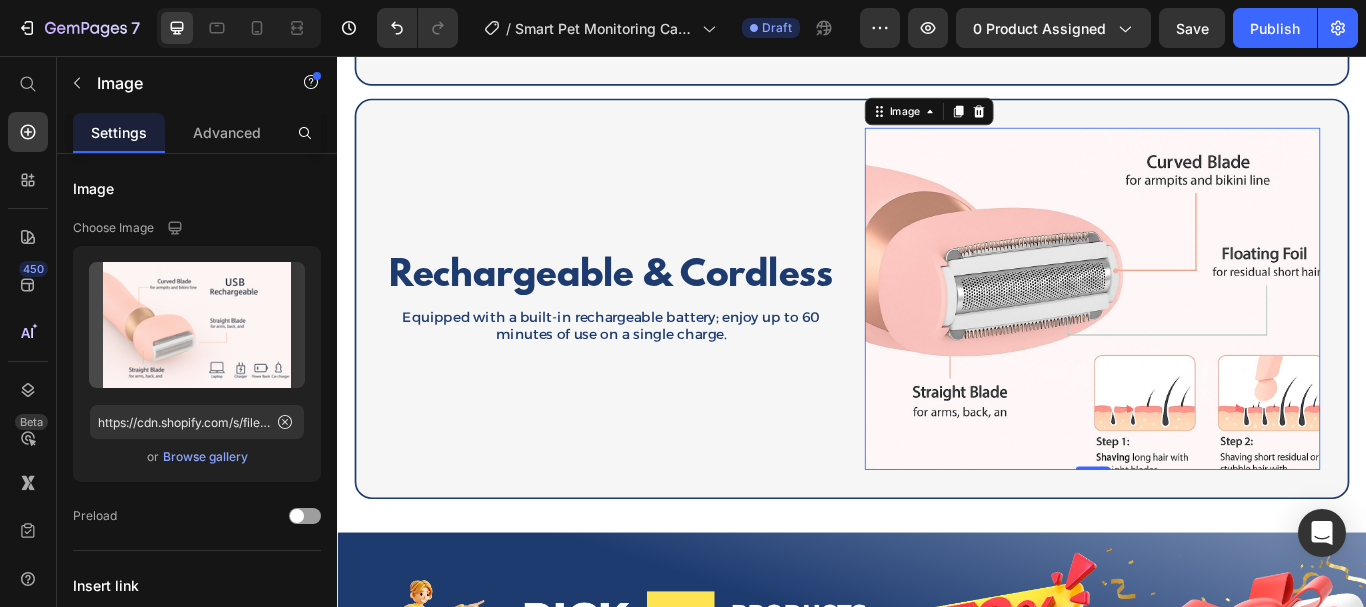 type on "https://cdn.shopify.com/s/files/1/0785/2041/8627/files/gempages_534826193967383692-d9e0d24c-1f5b-492e-8a72-e2fb511a7b67.png" 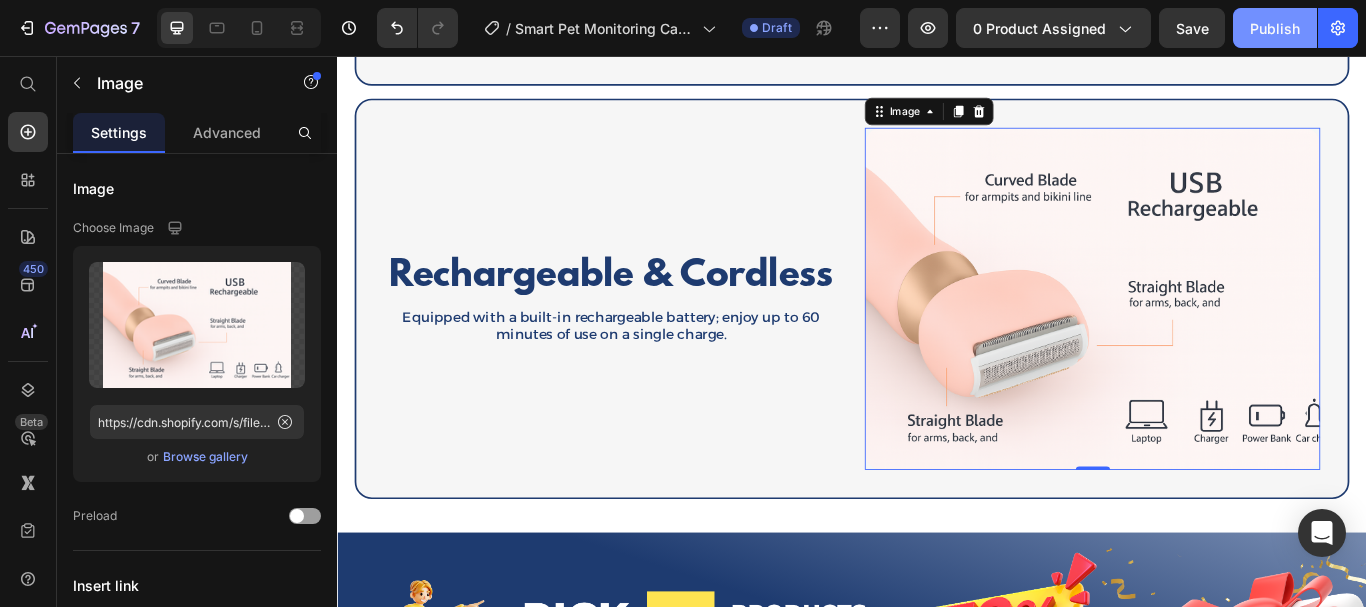 click on "Publish" 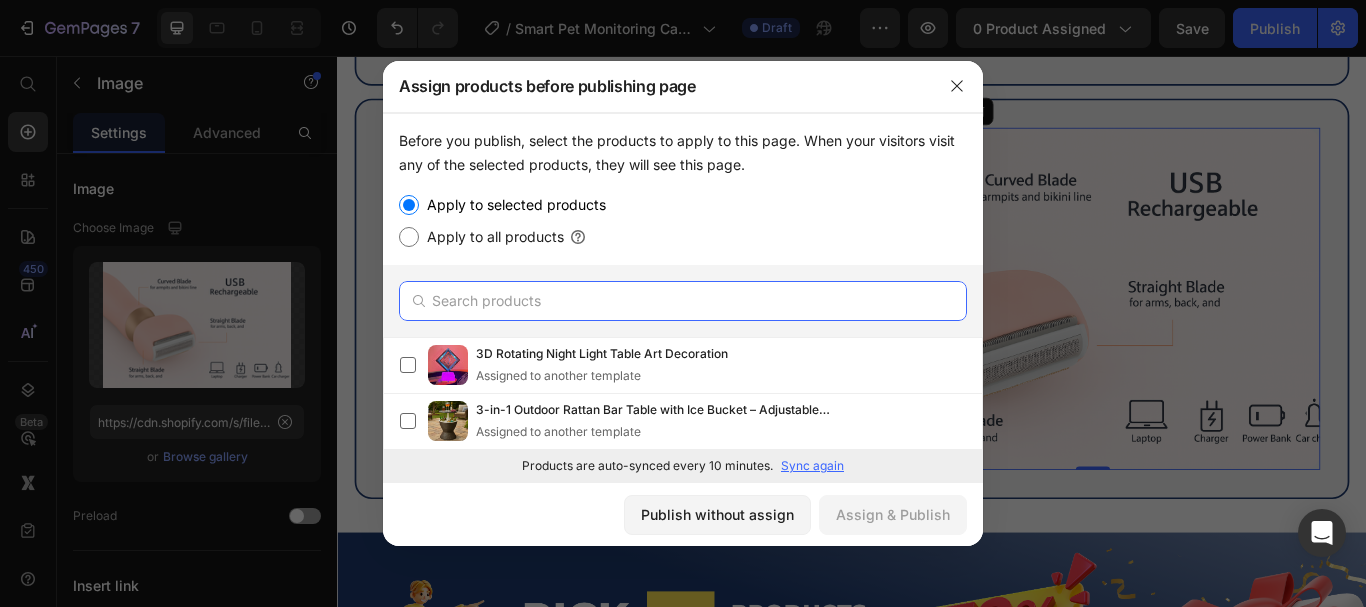 click at bounding box center [683, 301] 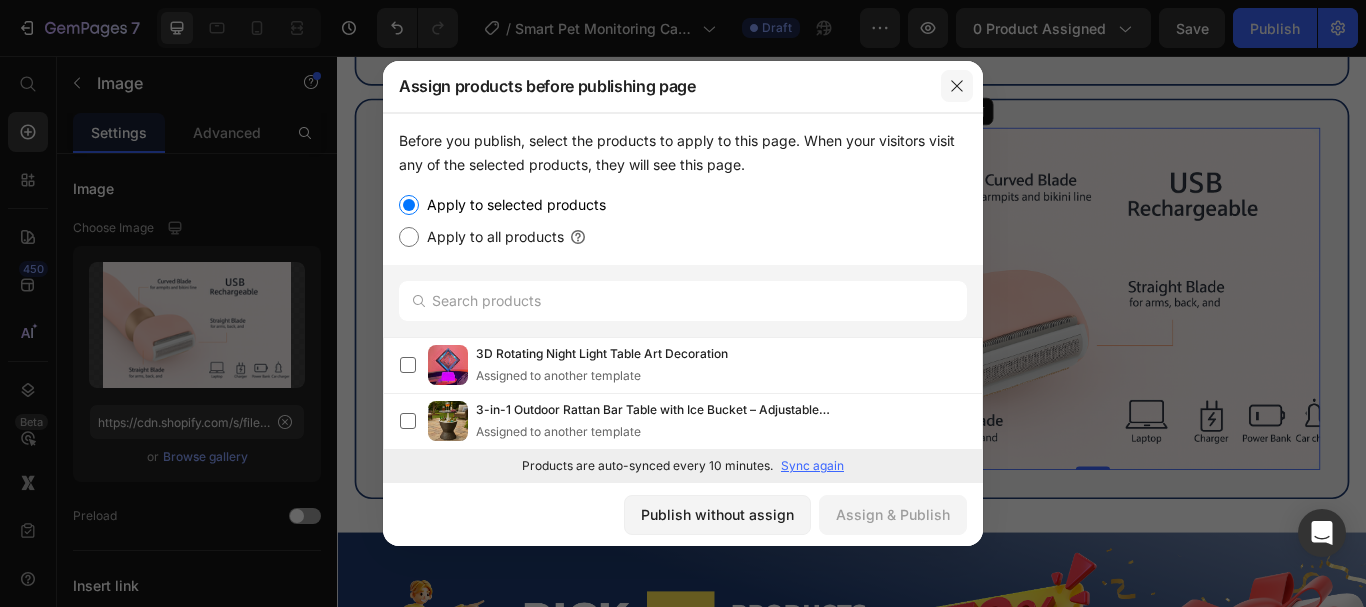 click at bounding box center (957, 86) 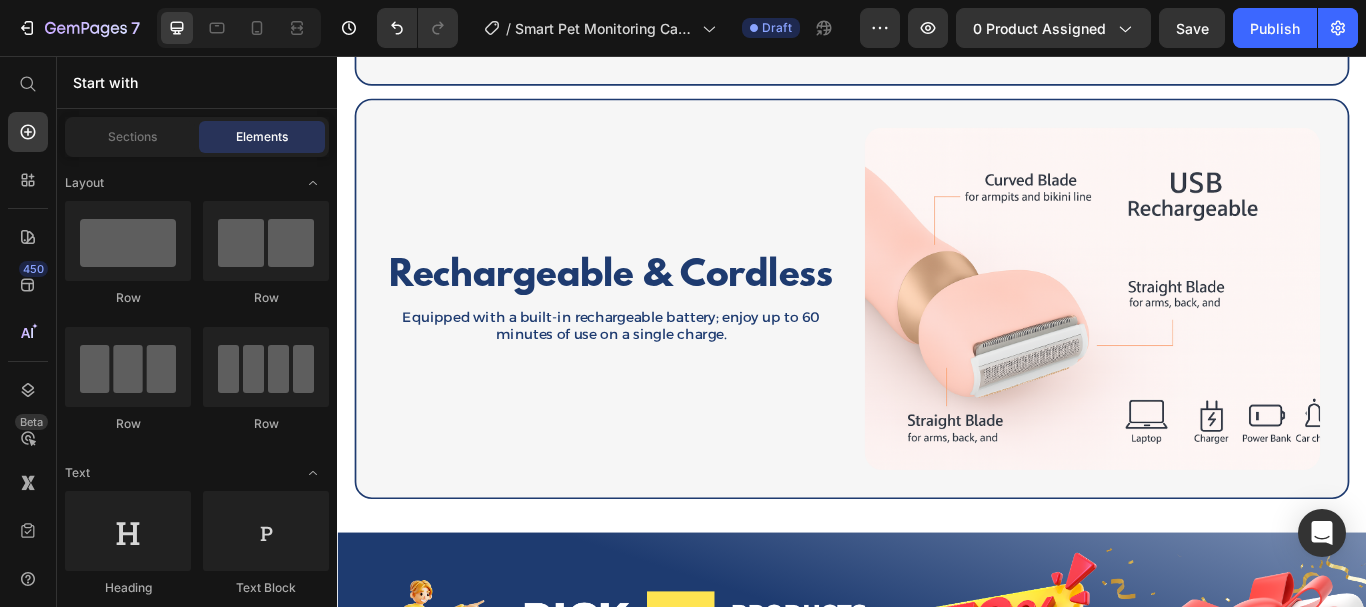 scroll, scrollTop: 3406, scrollLeft: 0, axis: vertical 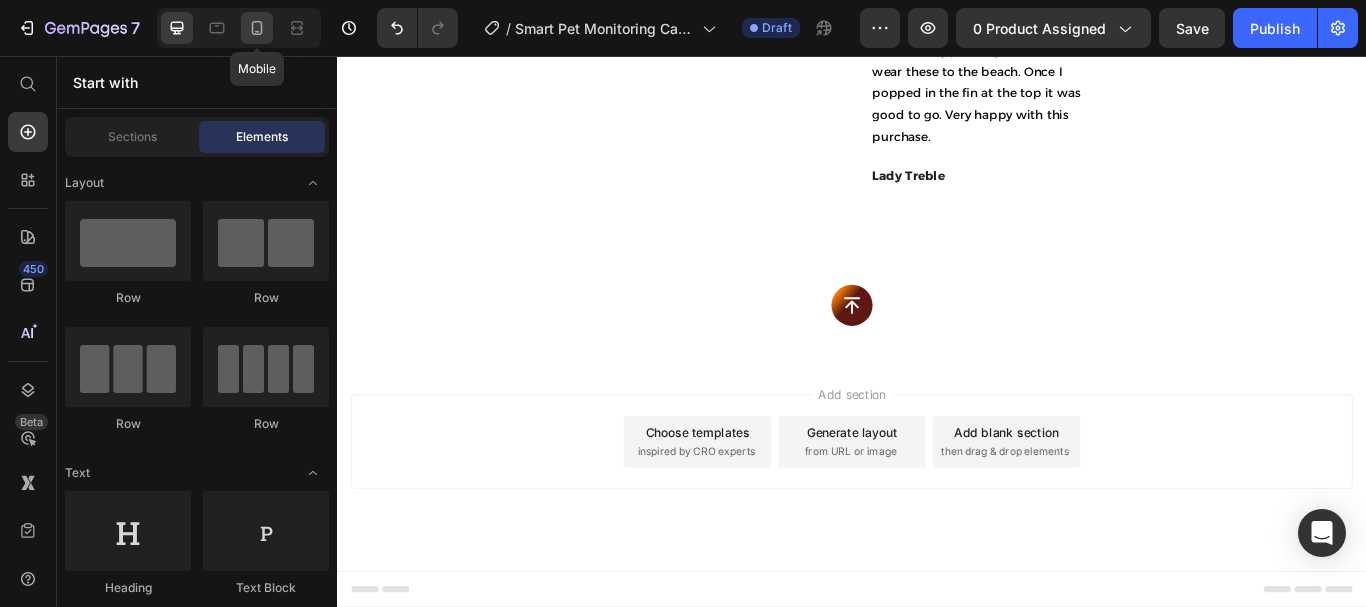 click 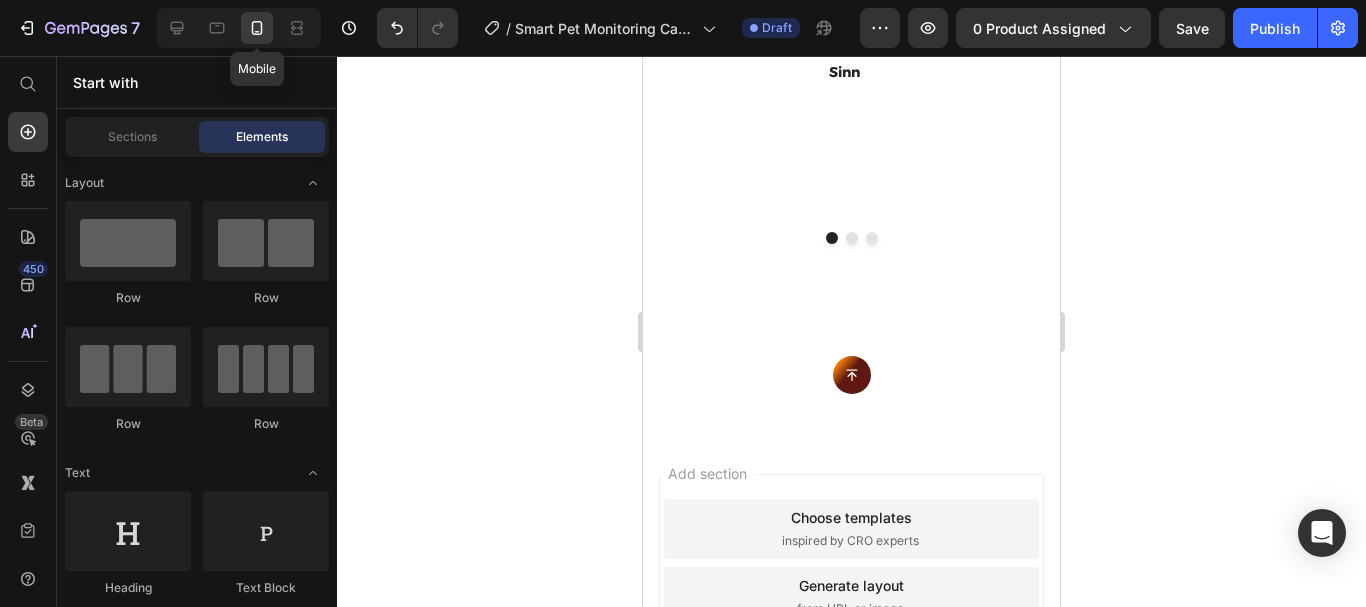 scroll, scrollTop: 5030, scrollLeft: 0, axis: vertical 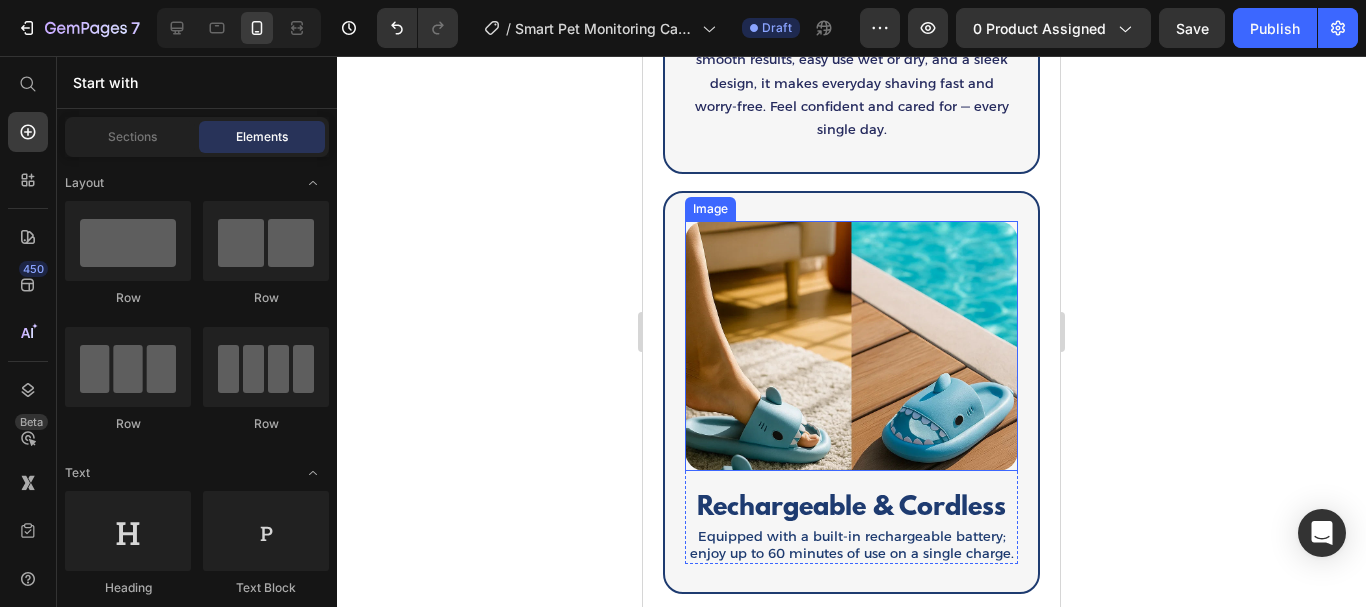click at bounding box center (851, 346) 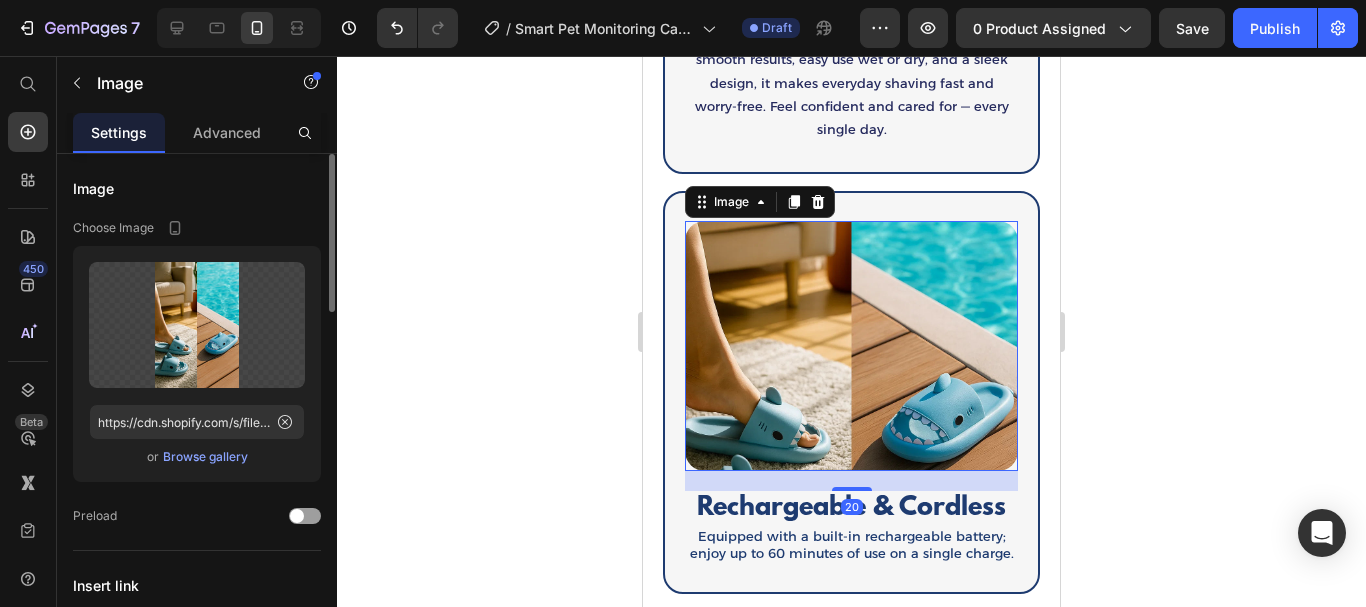 click on "Browse gallery" at bounding box center (205, 457) 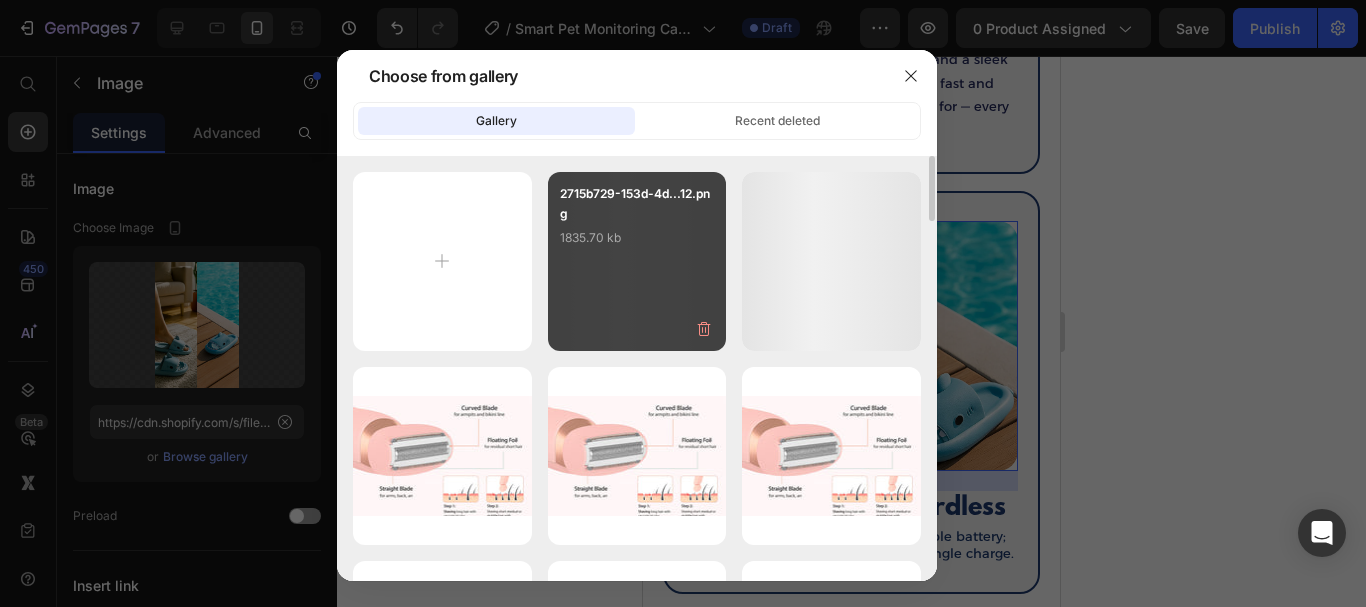 click on "2715b729-153d-4d...12.png 1835.70 kb" at bounding box center (637, 261) 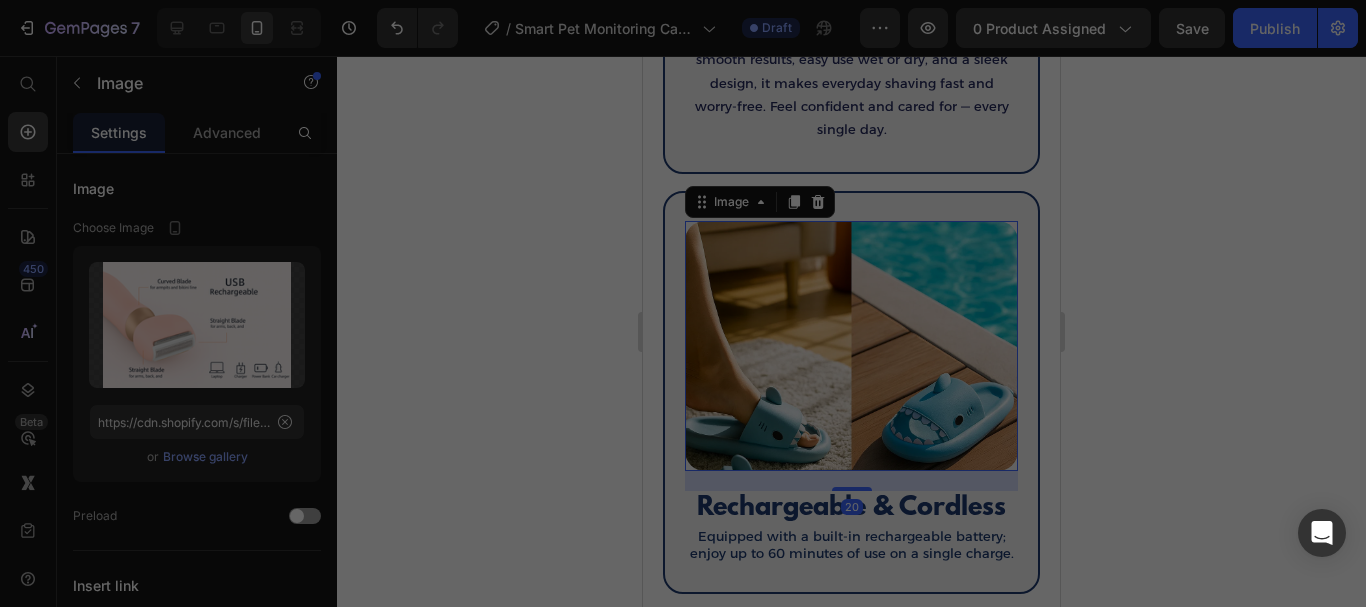 type on "https://cdn.shopify.com/s/files/1/0785/2041/8627/files/gempages_534826193967383692-d9e0d24c-1f5b-492e-8a72-e2fb511a7b67.png" 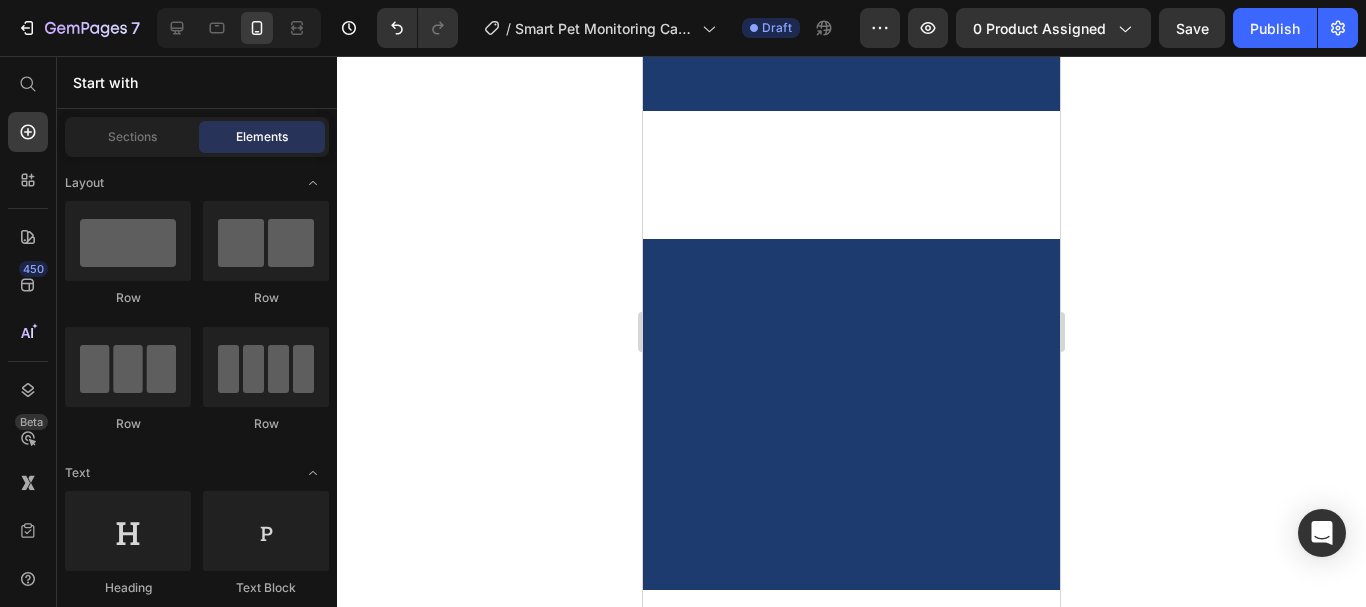 scroll, scrollTop: 1682, scrollLeft: 0, axis: vertical 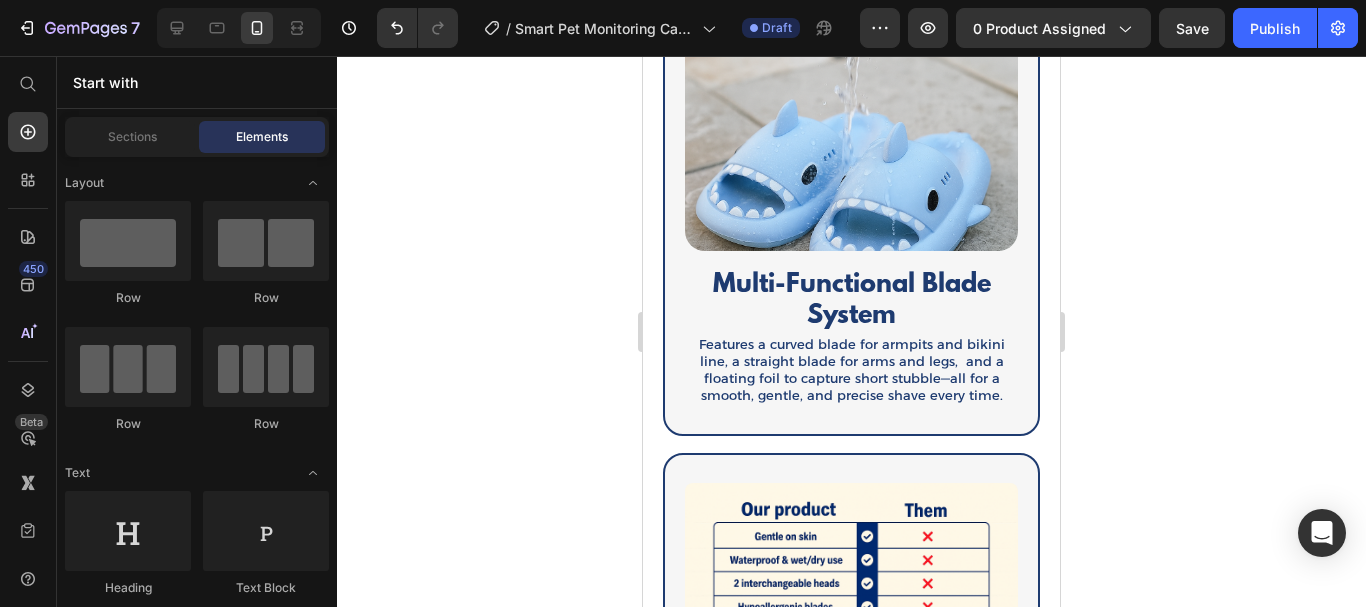 click at bounding box center (851, 117) 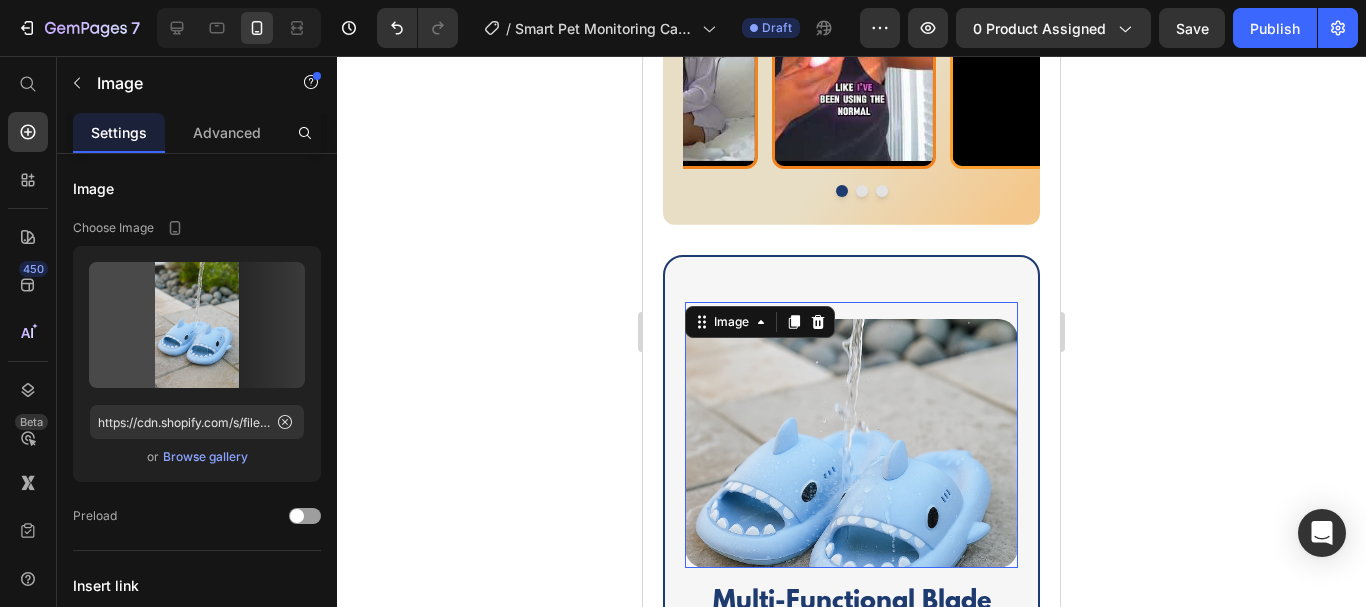 scroll, scrollTop: 1855, scrollLeft: 0, axis: vertical 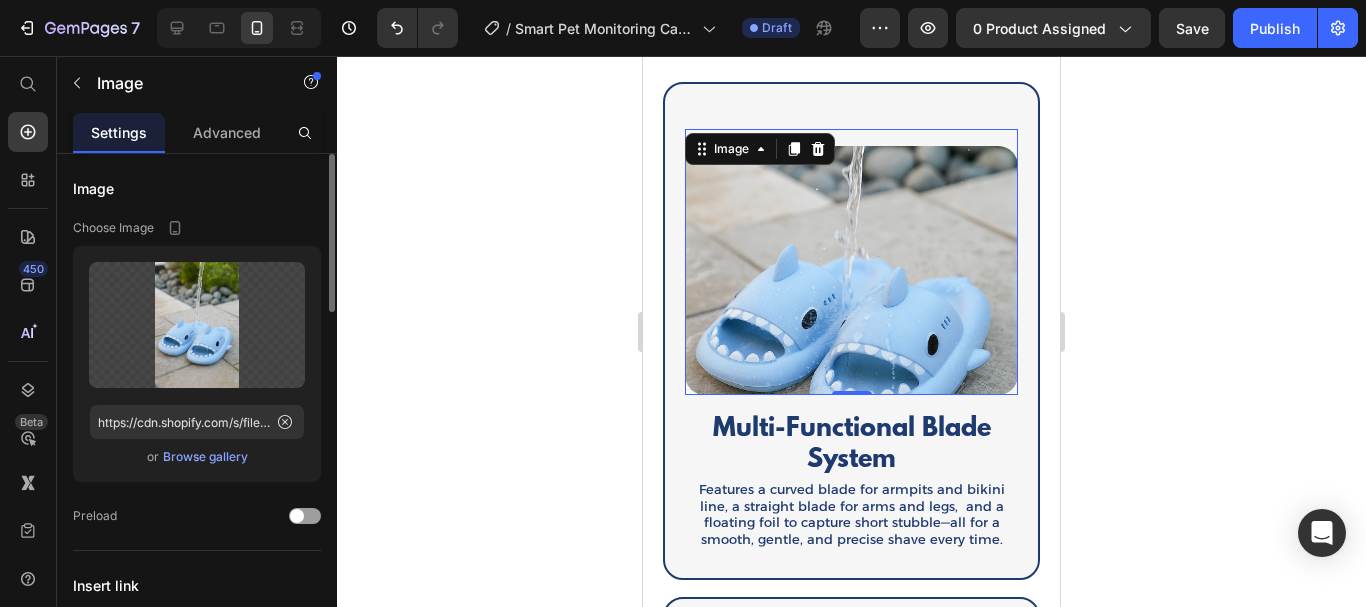 click on "Browse gallery" at bounding box center (205, 457) 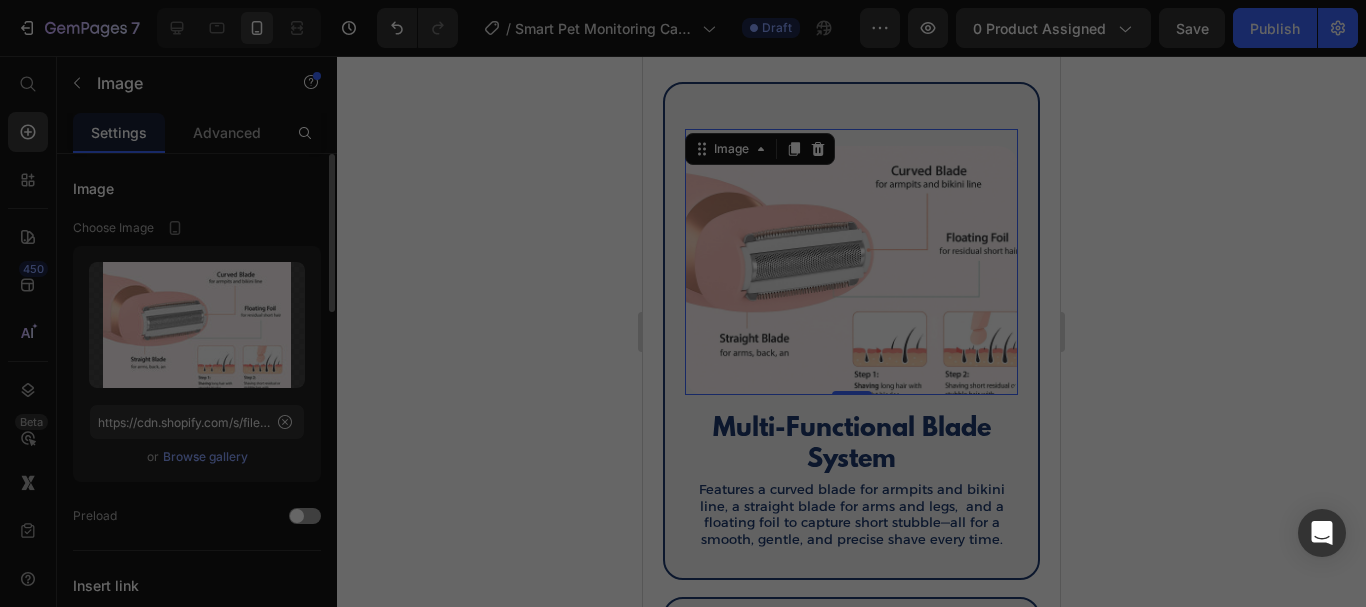type on "https://cdn.shopify.com/s/files/1/0785/2041/8627/files/gempages_534826193967383692-e45e53c1-837f-43de-9dd6-f7b084a63e96.jpg" 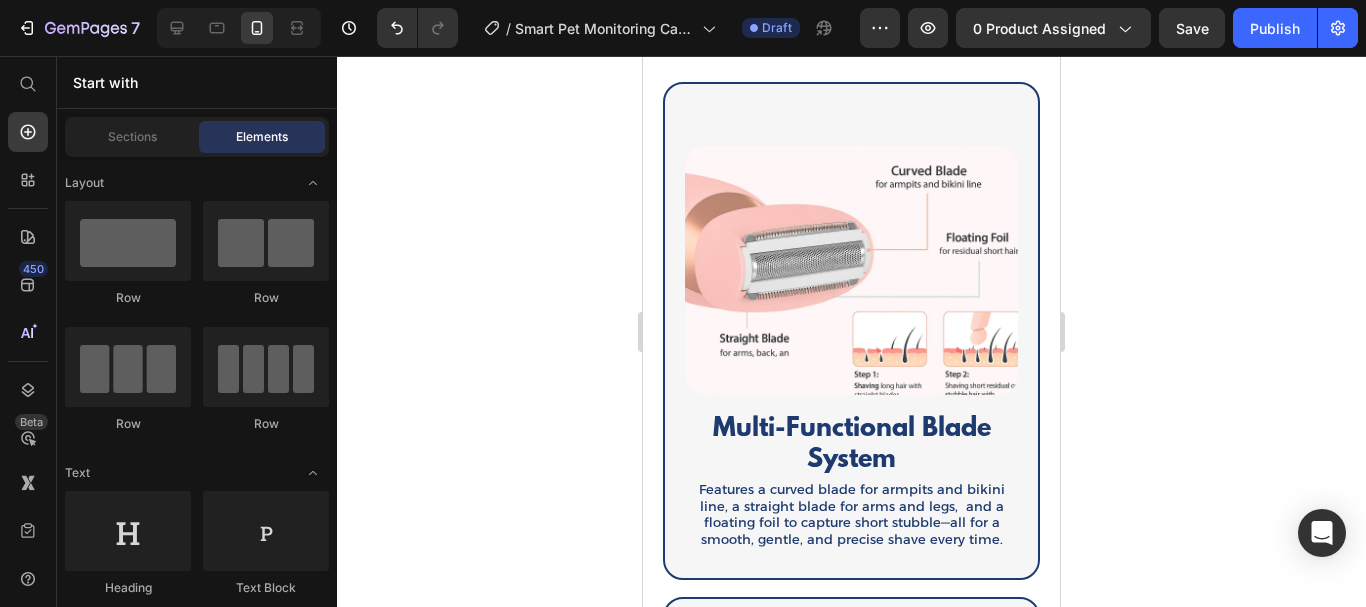 scroll, scrollTop: 1634, scrollLeft: 0, axis: vertical 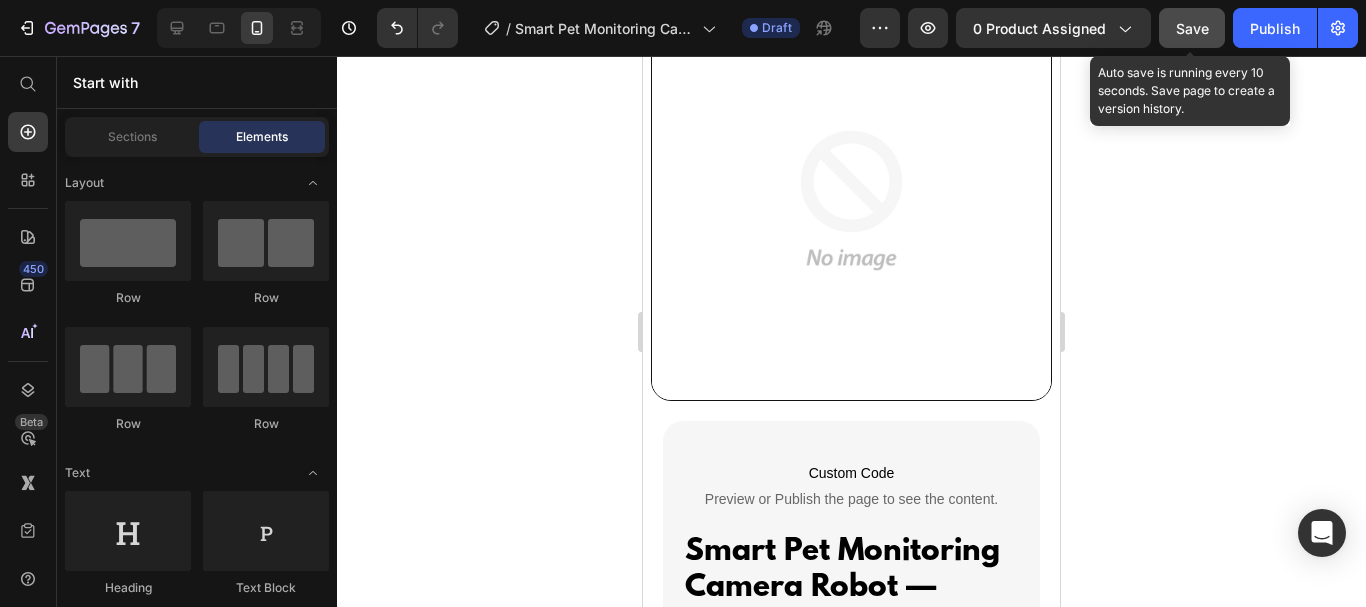 click on "Save" 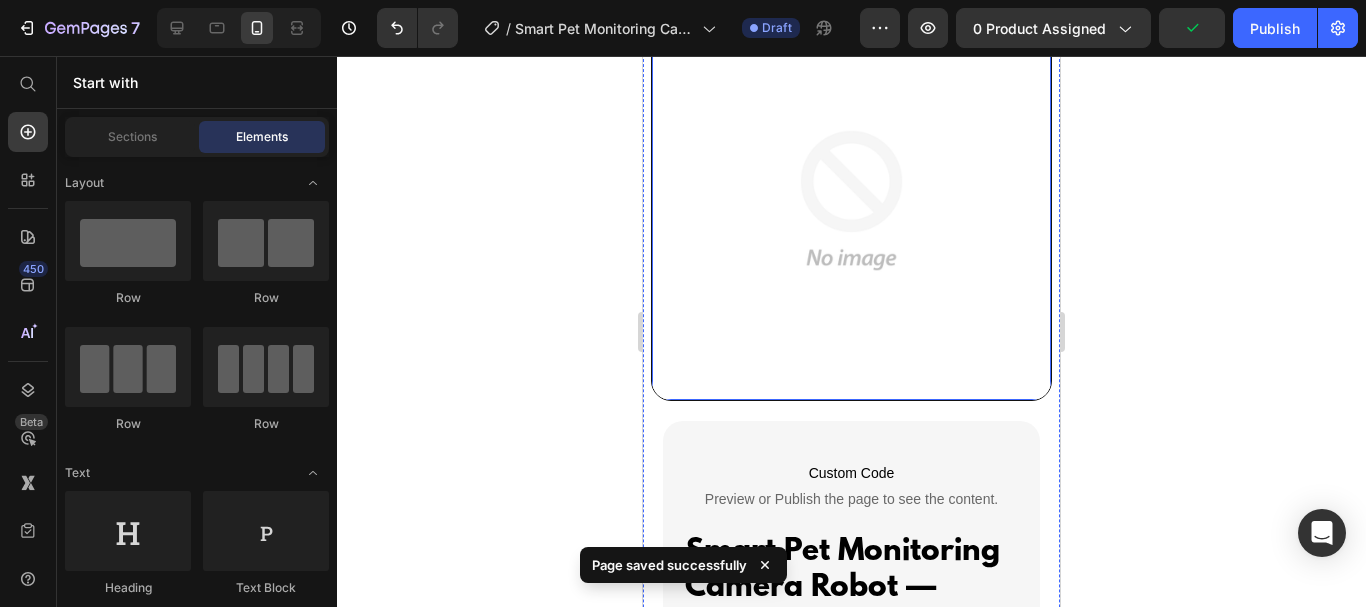 click at bounding box center [851, 200] 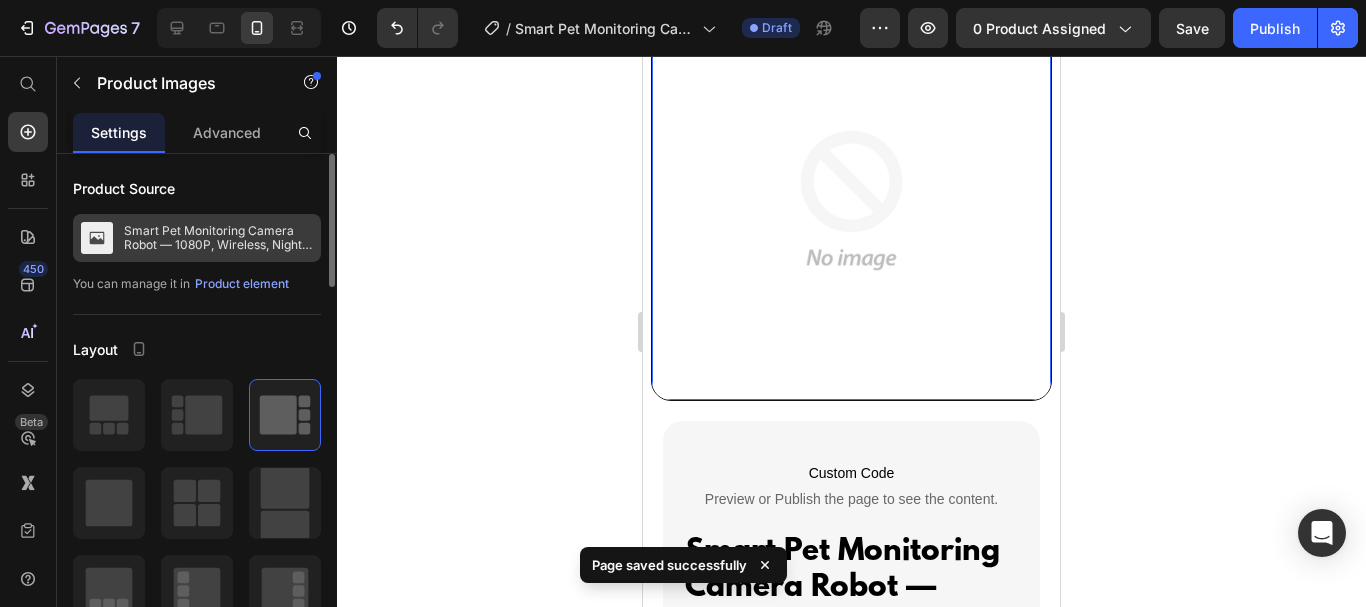 click on "Smart Pet Monitoring Camera Robot — 1080P, Wireless, Night Vision" at bounding box center (218, 238) 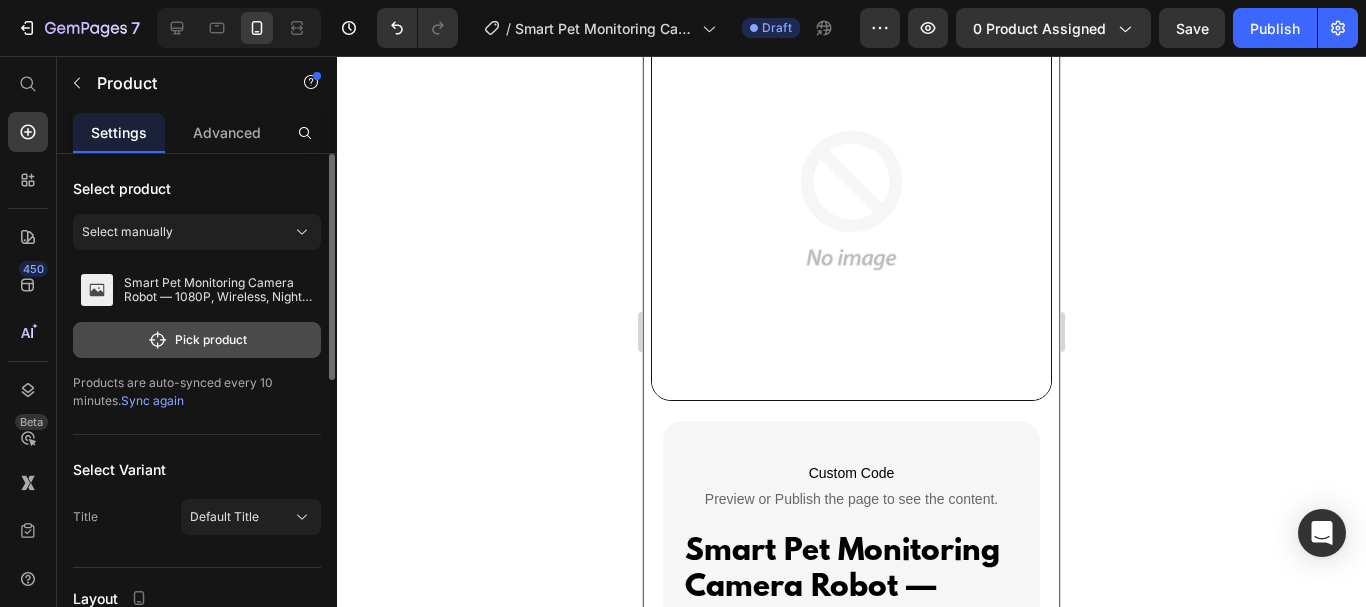 click on "Pick product" 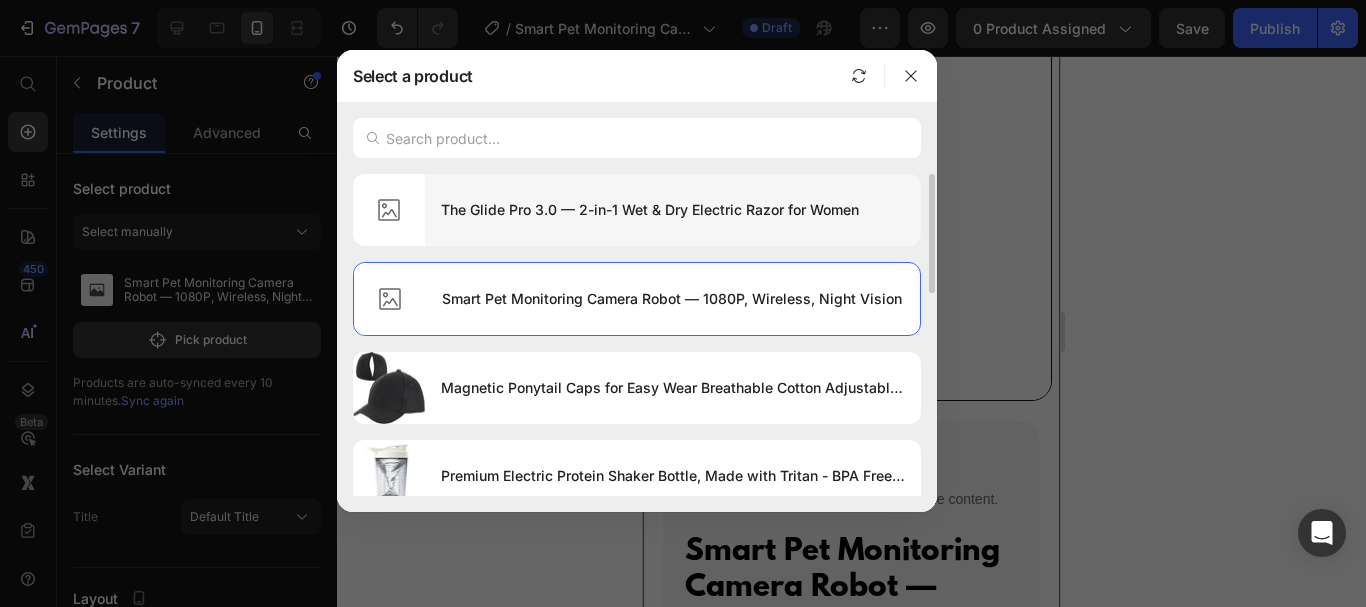 click on "The Glide Pro 3.0 — 2-in-1 Wet & Dry Electric Razor for Women" at bounding box center [673, 210] 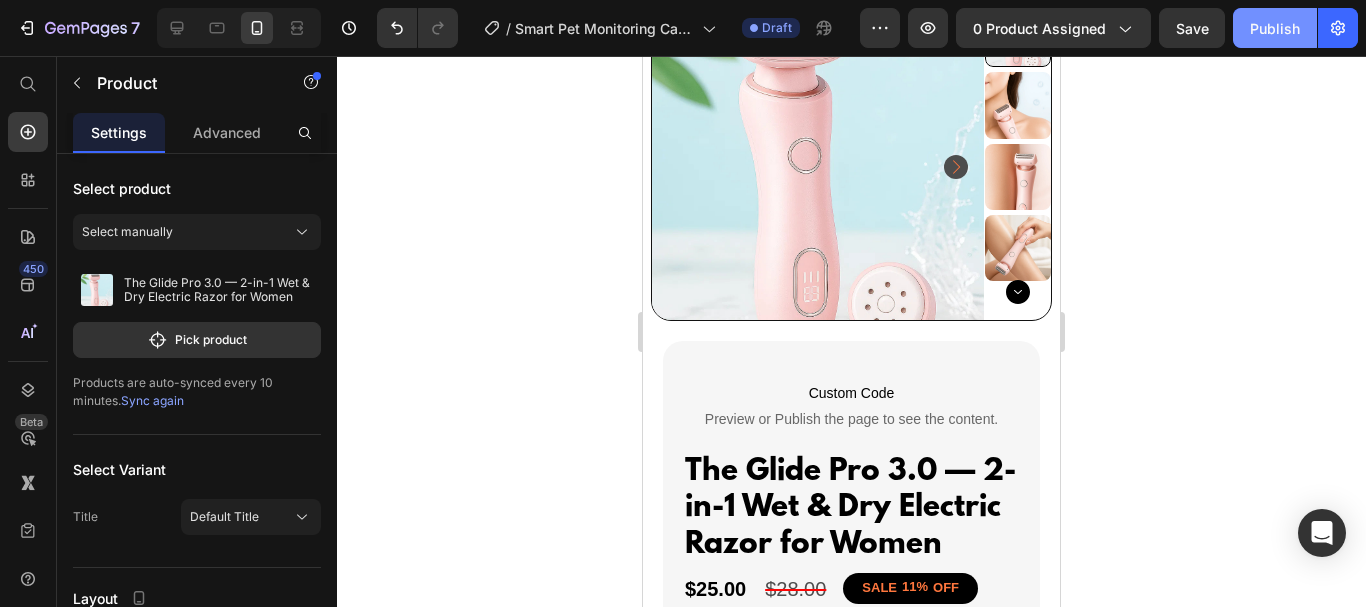 click on "Publish" at bounding box center (1275, 28) 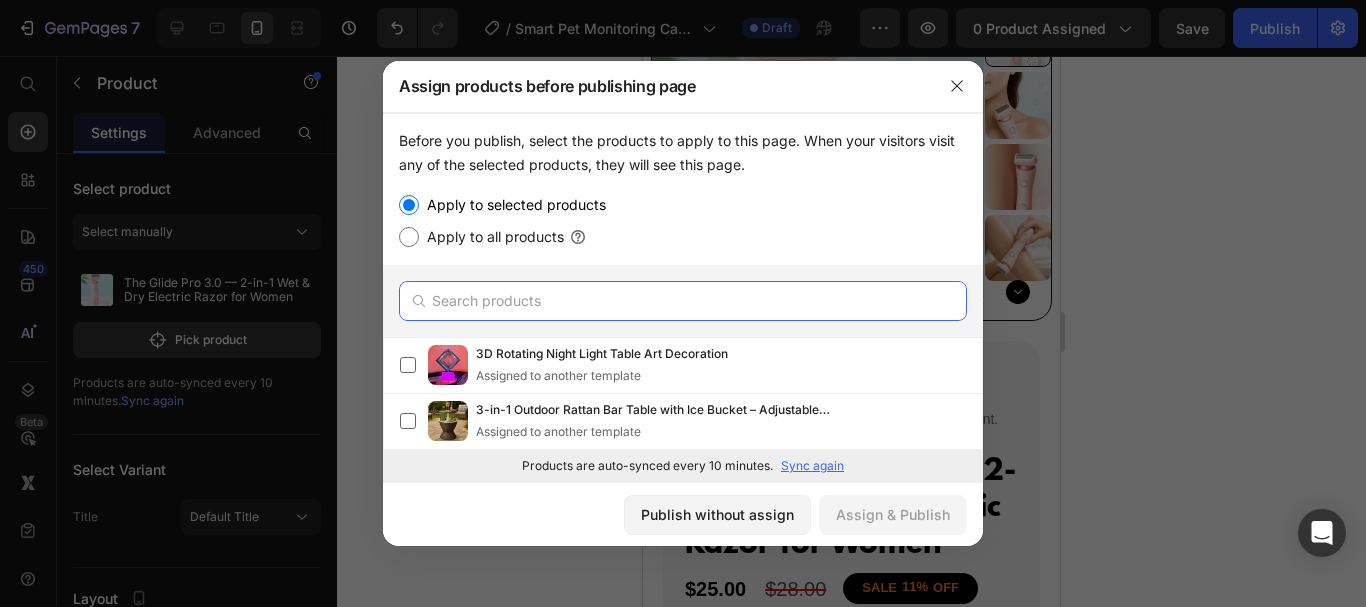 click at bounding box center (683, 301) 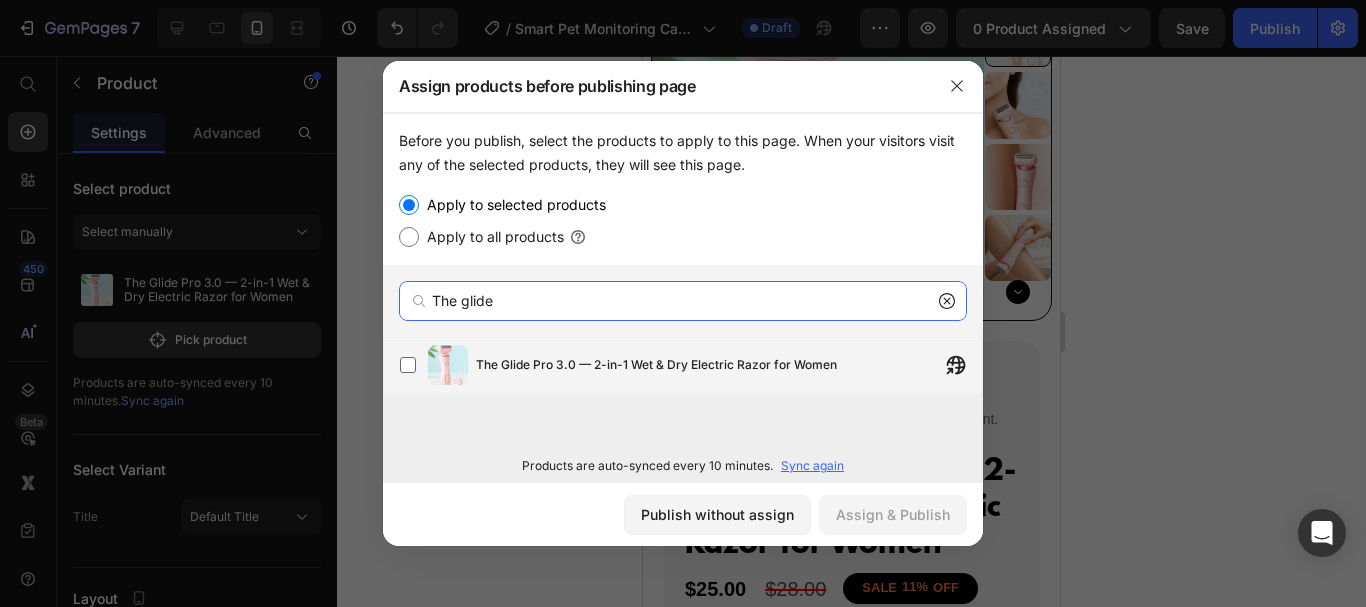 type on "The glide" 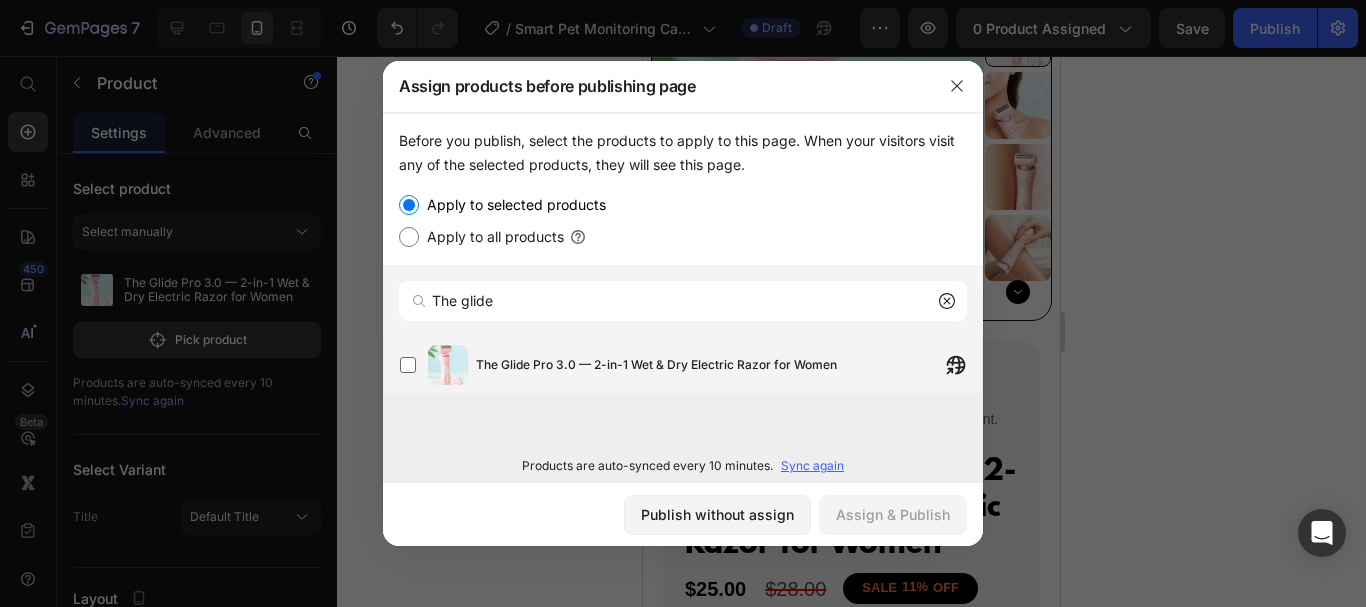 click on "The Glide Pro 3.0 — 2-in-1 Wet & Dry Electric Razor for Women" at bounding box center (656, 365) 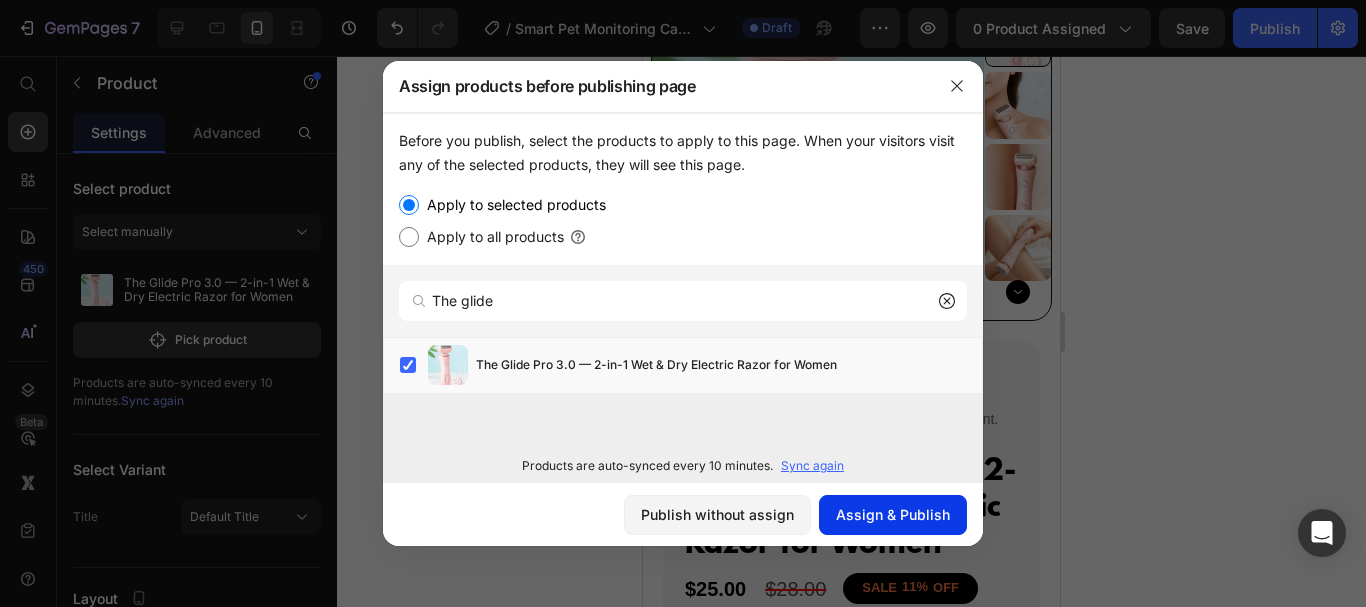 click on "Assign & Publish" at bounding box center (893, 514) 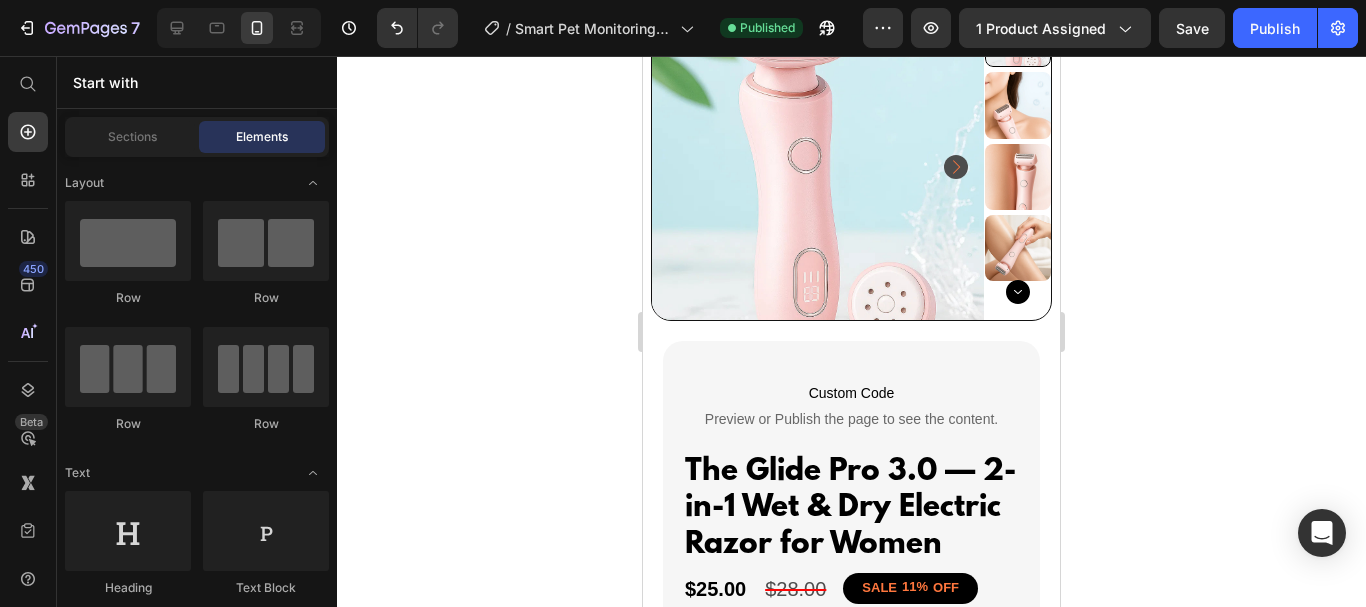 scroll, scrollTop: 507, scrollLeft: 0, axis: vertical 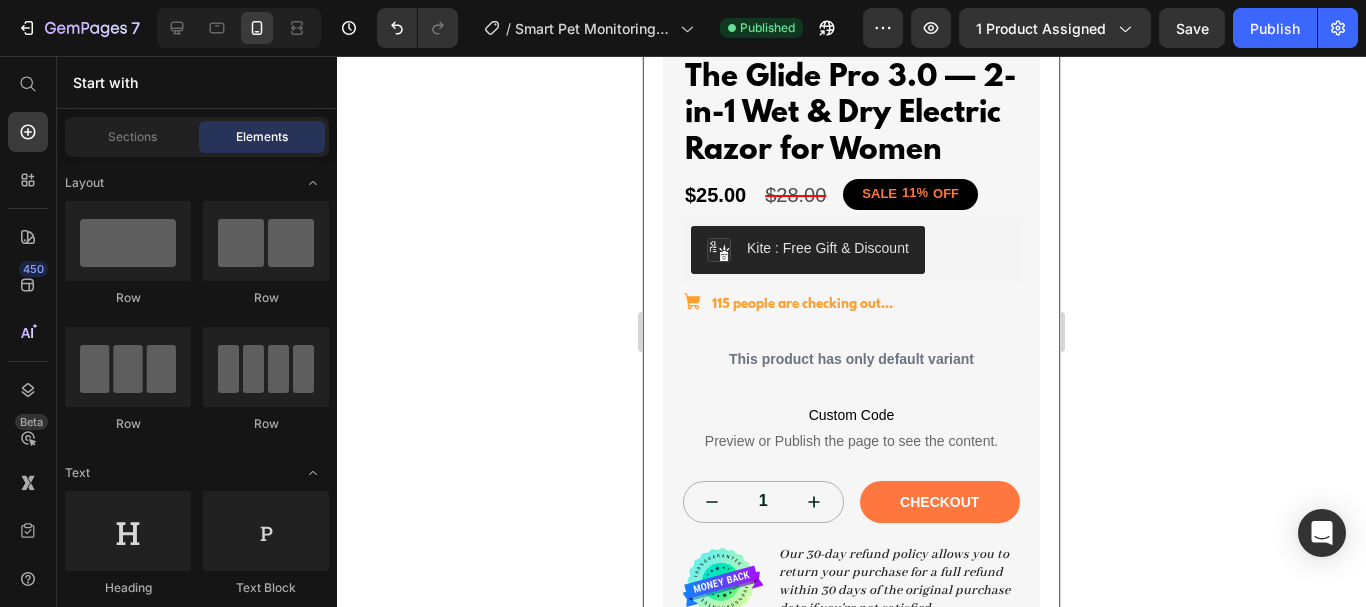 click on "Custom Code
Preview or Publish the page to see the content. Custom Code Row The Glide Pro 3.0 — 2-in-1 Wet & Dry Electric Razor for Women Product Title $25.00 Product Price $28.00 Product Price SALE 11% OFF Discount Tag Row Kite : Free Gift & Discount Kite : Free Gift & Discount Row
Icon 115 people are checking out... Text Block Row This product has only default variant Product Variants & Swatches
Custom Code
Preview or Publish the page to see the content. Custom Code 1 Product Quantity Checkout Add to Cart Row Image Our 30-day refund policy allows you to return your purchase for a full refund within 30 days of the original purchase date if you're not satisfied. Text Block Row Row Row
Waterproof
Gentle on skin
Interchangeable Heads Item List
Product specification
Shipping & Return Accordion Row Row Row" at bounding box center (851, 422) 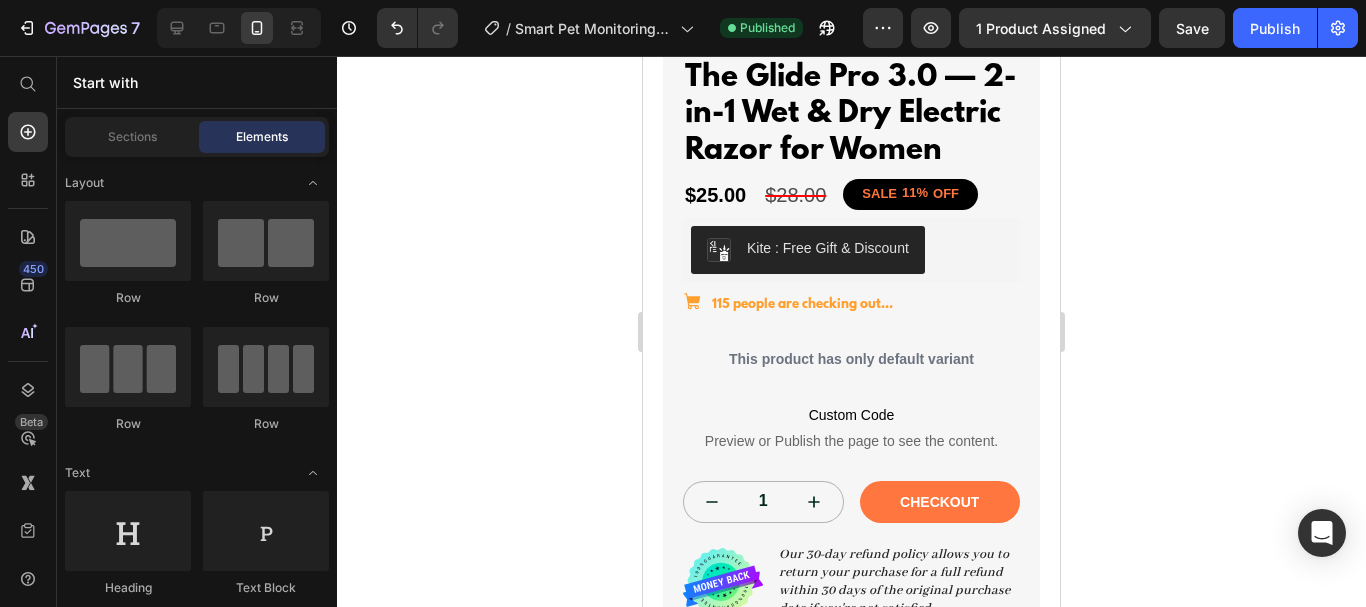 scroll, scrollTop: 901, scrollLeft: 0, axis: vertical 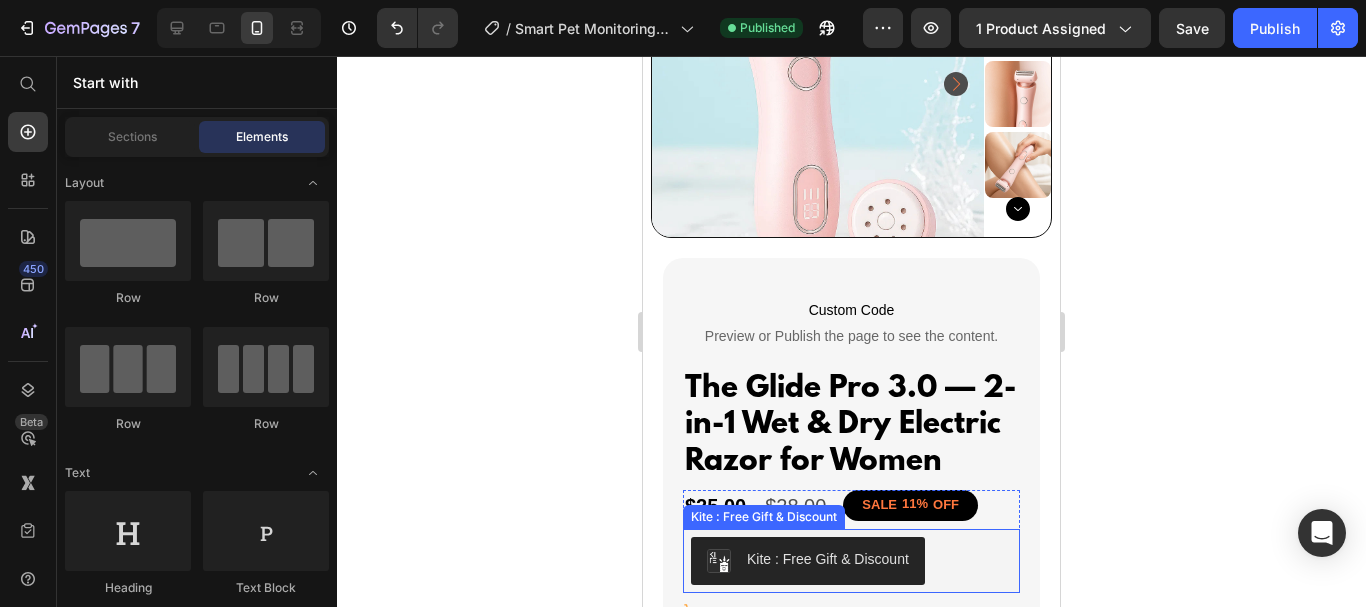click on "Kite : Free Gift & Discount" at bounding box center (828, 559) 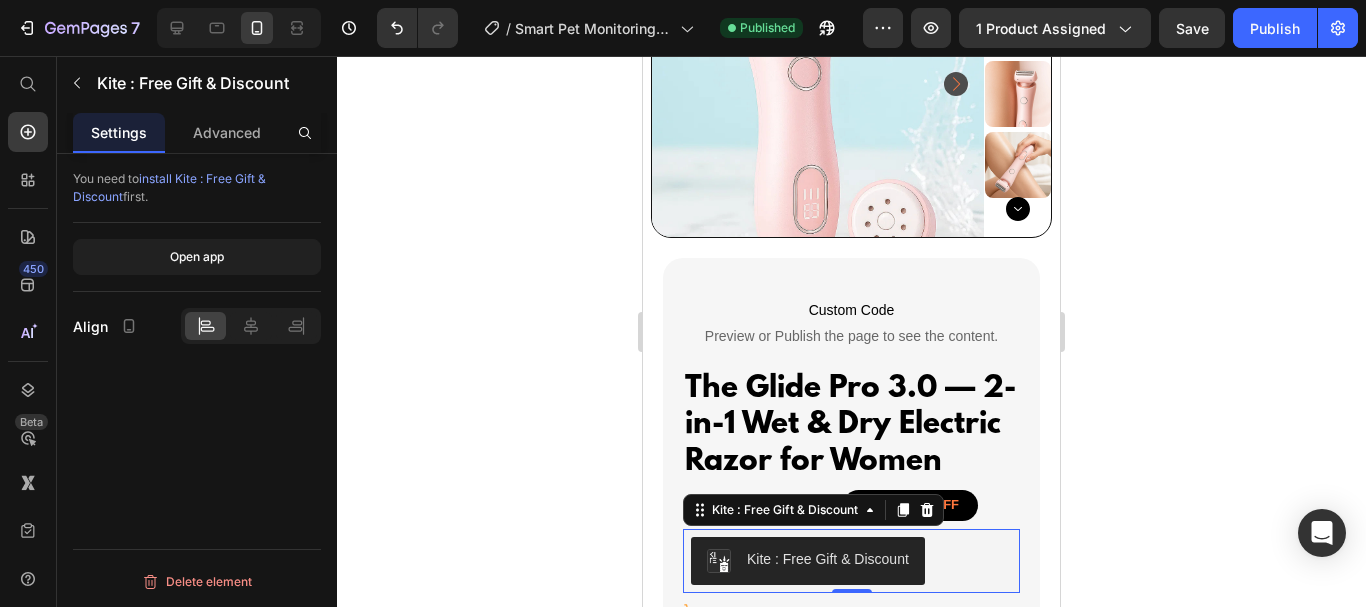 scroll, scrollTop: 372, scrollLeft: 0, axis: vertical 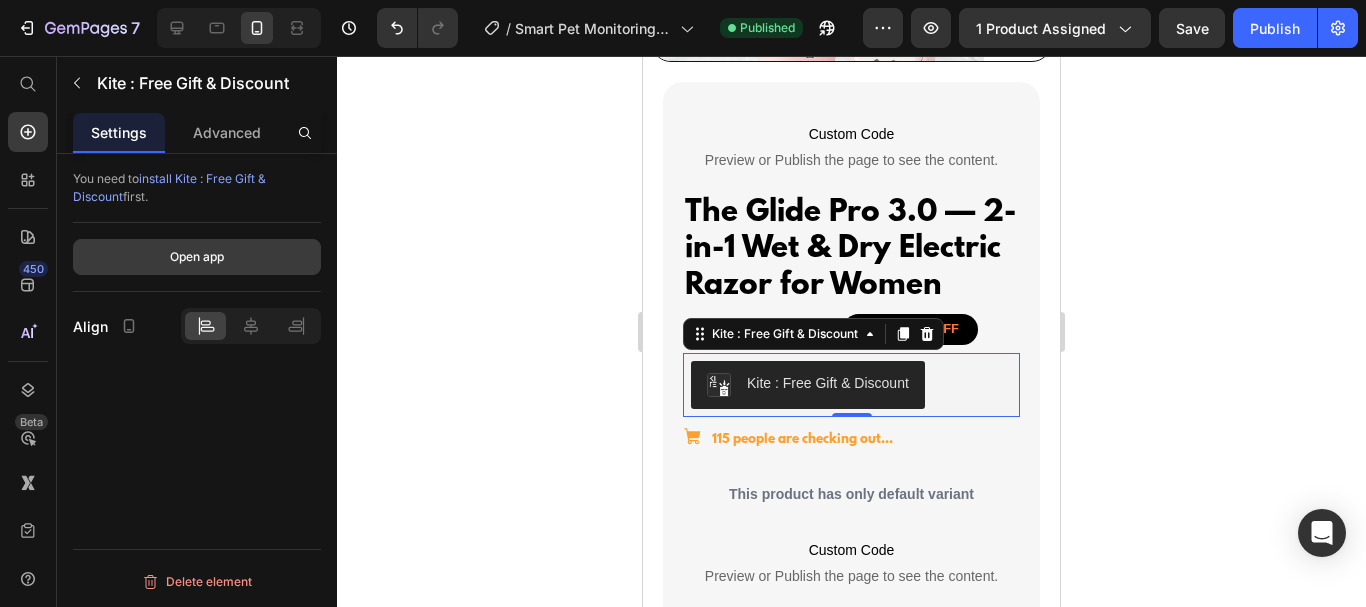 click on "Open app" at bounding box center (197, 257) 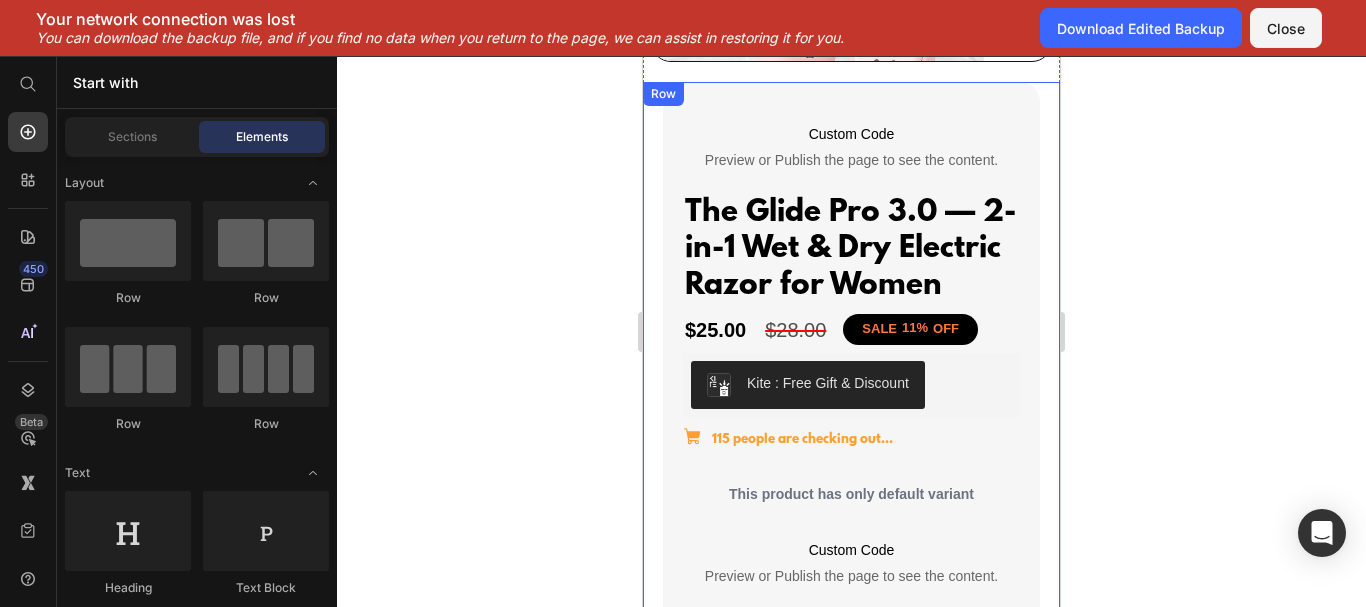 scroll, scrollTop: 798, scrollLeft: 0, axis: vertical 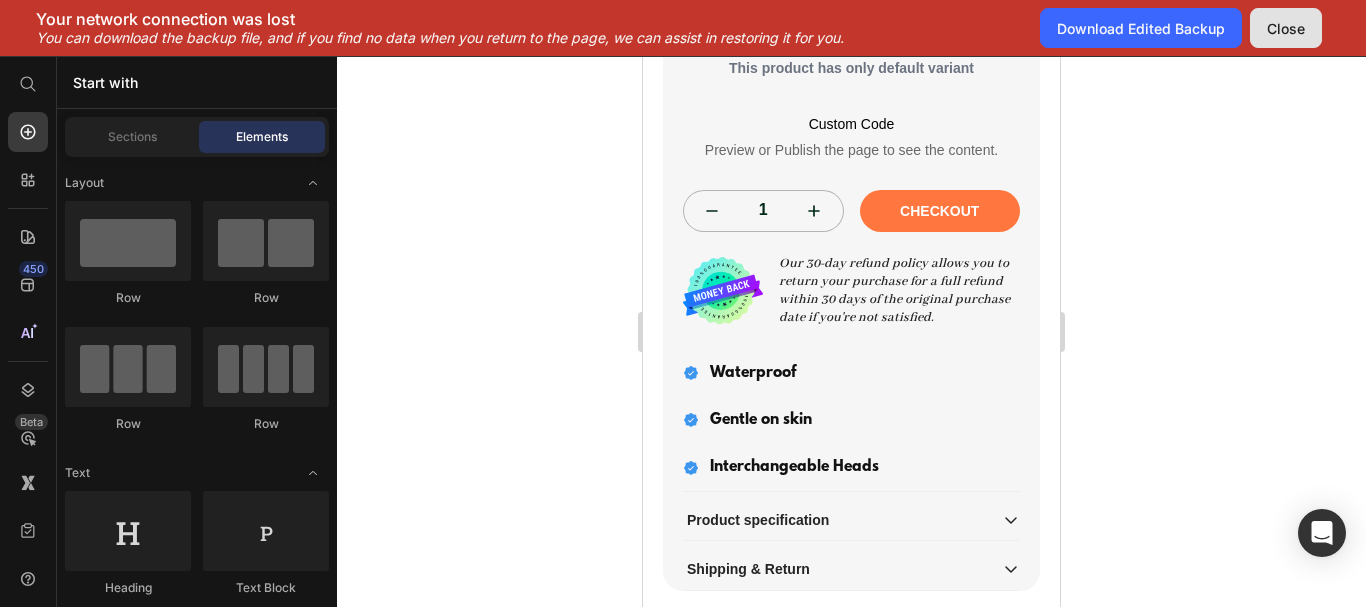 click on "Close" at bounding box center [1286, 28] 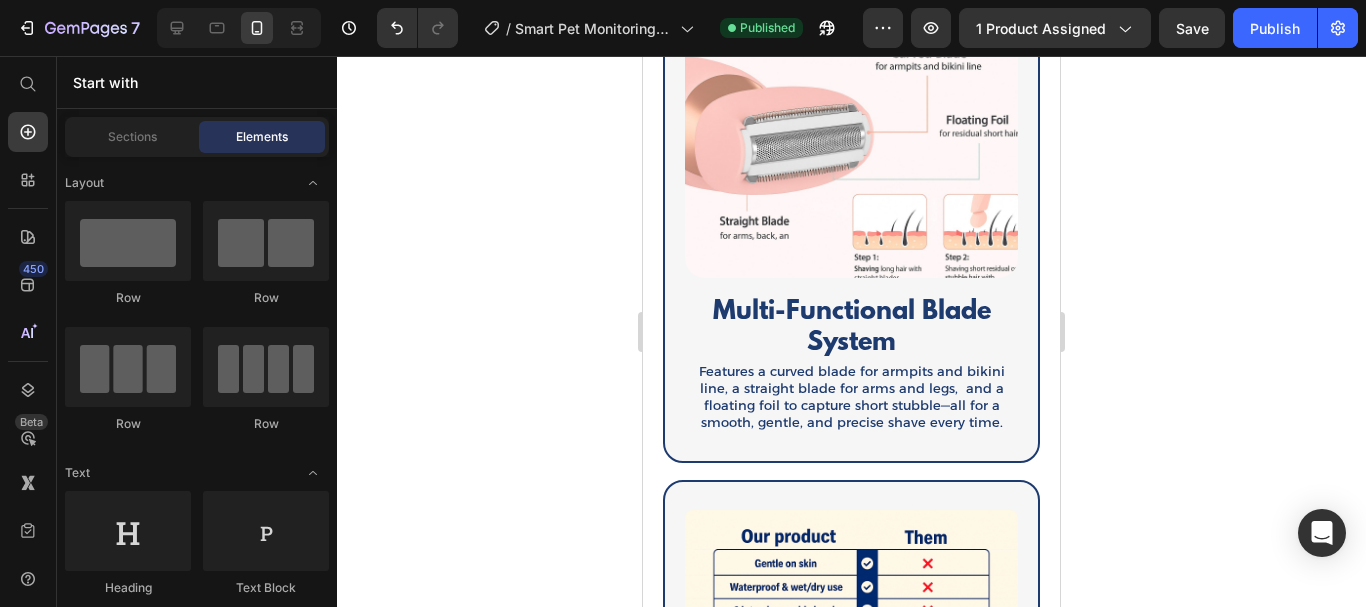 scroll, scrollTop: 1887, scrollLeft: 0, axis: vertical 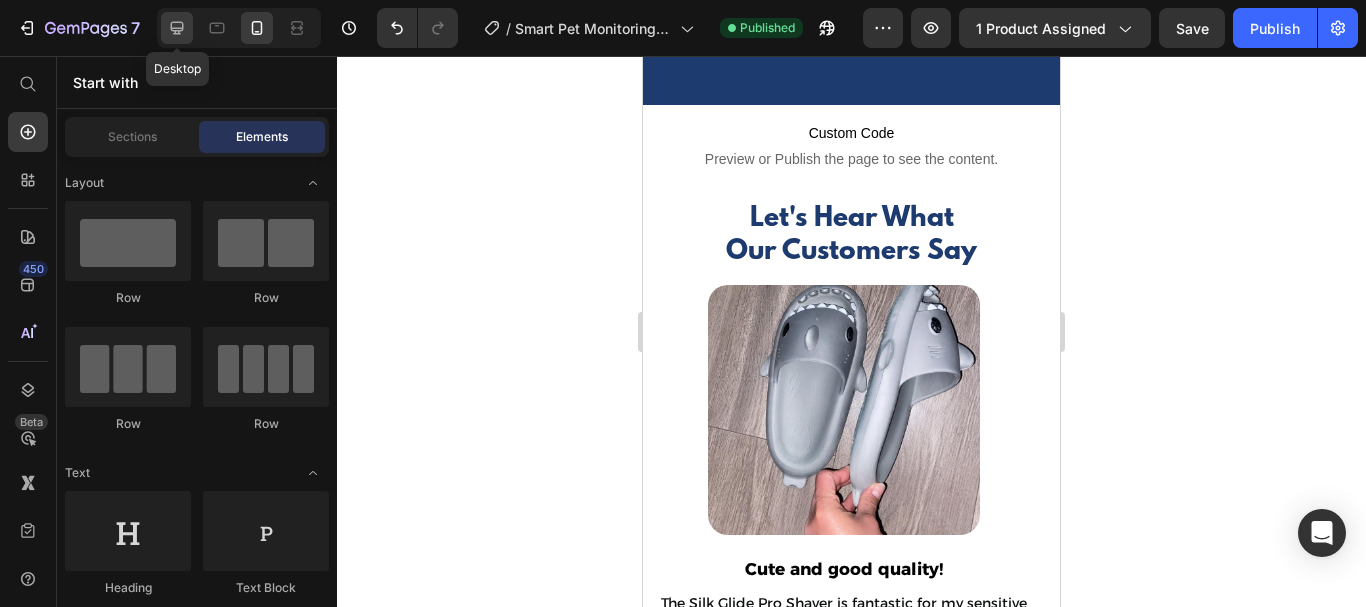 click 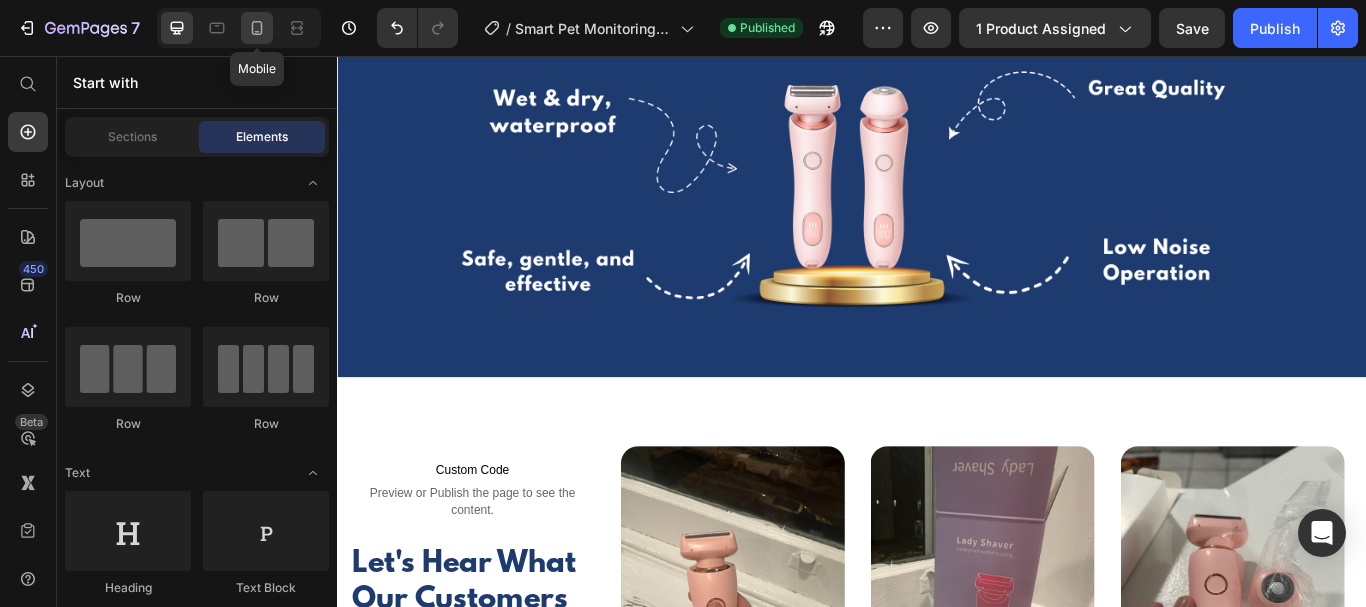 click 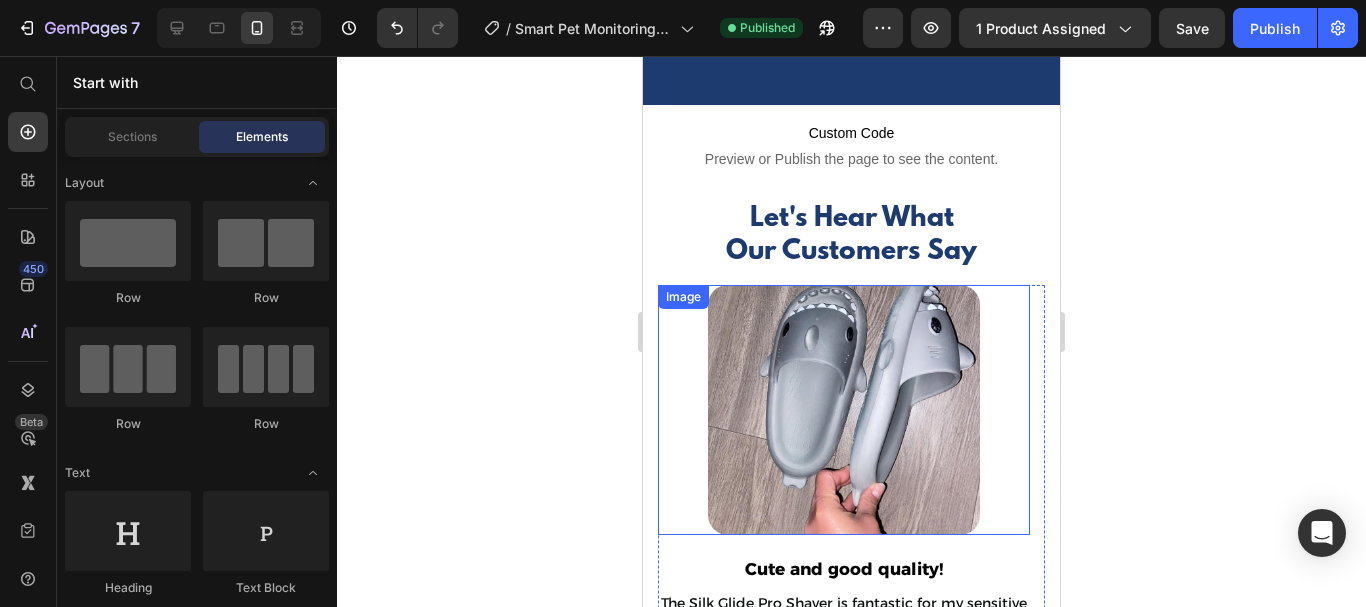 click at bounding box center [844, 410] 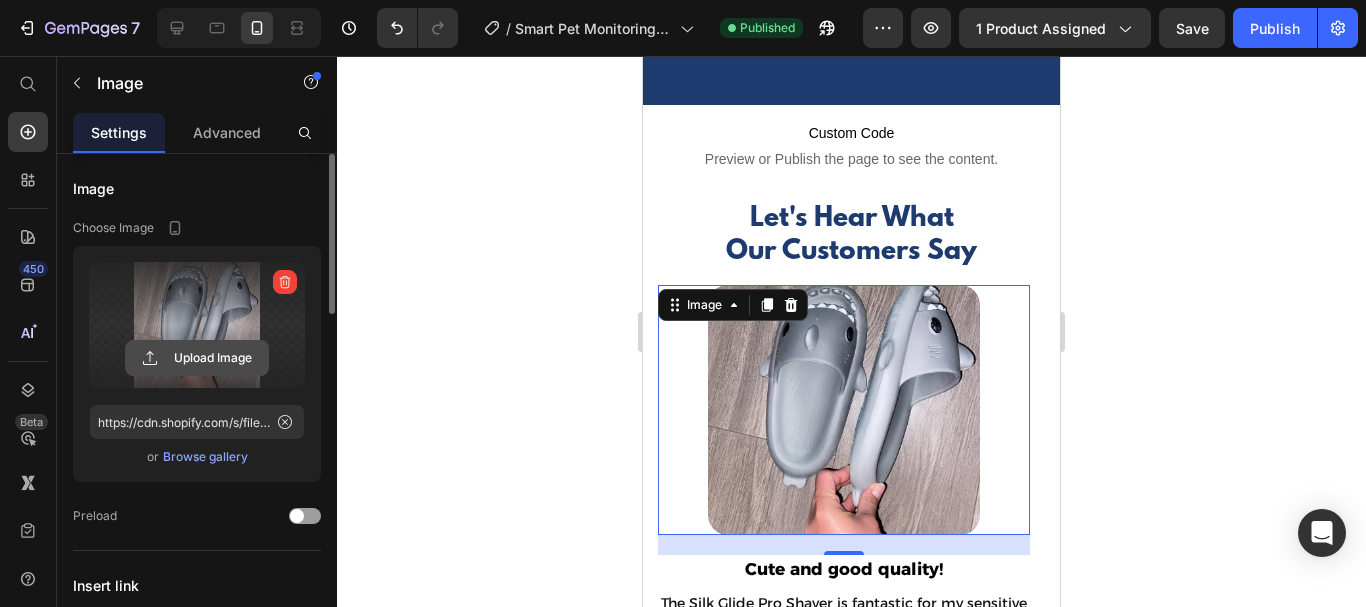 click 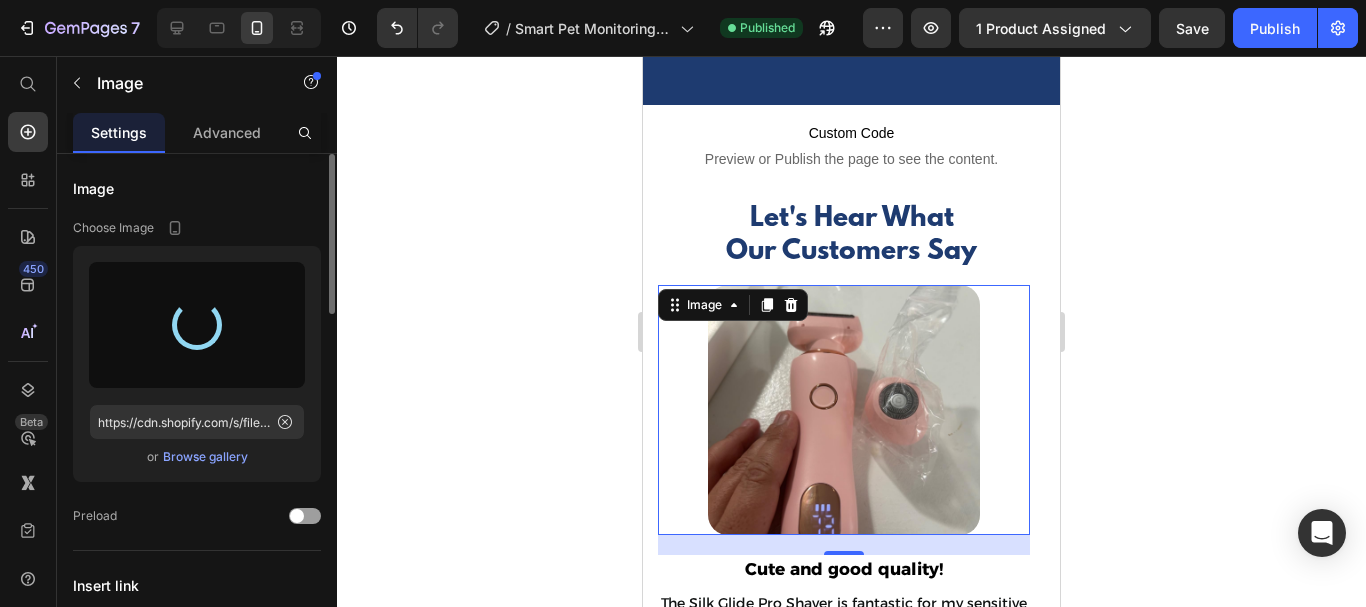 type on "https://cdn.shopify.com/s/files/1/0785/2041/8627/files/gempages_534826193967383692-b502dd6c-f250-4c56-9e8f-c031cc36bd2e.jpg" 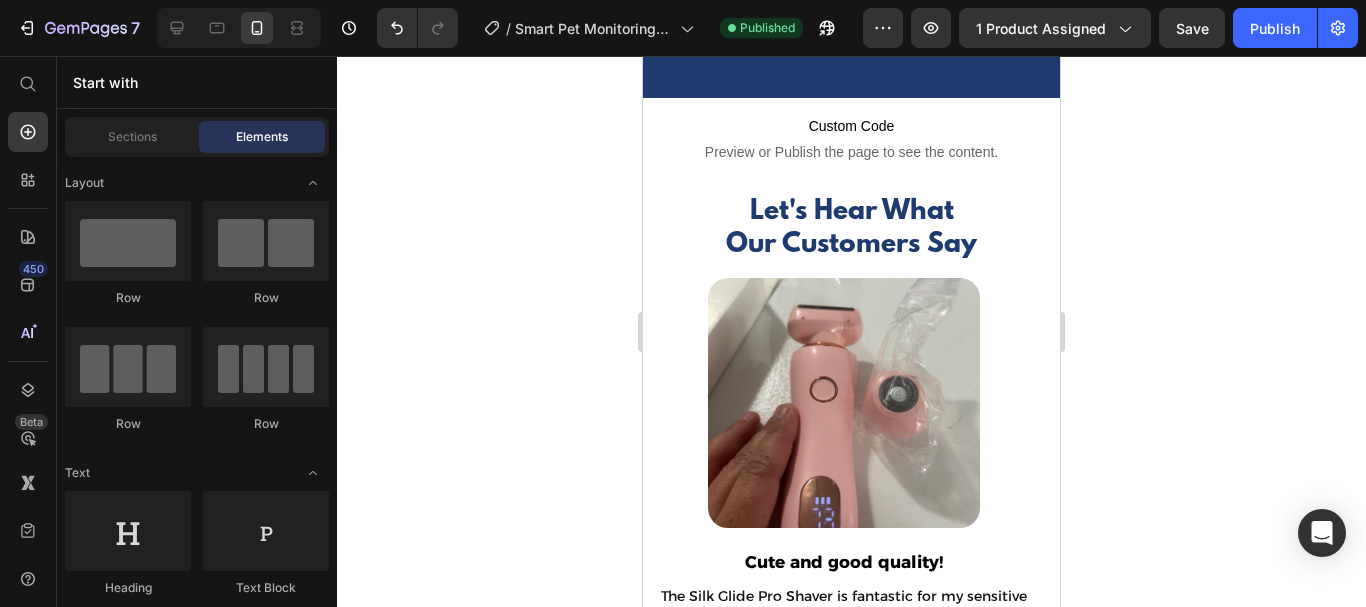 scroll, scrollTop: 4793, scrollLeft: 0, axis: vertical 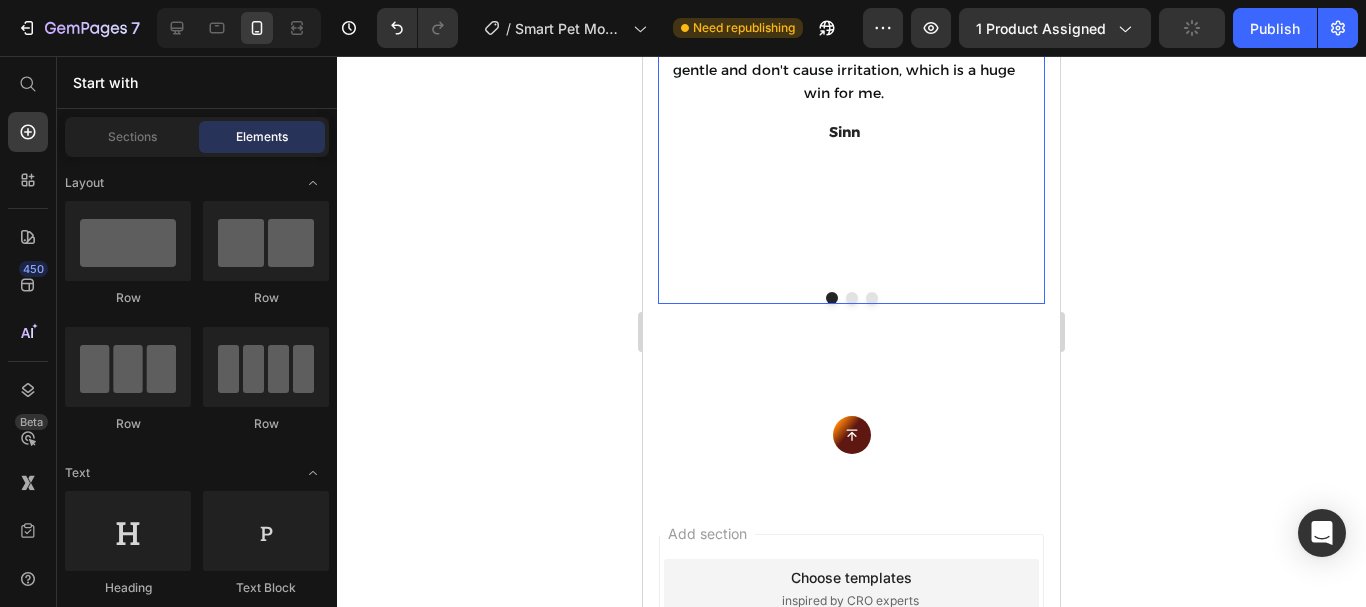 click at bounding box center [852, 298] 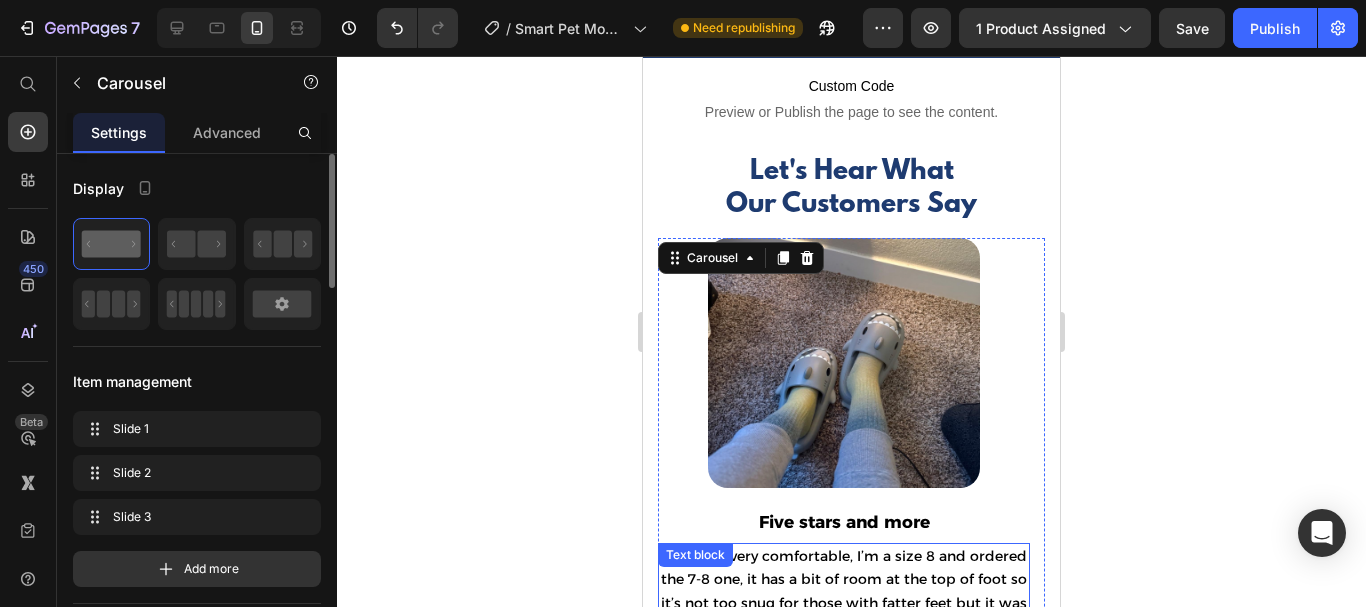 scroll, scrollTop: 3948, scrollLeft: 0, axis: vertical 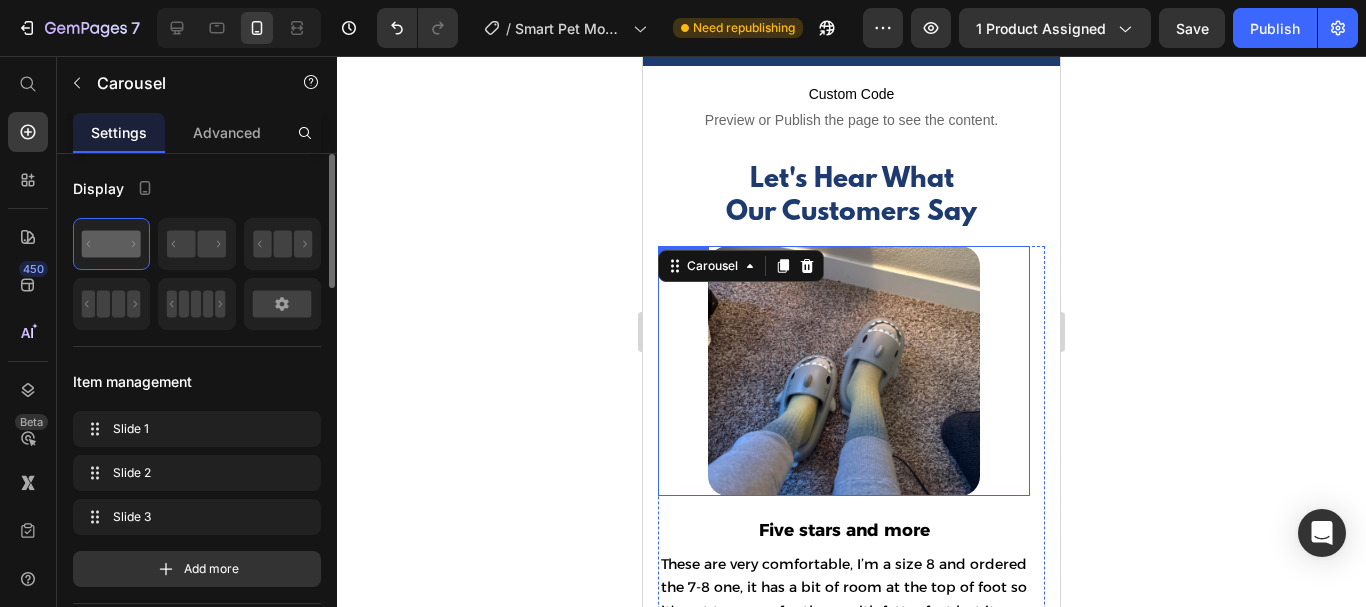 click at bounding box center [844, 371] 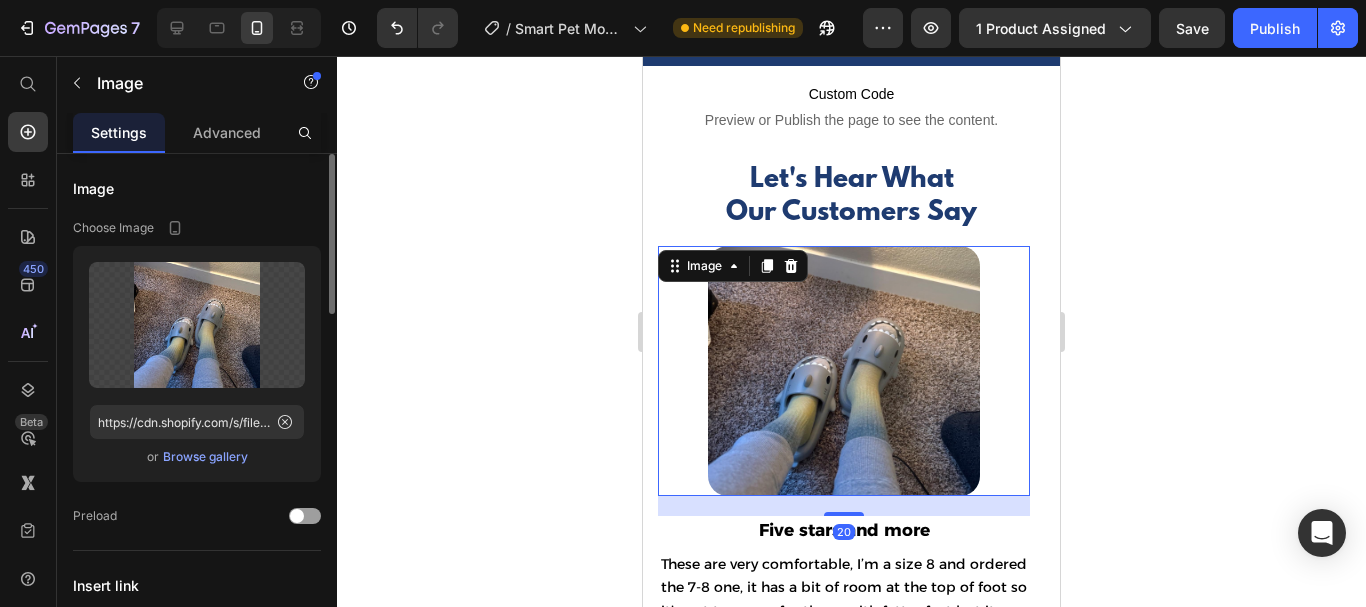 click on "Browse gallery" at bounding box center (205, 457) 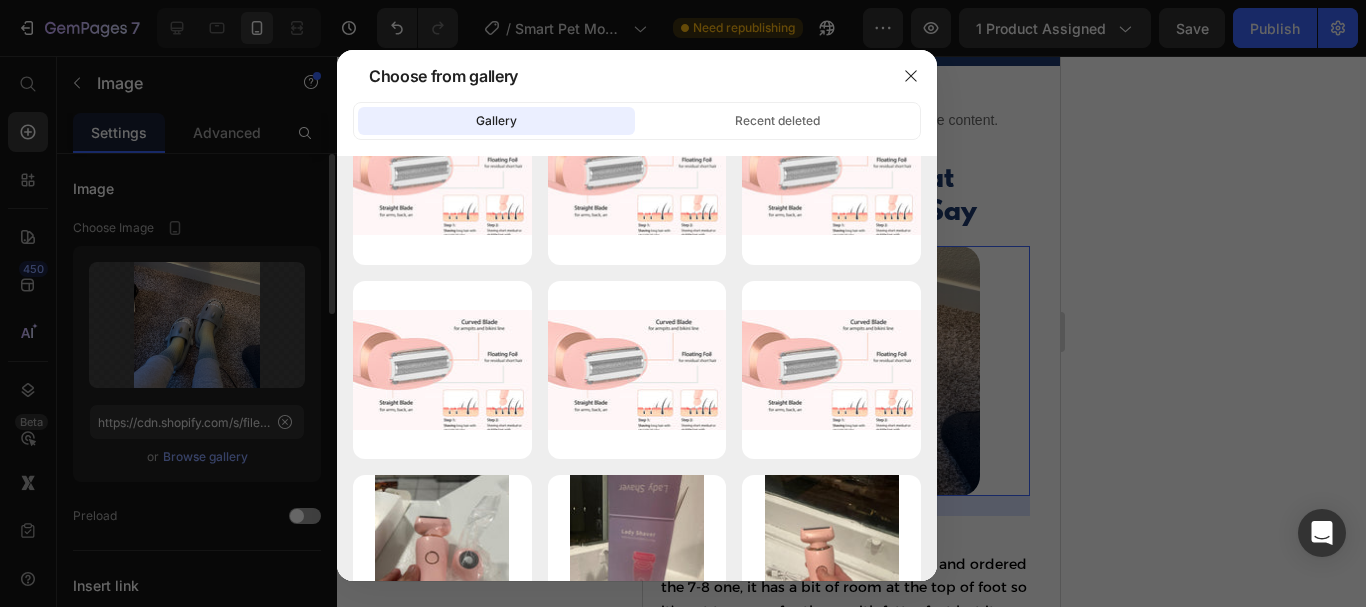 scroll, scrollTop: 1514, scrollLeft: 0, axis: vertical 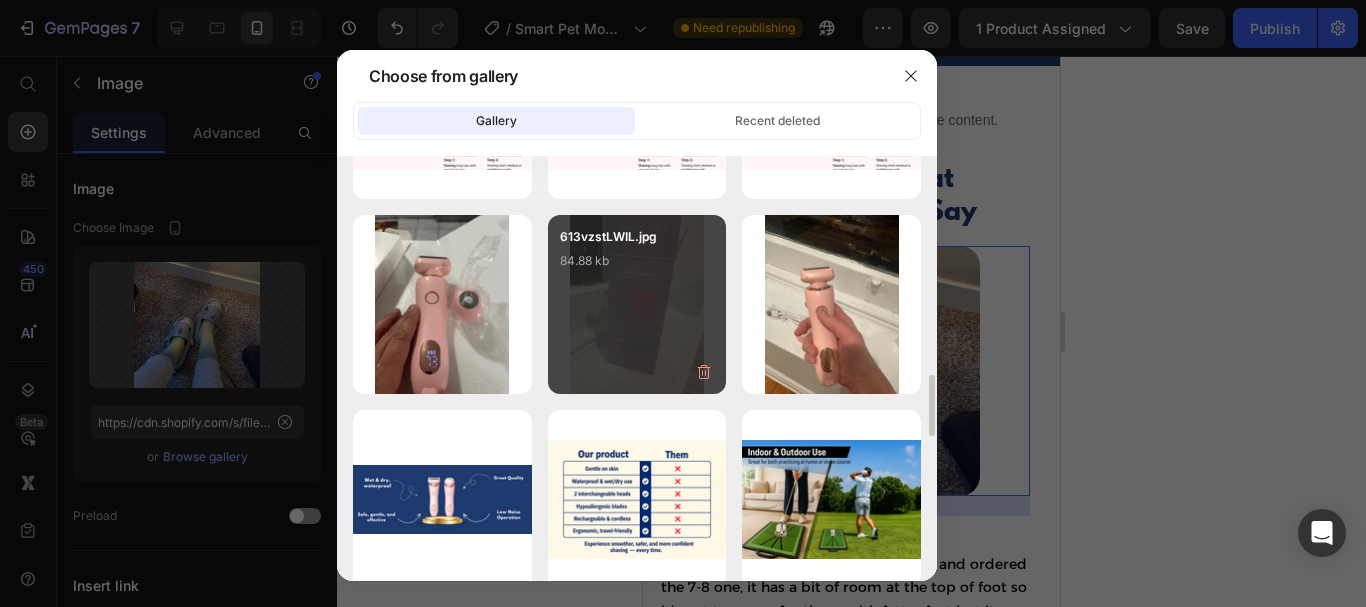 click on "613vzstLWIL.jpg 84.88 kb" at bounding box center [637, 304] 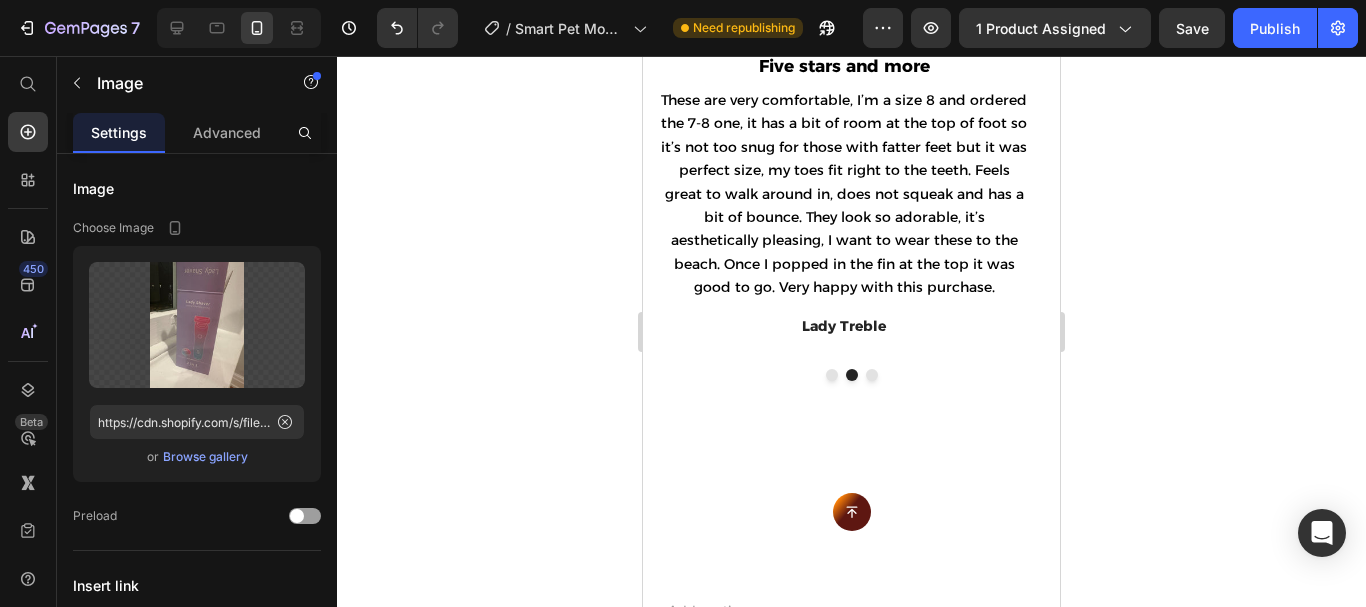 scroll, scrollTop: 4508, scrollLeft: 0, axis: vertical 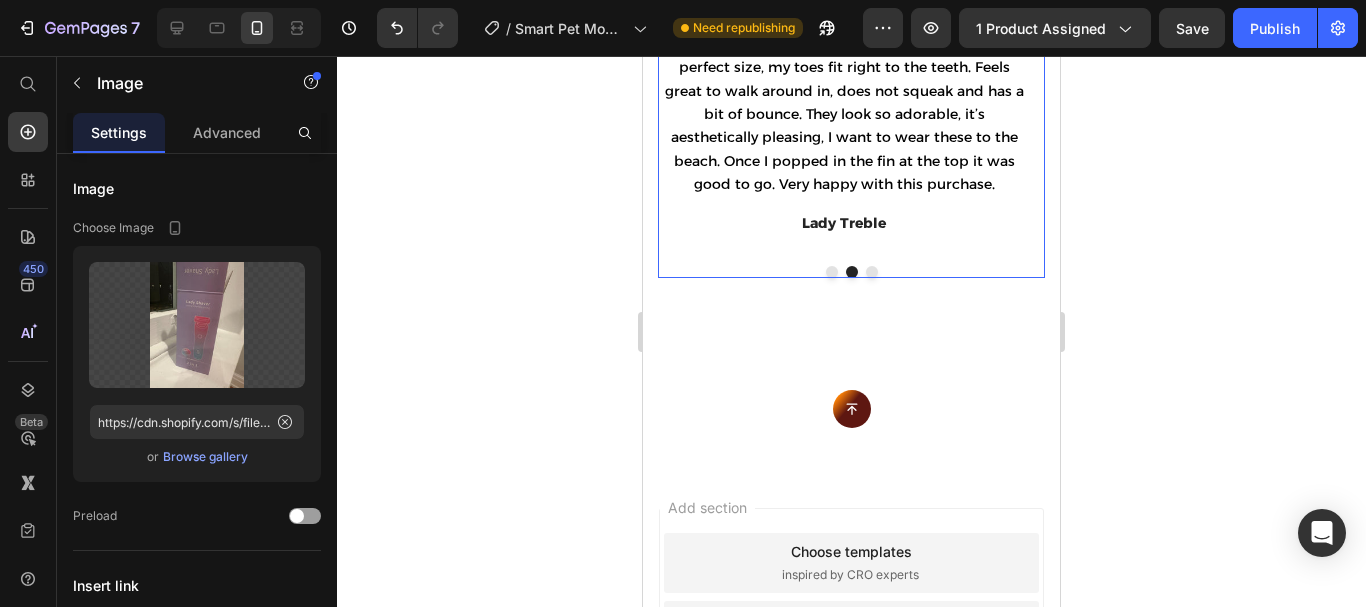 click at bounding box center [872, 272] 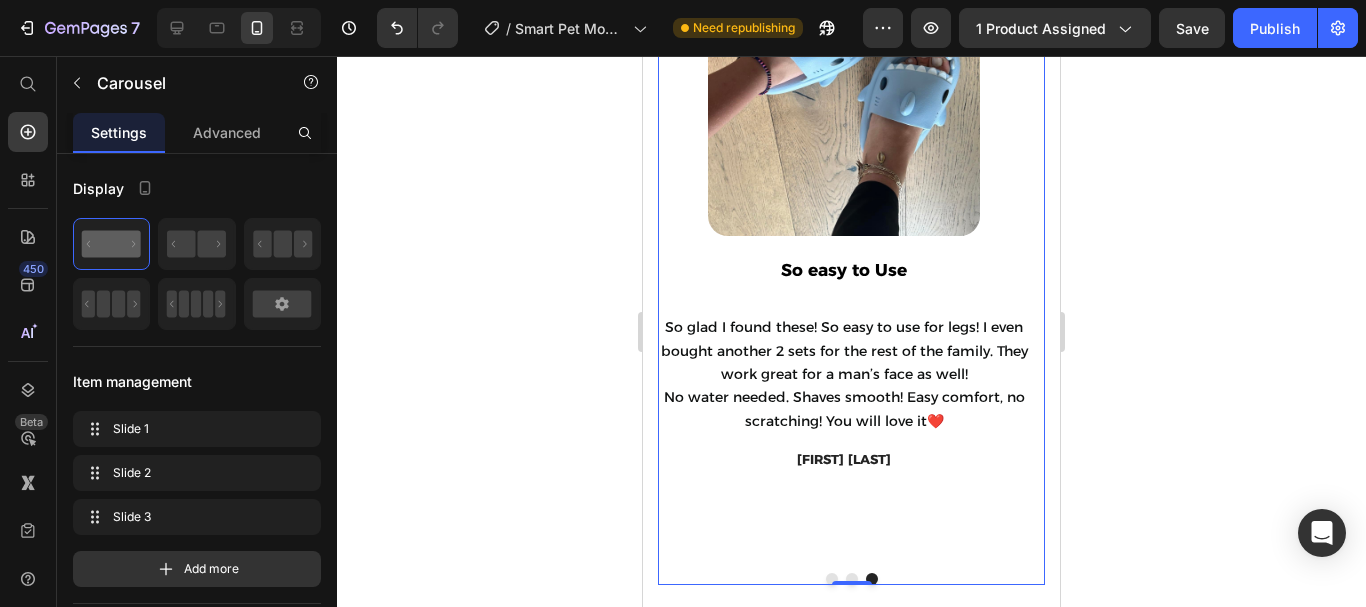 scroll, scrollTop: 4175, scrollLeft: 0, axis: vertical 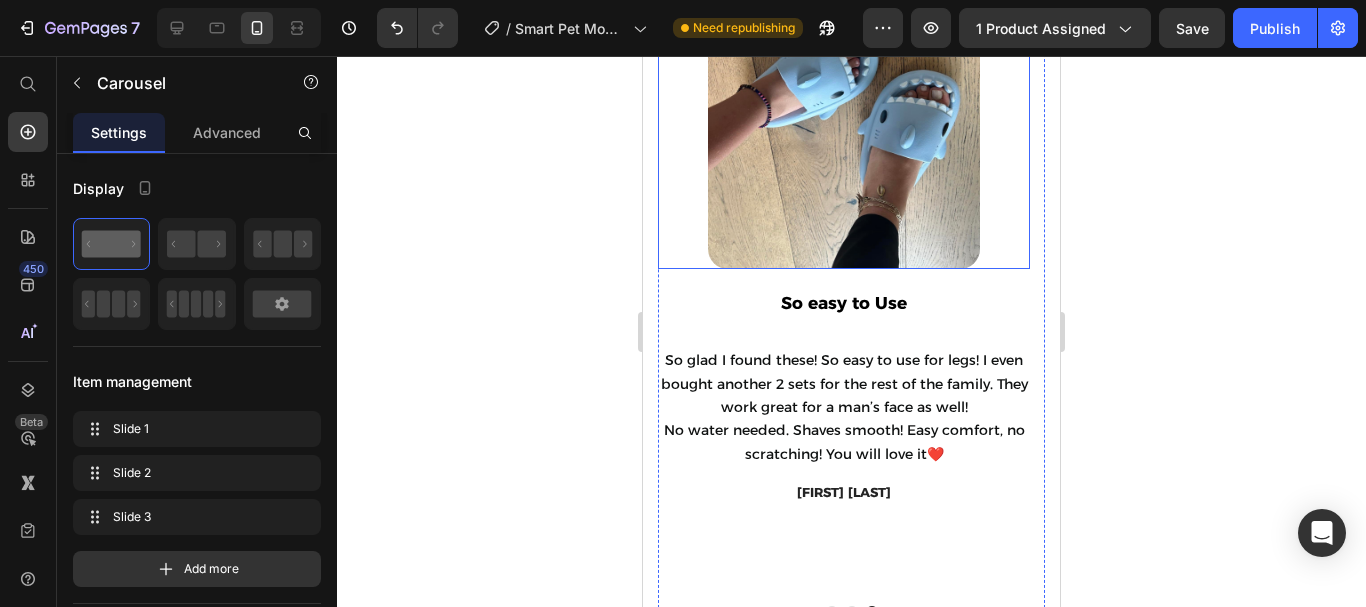 click at bounding box center (844, 144) 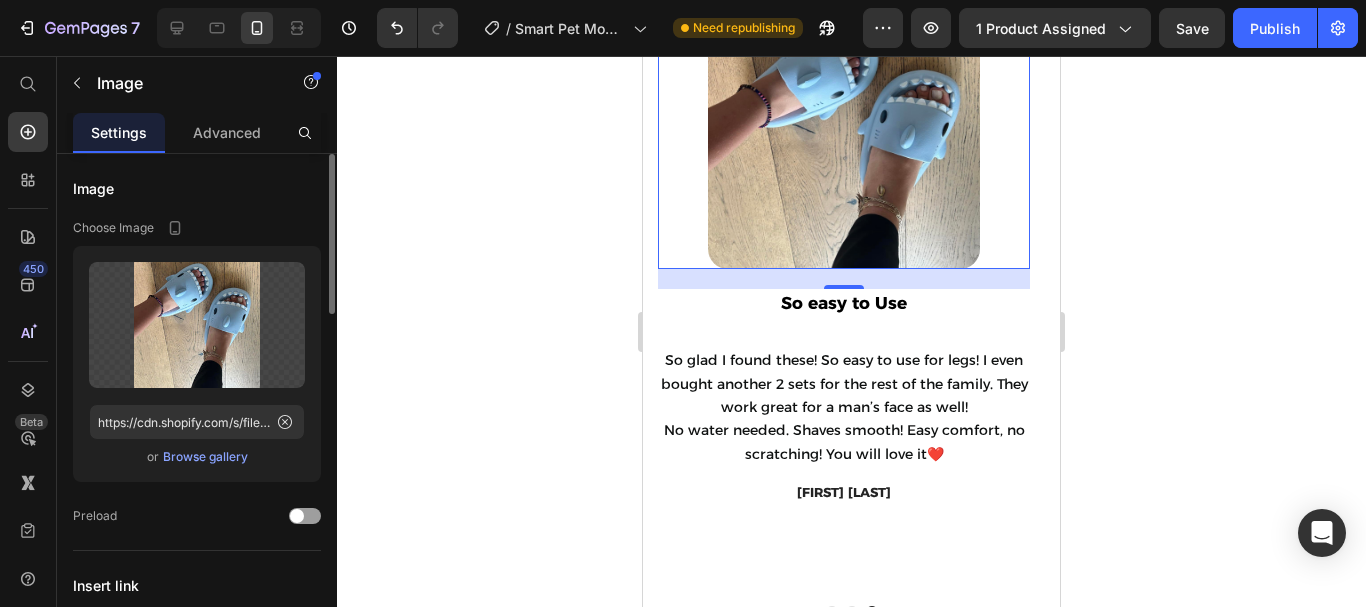 click on "Browse gallery" at bounding box center [205, 457] 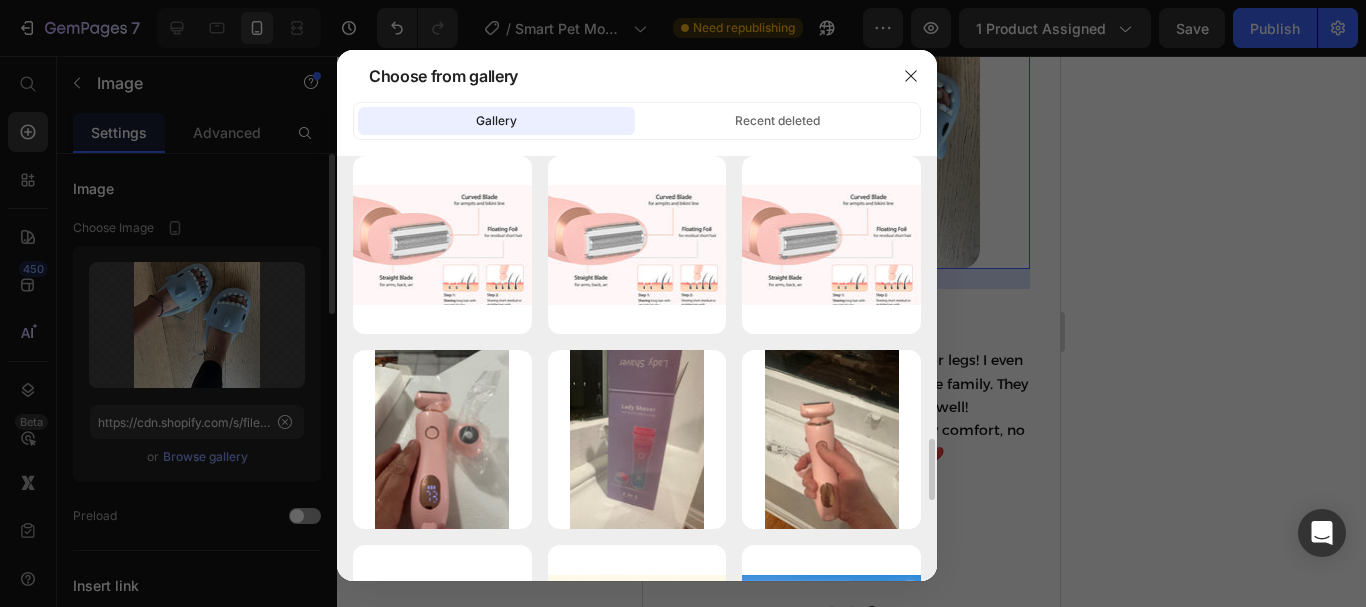 scroll, scrollTop: 1485, scrollLeft: 0, axis: vertical 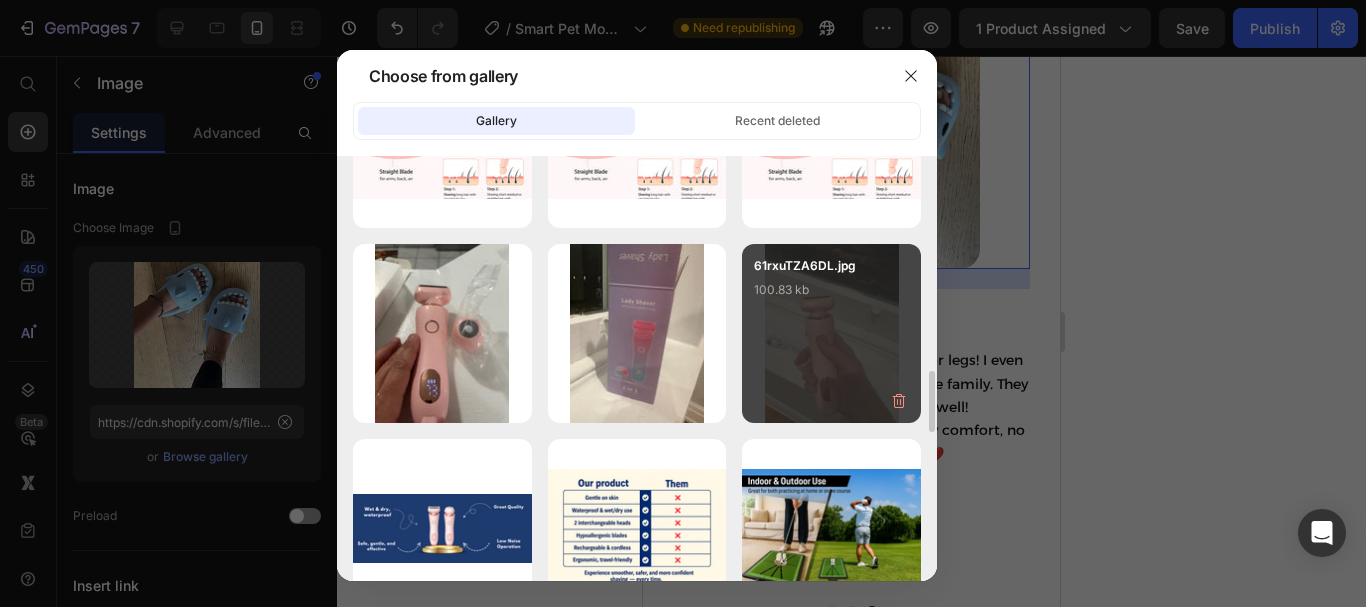 click on "61rxuTZA6DL.jpg 100.83 kb" at bounding box center (831, 296) 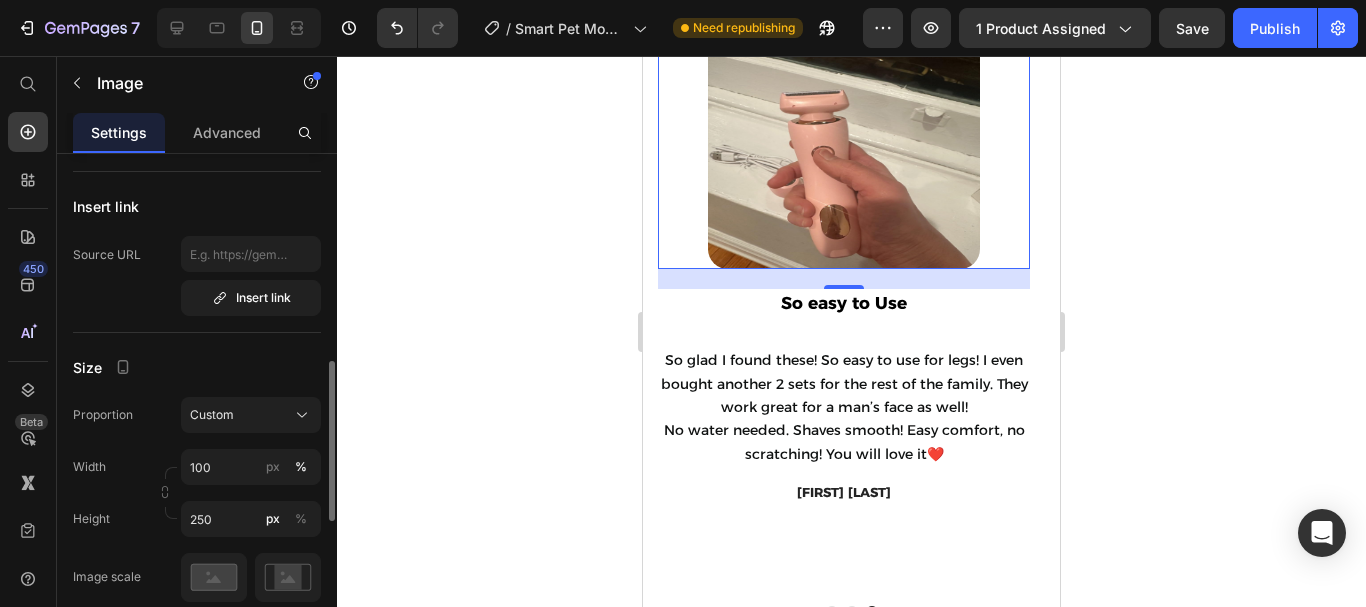 scroll, scrollTop: 446, scrollLeft: 0, axis: vertical 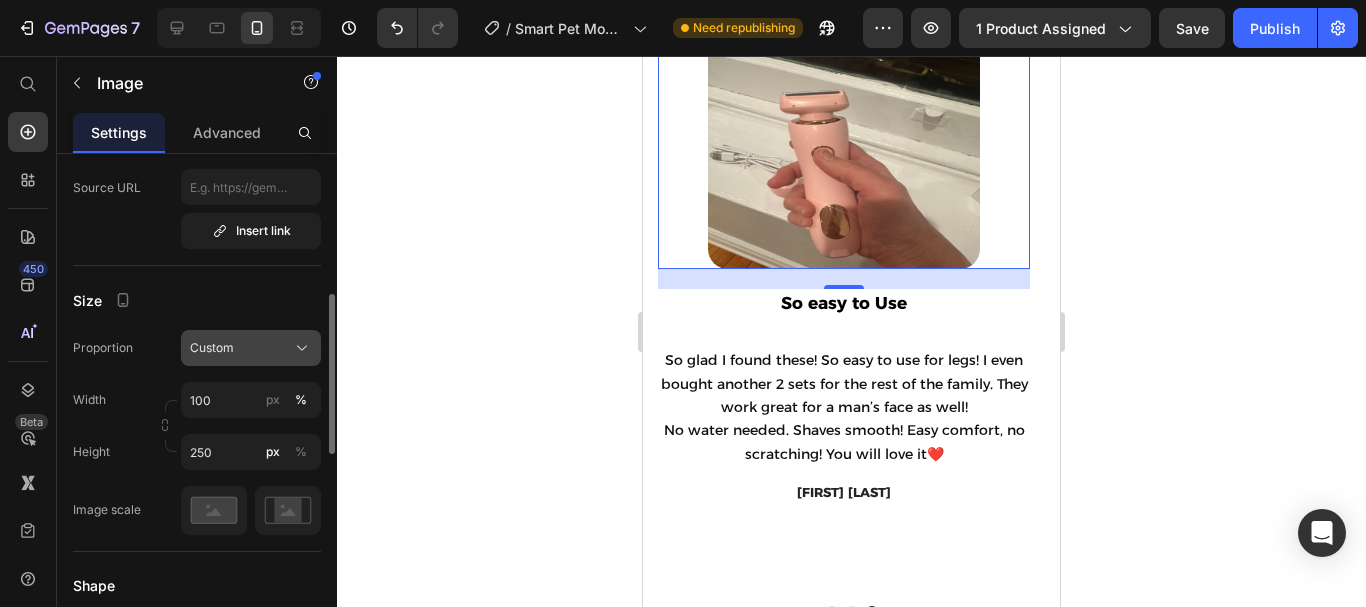 click on "Custom" at bounding box center (212, 348) 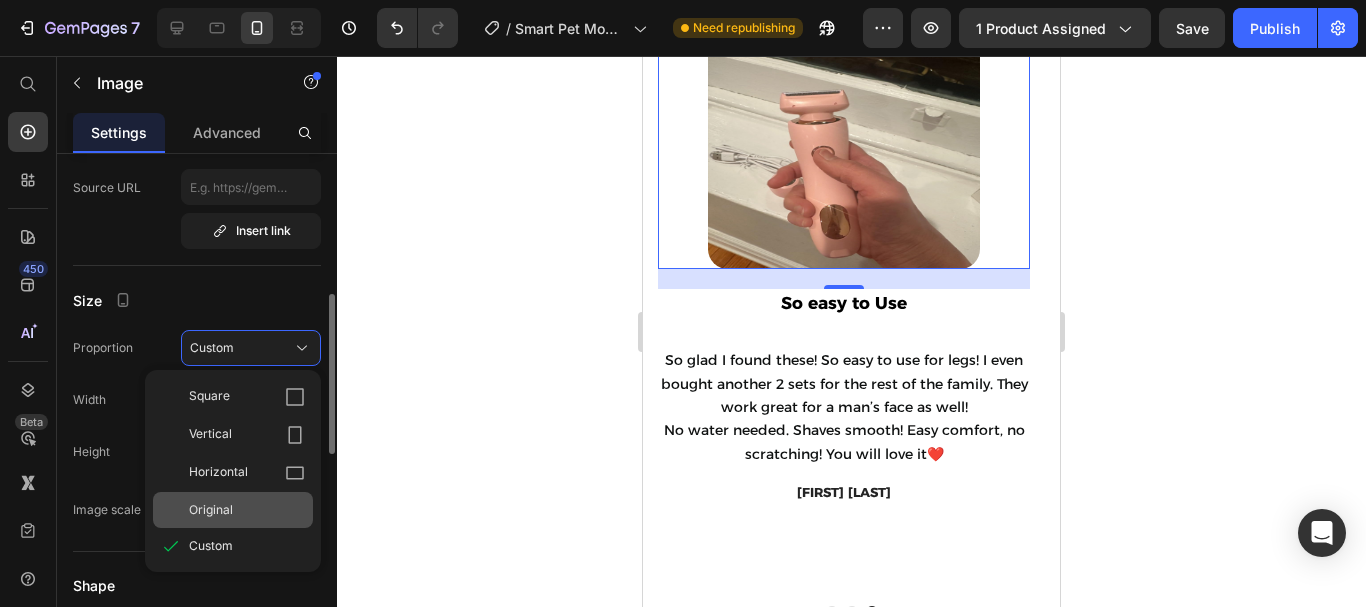click on "Original" at bounding box center [247, 510] 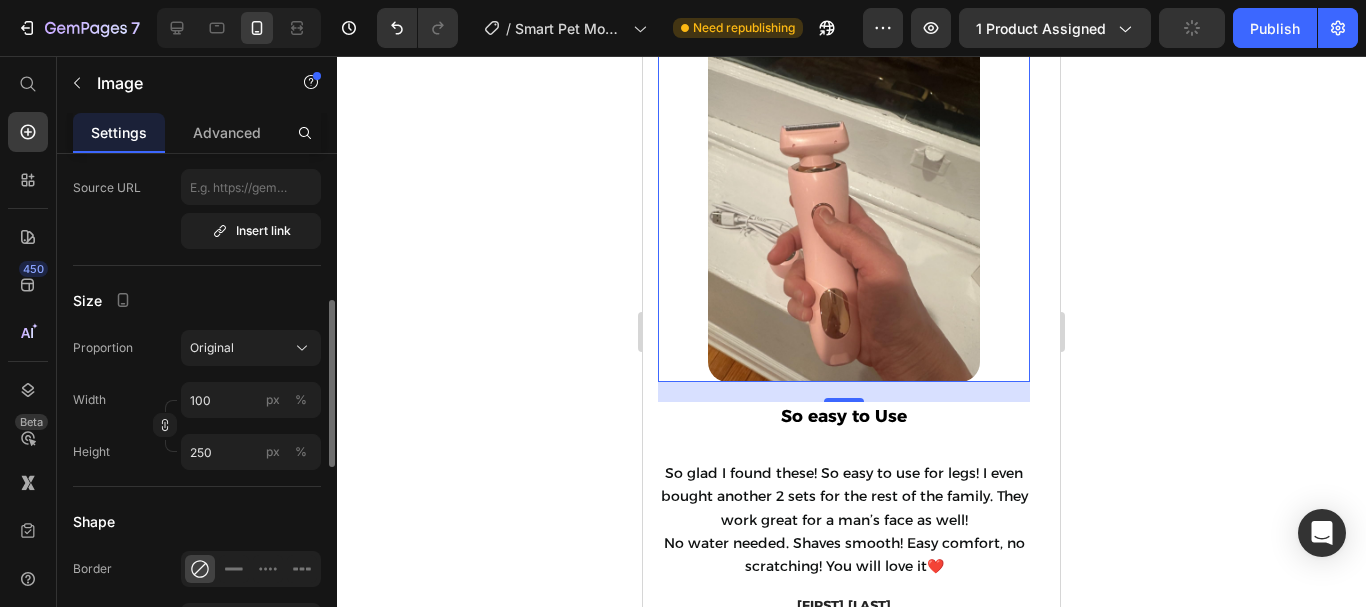 type 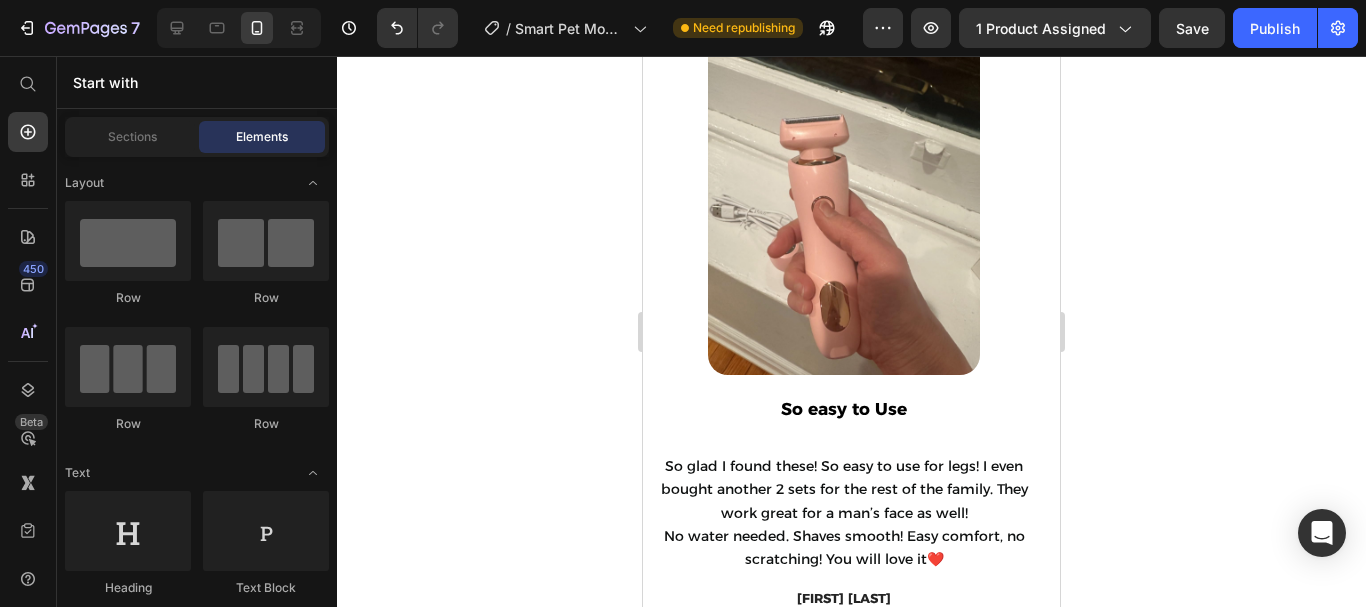 scroll, scrollTop: 4730, scrollLeft: 0, axis: vertical 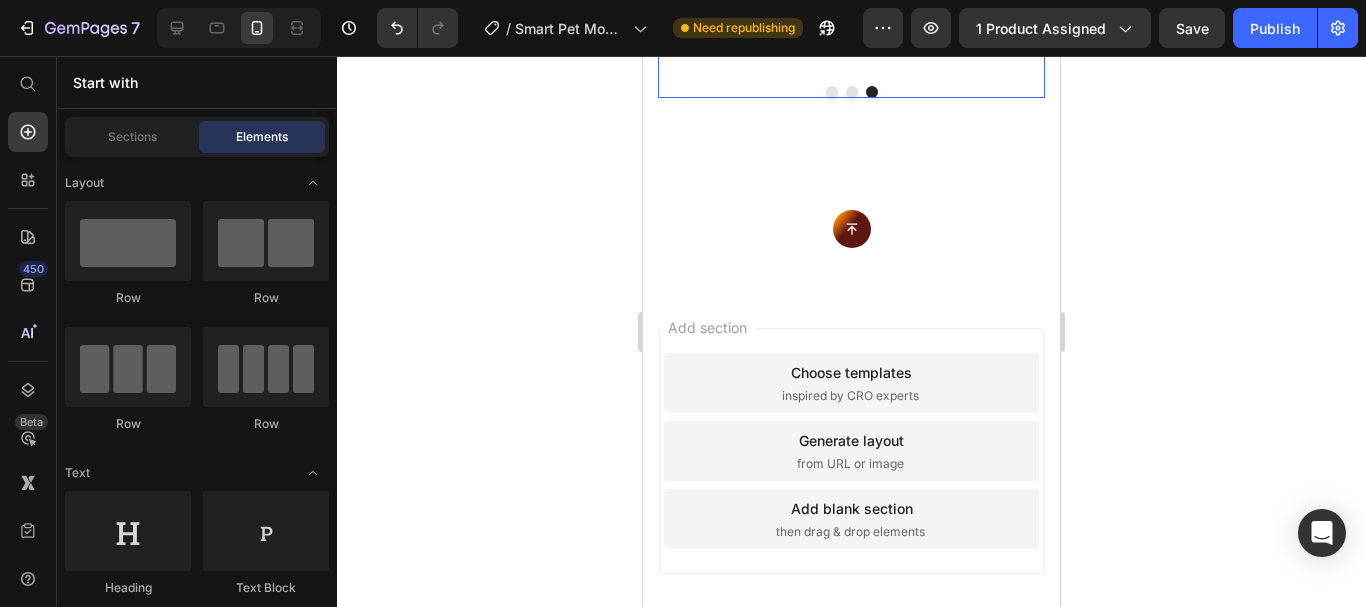 click at bounding box center [852, 92] 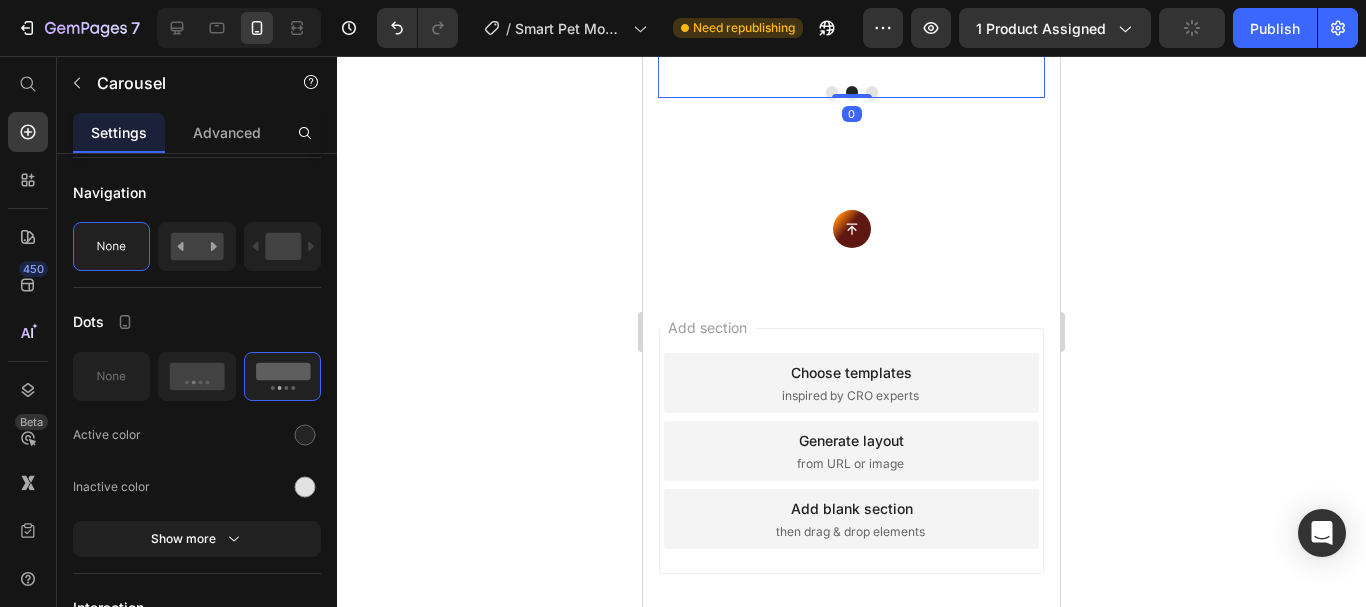 scroll, scrollTop: 0, scrollLeft: 0, axis: both 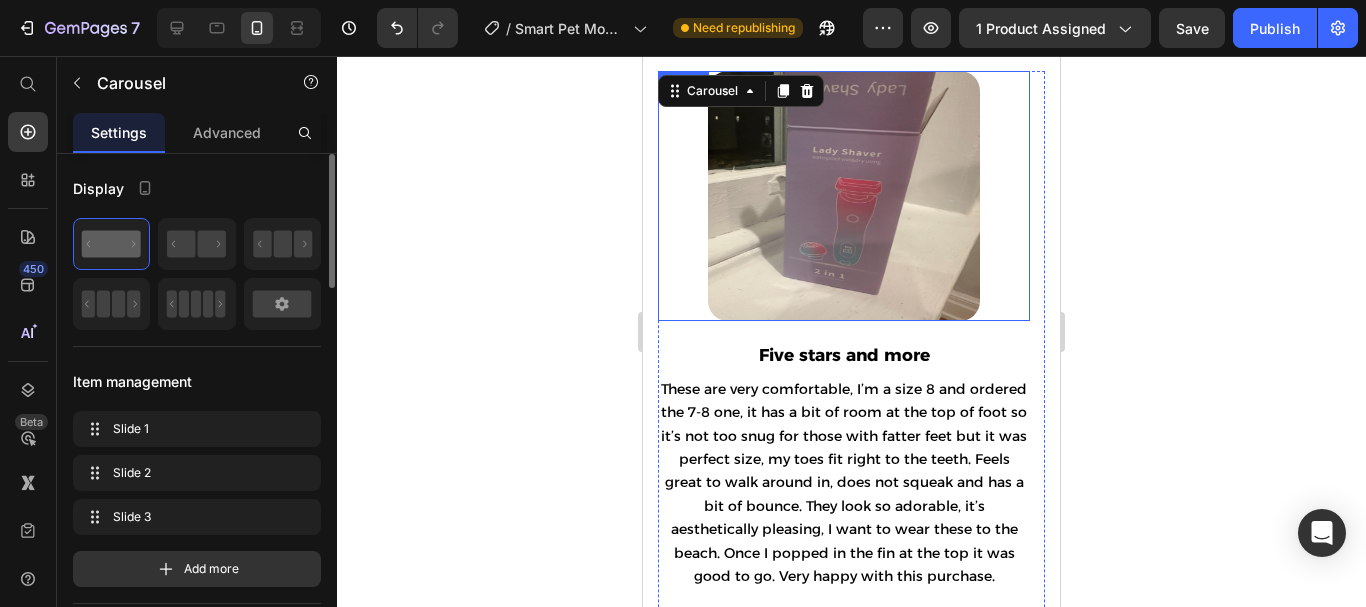 click at bounding box center [844, 196] 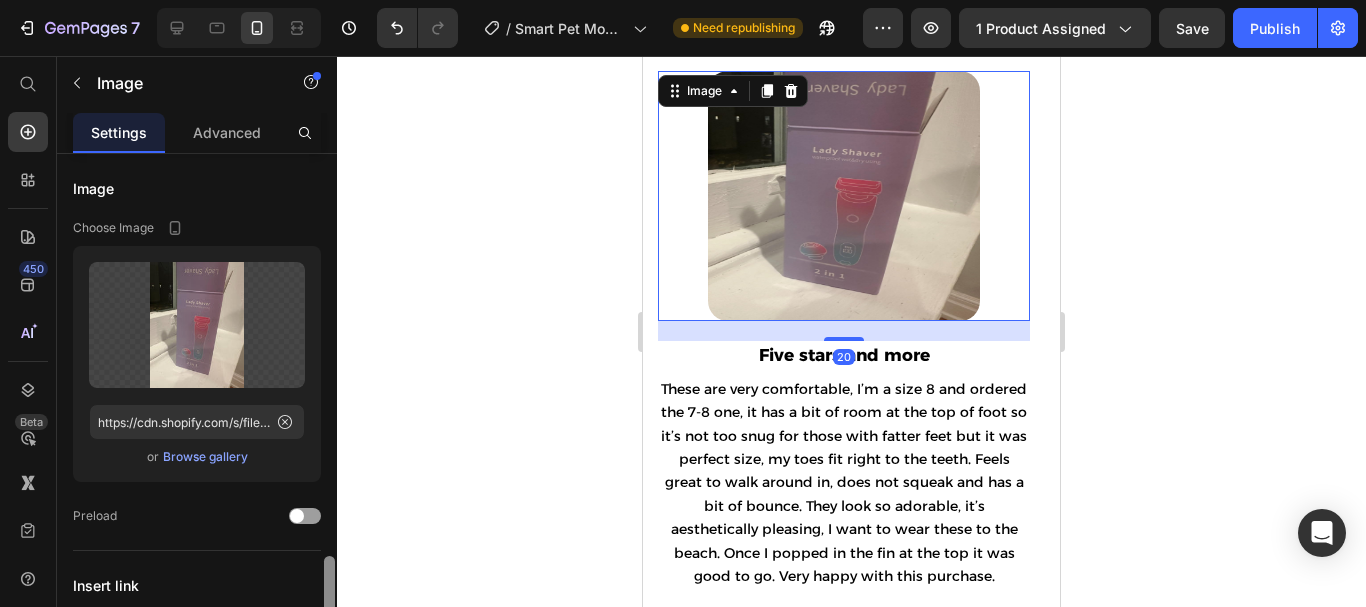 scroll, scrollTop: 306, scrollLeft: 0, axis: vertical 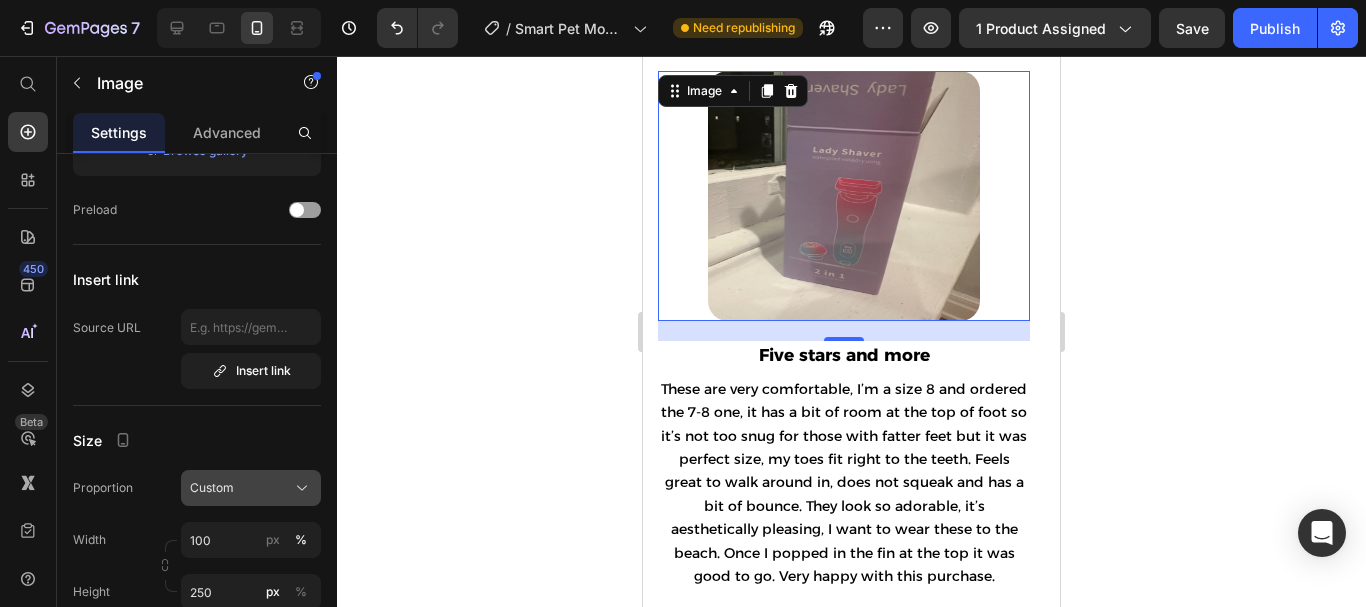 click on "Custom" 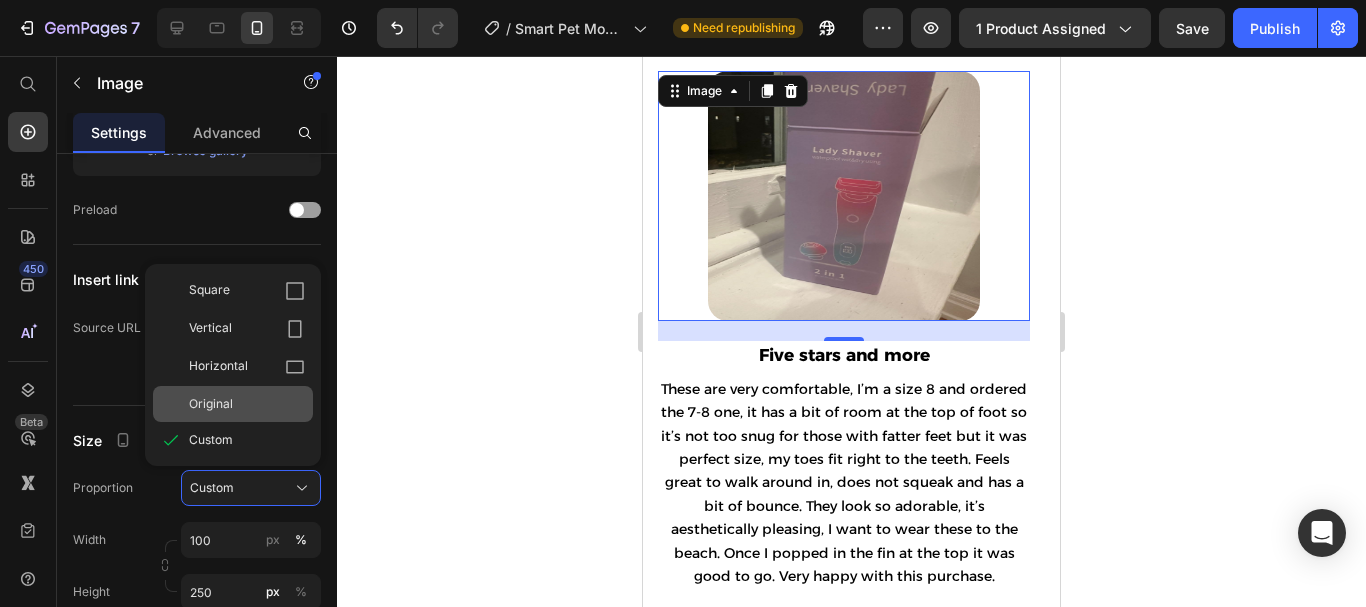 drag, startPoint x: 252, startPoint y: 400, endPoint x: 61, endPoint y: 251, distance: 242.24368 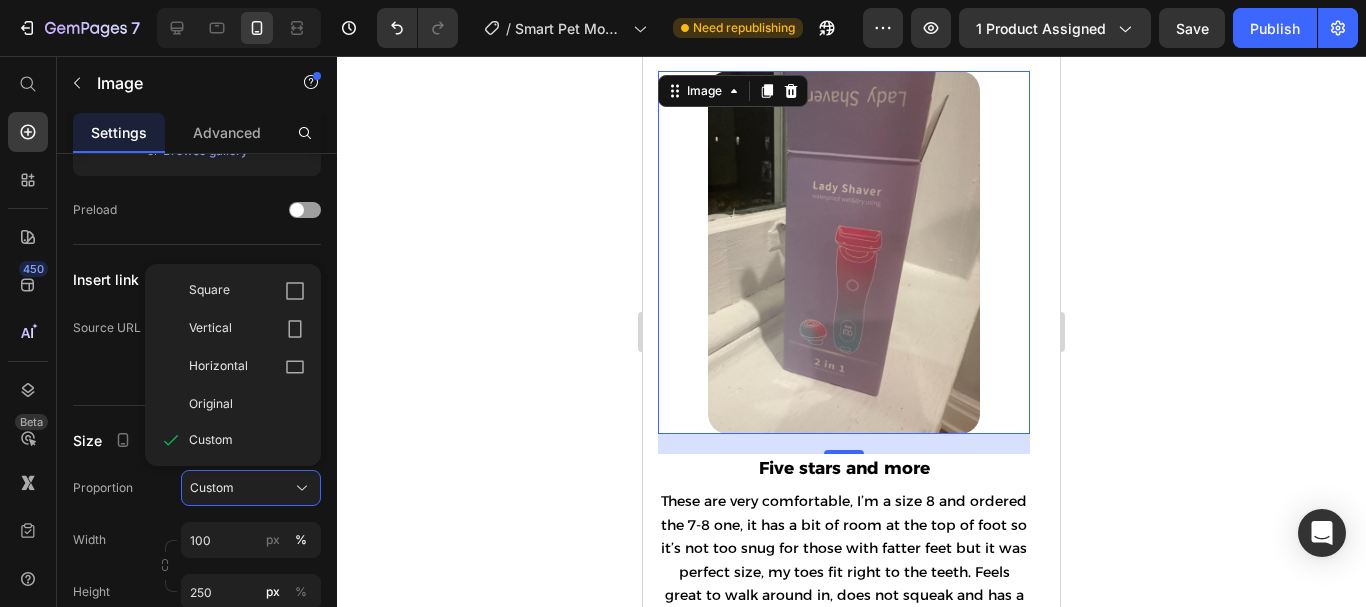 type 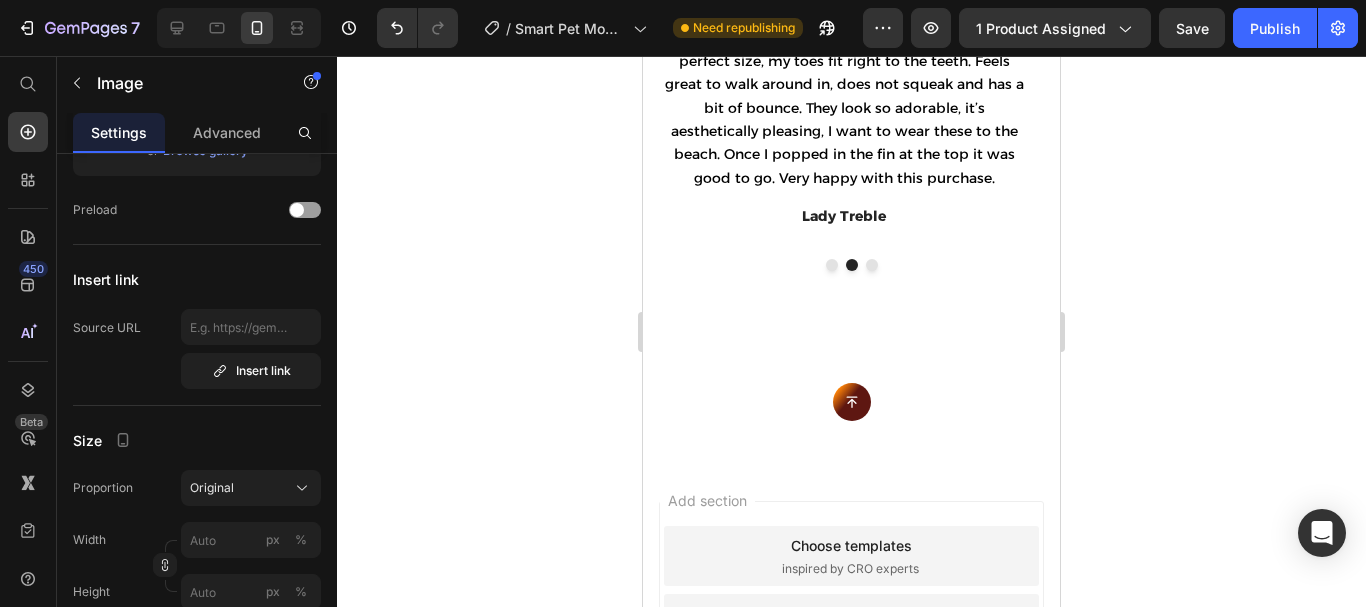 scroll, scrollTop: 4663, scrollLeft: 0, axis: vertical 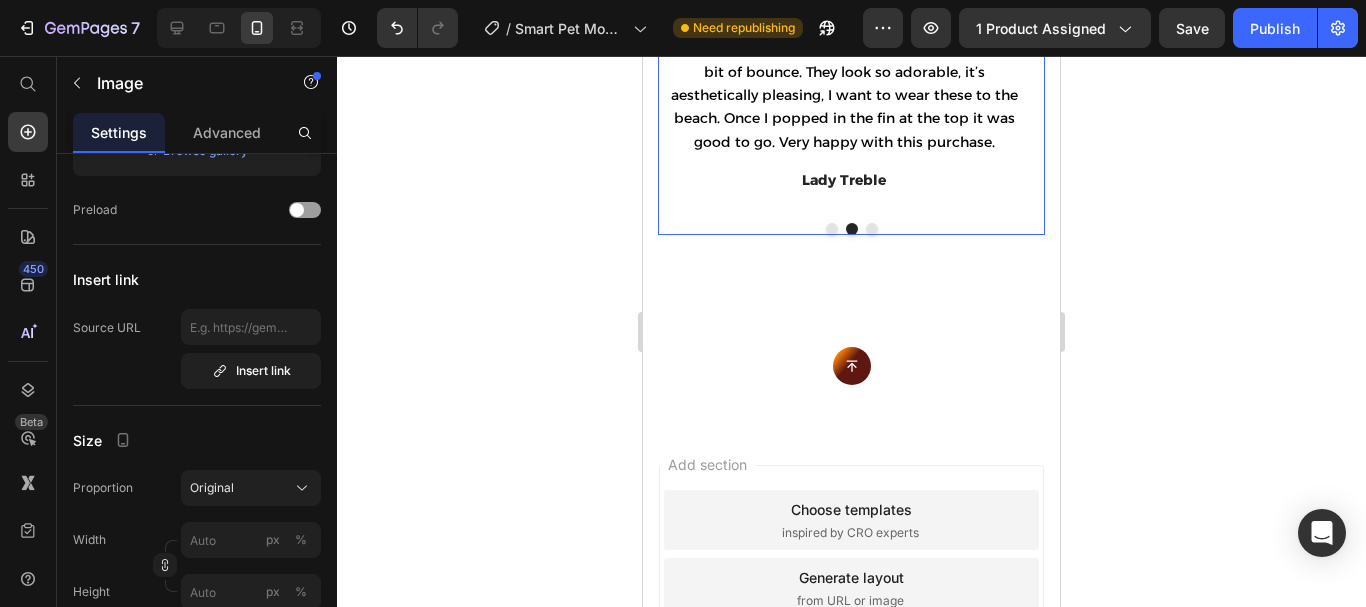 click at bounding box center [832, 229] 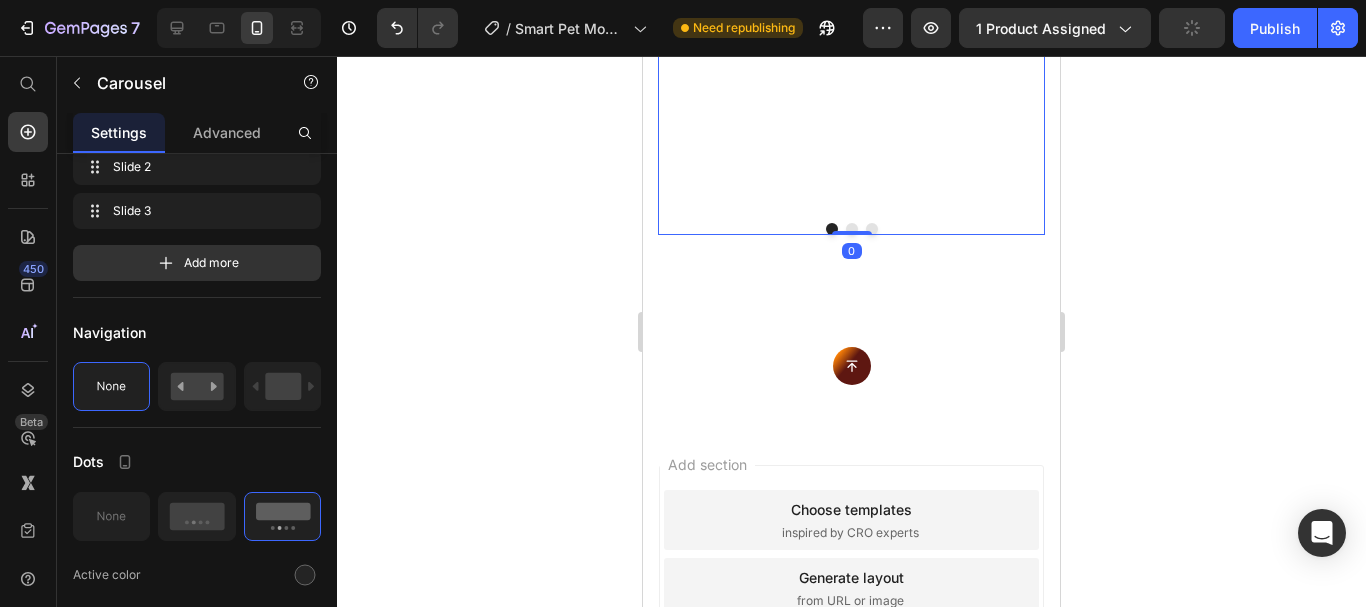 scroll, scrollTop: 0, scrollLeft: 0, axis: both 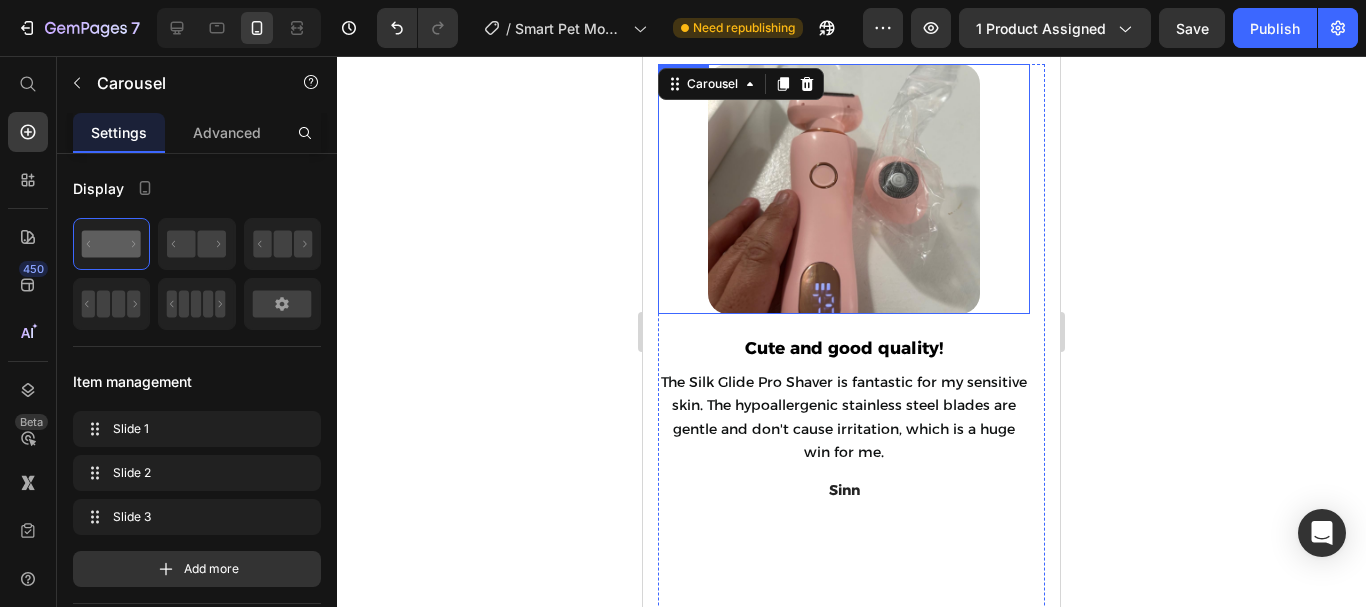 click at bounding box center [844, 189] 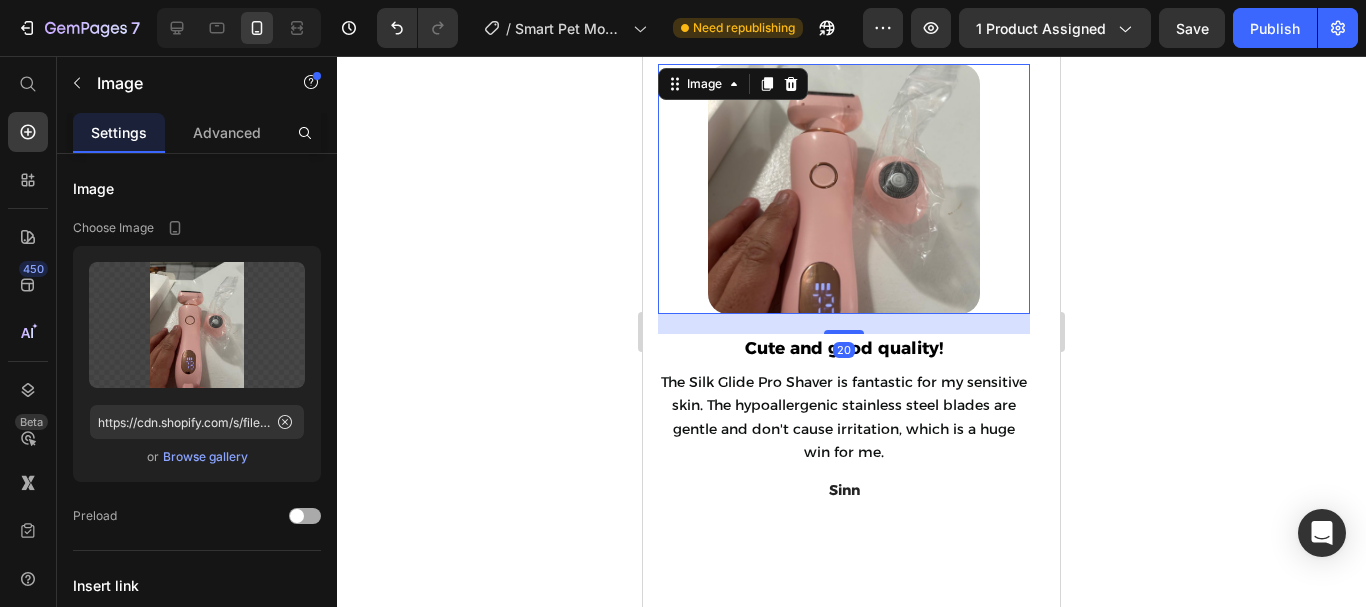 scroll, scrollTop: 445, scrollLeft: 0, axis: vertical 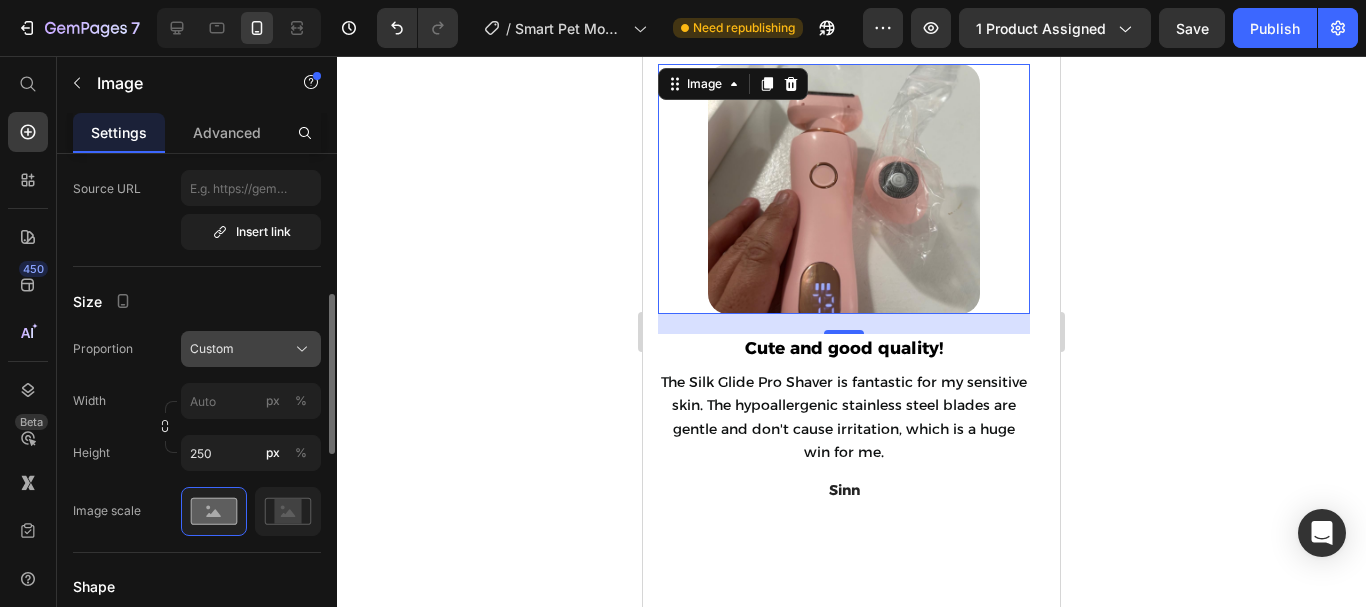 click on "Custom" at bounding box center [251, 349] 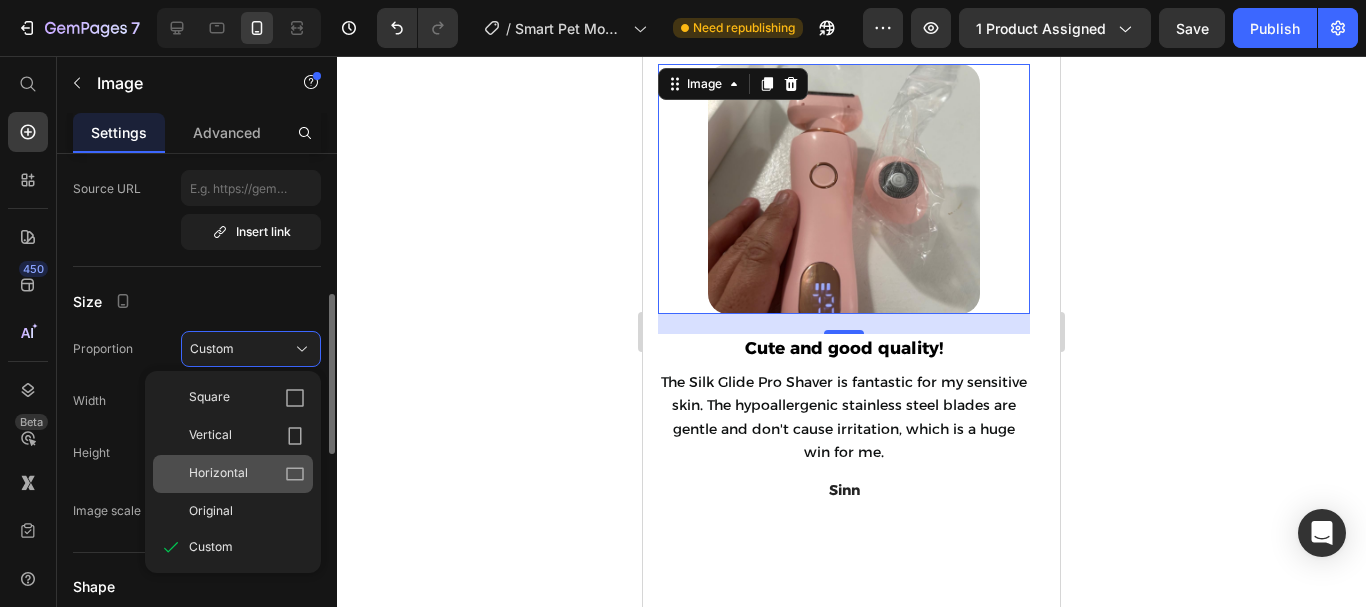 click on "Horizontal" at bounding box center [247, 474] 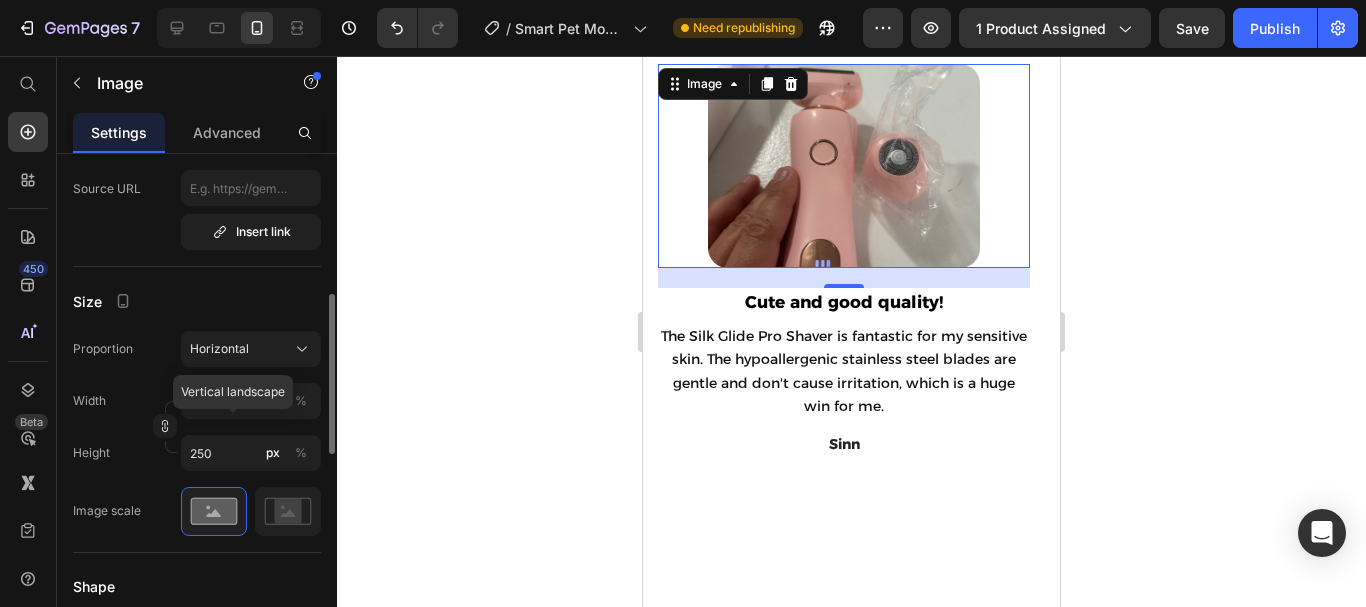 type on "333" 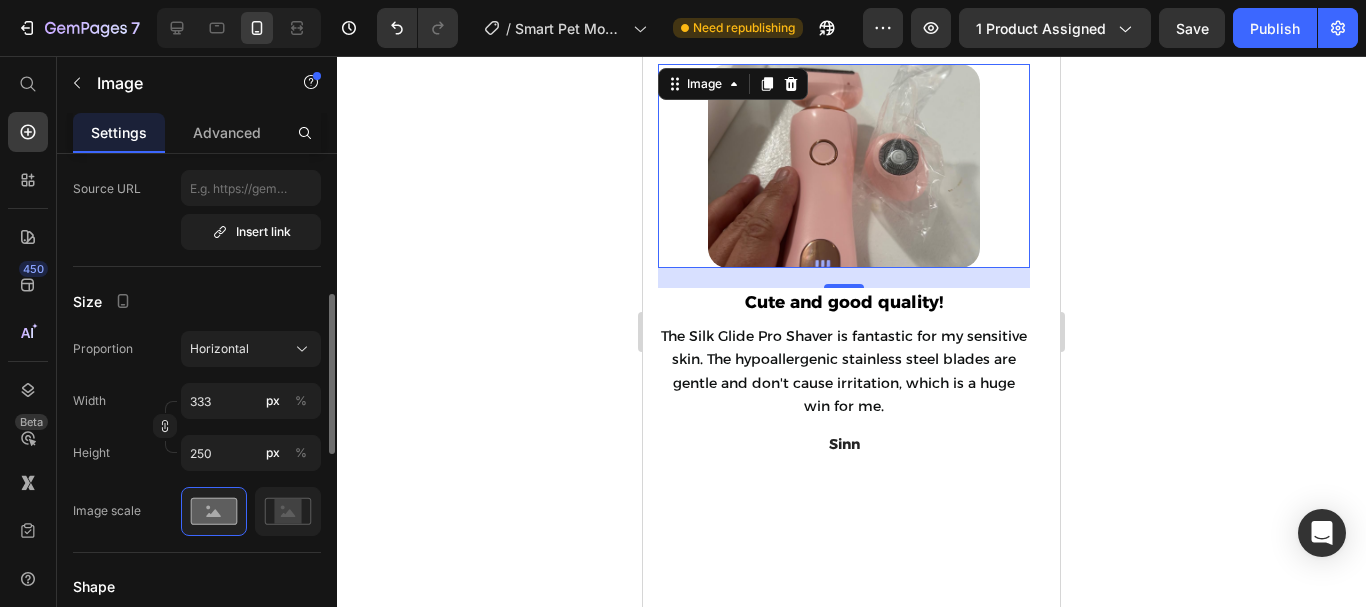 click on "Proportion Horizontal Width 333 px % Height 250 px %" at bounding box center (197, 401) 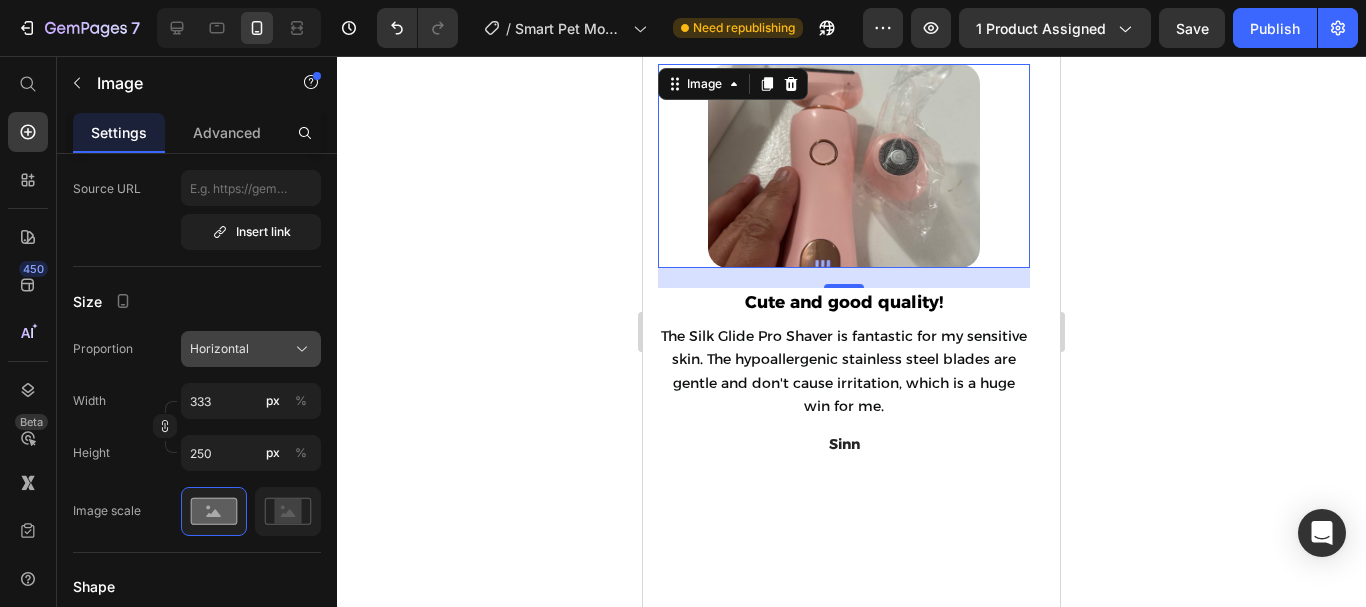 click on "Horizontal" 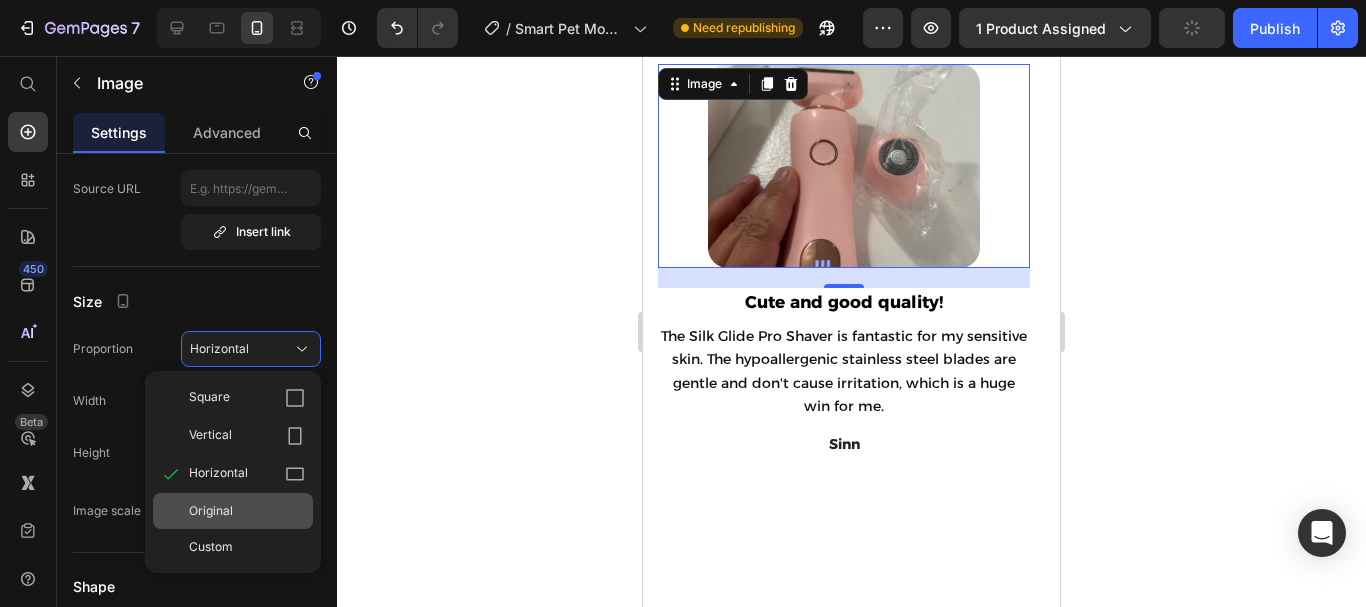 click on "Original" at bounding box center (247, 511) 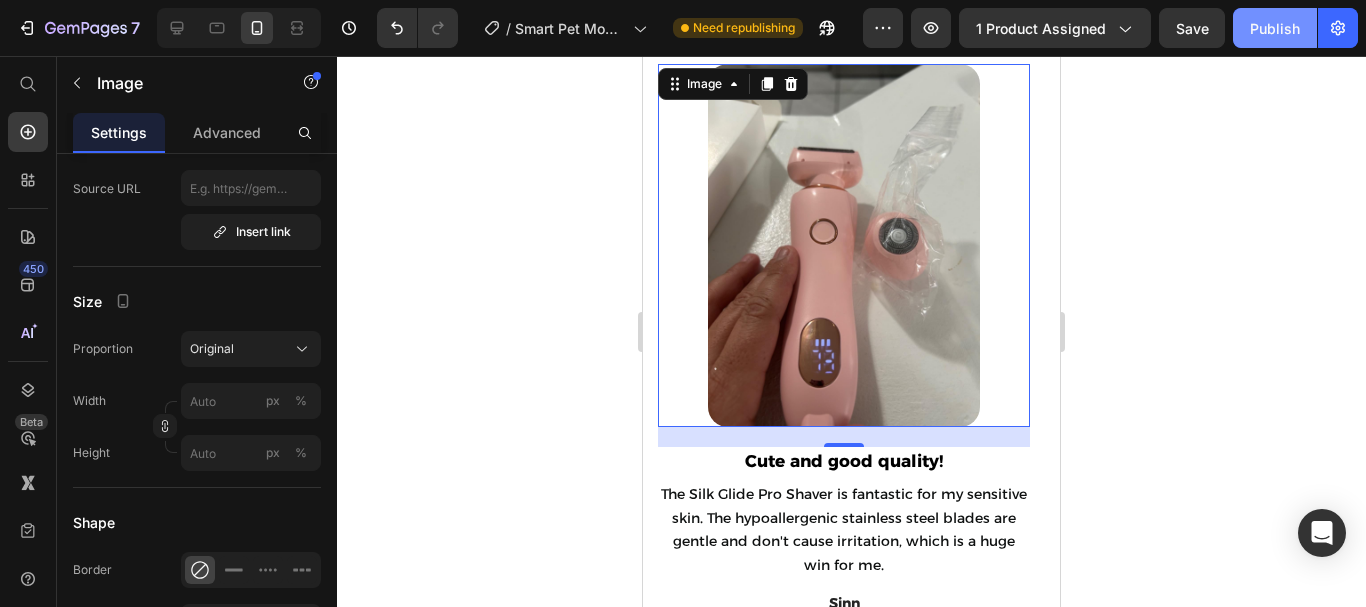 click on "Publish" at bounding box center (1275, 28) 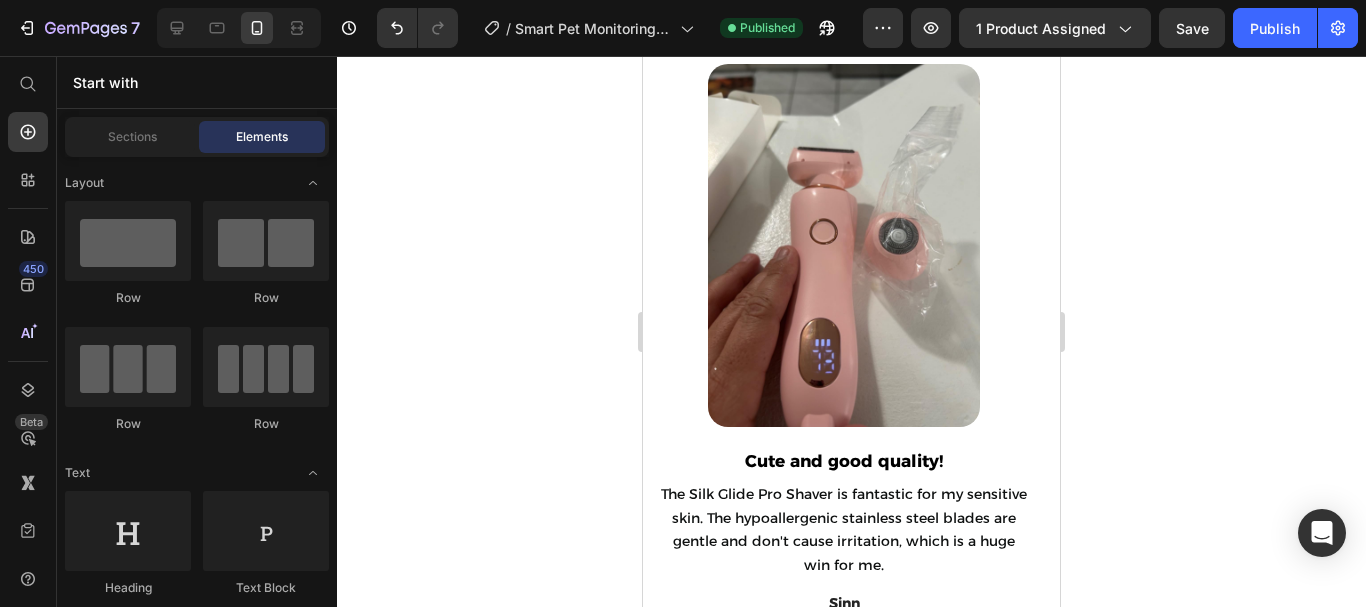 scroll, scrollTop: 3971, scrollLeft: 0, axis: vertical 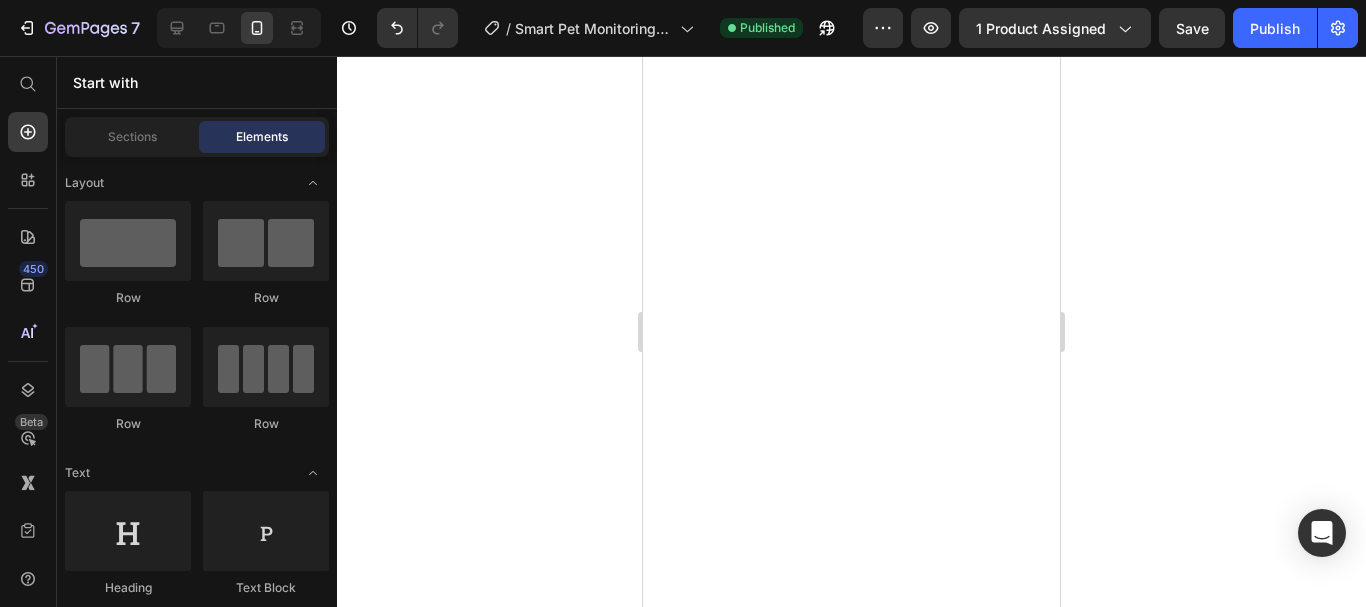 drag, startPoint x: 1053, startPoint y: 514, endPoint x: 1707, endPoint y: 445, distance: 657.6298 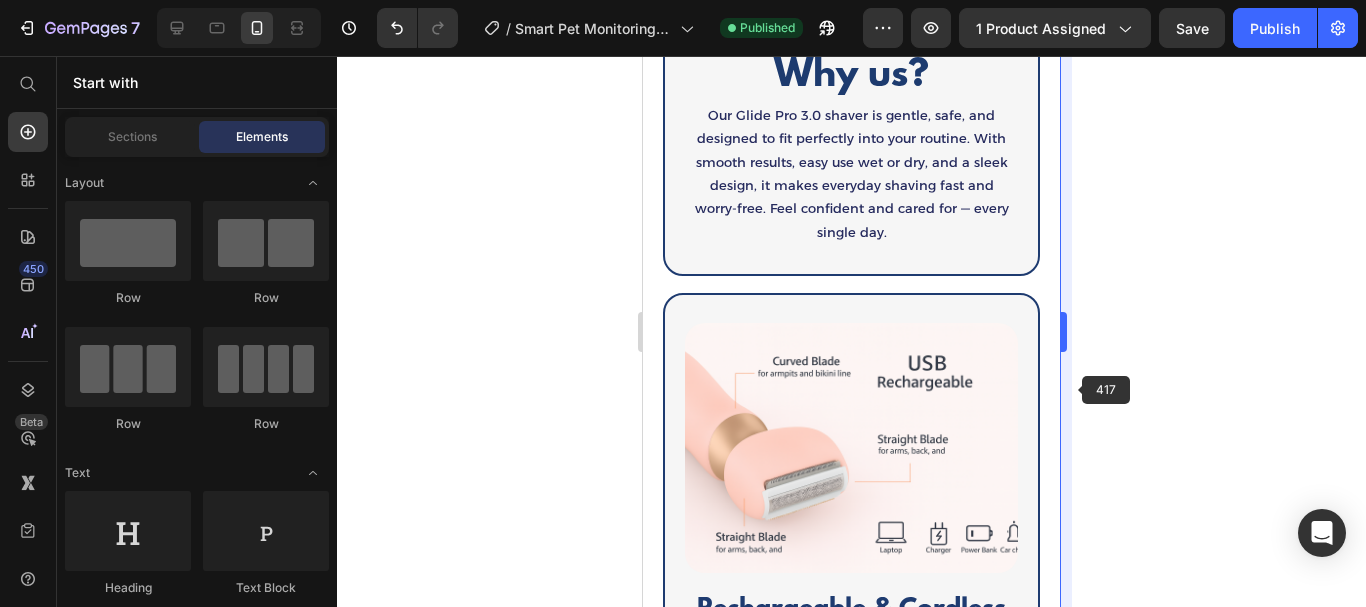 scroll, scrollTop: 3166, scrollLeft: 0, axis: vertical 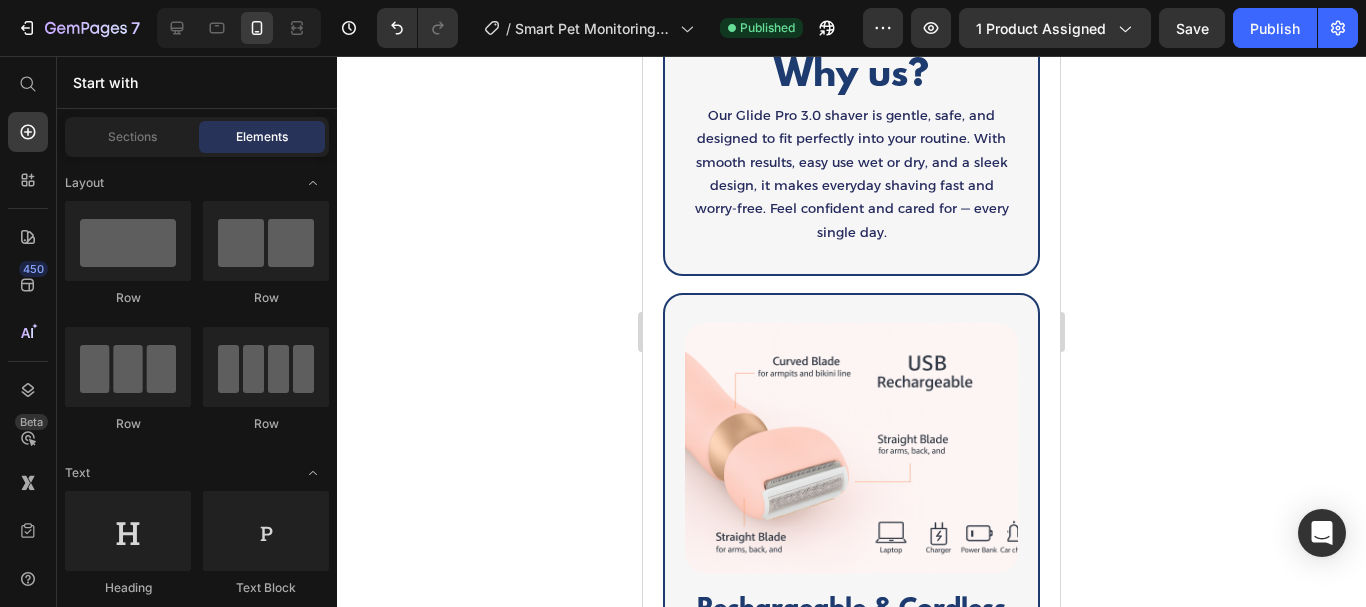 click on "Mobile  ( 417 px) iPhone 13 Mini iPhone 13 Pro iPhone 11 Pro Max iPhone 15 Pro Max Pixel 7 Galaxy S8+ Galaxy S20 Ultra iPad Mini iPad Air iPad Pro Header Multi-Functional Blade System Heading Features a curved blade for armpits and bikini line, a straight blade for arms and legs,  and a floating foil to capture short stubble—all for a smooth, gentle, and precise shave every time.  Text Block Image Row Why us? Heading Our Glide Pro 3.0 shaver is gentle, safe, and designed to fit perfectly into your routine. With smooth results, easy use wet or dry, and a sleek design, it makes everyday shaving fast and worry-free. Feel confident and cared for — every single day. Text Block Image Row Image Rechargeable & Cordless Heading Equipped with a built-in rechargeable battery; enjoy up to 60 minutes of use on a single charge. Text Block Row Image Row Section 3 Image Section 4 Root Start with Sections from sidebar Add sections Add elements Start with Generating from URL or image Add section Choose templates Footer" at bounding box center [851, 220] 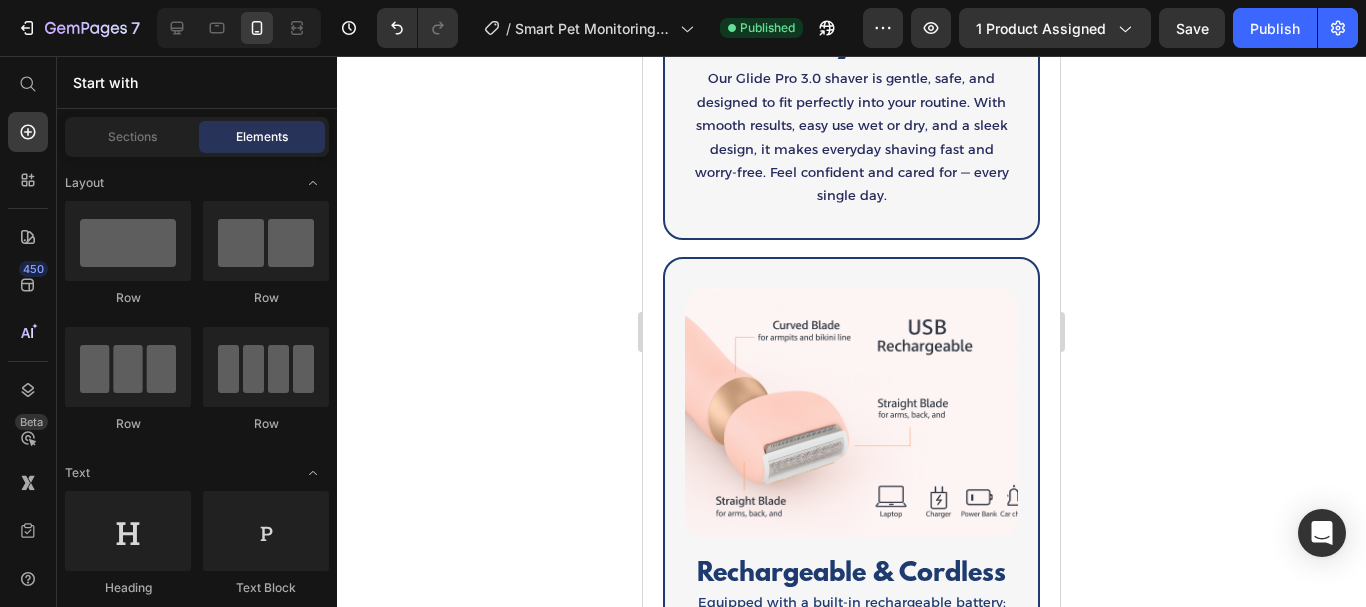 click on "Kite : Free Gift & Discount" at bounding box center [851, -1815] 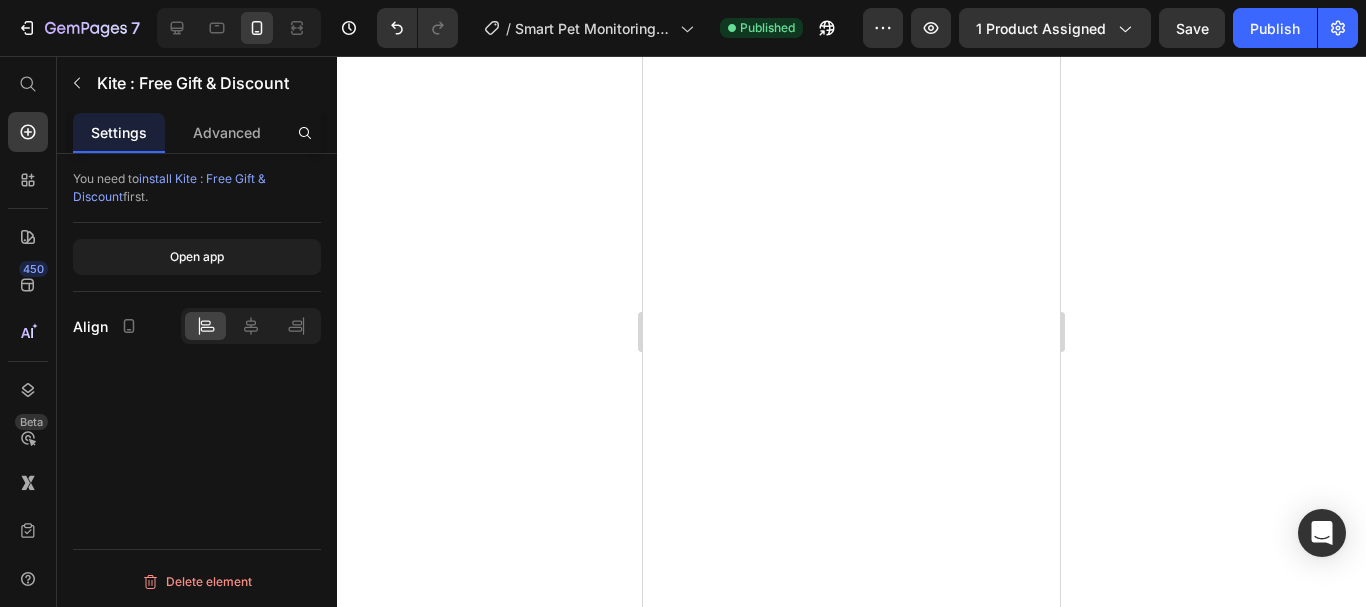scroll, scrollTop: 659, scrollLeft: 0, axis: vertical 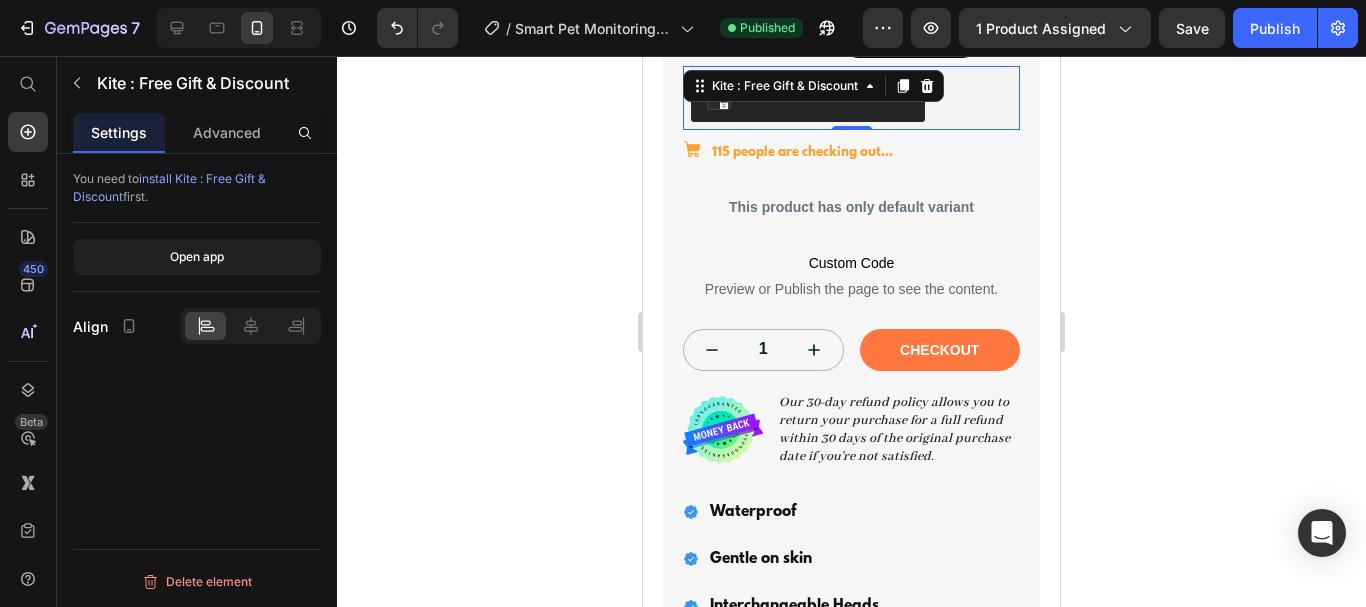 click on "Kite : Free Gift & Discount" at bounding box center [851, 98] 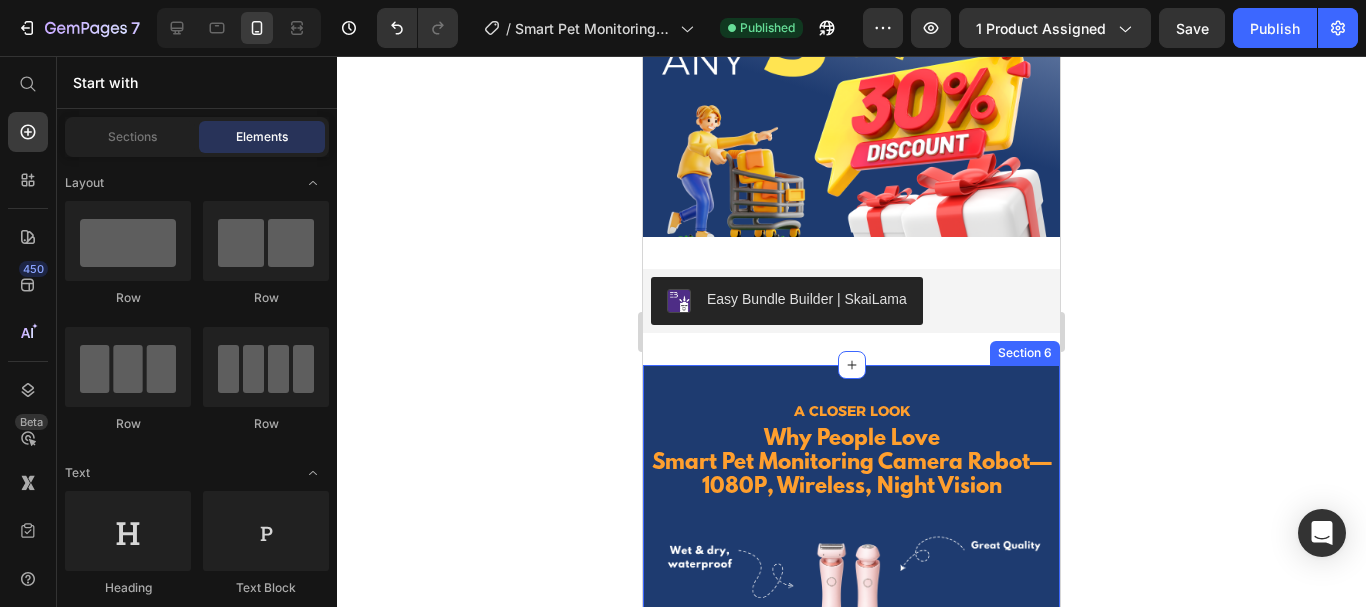 scroll, scrollTop: 2863, scrollLeft: 0, axis: vertical 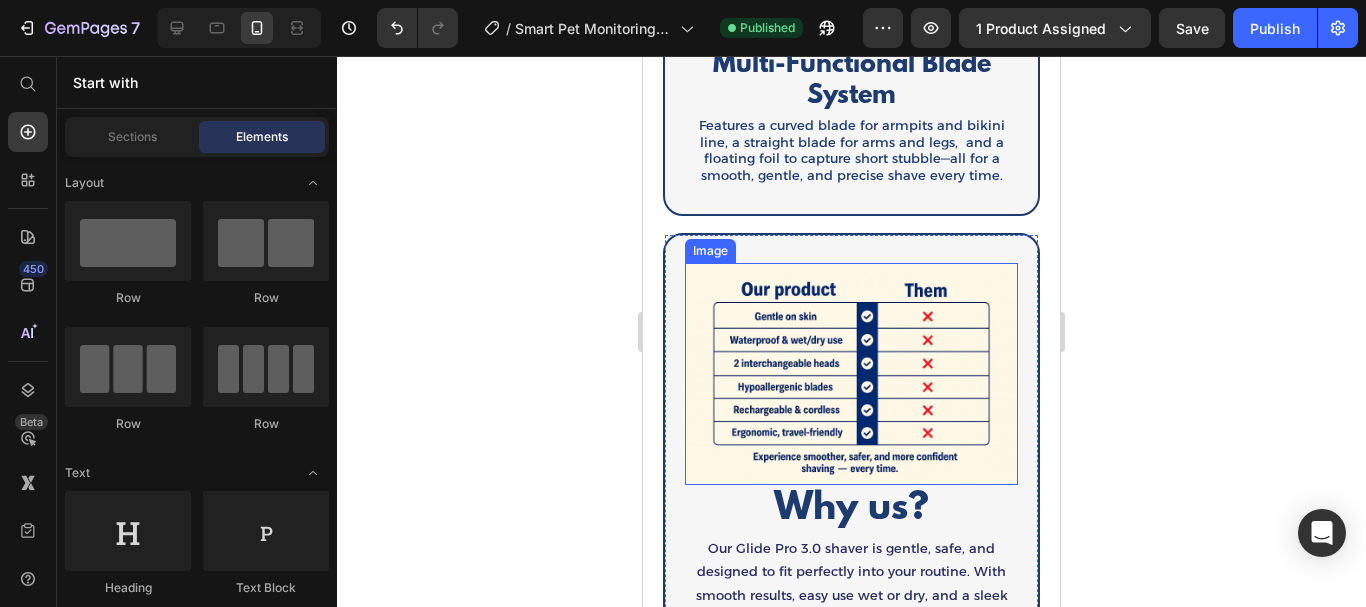 click at bounding box center [851, 374] 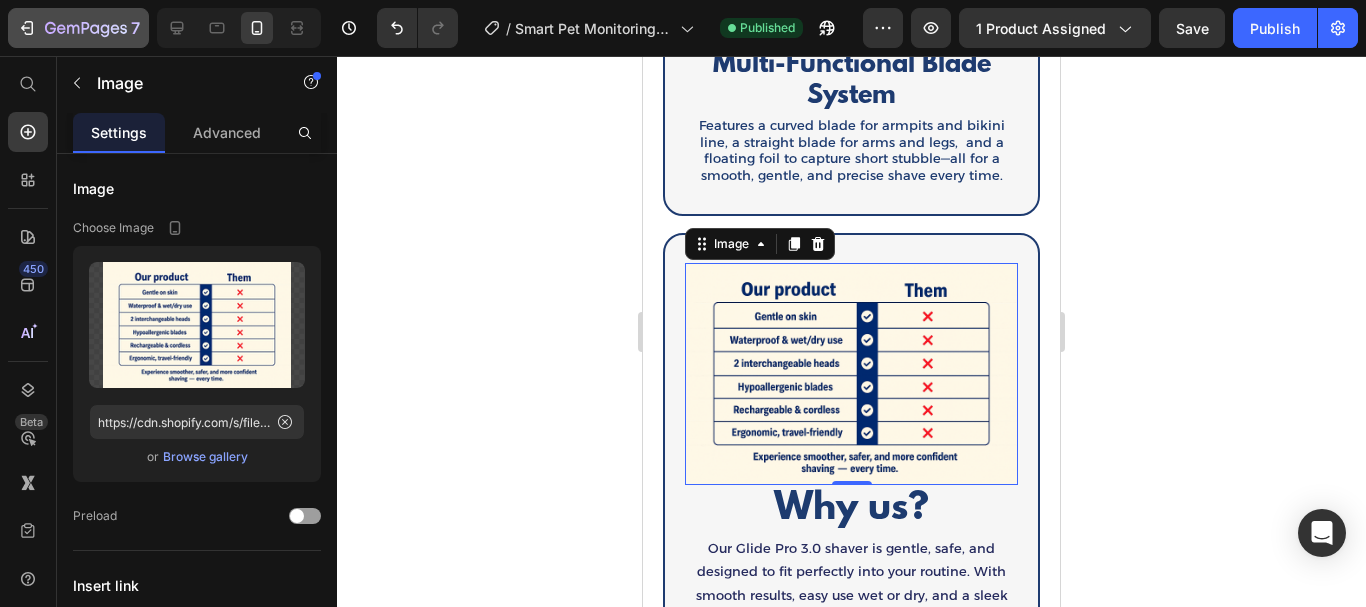 click 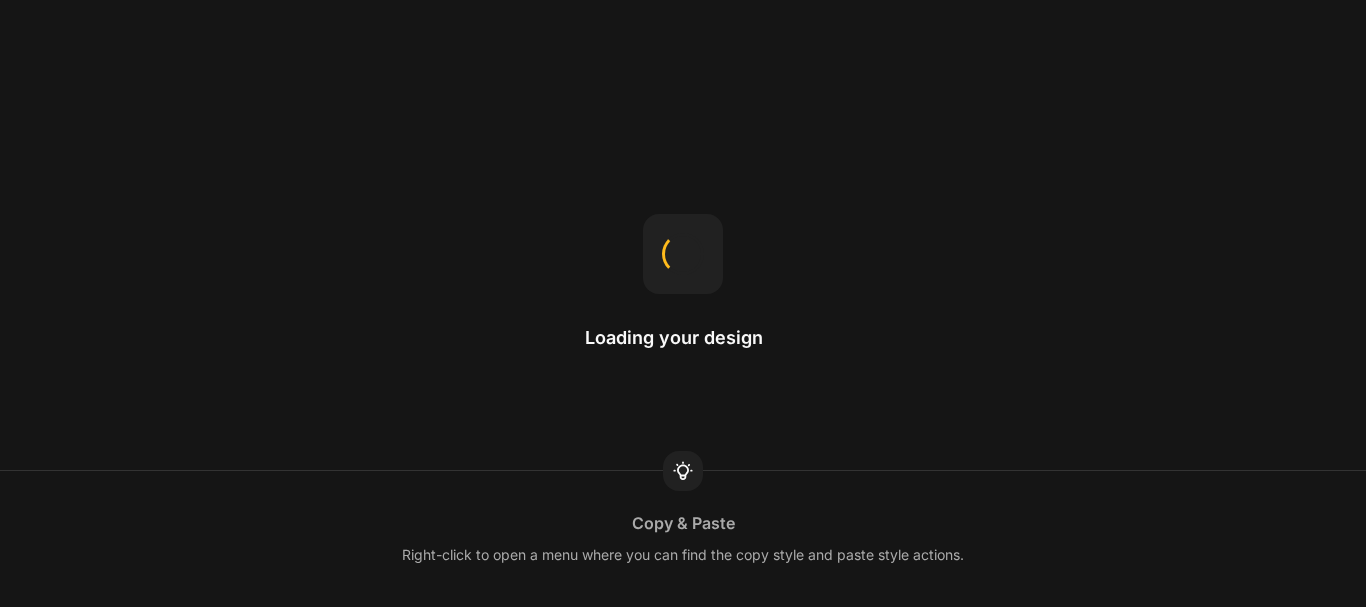 scroll, scrollTop: 0, scrollLeft: 0, axis: both 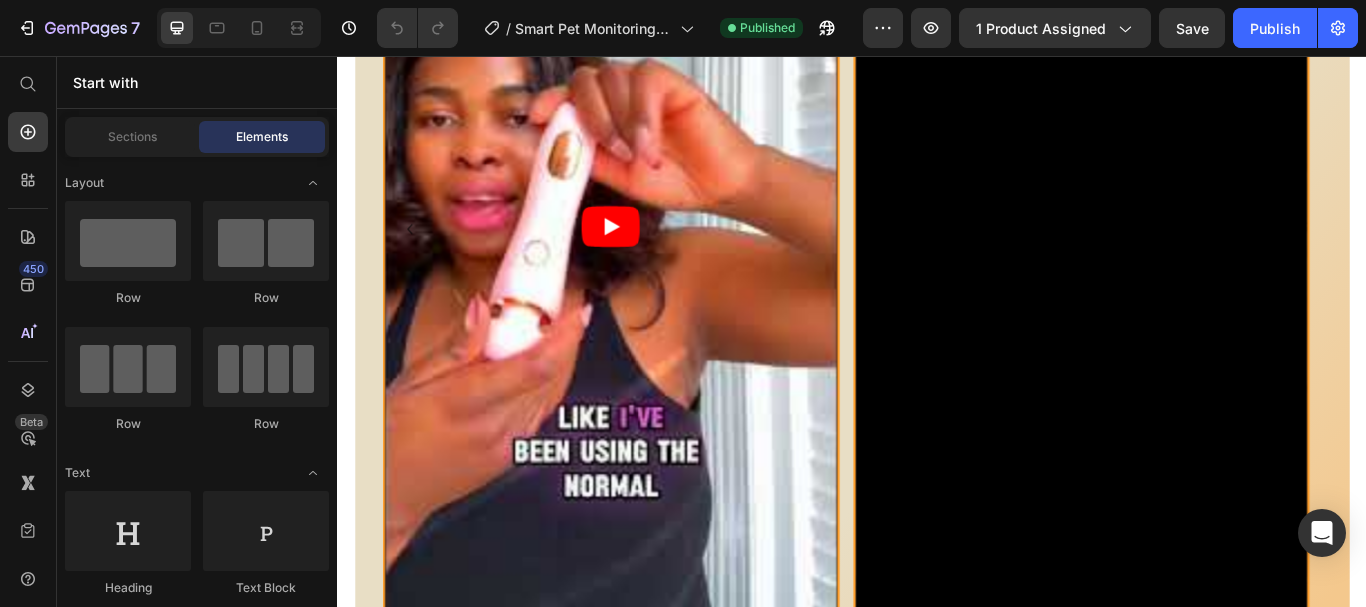 click on "Publish" at bounding box center (1275, 28) 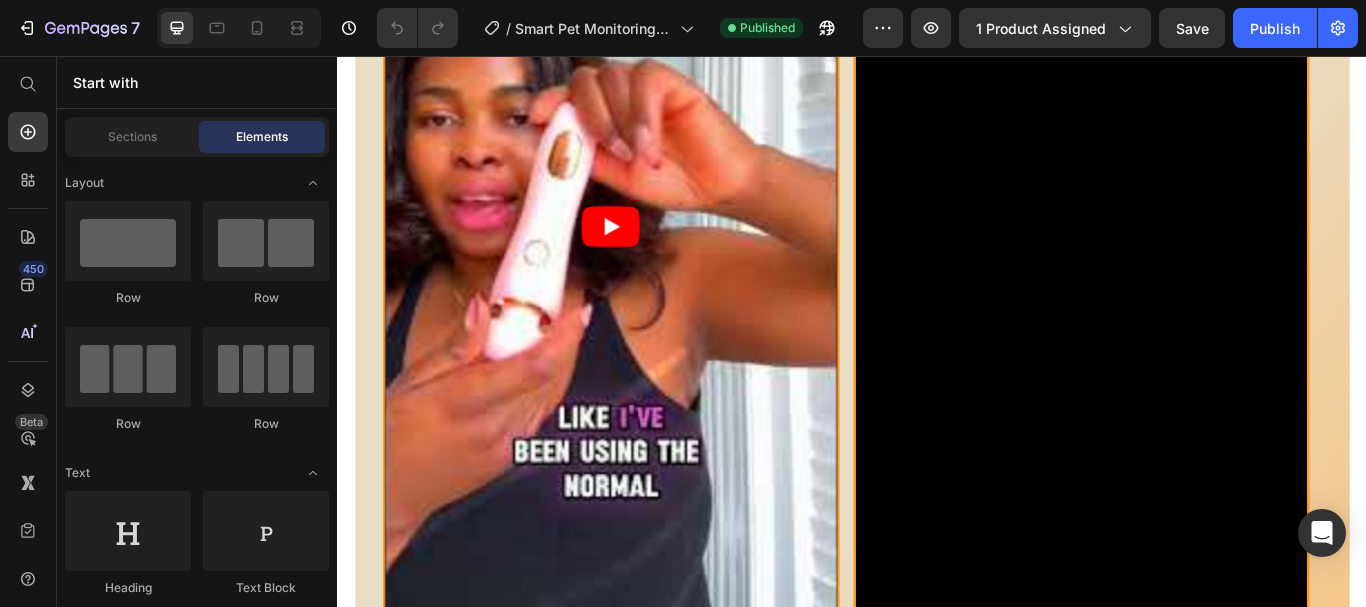 click on "/  Smart Pet Monitoring Camera Robot — 1080P, Wireless, Night Vision Published" 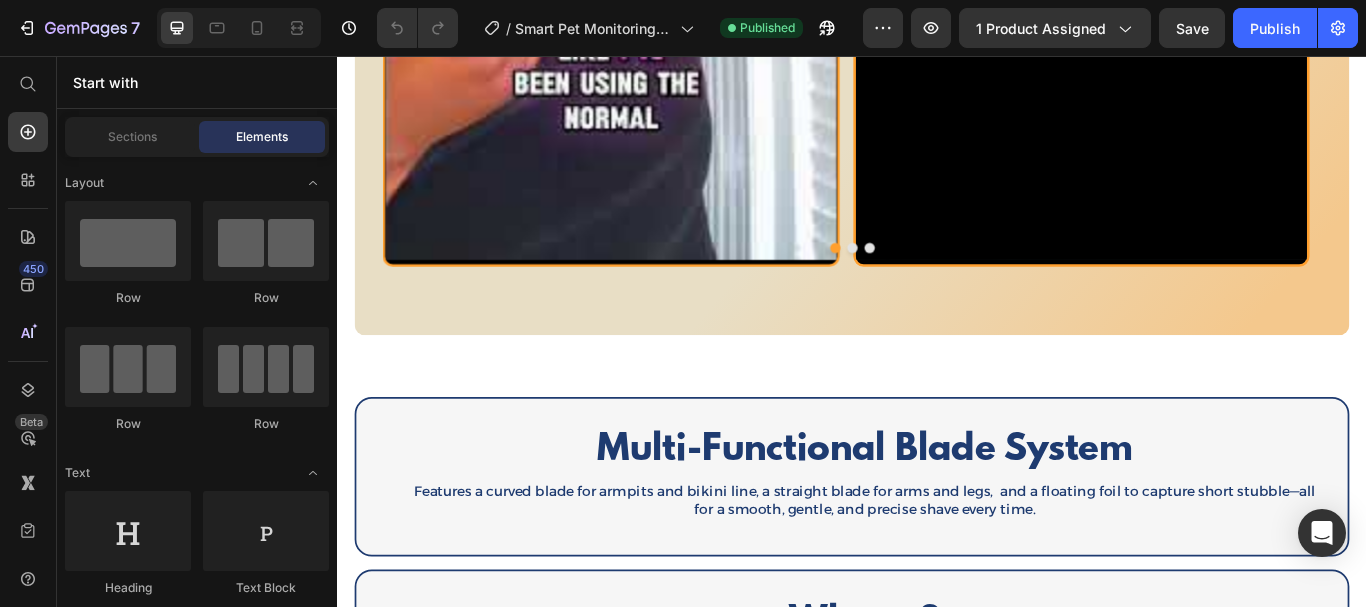scroll, scrollTop: 1921, scrollLeft: 0, axis: vertical 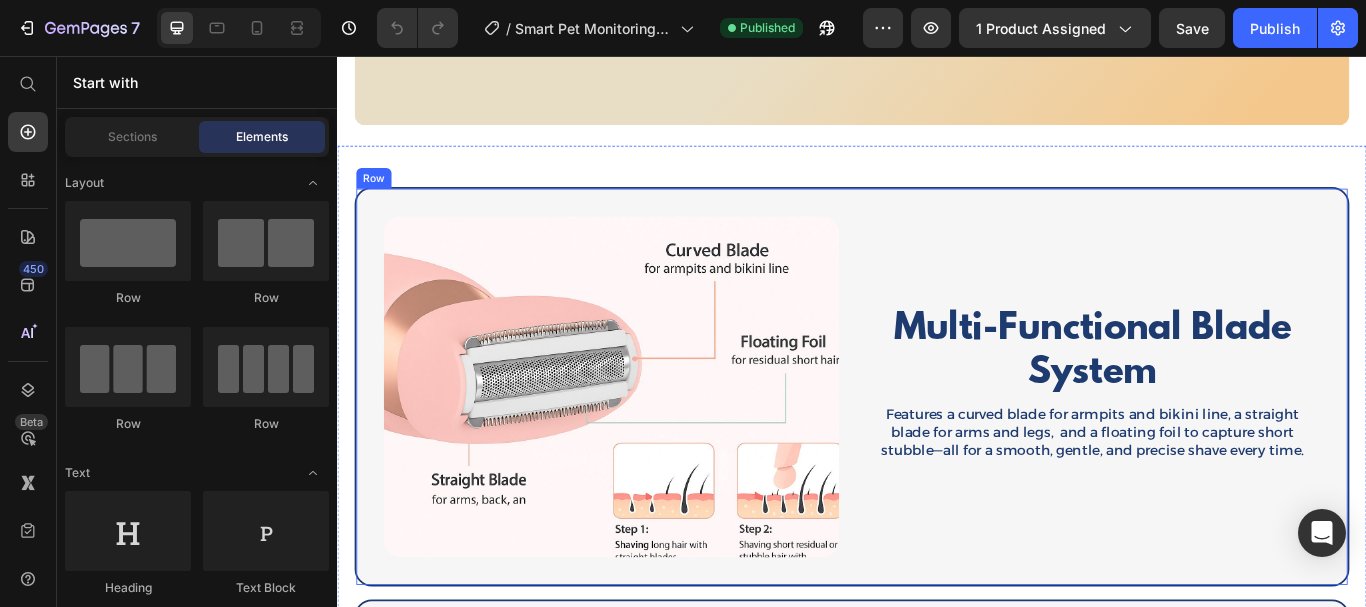 click on "Multi-Functional Blade System Heading Features a curved blade for armpits and bikini line, a straight blade for arms and legs,  and a floating foil to capture short stubble—all for a smooth, gentle, and precise shave every time.  Text Block Image Row" at bounding box center (937, 442) 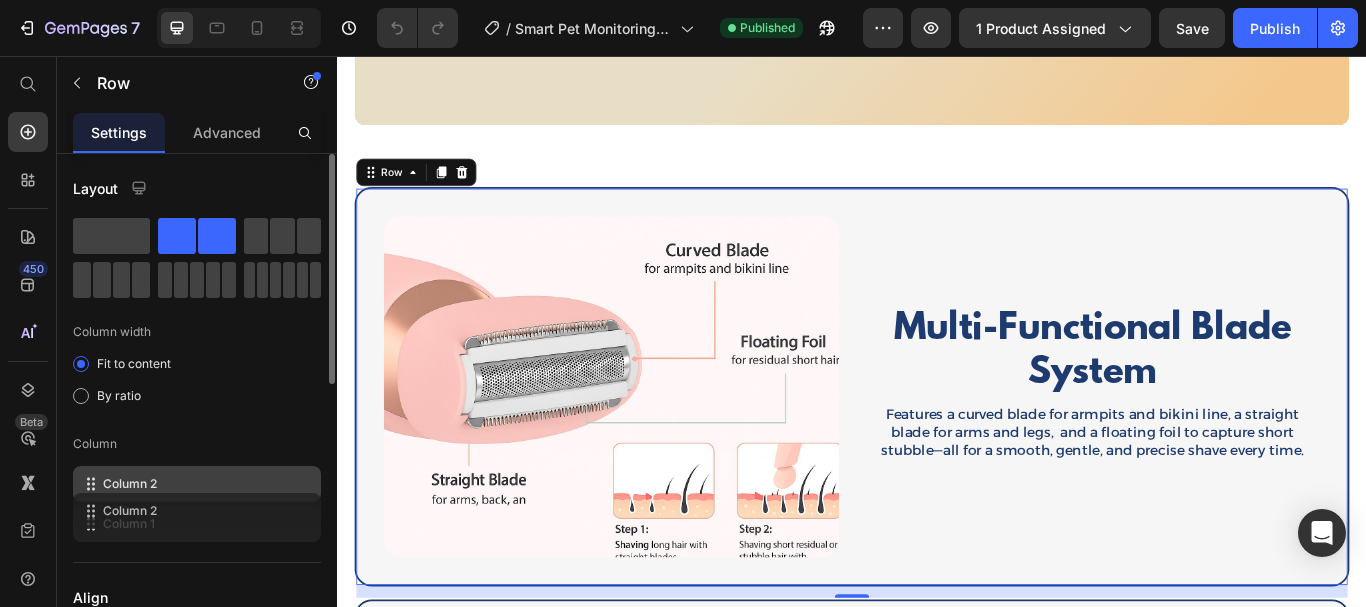 type 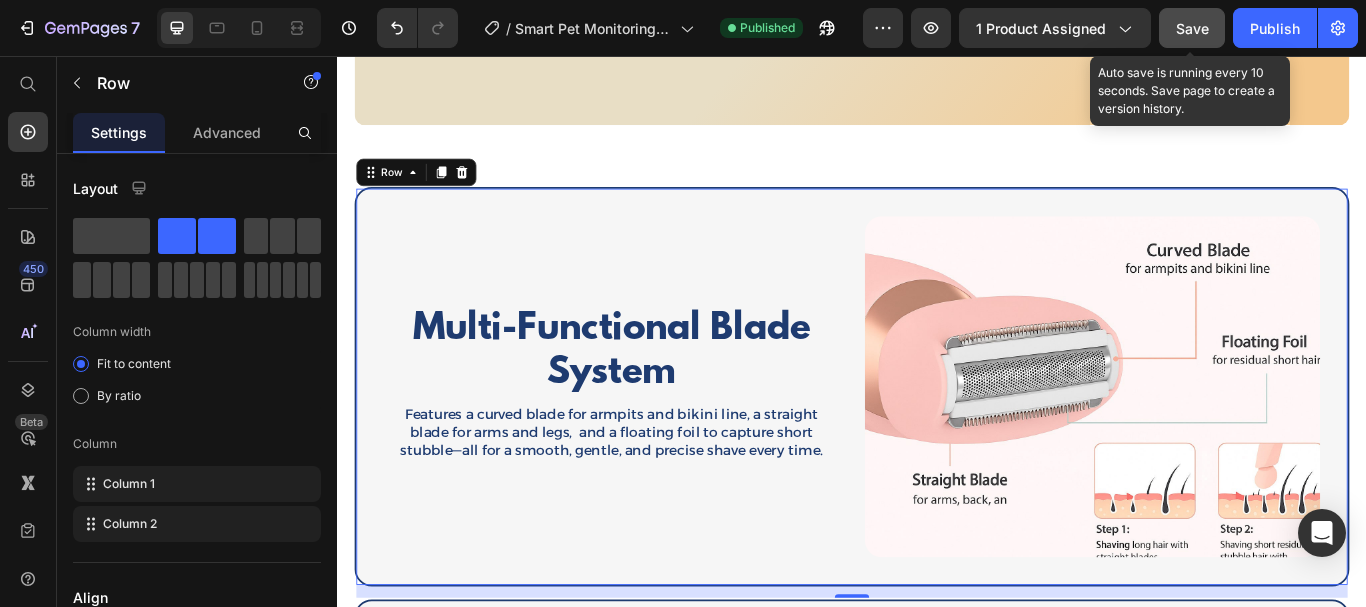 drag, startPoint x: 1203, startPoint y: 45, endPoint x: 793, endPoint y: 90, distance: 412.46213 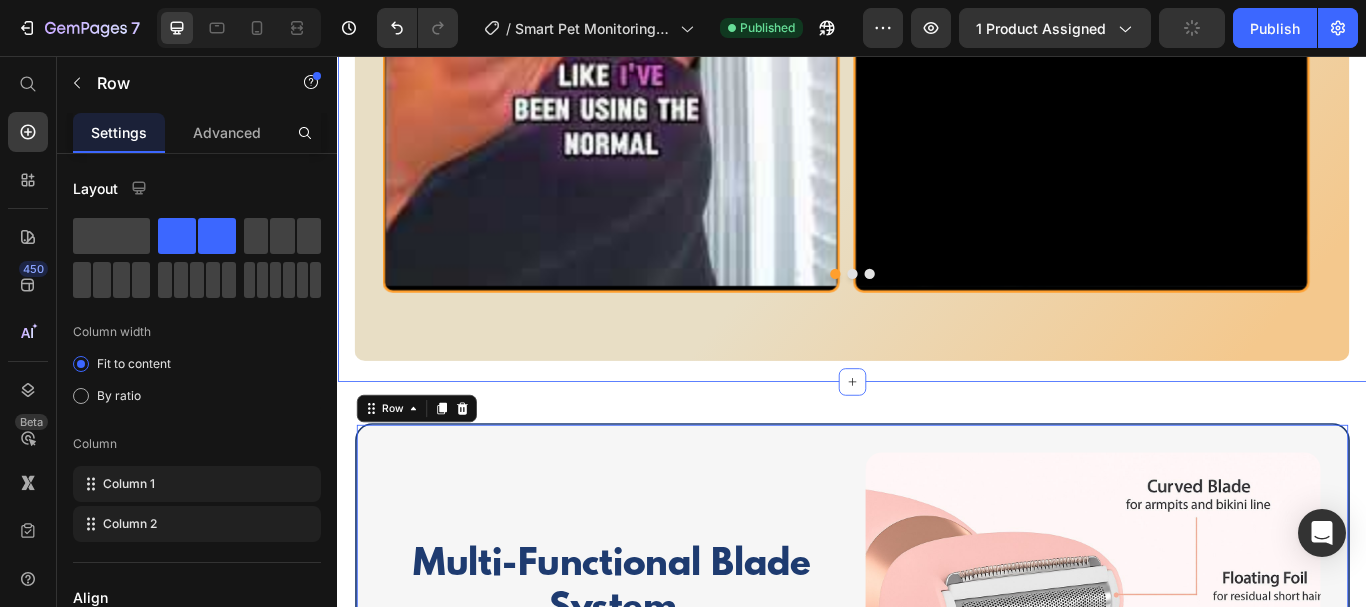 scroll, scrollTop: 1897, scrollLeft: 0, axis: vertical 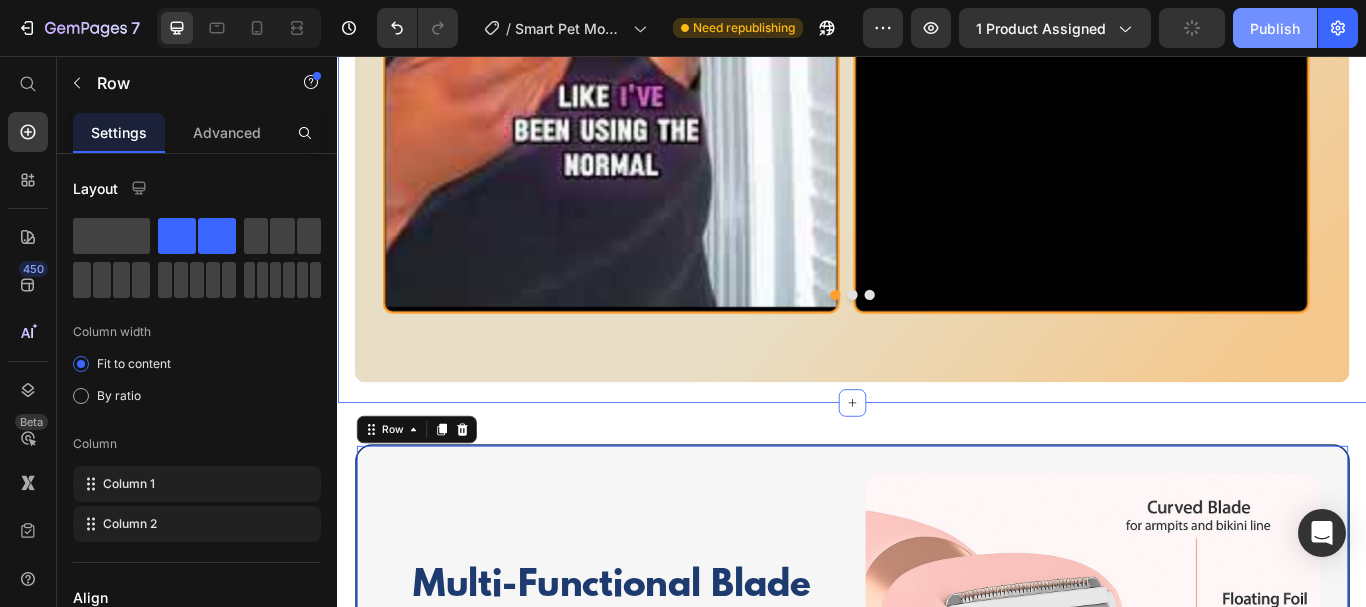click on "Publish" at bounding box center [1275, 28] 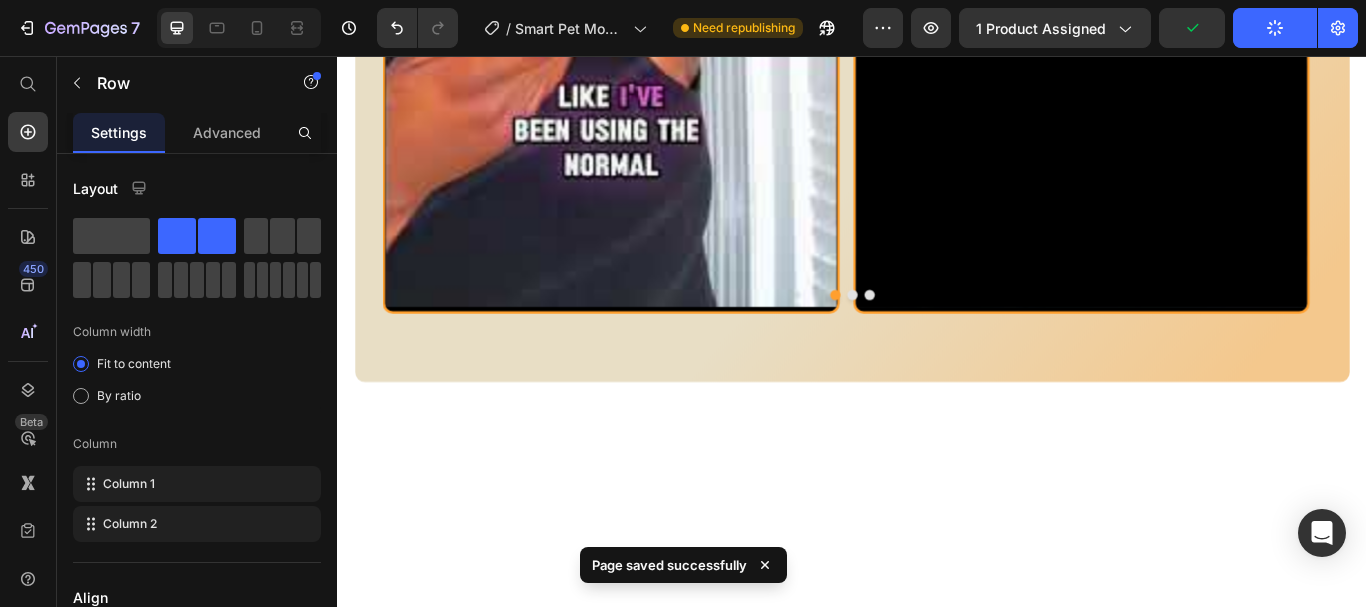 scroll, scrollTop: 915, scrollLeft: 0, axis: vertical 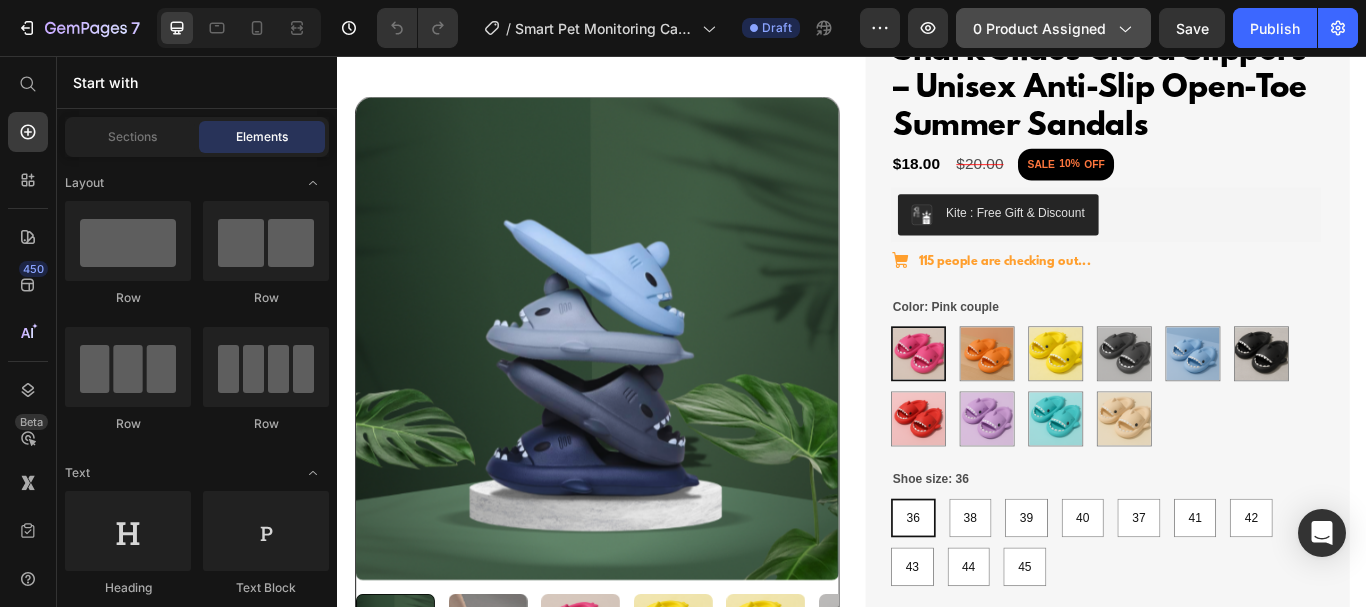 click on "0 product assigned" at bounding box center (1053, 28) 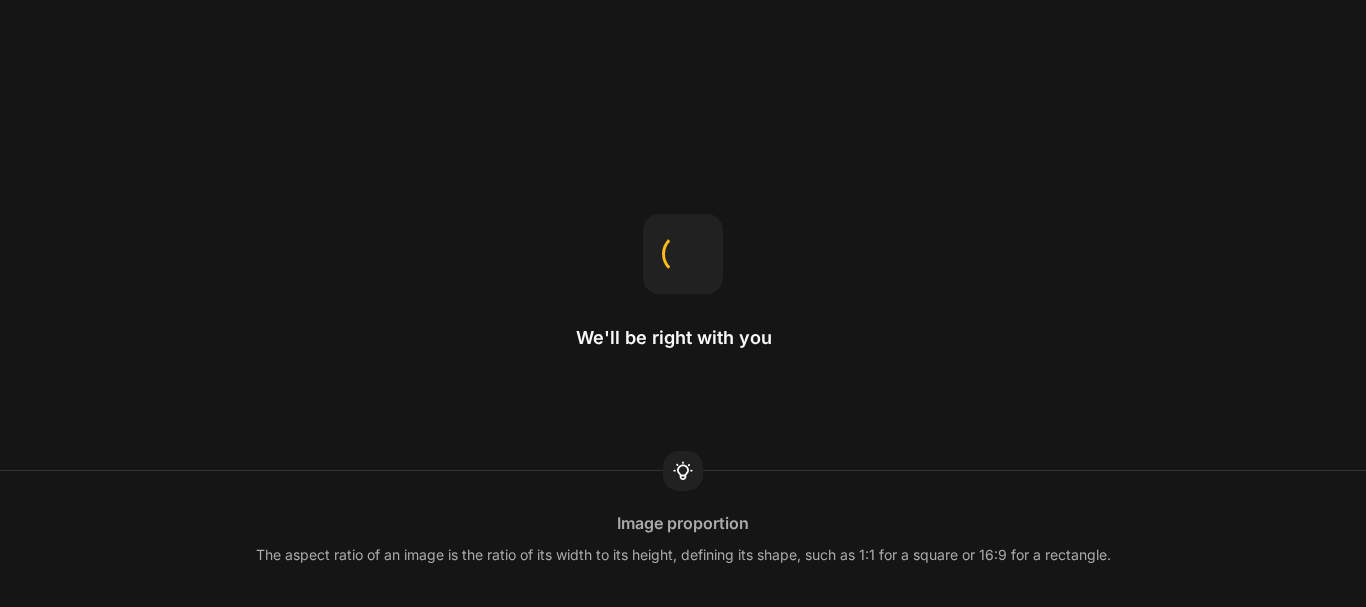 scroll, scrollTop: 0, scrollLeft: 0, axis: both 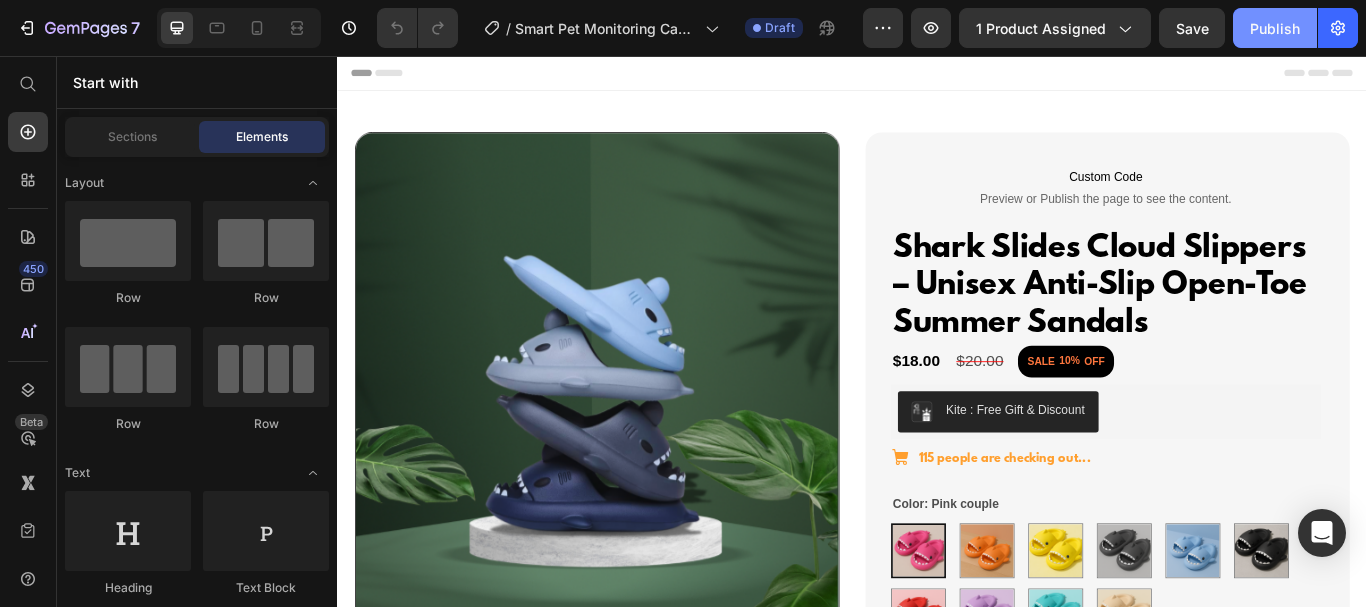 click on "Publish" at bounding box center (1275, 28) 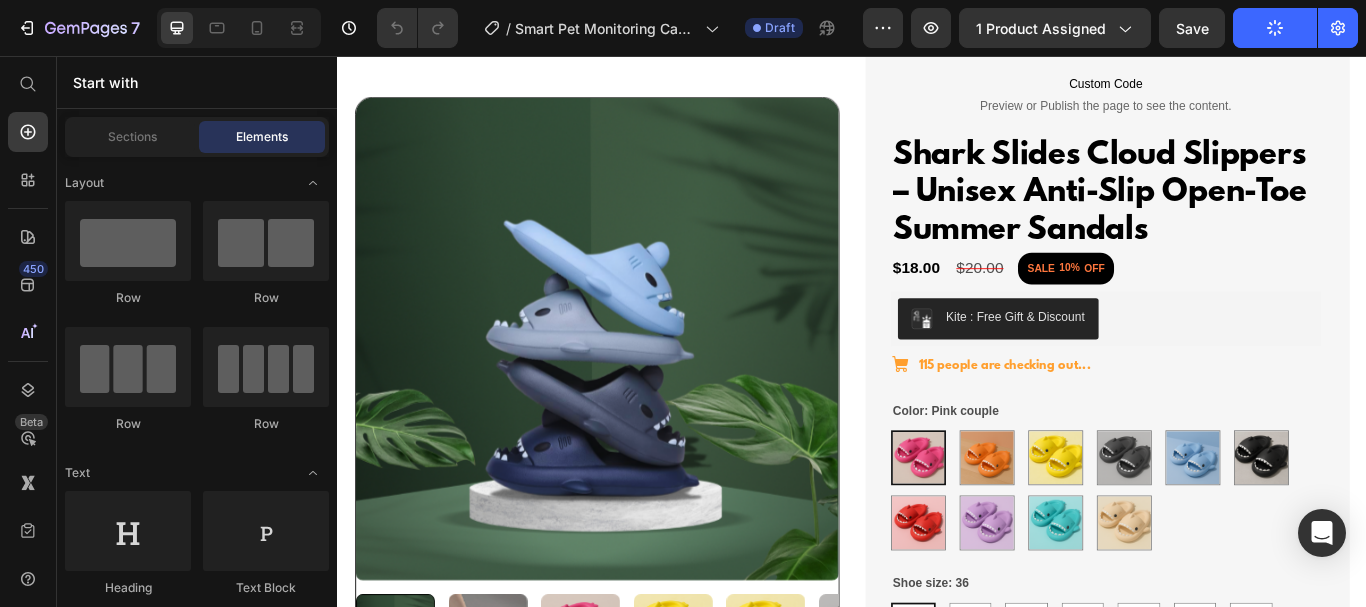 scroll, scrollTop: 20, scrollLeft: 0, axis: vertical 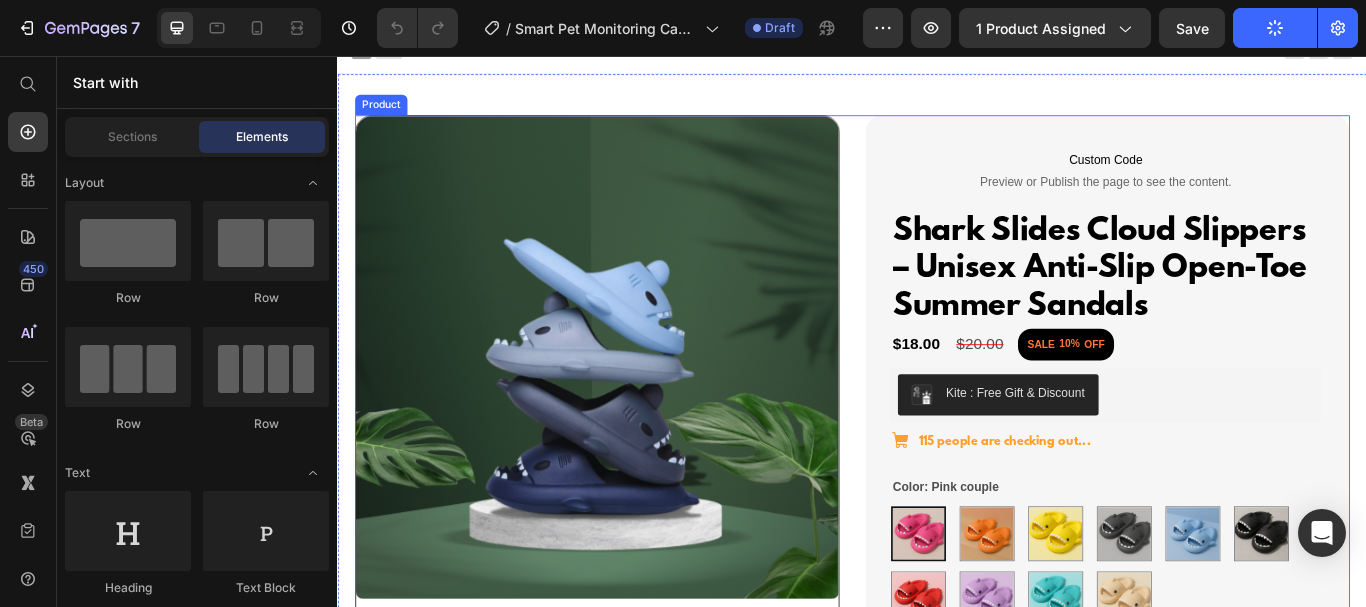 click on "Product Images
Custom Code
Preview or Publish the page to see the content. Custom Code Row Shark Slides Cloud Slippers – Unisex Anti-Slip Open-Toe Summer Sandals Product Title $18.00 Product Price $20.00 Product Price SALE 10% OFF Discount Tag Row Kite : Free Gift & Discount Kite : Free Gift & Discount Row
Icon 115 people are checking out... Text Block Row Color: Pink couple Pink couple Pink couple Orange female Orange female Yellow couple Yellow couple Distant mountain Ash Distant mountain Ash Haze blue Haze blue Small titanium black couple Small titanium black couple Happy red Happy red Purple female Purple female Mint green couple Mint green couple Beige couple Beige couple Shoe size: 36 36 36 36 38 38 38 39 39 39 40 40 40 37 37 37 41 41 41 42 42 42 43 43 43 44 44 44 45 45 45 Product Variants & Swatches
Custom Code
Preview or Publish the page to see the content. Custom Code 1 Product Quantity Checkout Add to Cart Row Image Text Block Row Row Row
Row" at bounding box center [937, 789] 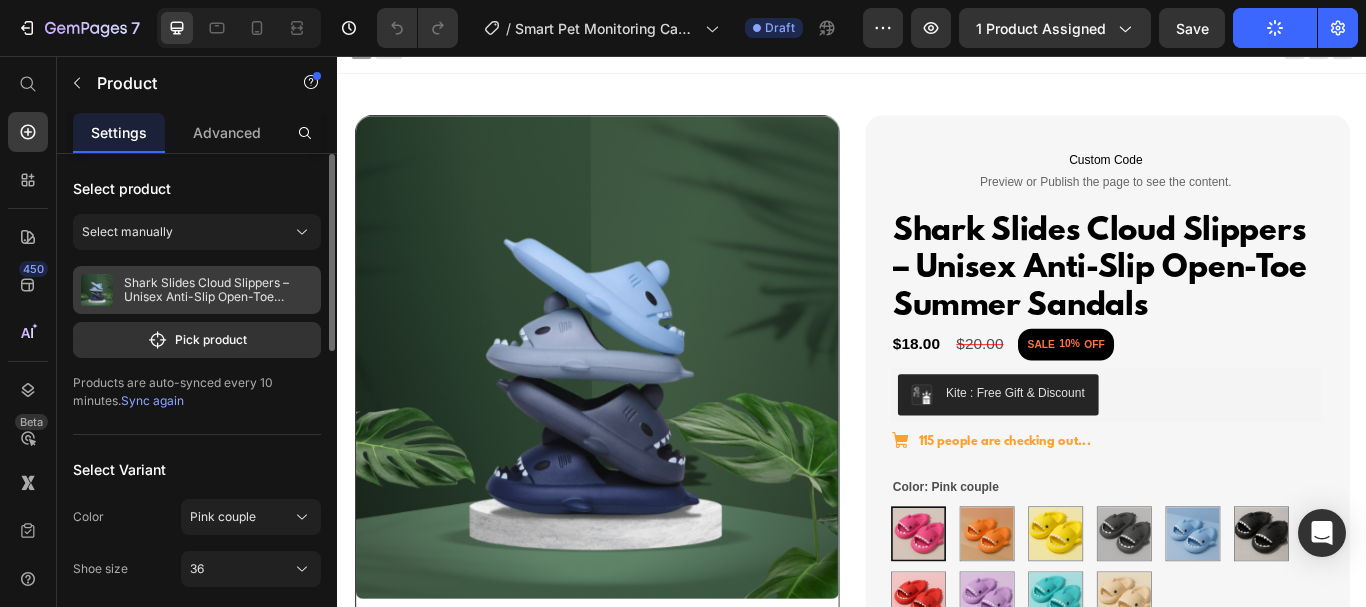 click on "Shark Slides Cloud Slippers – Unisex Anti-Slip Open-Toe Summer Sandals" at bounding box center [218, 290] 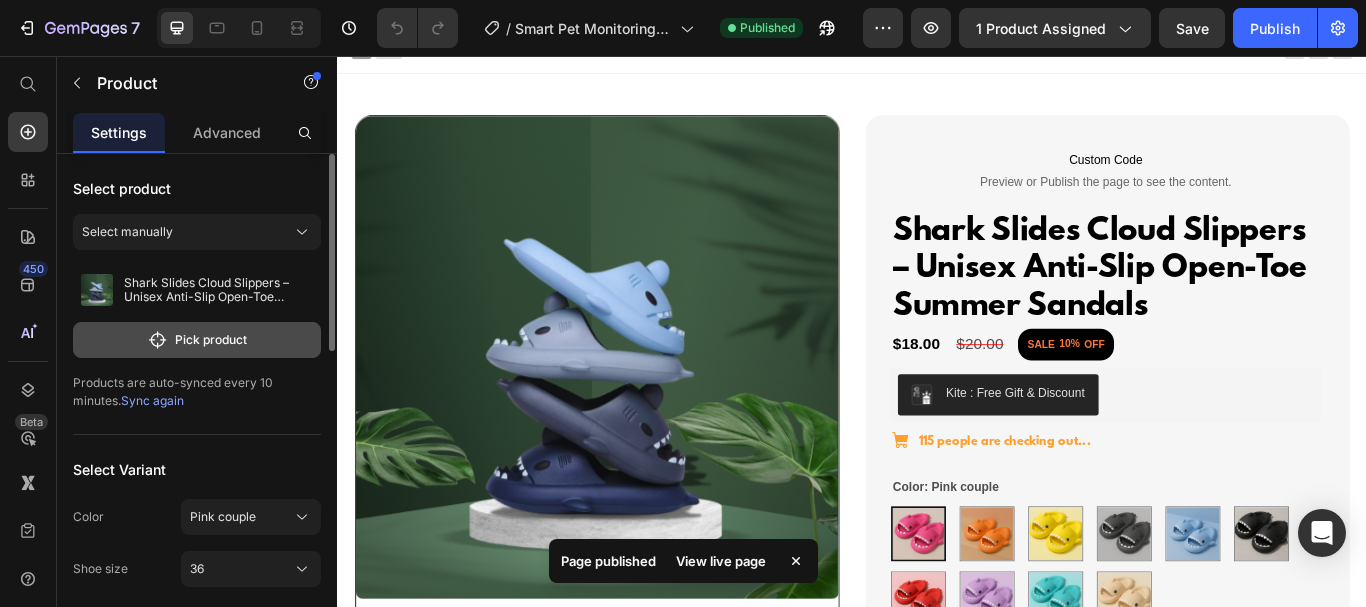 click on "Pick product" 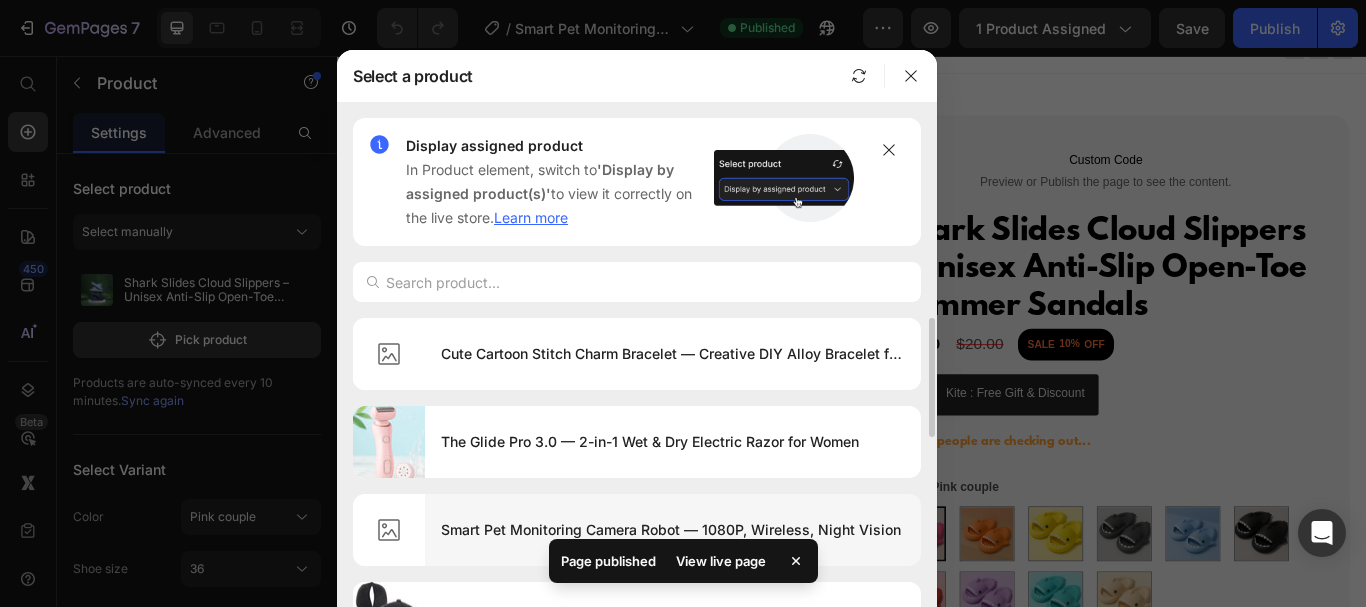 click on "Smart Pet Monitoring Camera Robot — 1080P, Wireless, Night Vision" at bounding box center [673, 530] 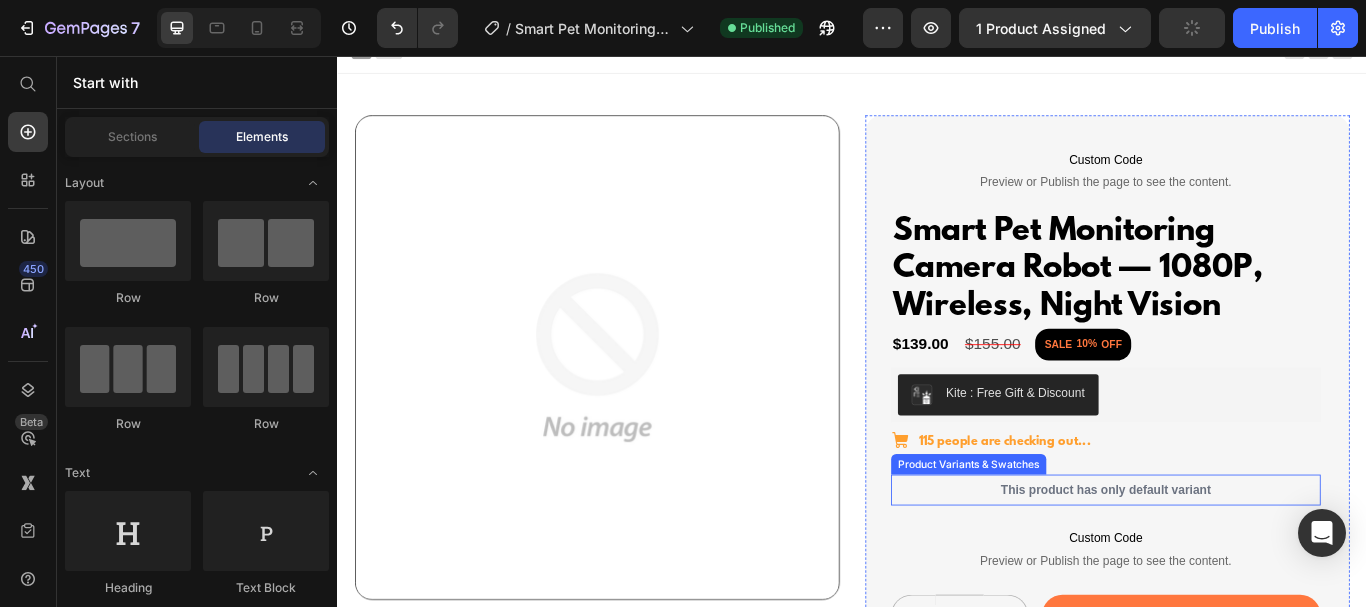 scroll, scrollTop: 140, scrollLeft: 0, axis: vertical 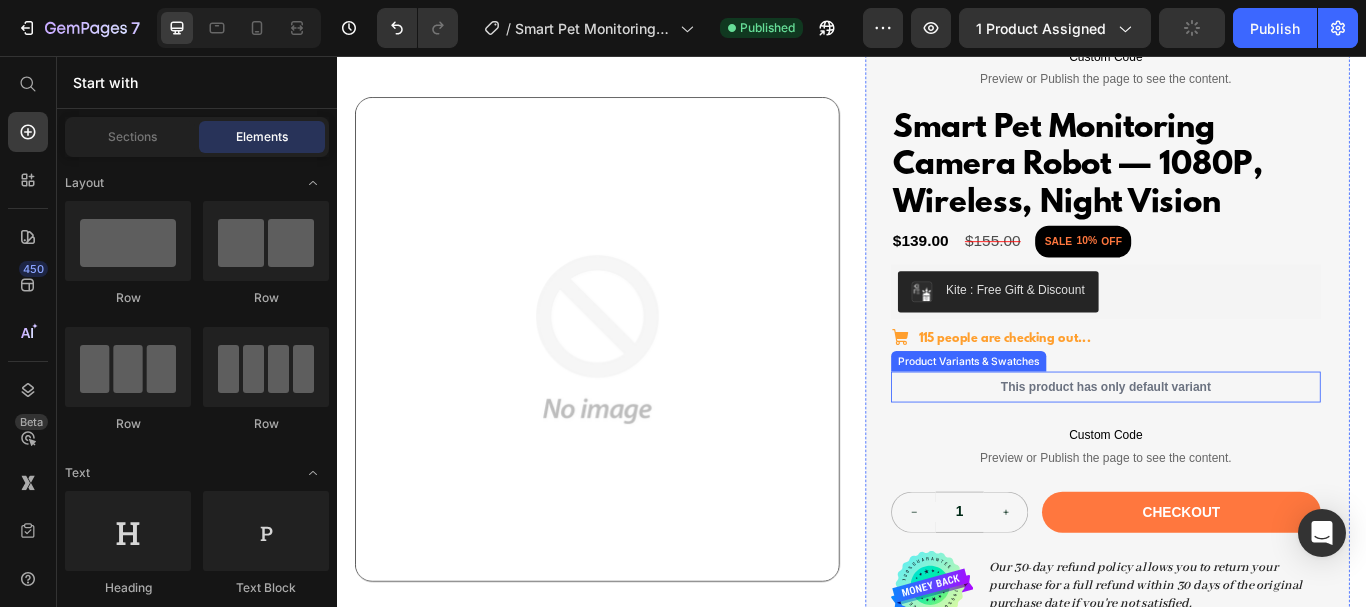 click on "This product has only default variant" at bounding box center [1232, 442] 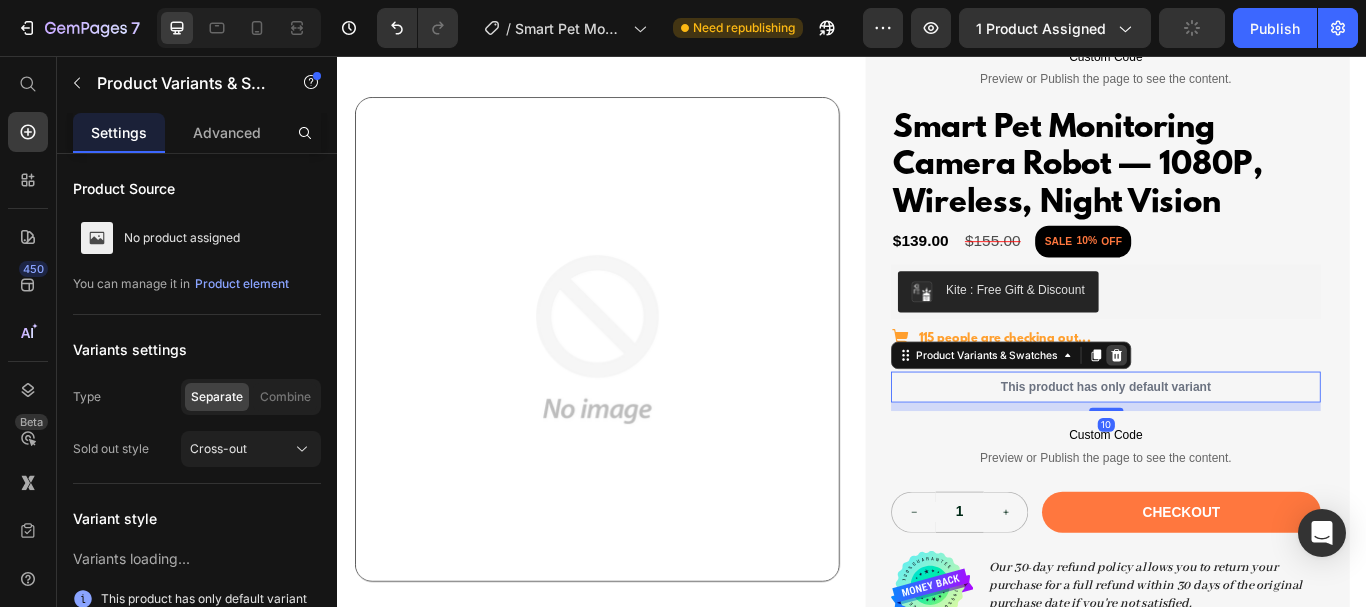 click 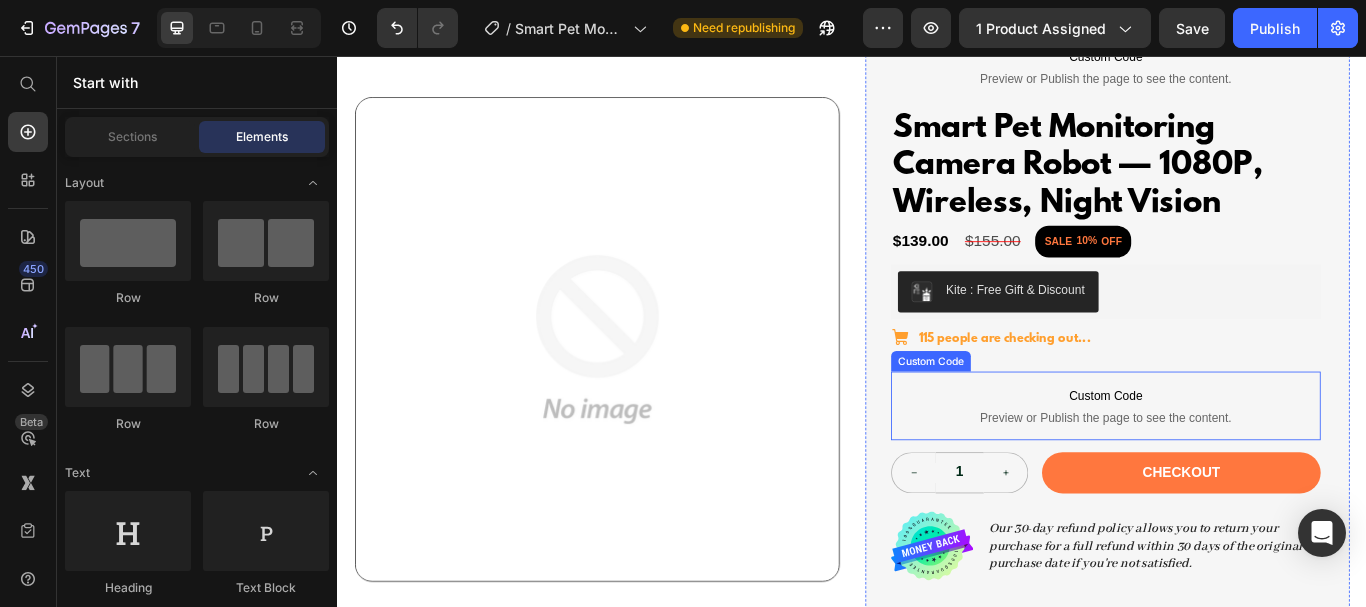 click on "Preview or Publish the page to see the content." at bounding box center [1232, 478] 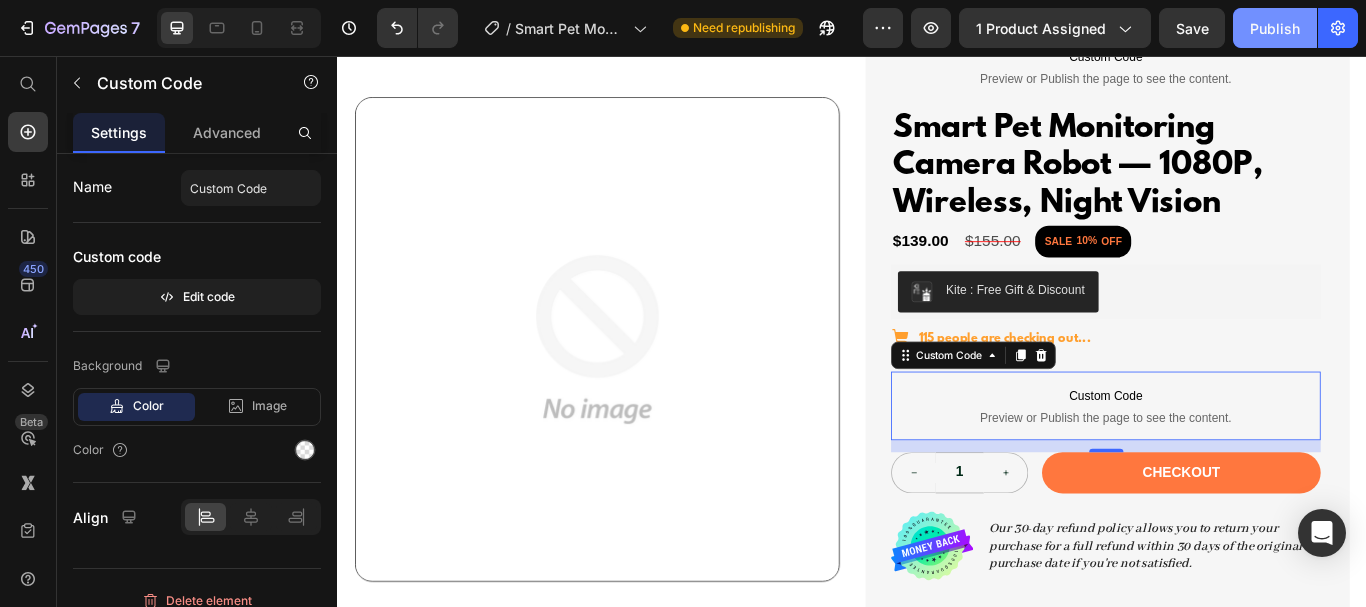 click on "Publish" at bounding box center [1275, 28] 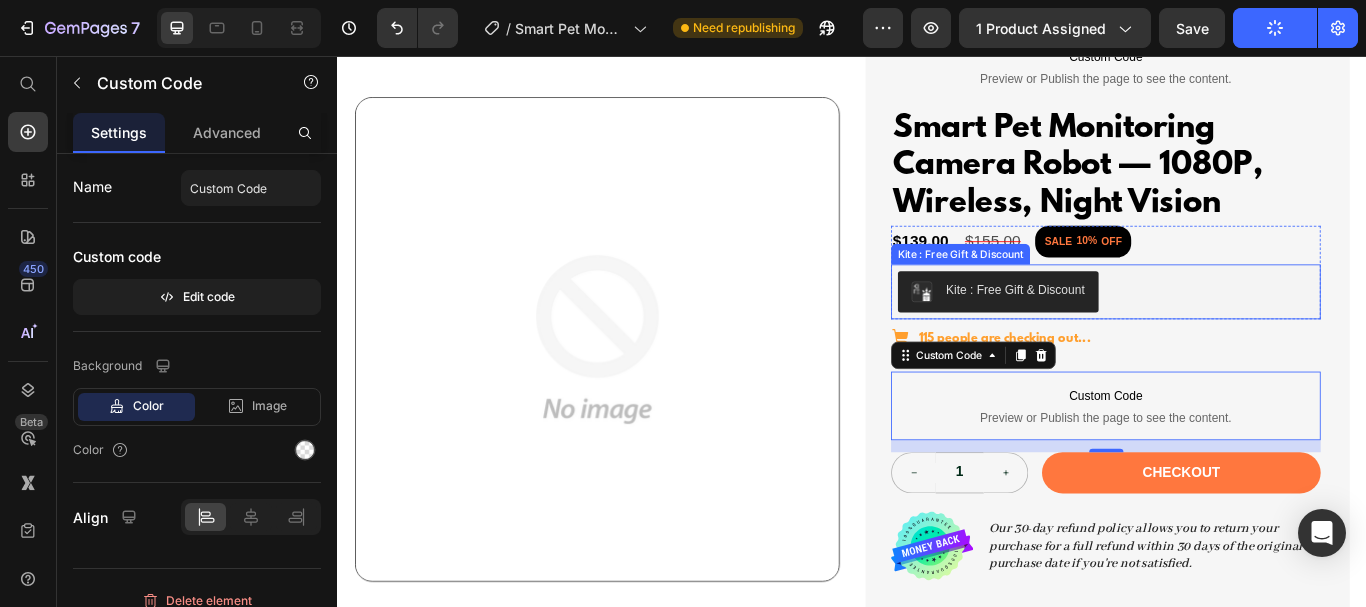 click on "Kite : Free Gift & Discount" at bounding box center [1232, 331] 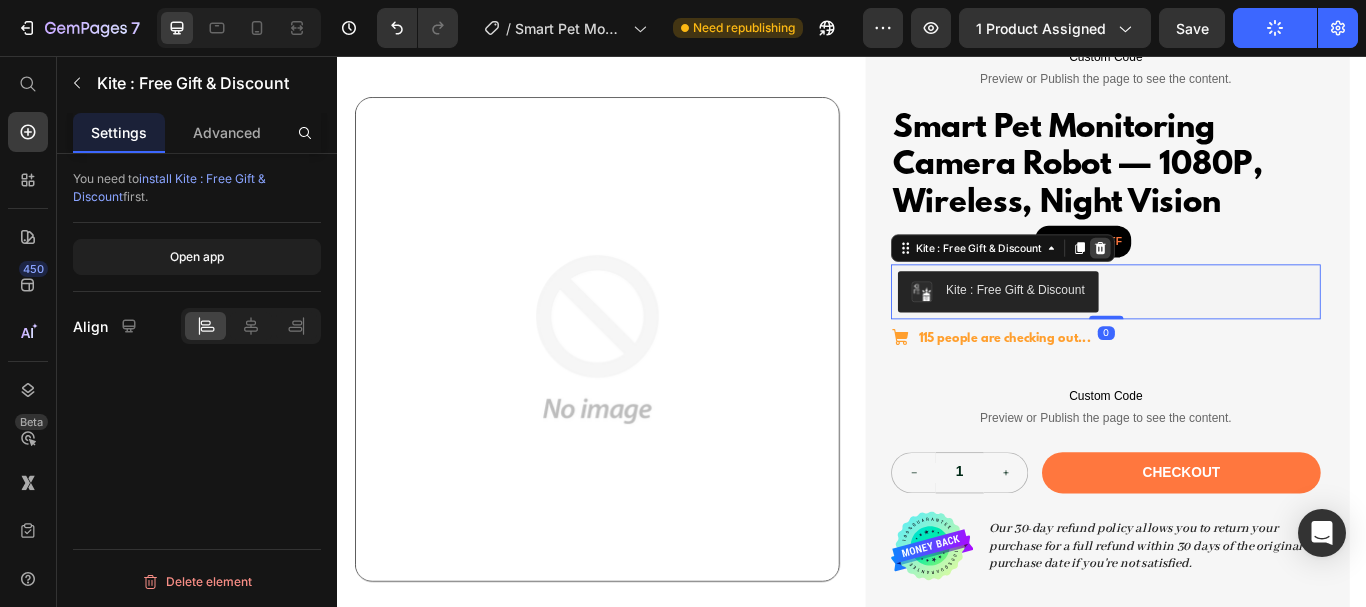 click 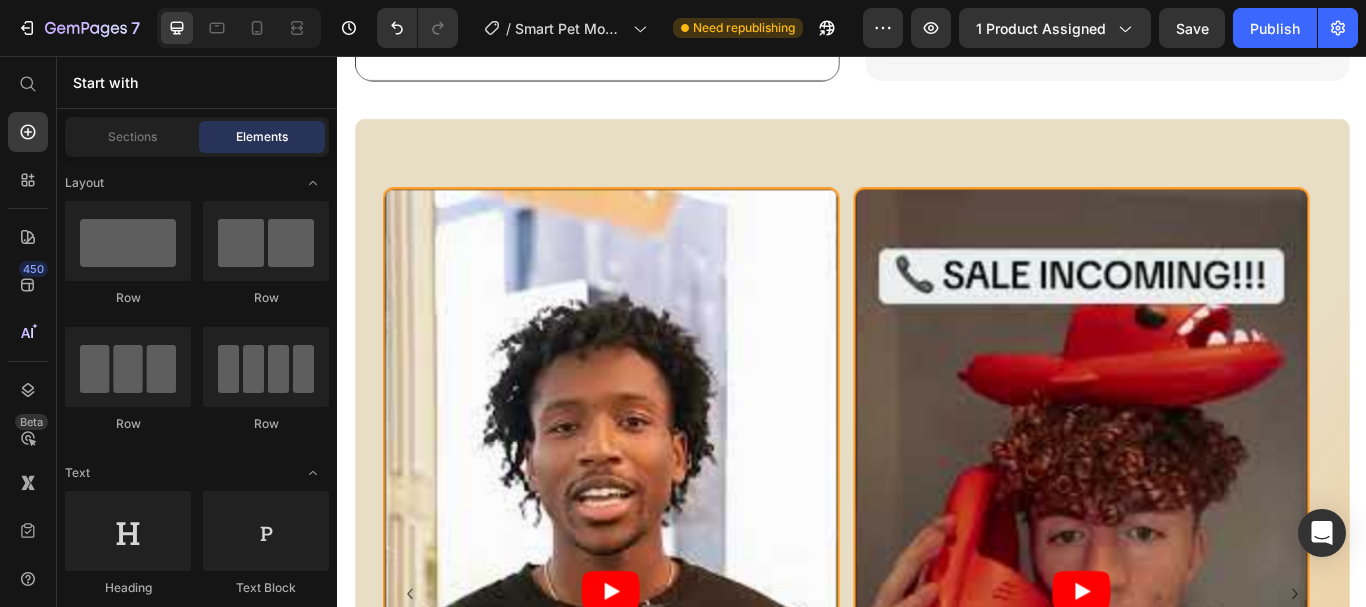 scroll, scrollTop: 997, scrollLeft: 0, axis: vertical 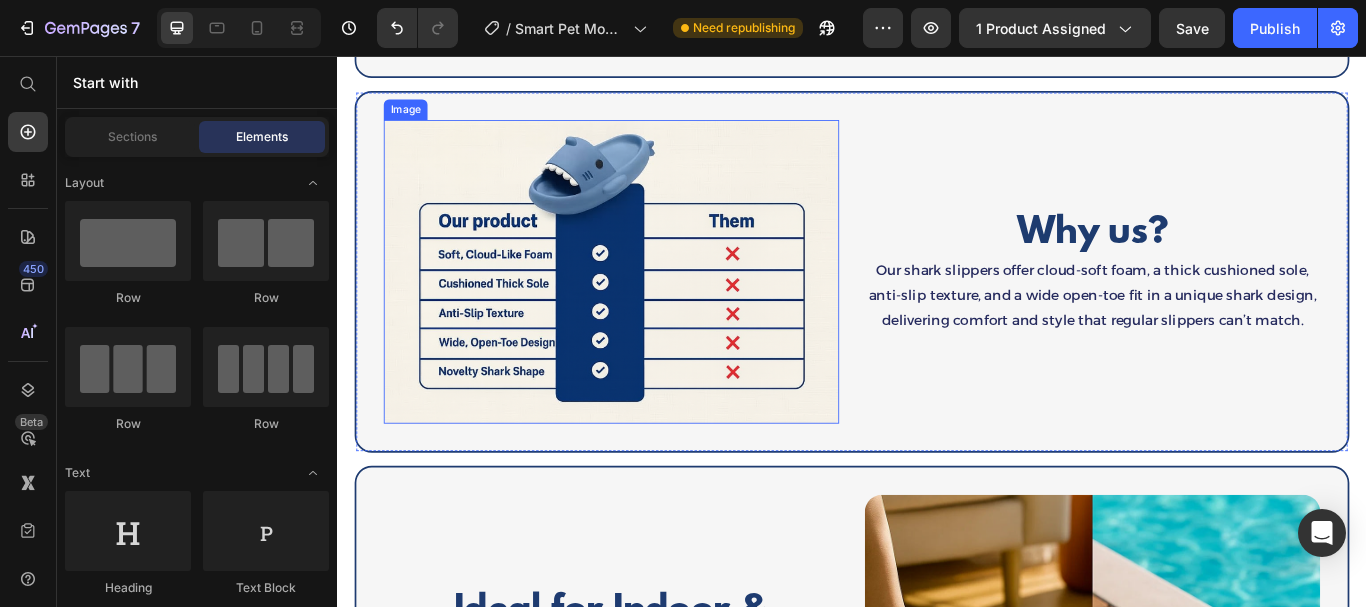 click at bounding box center (656, 308) 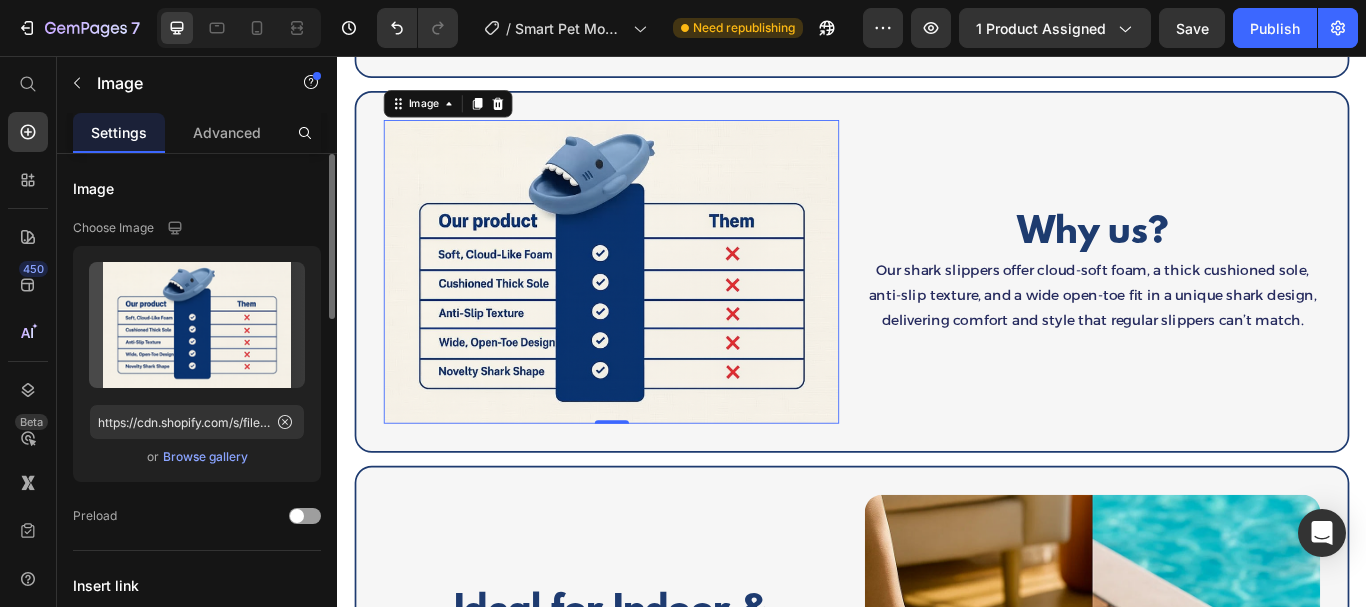 click on "Browse gallery" at bounding box center [205, 457] 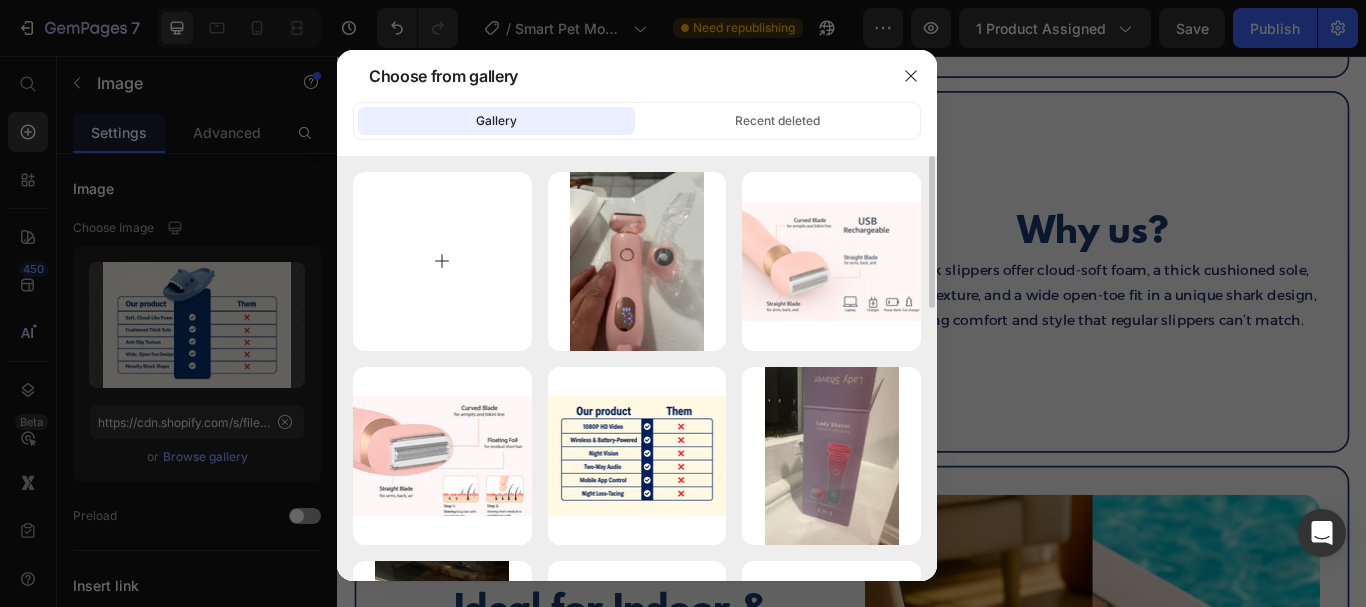 scroll, scrollTop: 66, scrollLeft: 0, axis: vertical 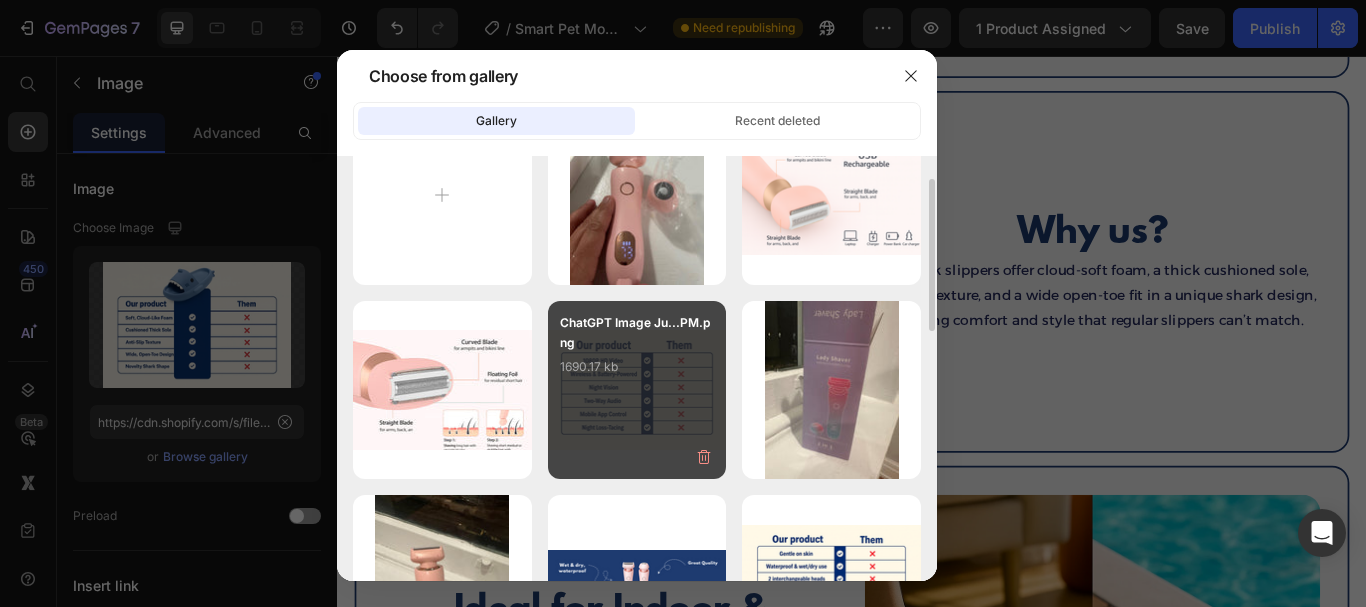 click on "ChatGPT Image Ju...PM.png 1690.17 kb" at bounding box center [637, 390] 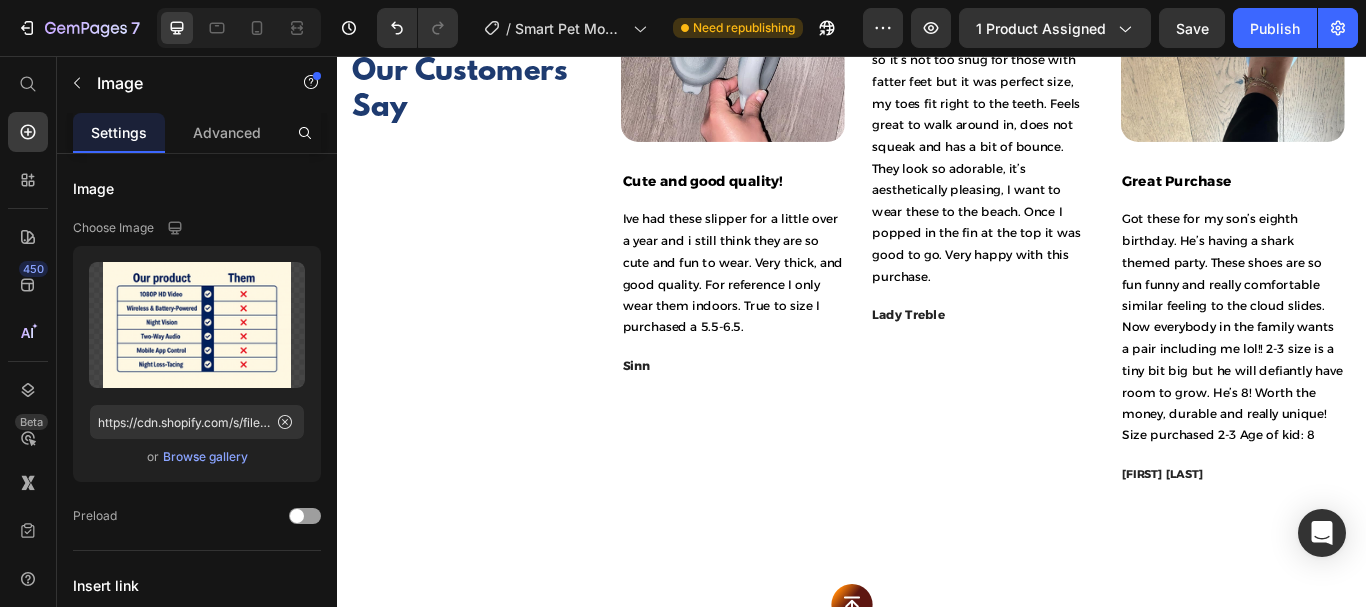 scroll, scrollTop: 4560, scrollLeft: 0, axis: vertical 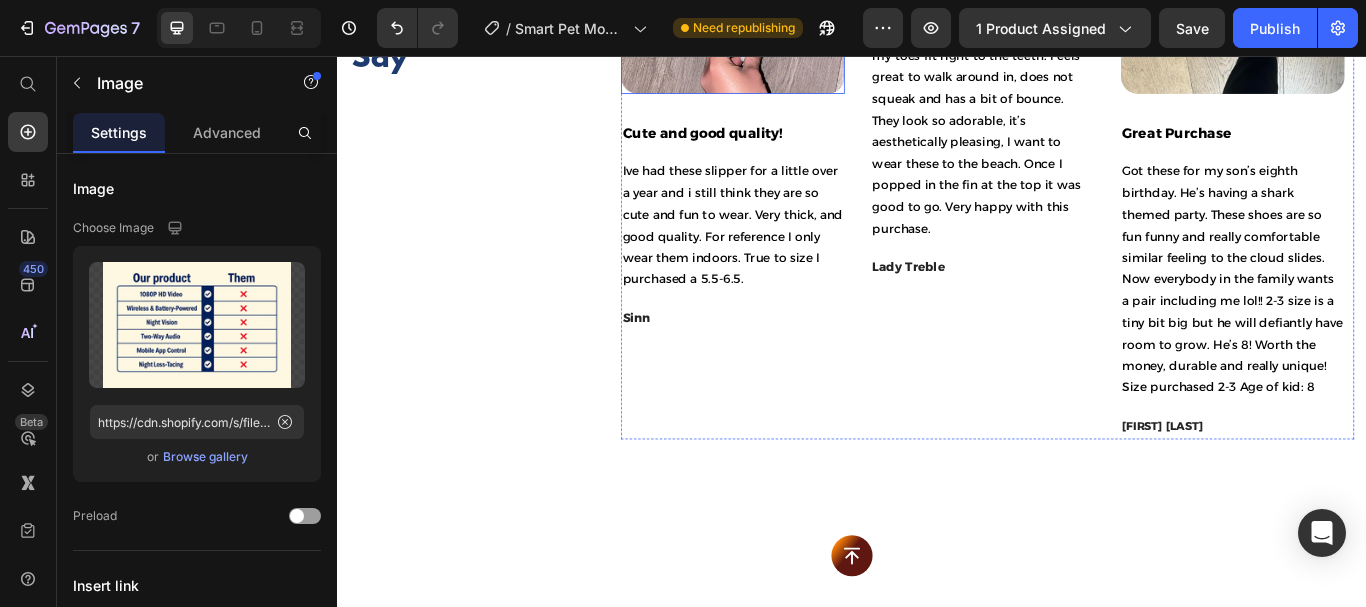 click at bounding box center [797, -31] 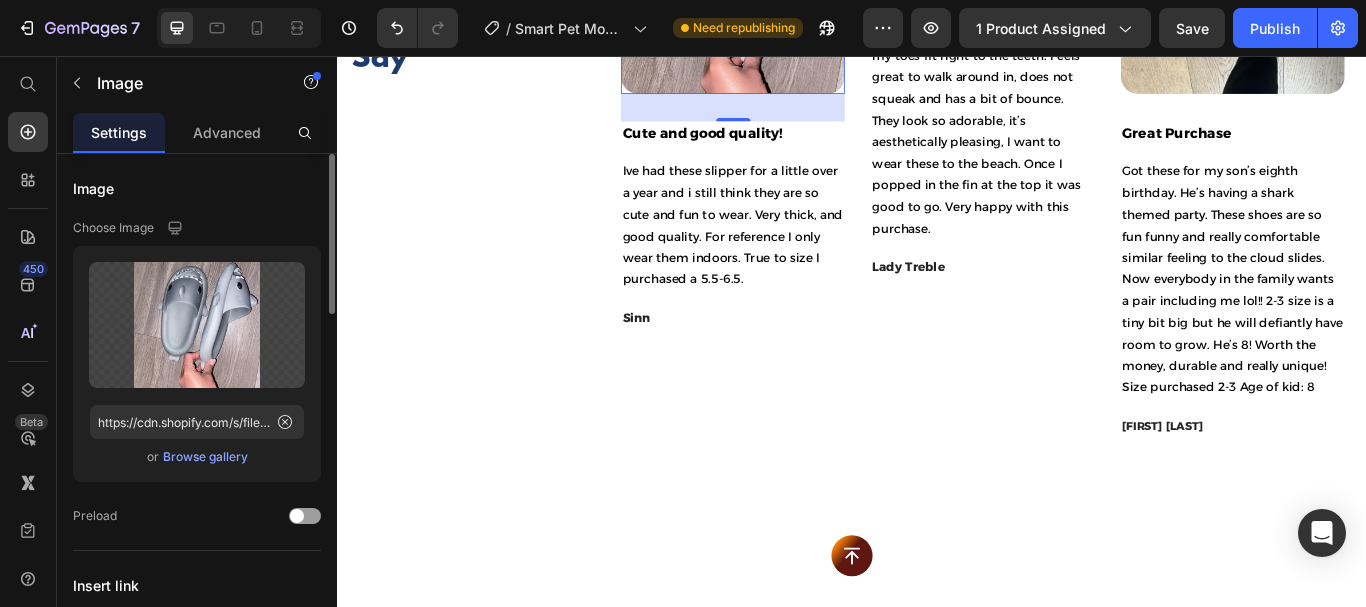 drag, startPoint x: 228, startPoint y: 459, endPoint x: 22, endPoint y: 359, distance: 228.98909 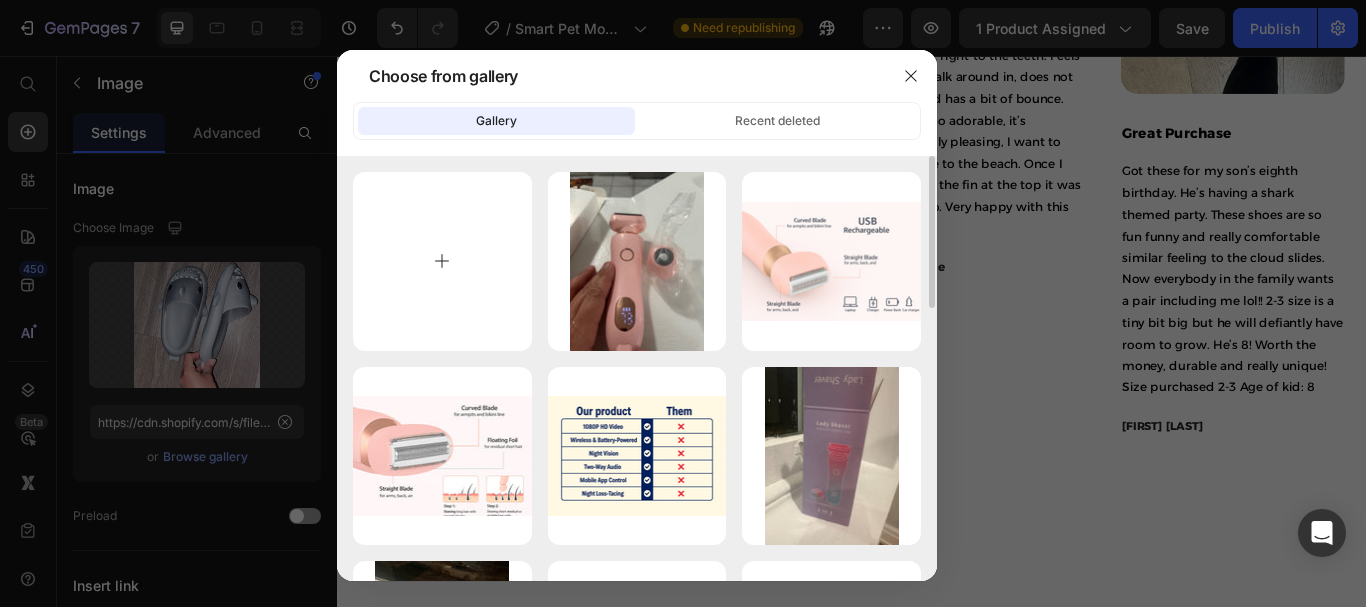 click at bounding box center (442, 261) 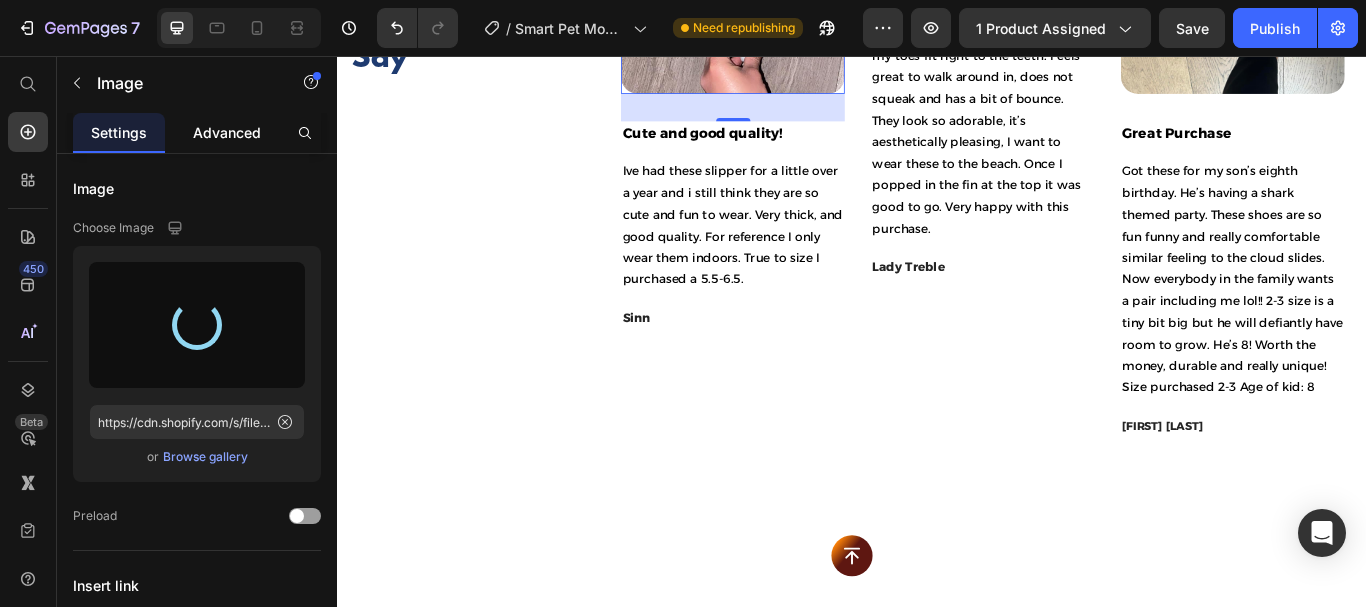 click on "Advanced" at bounding box center (227, 132) 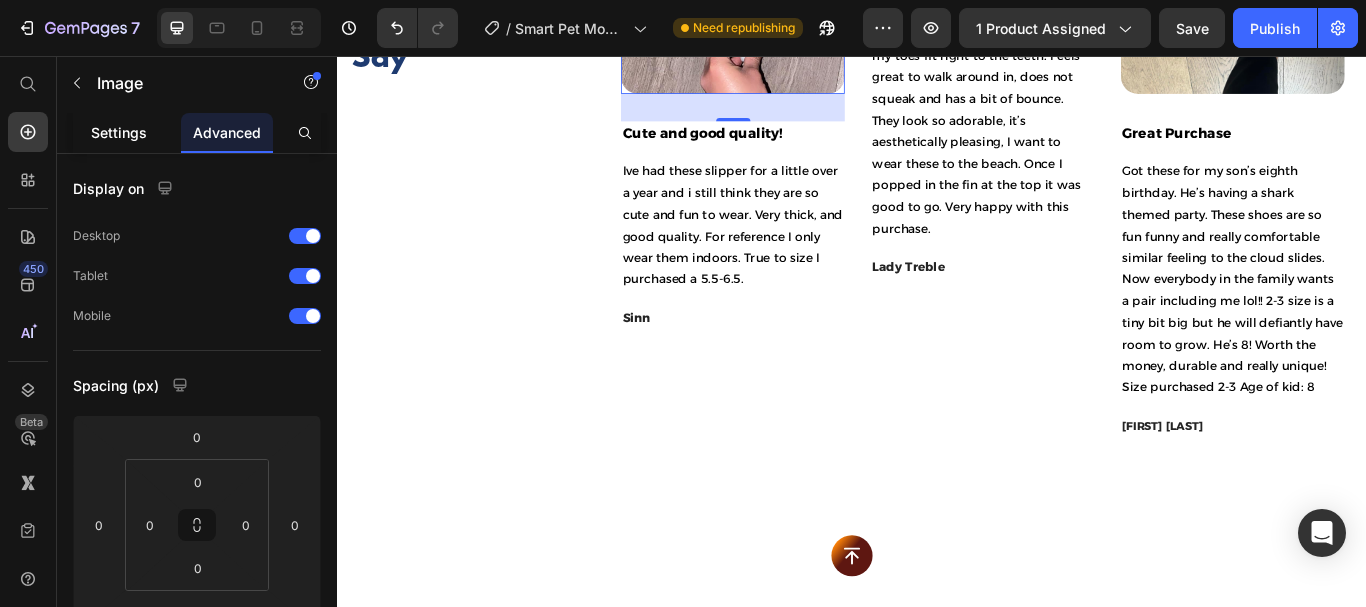 drag, startPoint x: 121, startPoint y: 136, endPoint x: 819, endPoint y: 265, distance: 709.8204 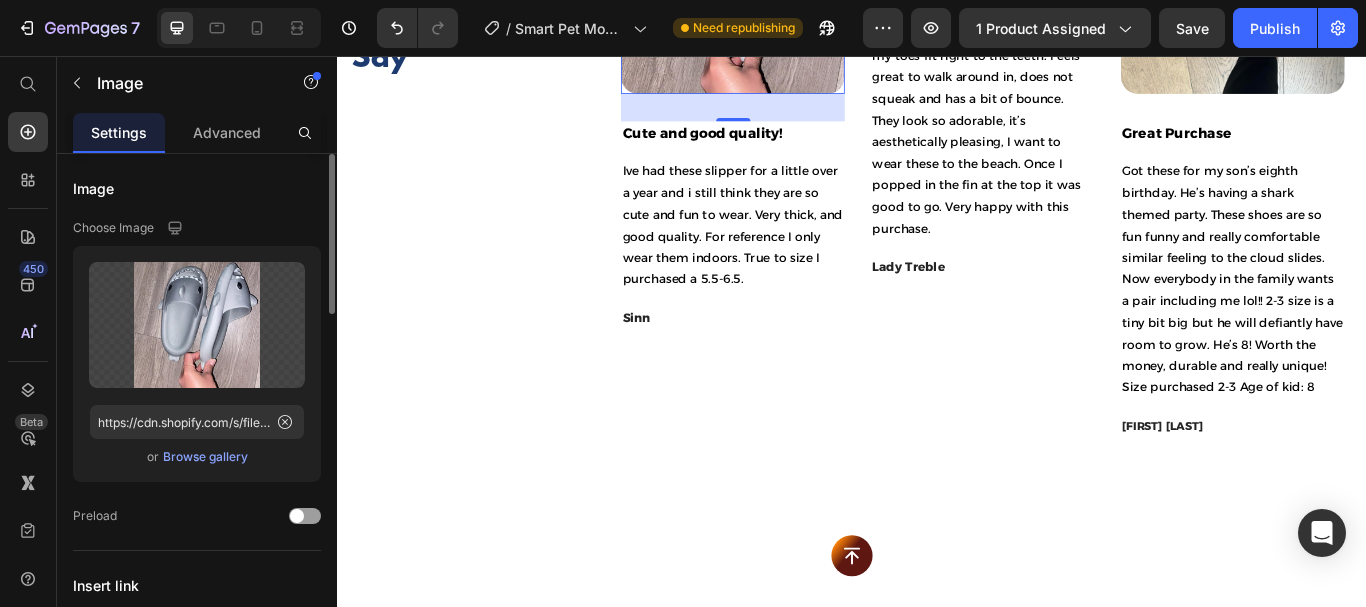 click on "Browse gallery" at bounding box center [205, 457] 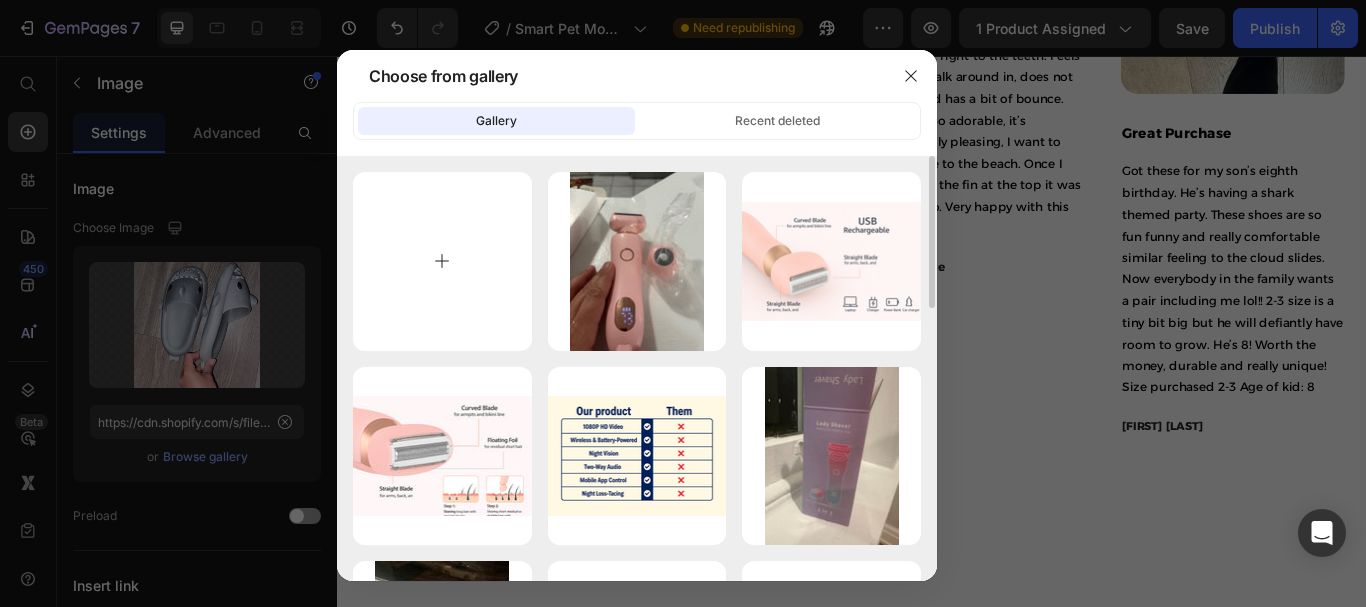 click at bounding box center (442, 261) 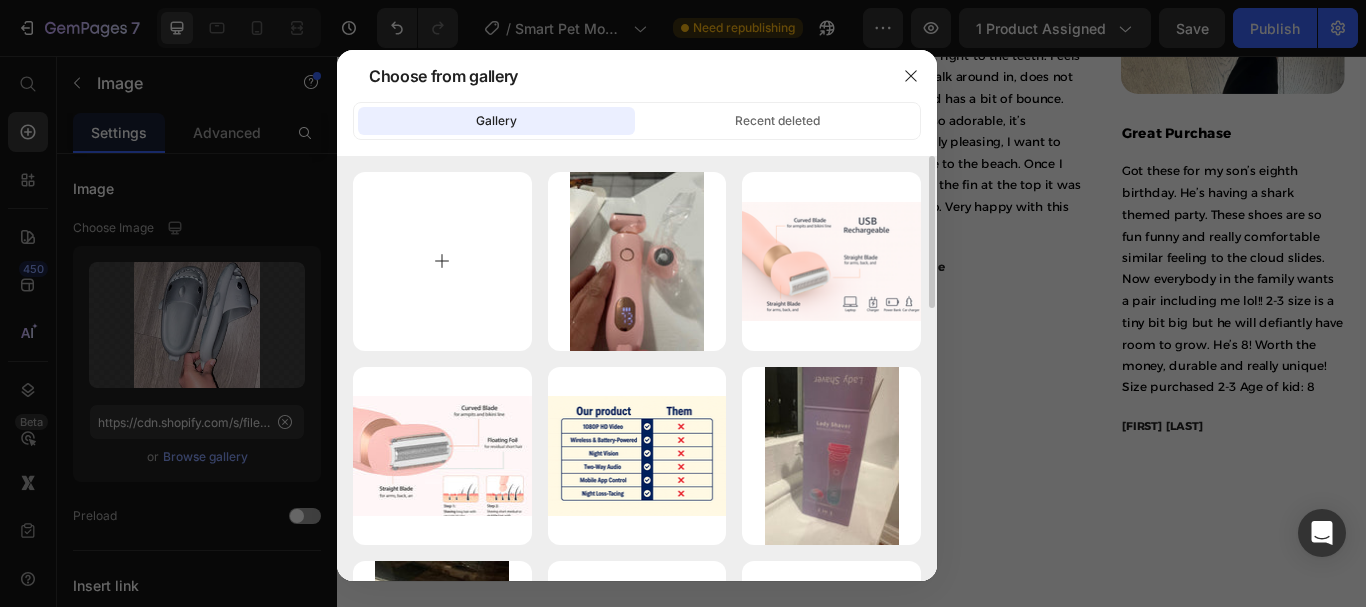 type on "C:\fakepath\612LhodntLL.jpg" 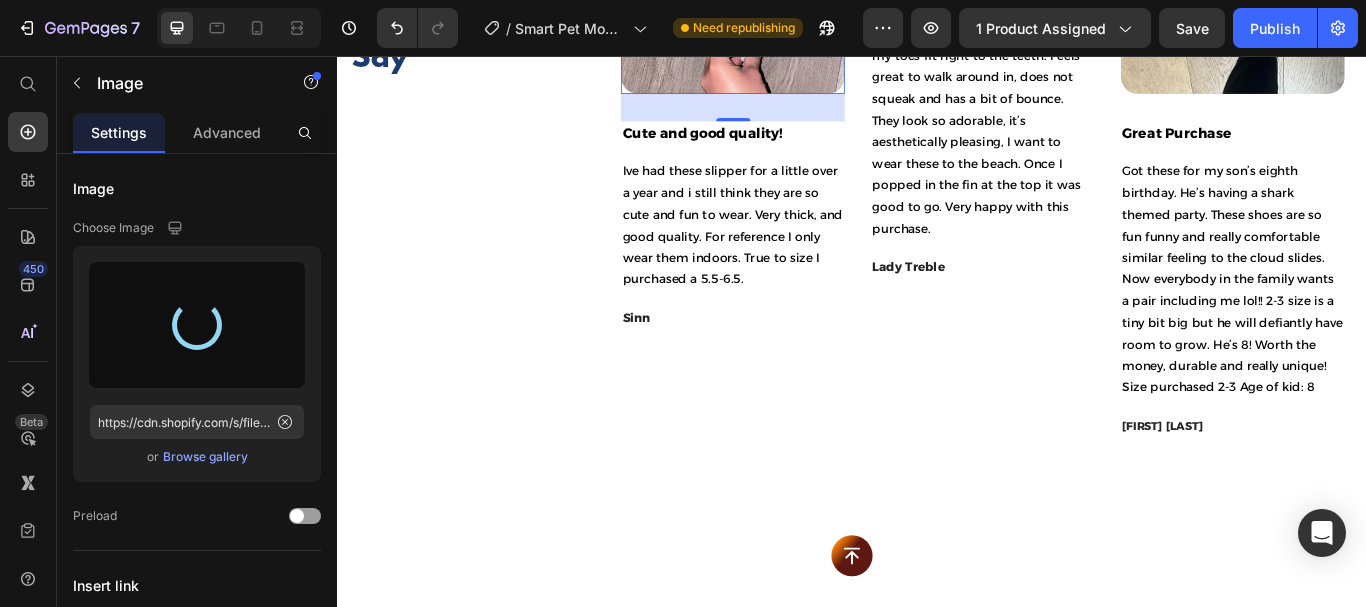 type on "https://cdn.shopify.com/s/files/1/0785/2041/8627/files/gempages_534826193967383692-79dcc27a-8f6d-4594-bcd0-6b4b6ee4614d.jpg" 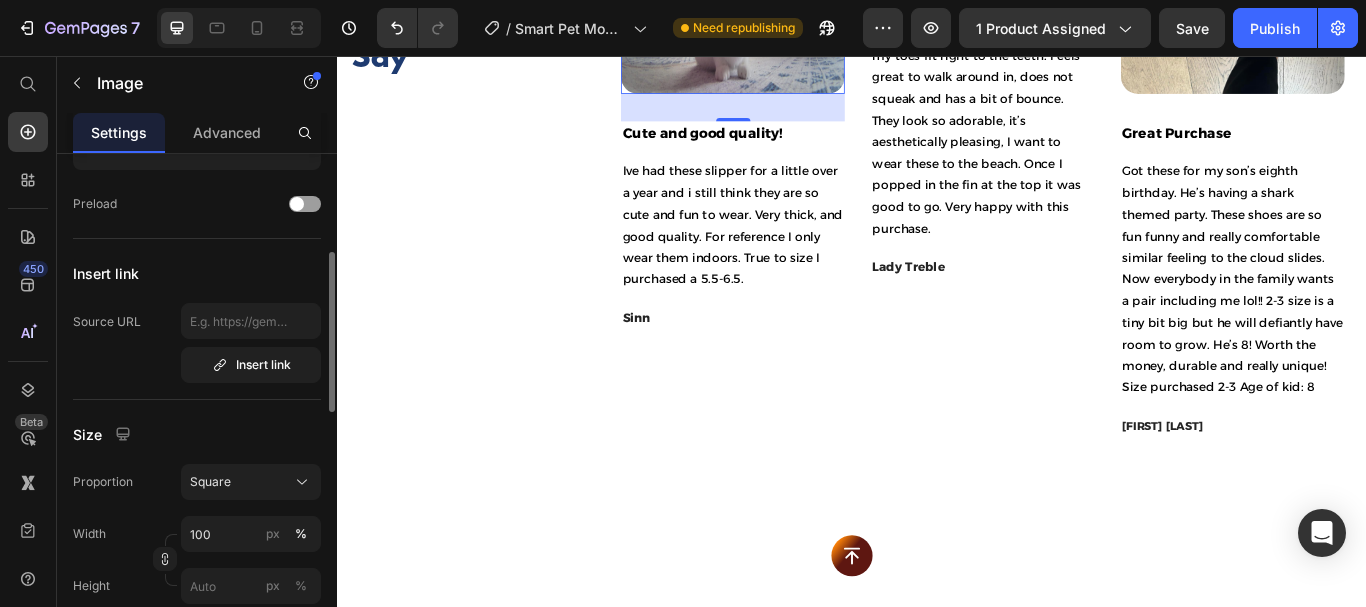 scroll, scrollTop: 345, scrollLeft: 0, axis: vertical 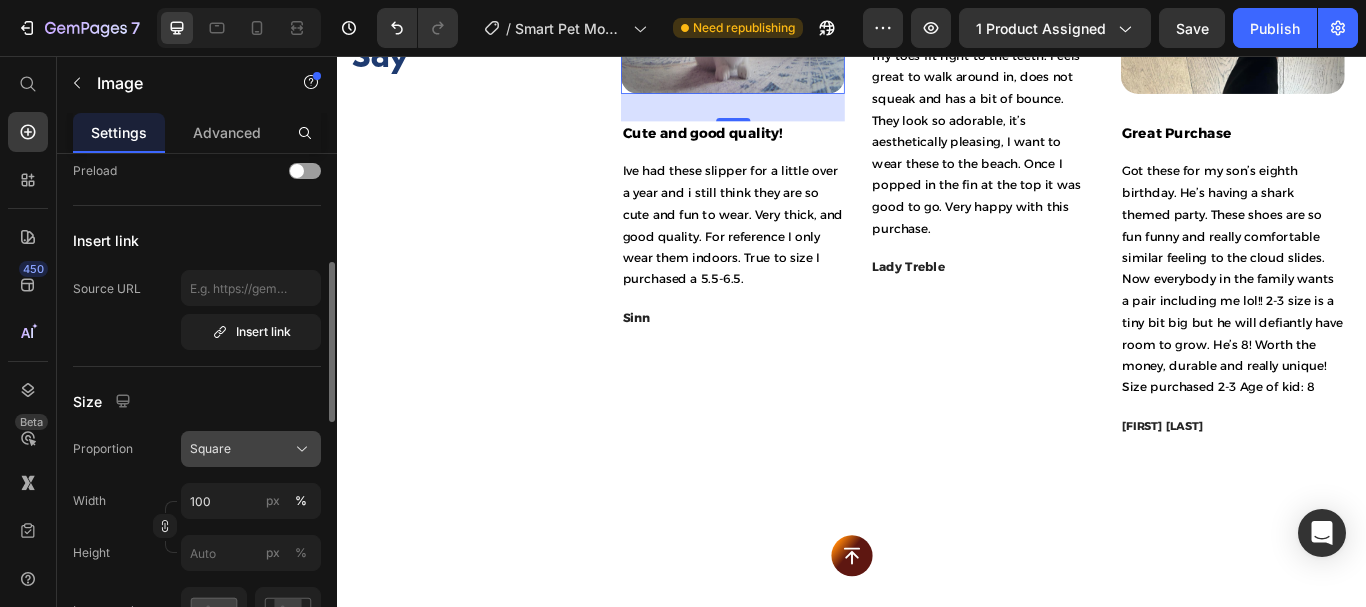 click on "Square" at bounding box center (210, 449) 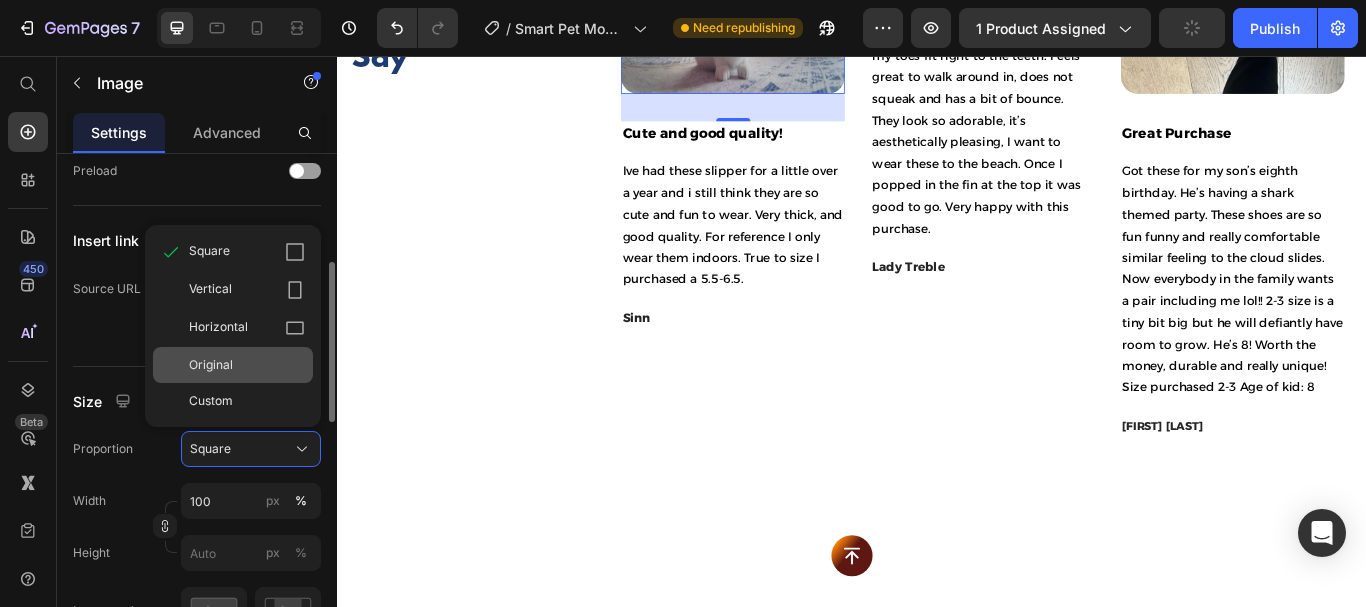 click on "Original" at bounding box center (211, 365) 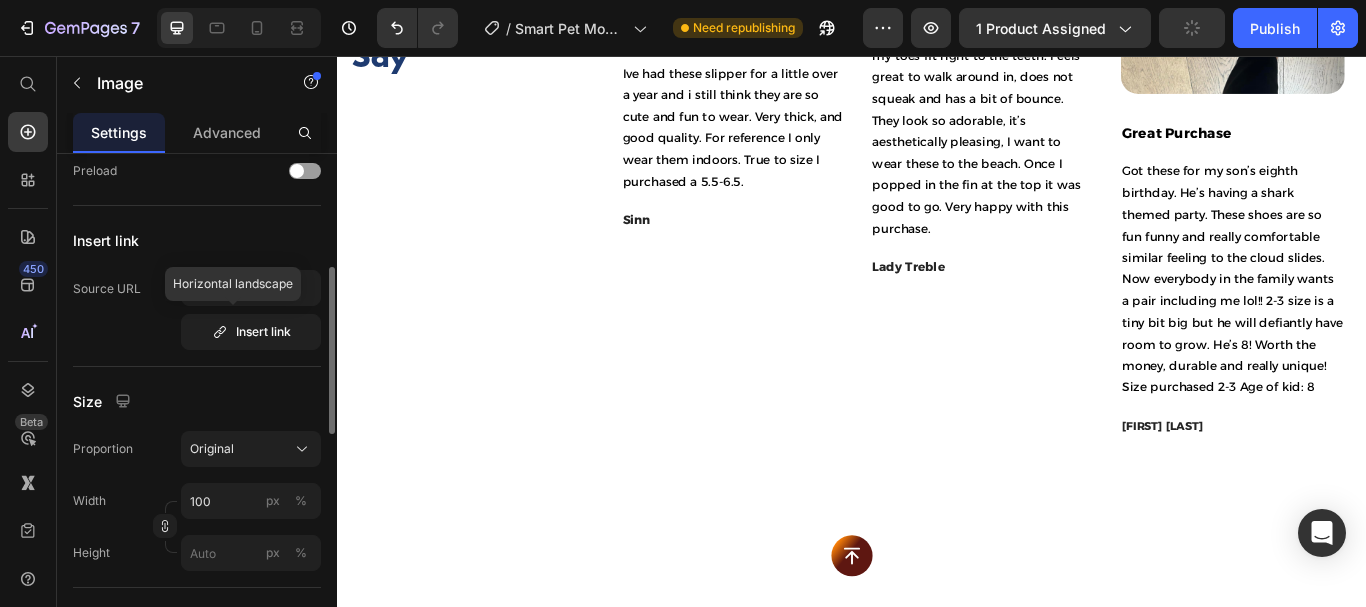 type 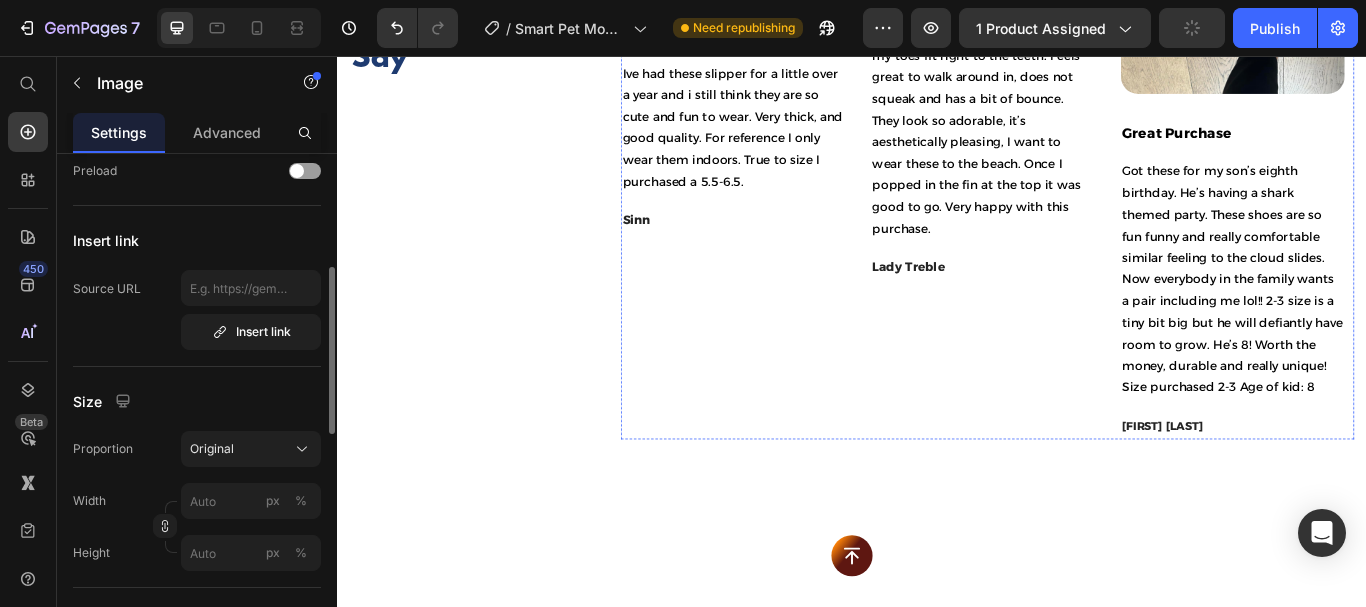 click at bounding box center [1088, -161] 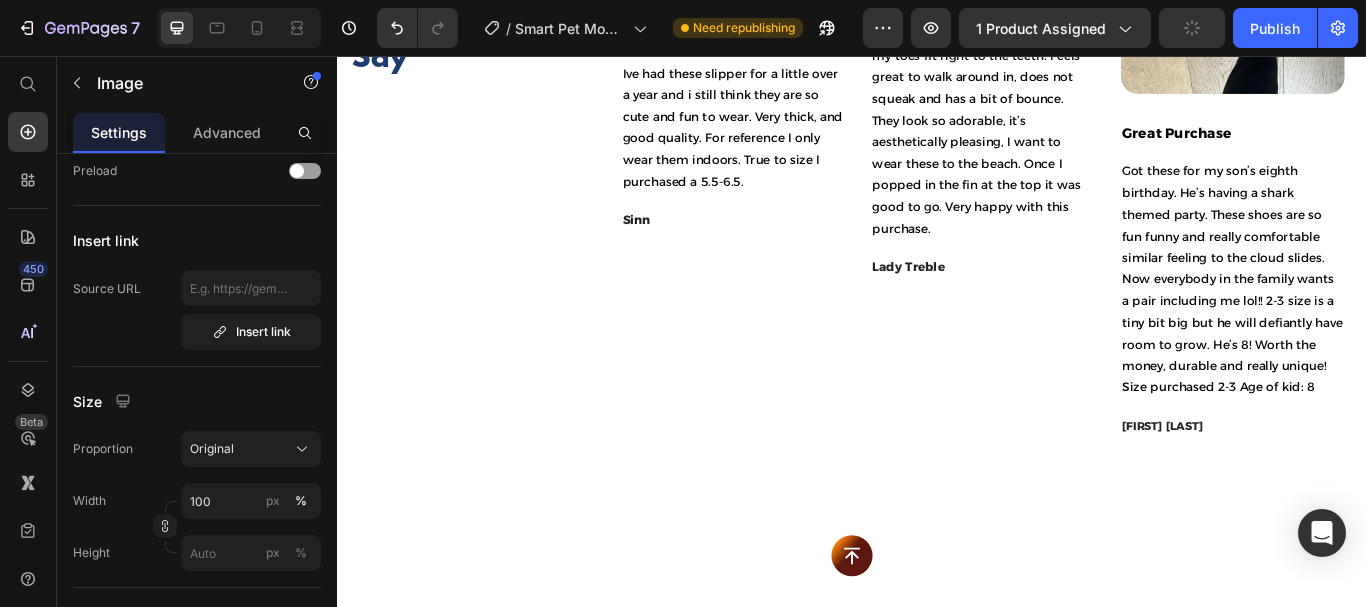 scroll, scrollTop: 0, scrollLeft: 0, axis: both 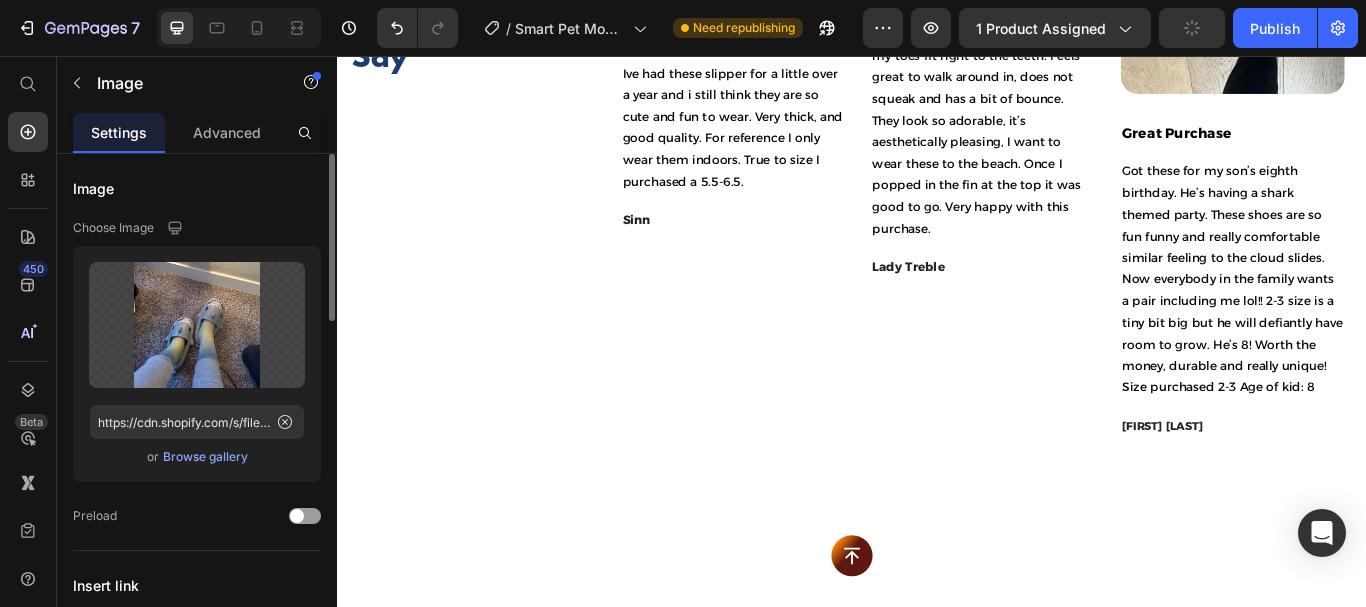 click on "Browse gallery" at bounding box center (205, 457) 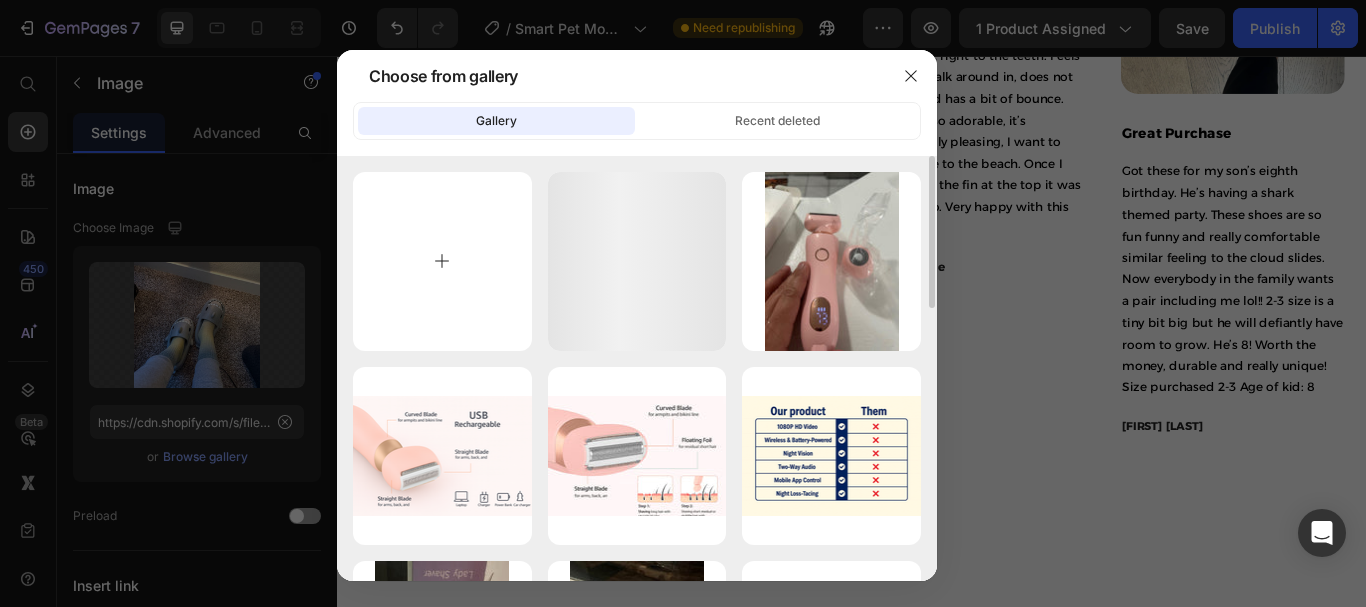drag, startPoint x: 214, startPoint y: 458, endPoint x: 448, endPoint y: 278, distance: 295.22195 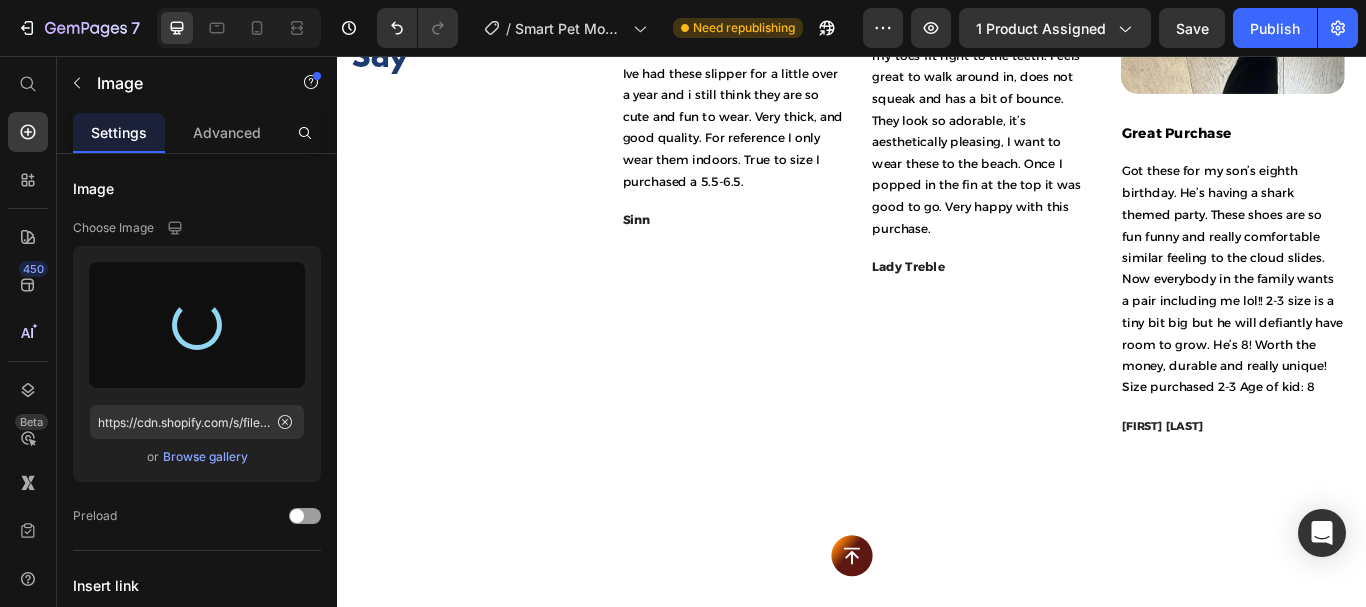 type on "https://cdn.shopify.com/s/files/1/0785/2041/8627/files/gempages_534826193967383692-214bda47-e46b-418c-97e1-019c0b73a843.jpg" 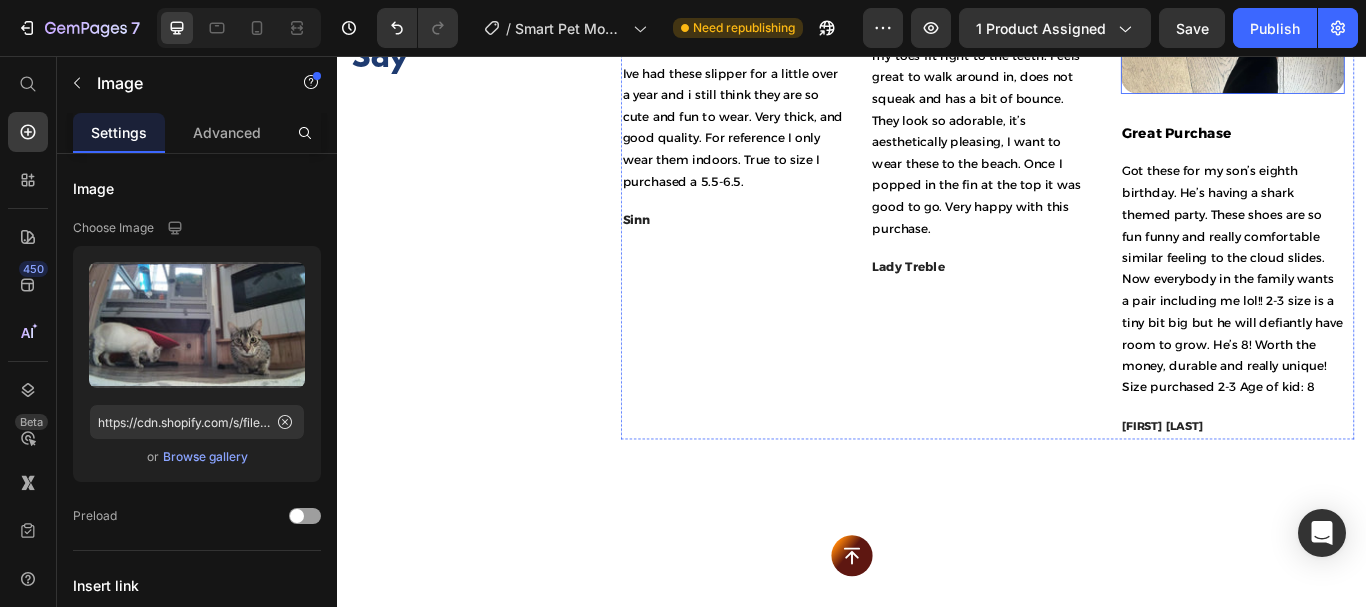 click at bounding box center (1380, -31) 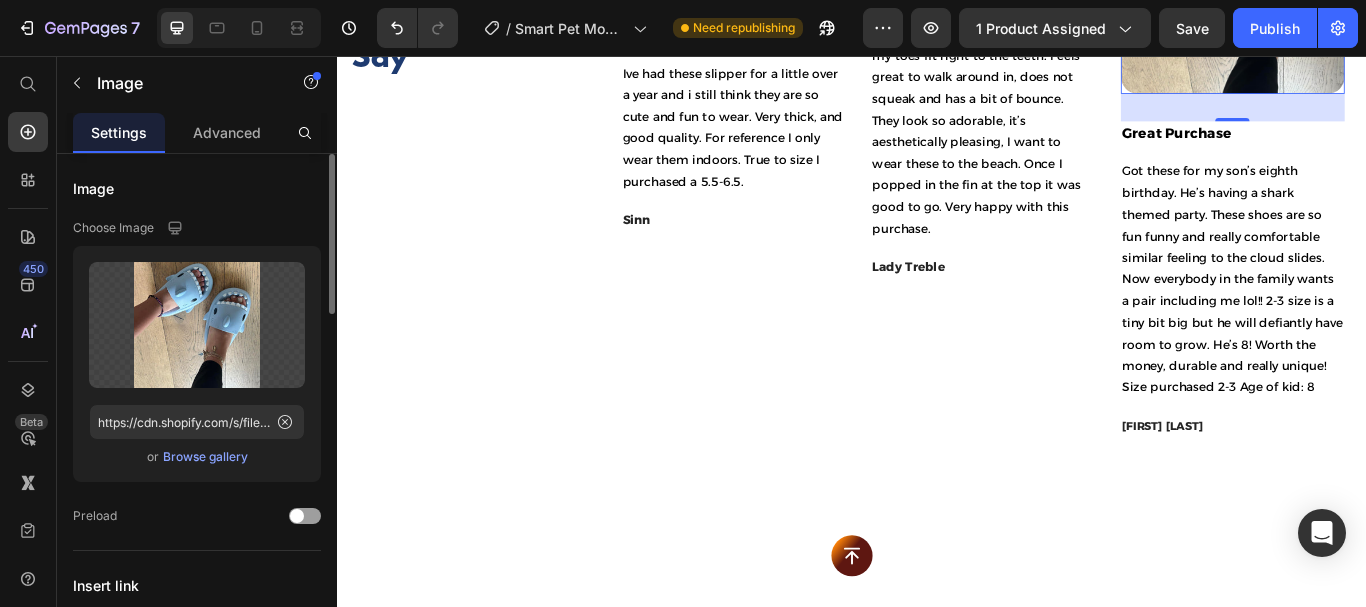 click on "Browse gallery" at bounding box center (205, 457) 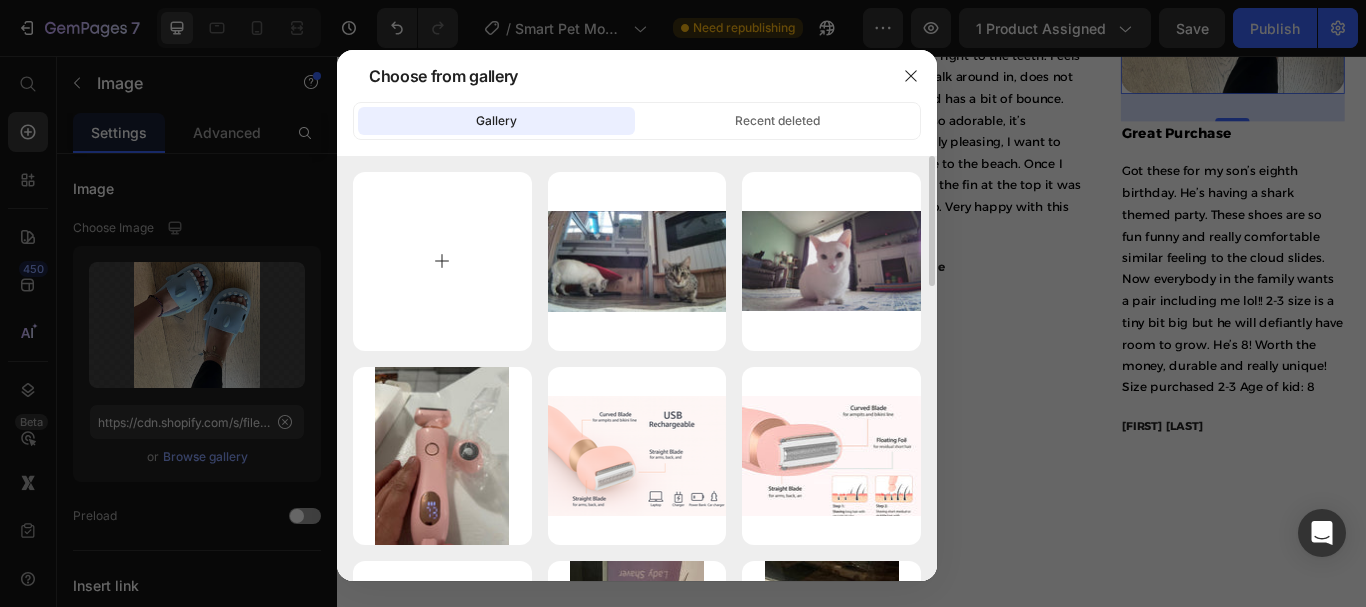 click at bounding box center [442, 261] 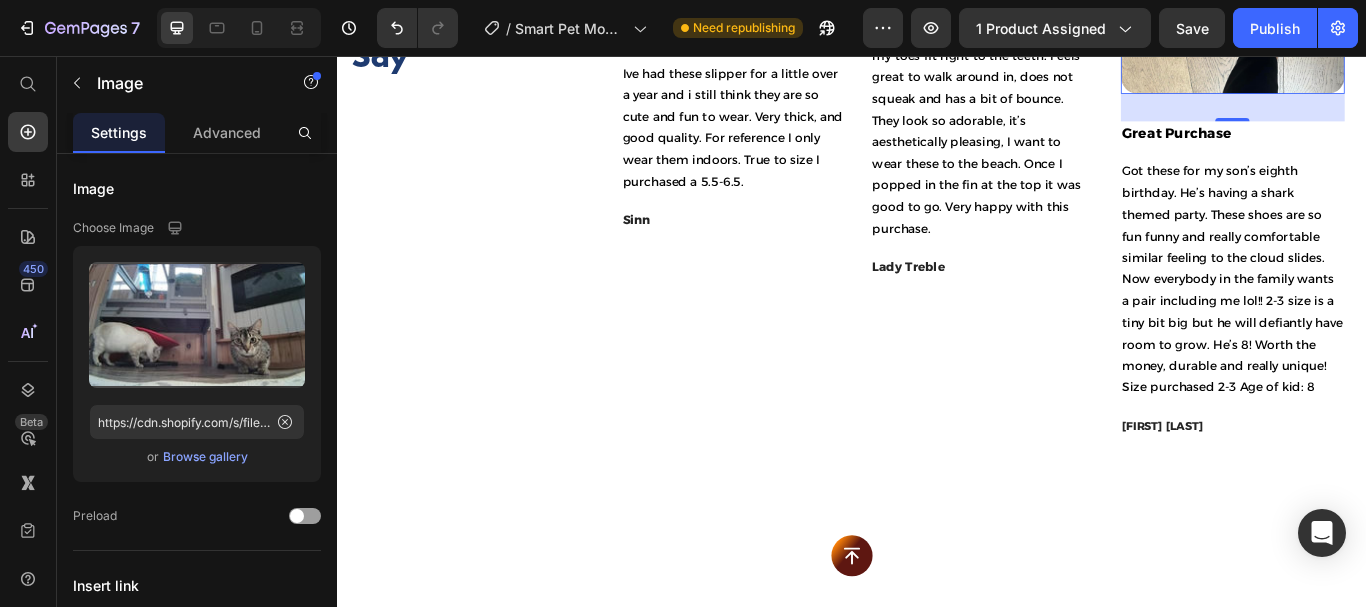 type on "https://cdn.shopify.com/s/files/1/0785/2041/8627/files/gempages_534826193967383692-22401130-9b42-488e-8c5a-3501c17d8dc1.jpg" 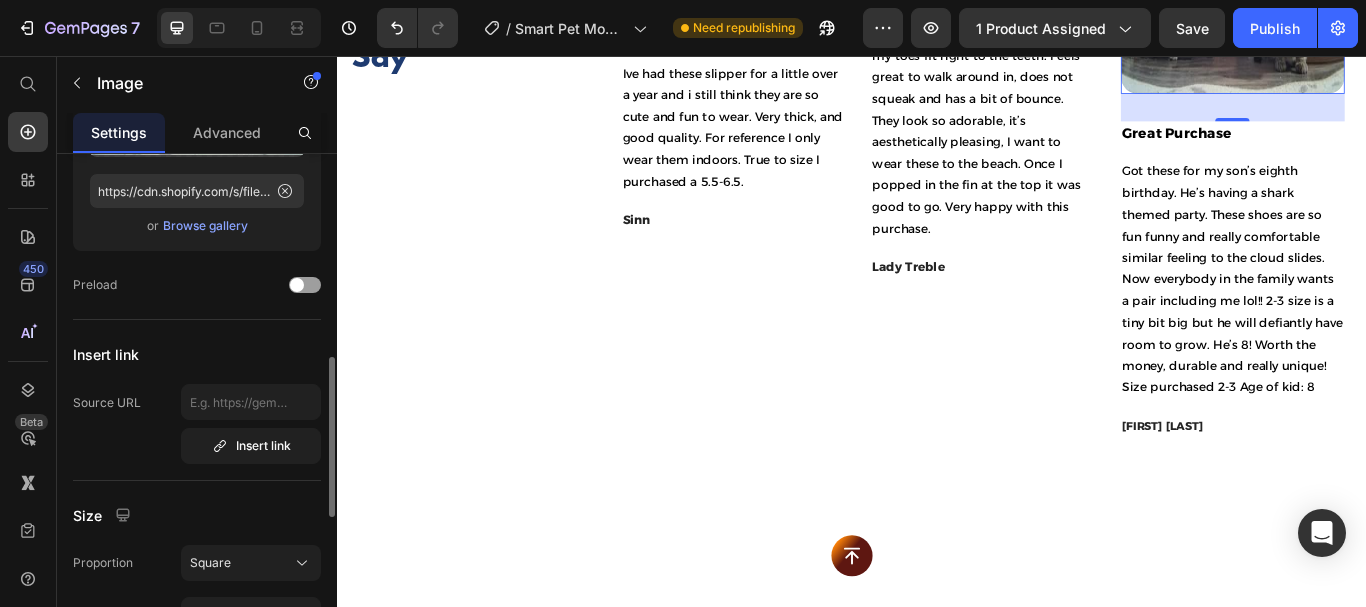 scroll, scrollTop: 330, scrollLeft: 0, axis: vertical 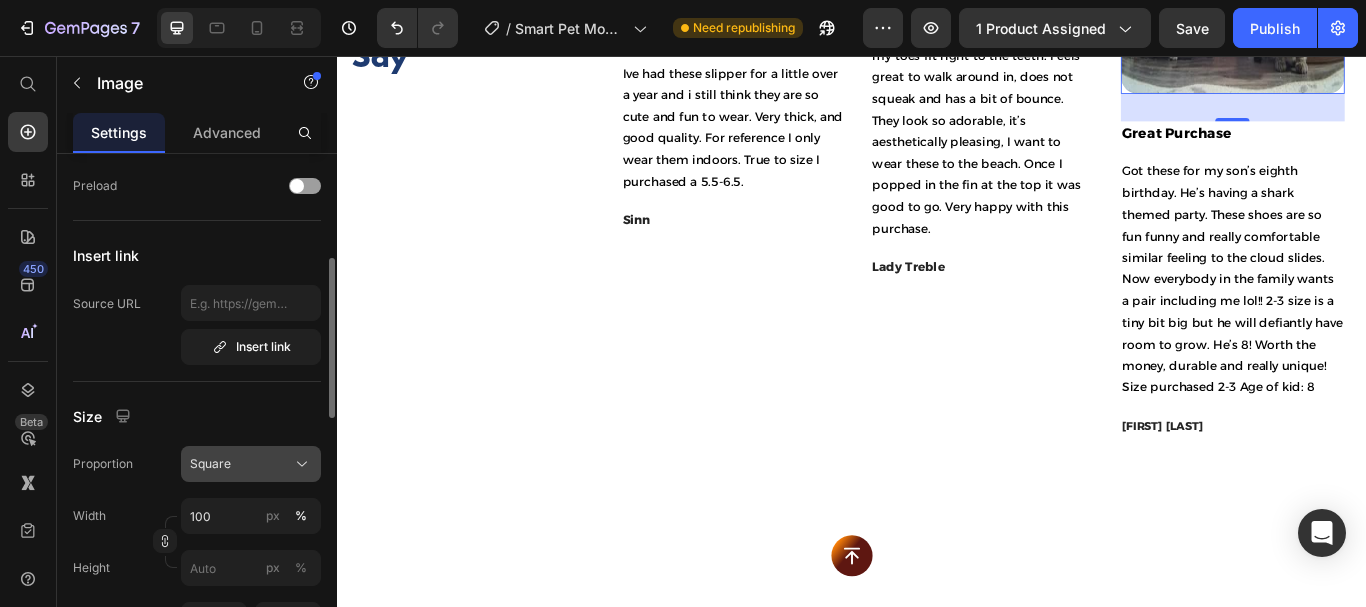 click on "Square" 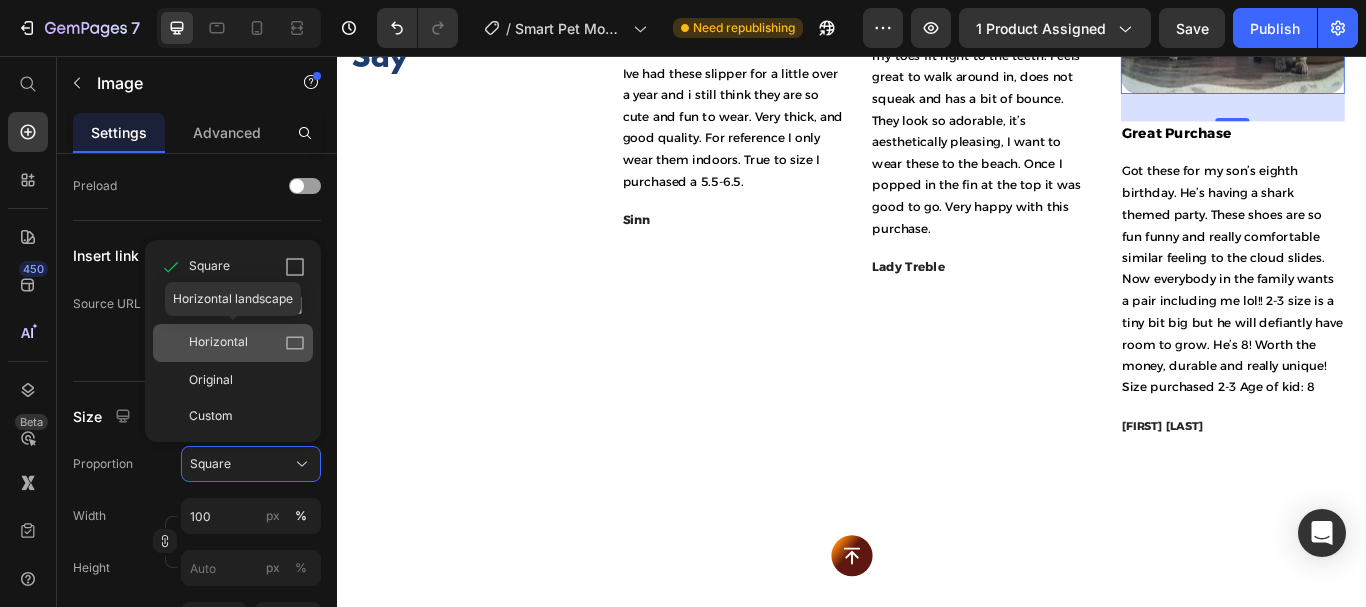 click on "Horizontal" at bounding box center (218, 343) 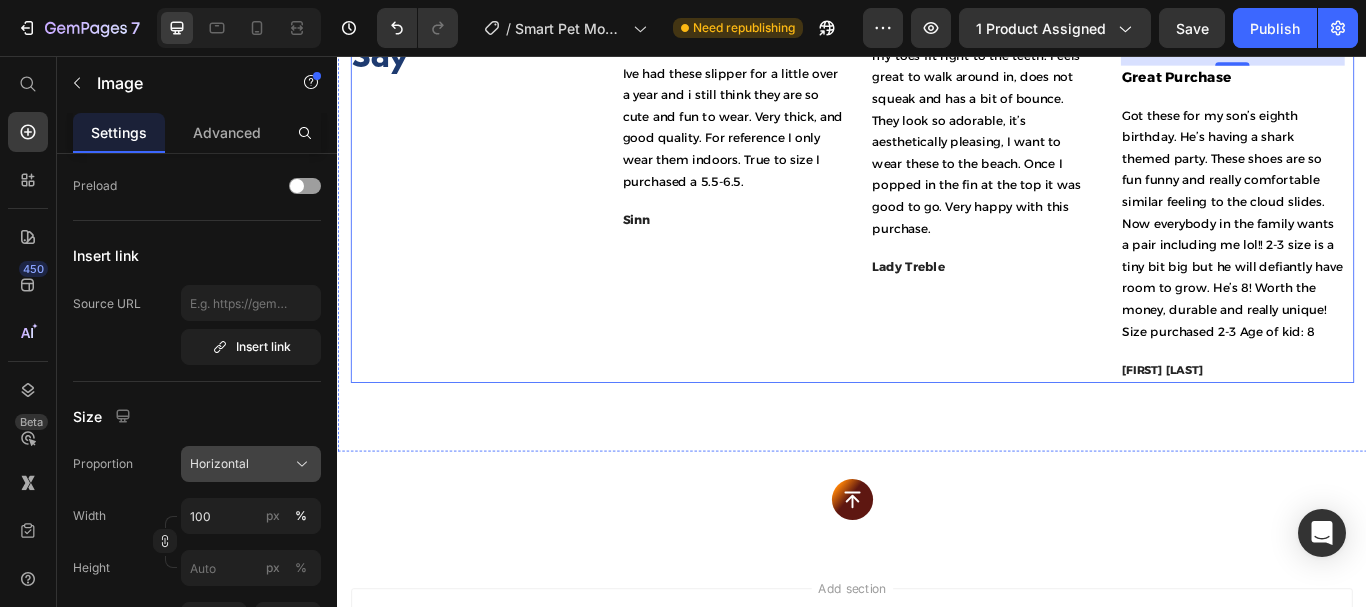click on "Horizontal" 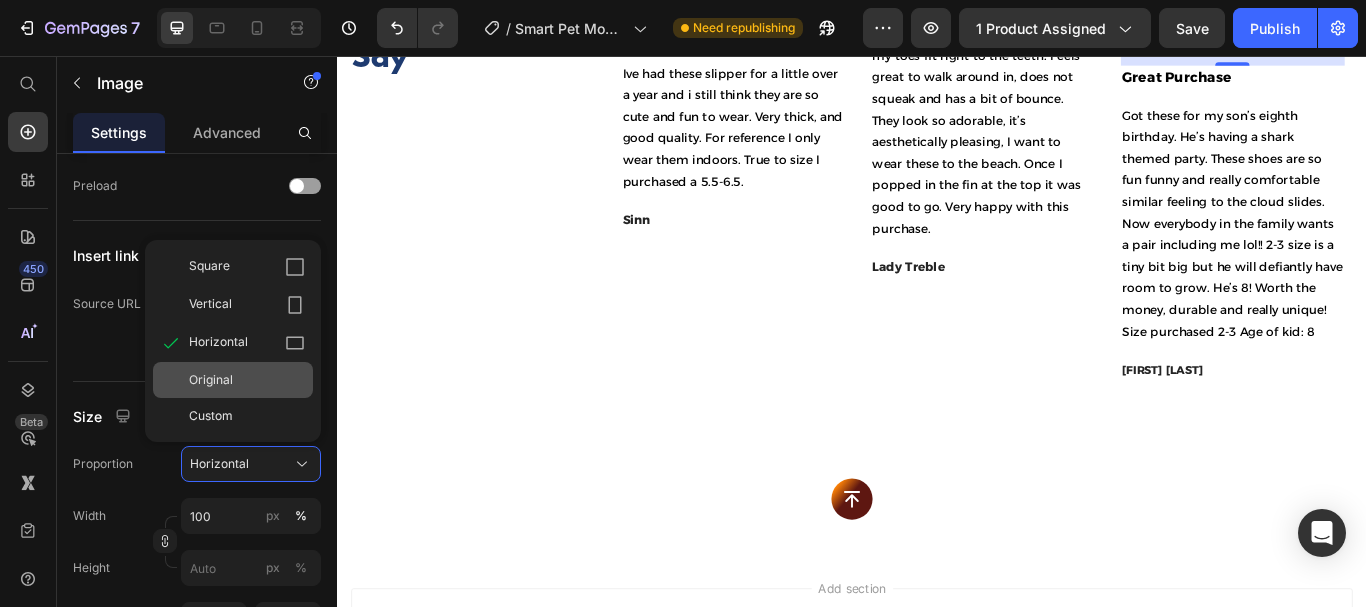 click on "Original" at bounding box center [247, 380] 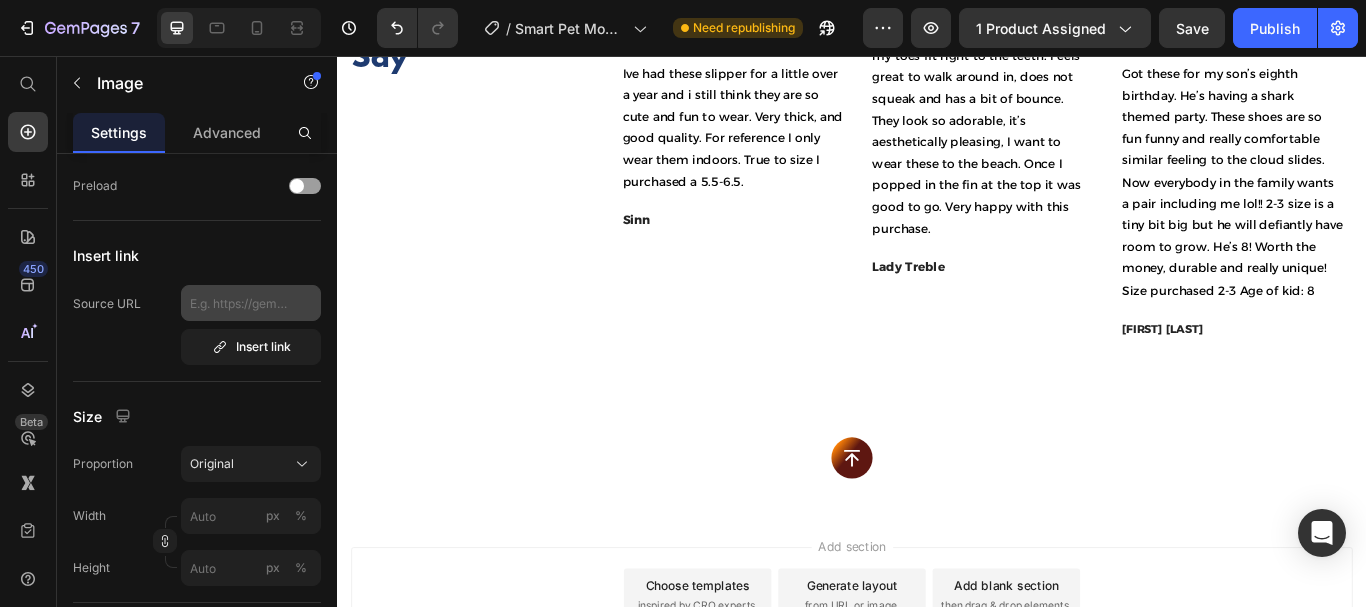 scroll, scrollTop: 0, scrollLeft: 0, axis: both 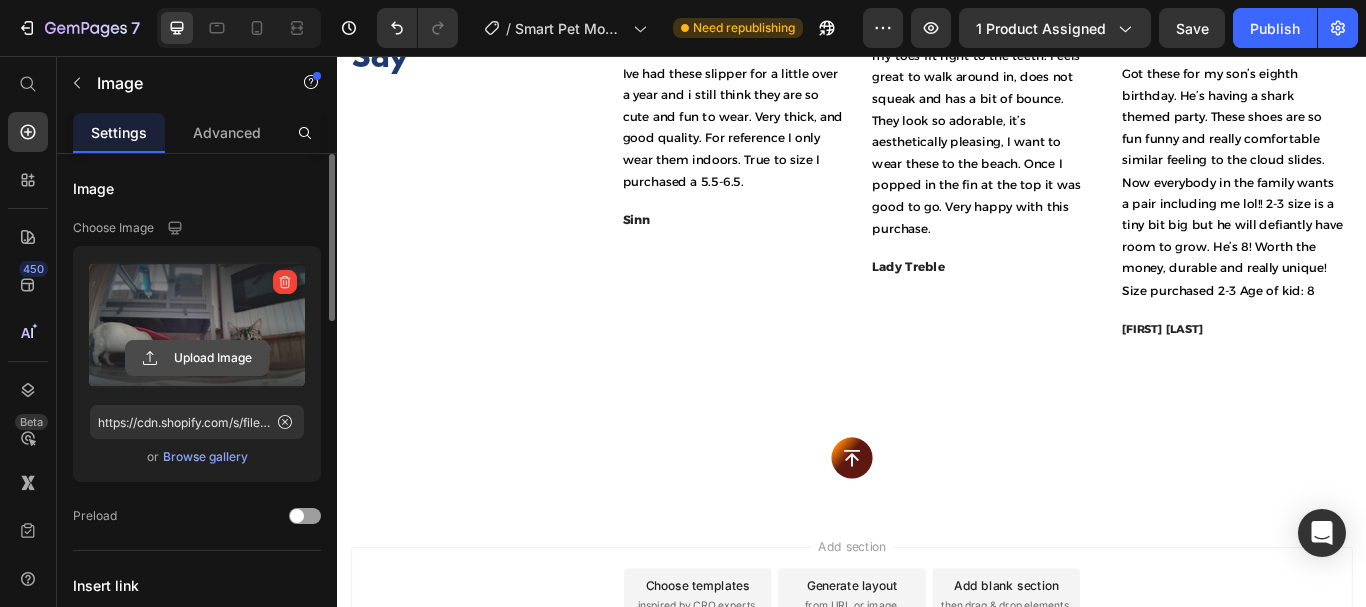 click 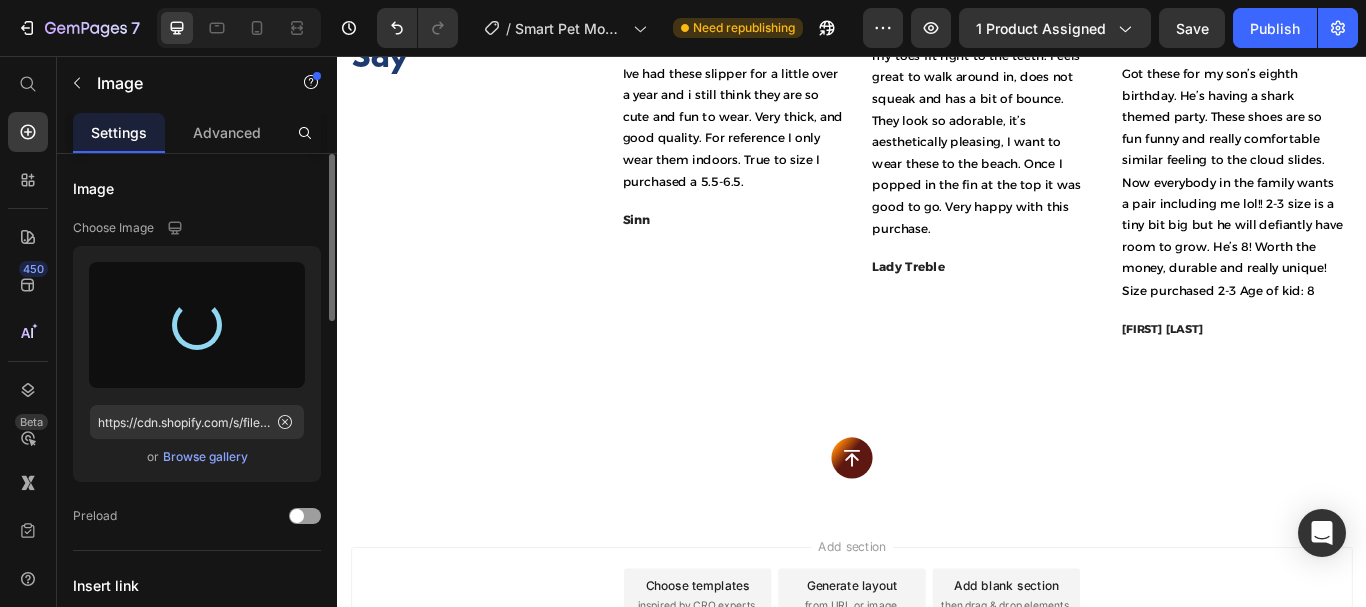 type on "https://cdn.shopify.com/s/files/1/0785/2041/8627/files/gempages_534826193967383692-dc9bdaae-ccb5-4b2b-bfca-814c6276d6a3.jpg" 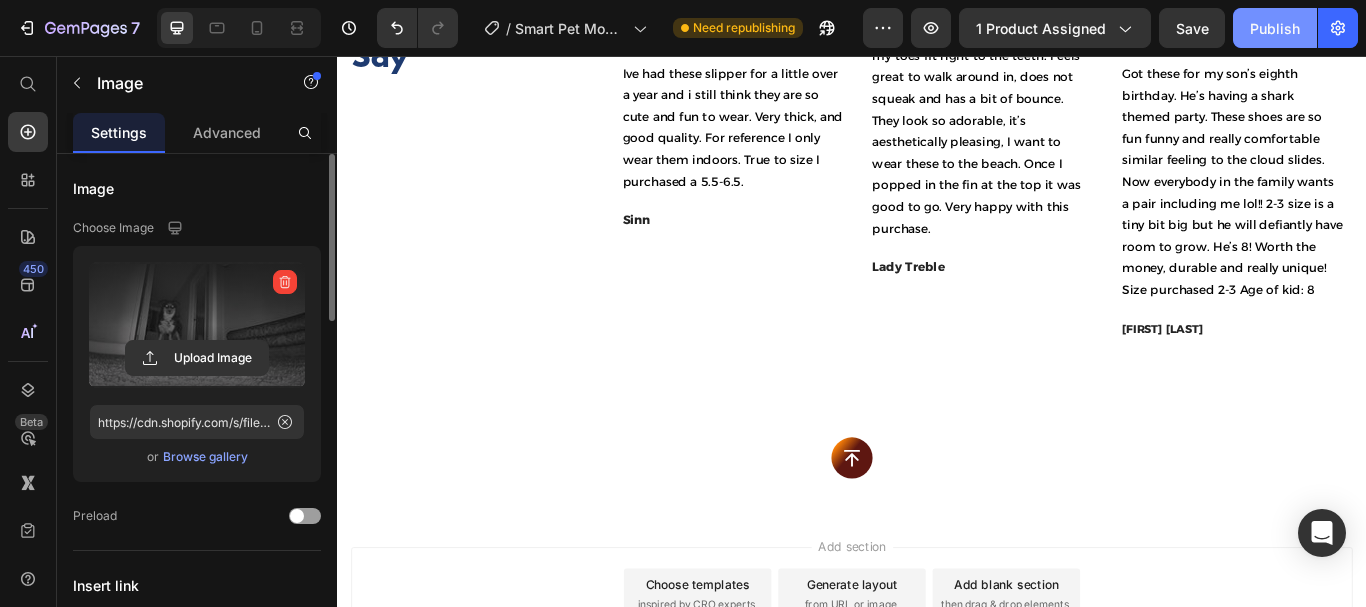 click on "Publish" at bounding box center (1275, 28) 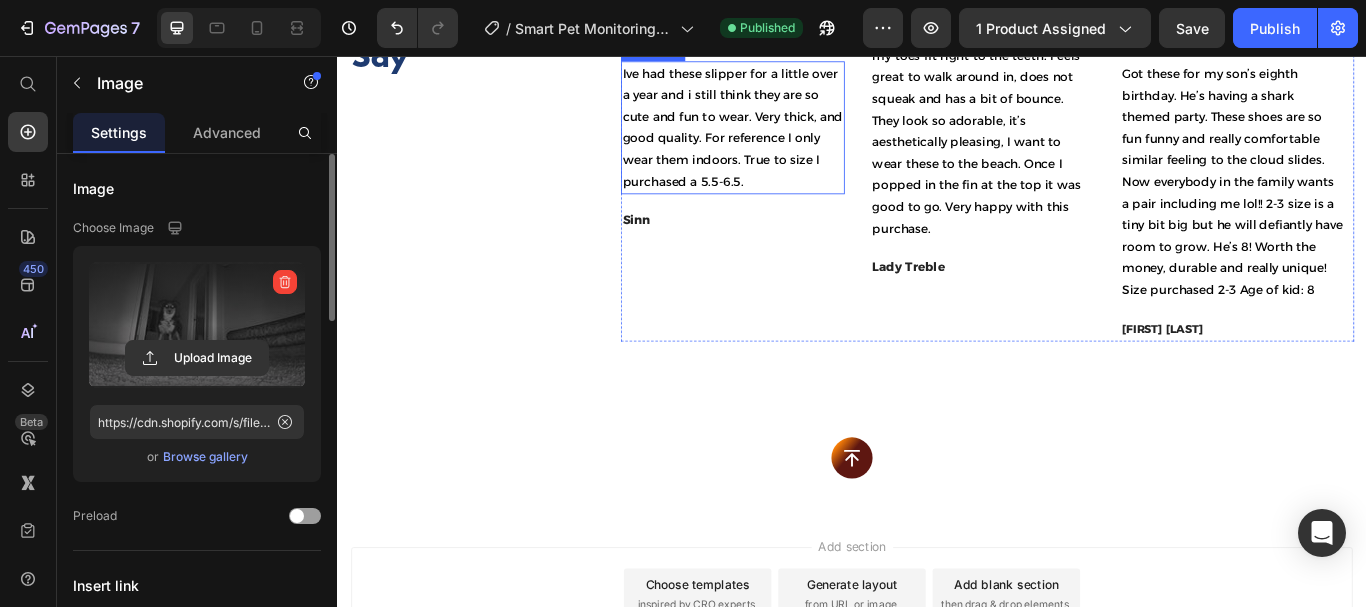 click on "Ive had these slipper for a little over a year and i still think they are so cute and fun to wear. Very thick, and good quality. For reference I only wear them indoors. True to size I purchased a 5.5-6.5." at bounding box center (797, 139) 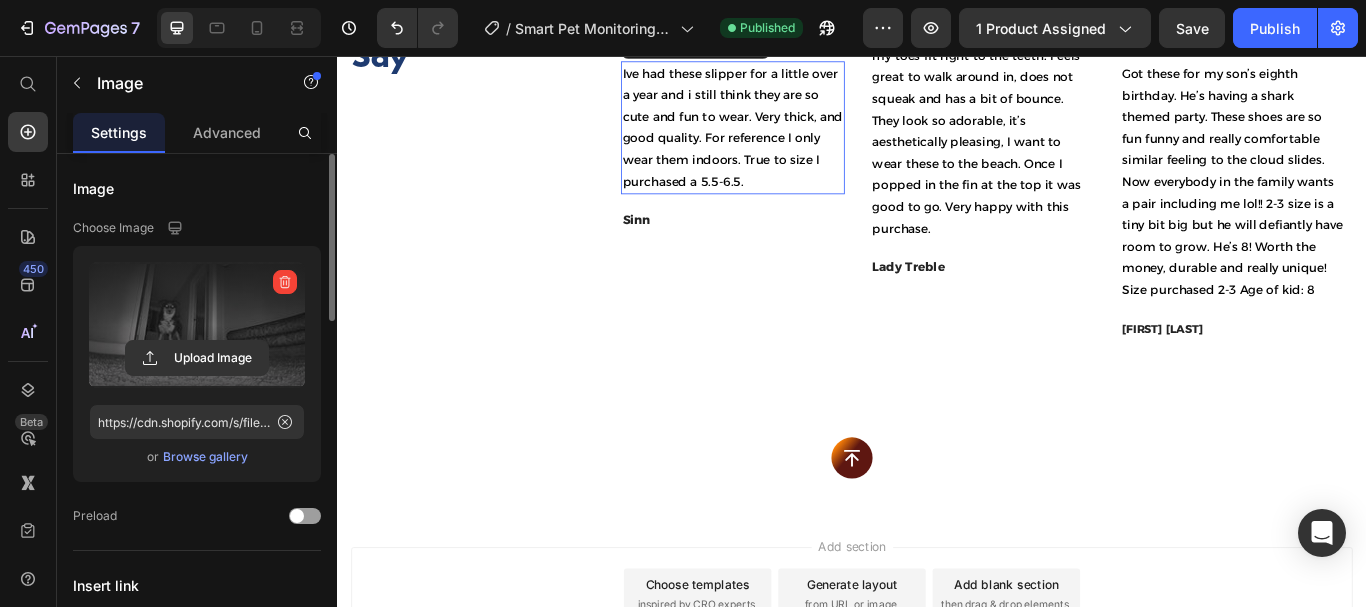 click on "Ive had these slipper for a little over a year and i still think they are so cute and fun to wear. Very thick, and good quality. For reference I only wear them indoors. True to size I purchased a 5.5-6.5." at bounding box center (797, 139) 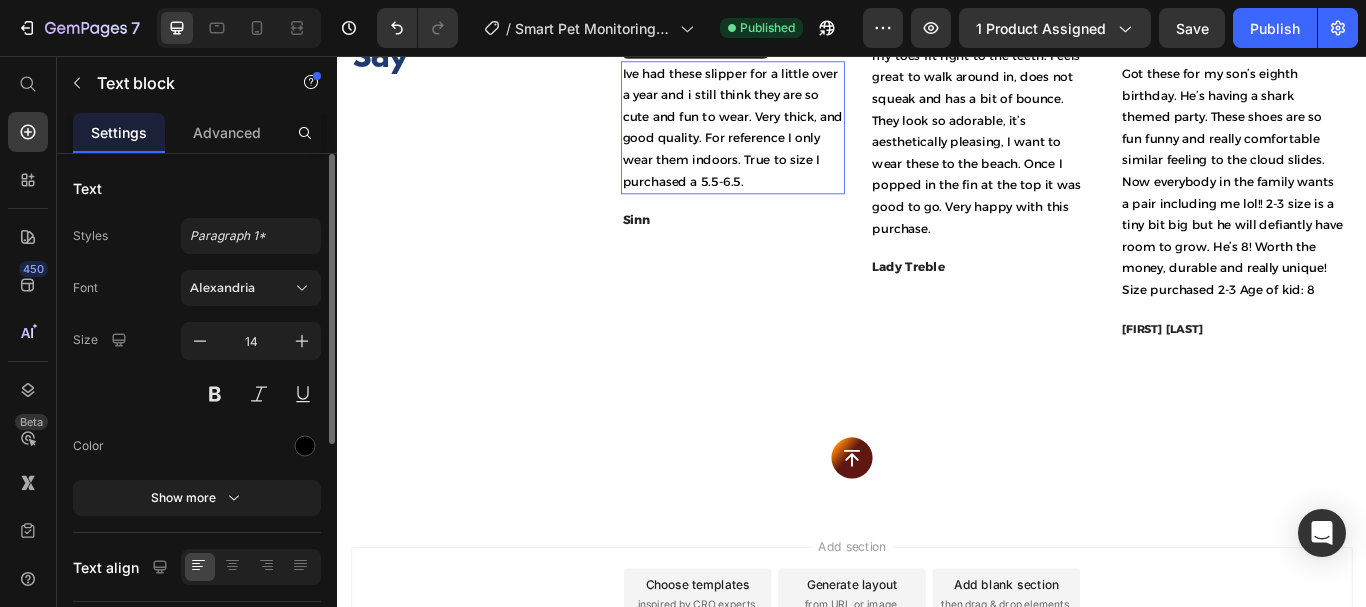 click on "Ive had these slipper for a little over a year and i still think they are so cute and fun to wear. Very thick, and good quality. For reference I only wear them indoors. True to size I purchased a 5.5-6.5." at bounding box center [797, 139] 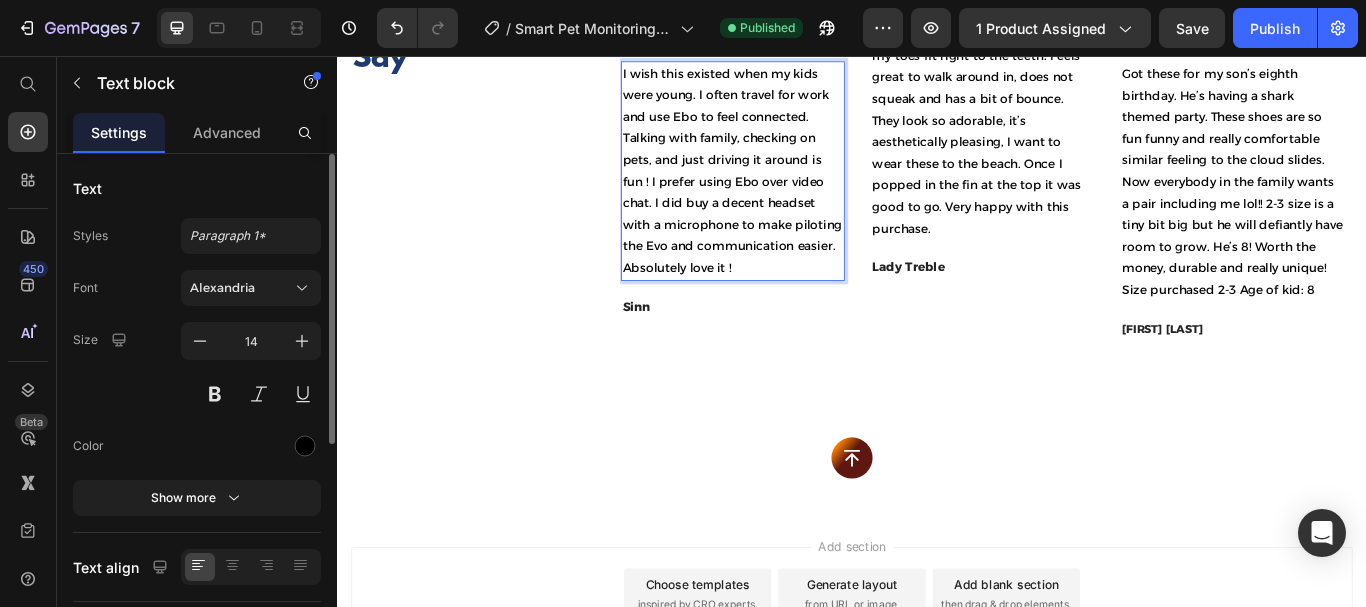 scroll, scrollTop: 4563, scrollLeft: 0, axis: vertical 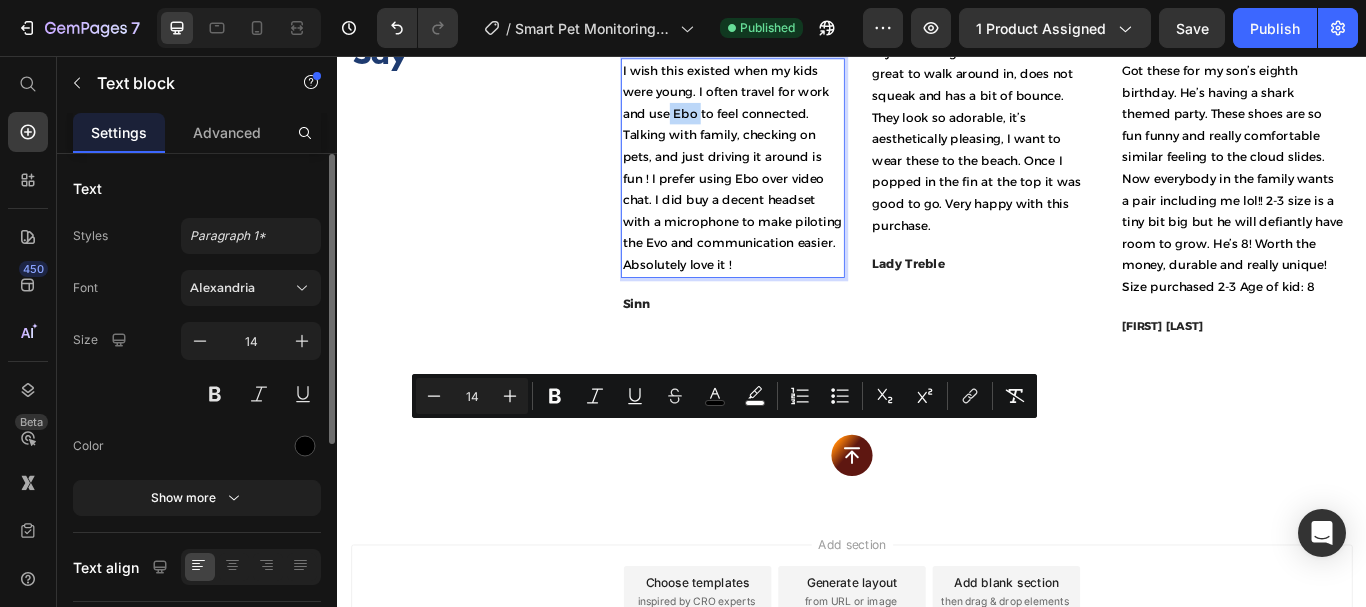drag, startPoint x: 755, startPoint y: 493, endPoint x: 719, endPoint y: 493, distance: 36 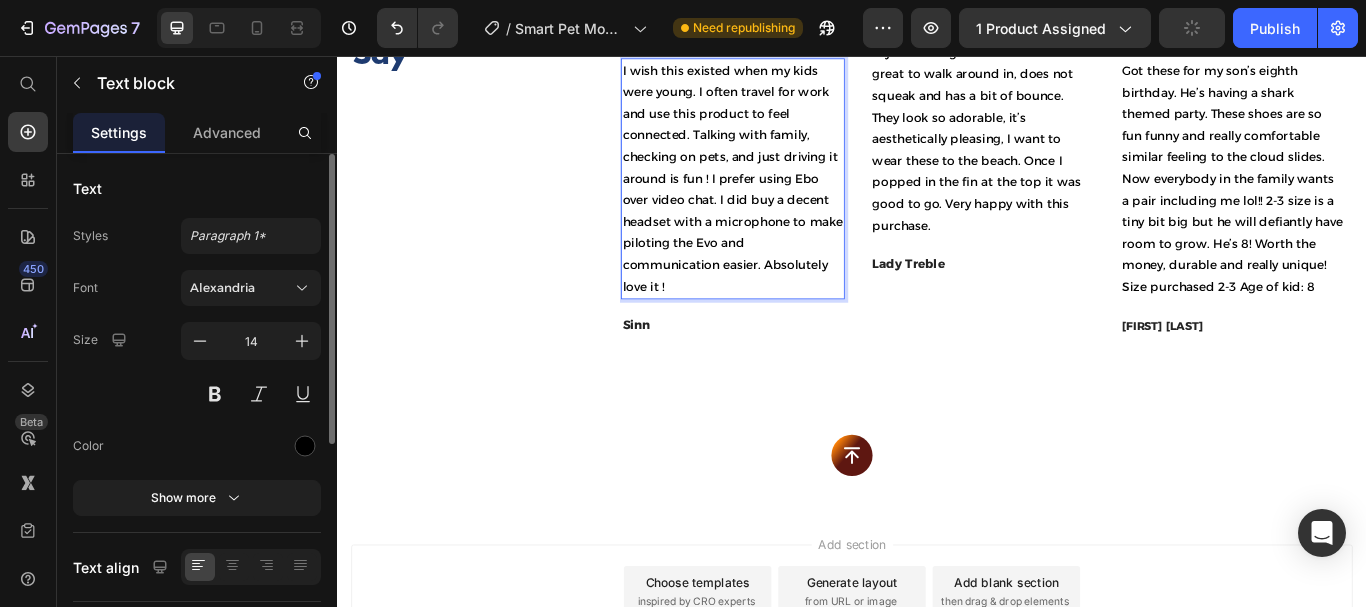 click on "I wish this existed when my kids were young. I often travel for work and use this product to feel connected. Talking with family, checking on pets, and just driving it around is fun ! I prefer using Ebo over video chat. I did buy a decent headset with a microphone to make piloting the Evo and communication easier. Absolutely love it !" at bounding box center [797, 199] 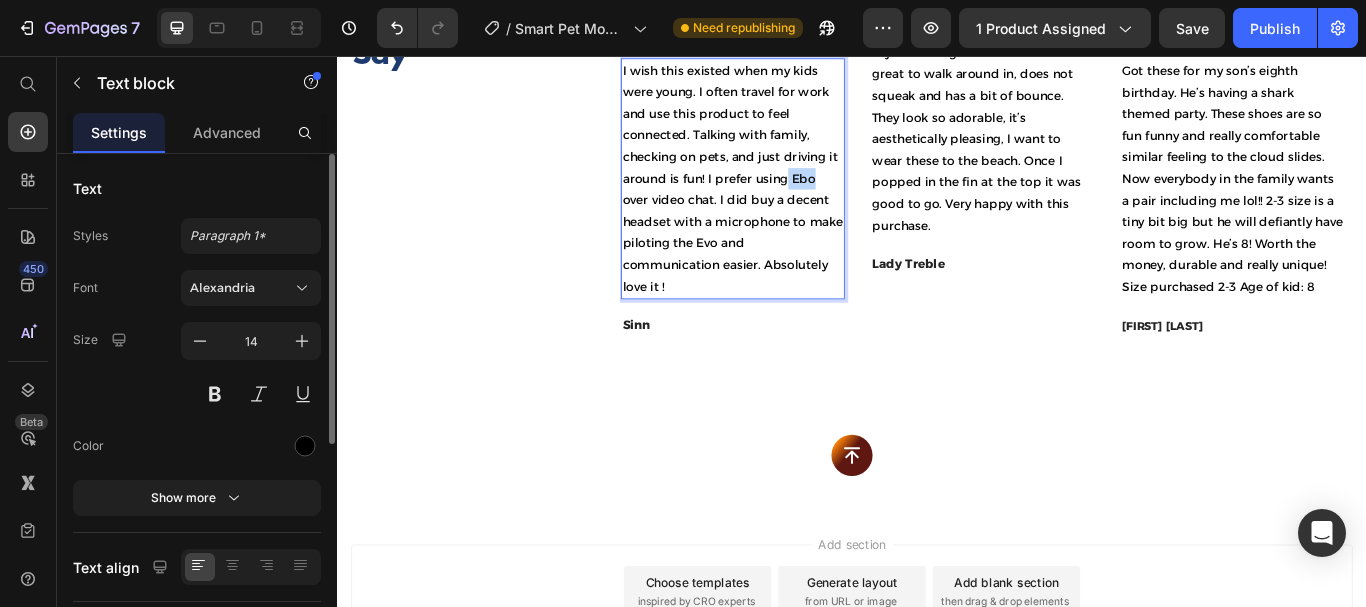 drag, startPoint x: 886, startPoint y: 566, endPoint x: 851, endPoint y: 570, distance: 35.22783 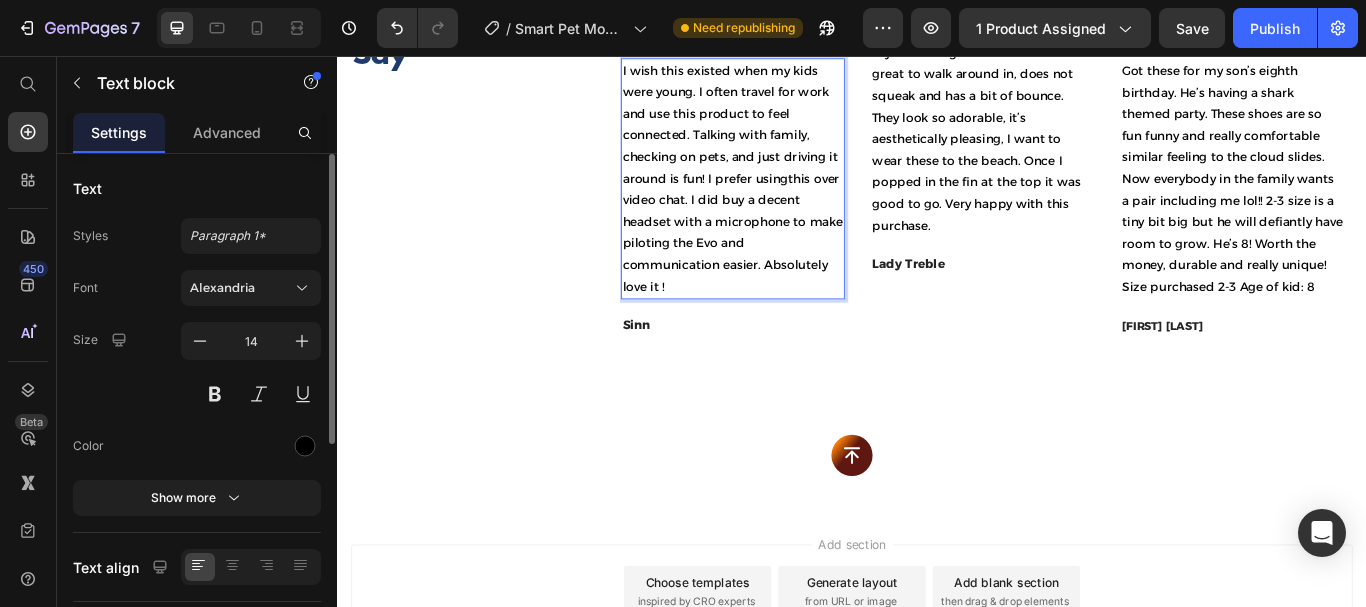 click on "I wish this existed when my kids were young. I often travel for work and use this product to feel connected. Talking with family, checking on pets, and just driving it around is fun! I prefer usingthis over video chat. I did buy a decent headset with a microphone to make piloting the Evo and communication easier. Absolutely love it !" at bounding box center [797, 199] 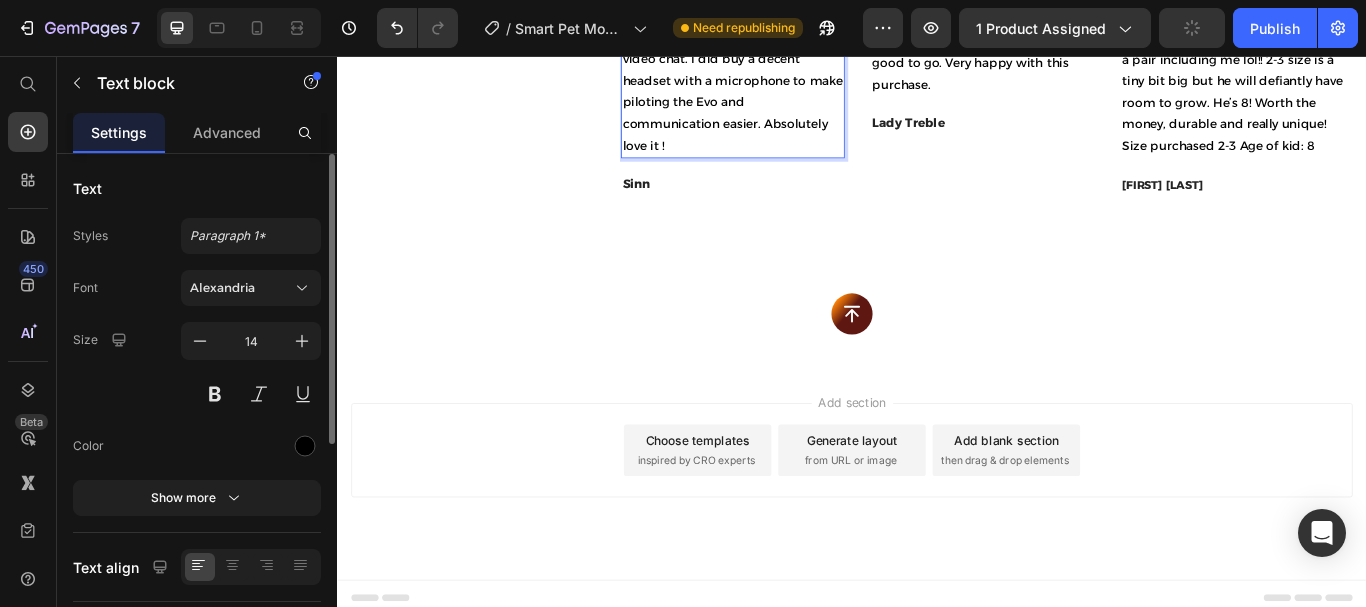 scroll, scrollTop: 4729, scrollLeft: 0, axis: vertical 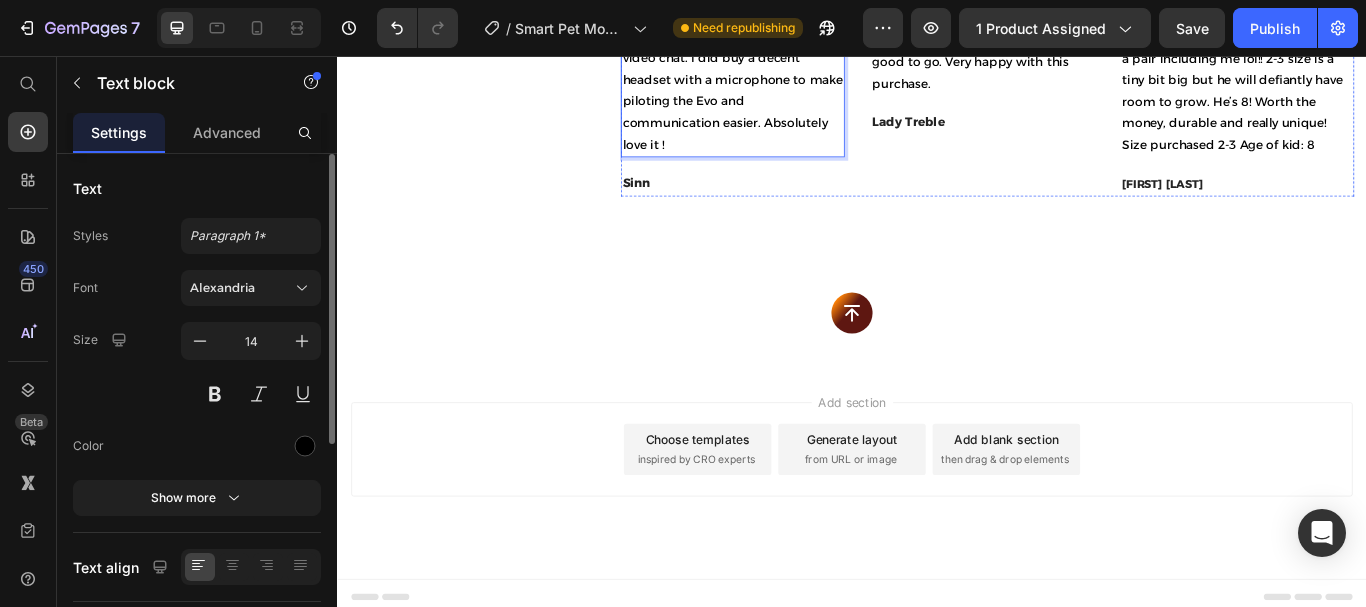 click on "Cute and good quality!" at bounding box center (762, -138) 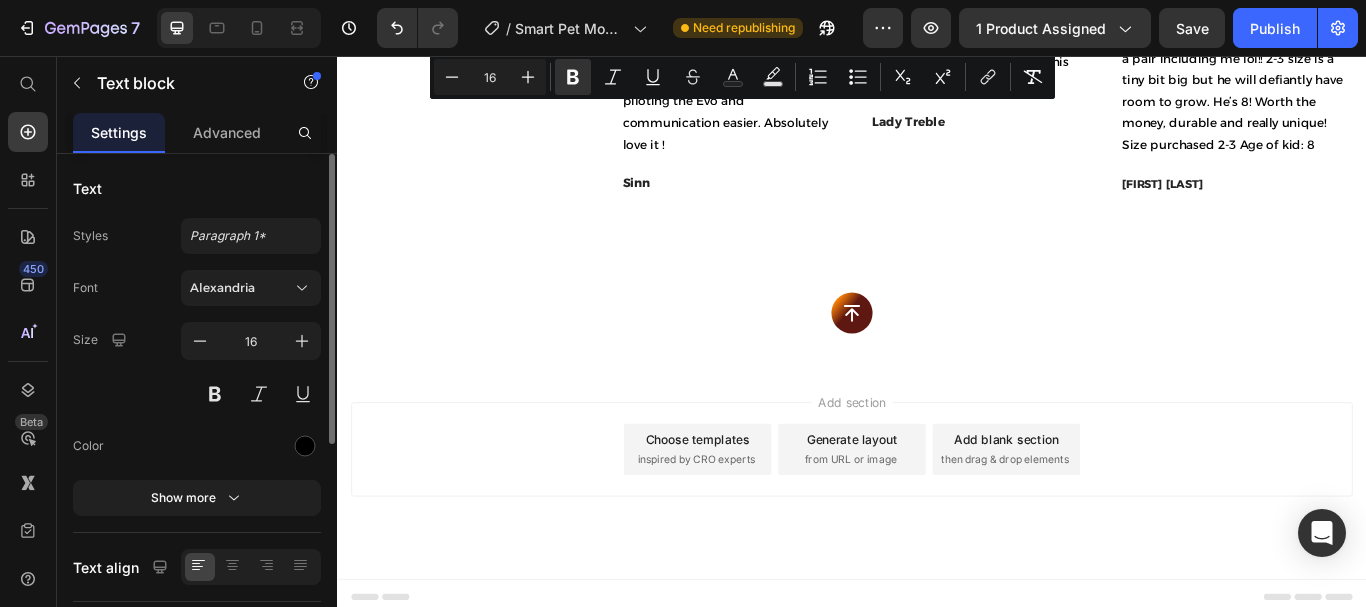 scroll, scrollTop: 0, scrollLeft: 0, axis: both 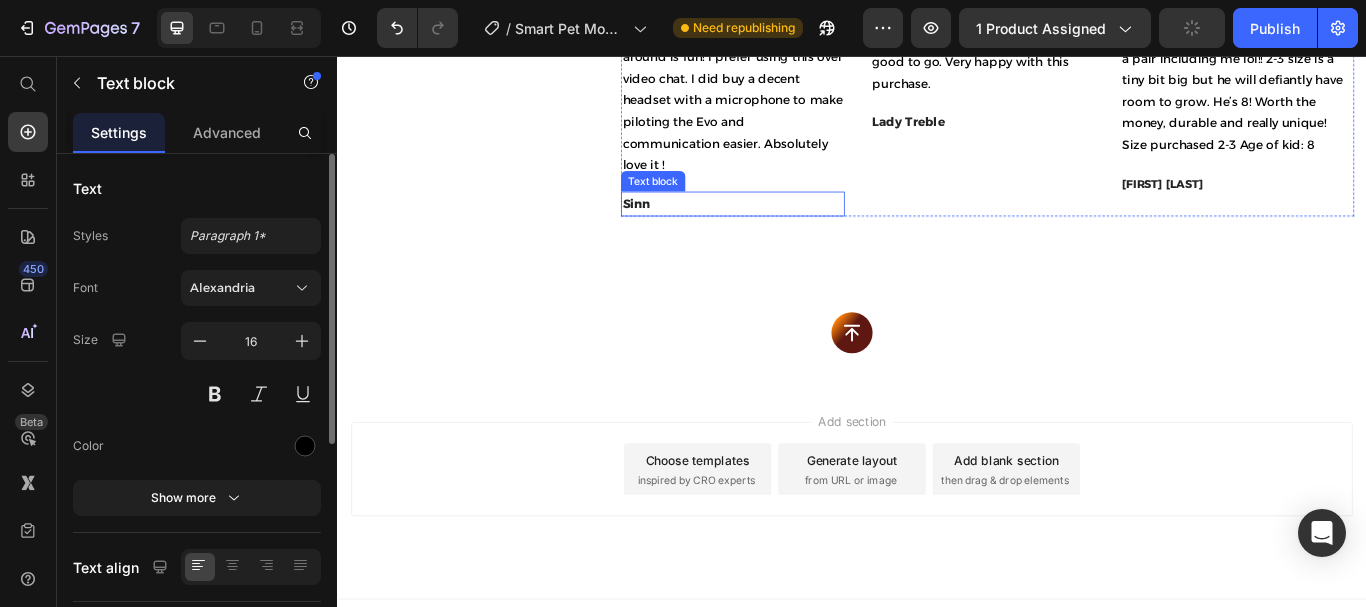 click on "Sinn" at bounding box center [684, 228] 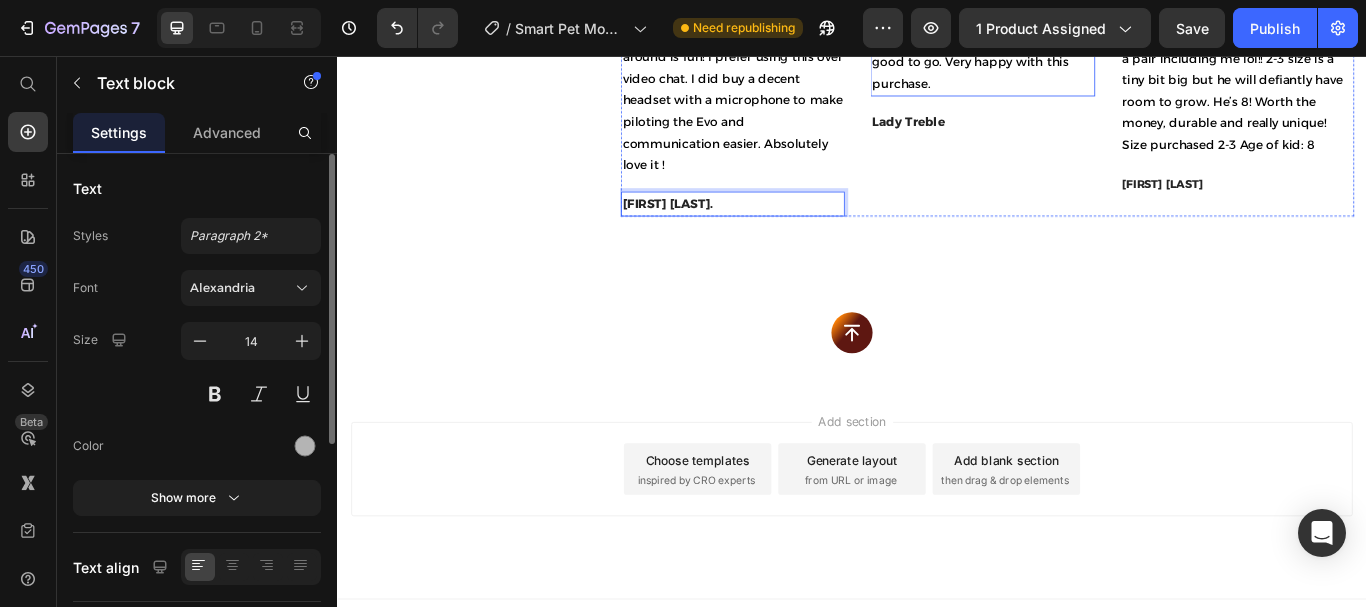click on "These are very comfortable, I’m a size 8 and ordered the 7-8 one, it has a bit of room at the top of foot so it’s not too snug for those with fatter feet but it was perfect size, my toes fit right to the teeth. Feels great to walk around in, does not squeak and has a bit of bounce. They look so adorable, it’s aesthetically pleasing, I want to wear these to the beach. Once I popped in the fin at the top it was good to go. Very happy with this purchase." at bounding box center [1083, -76] 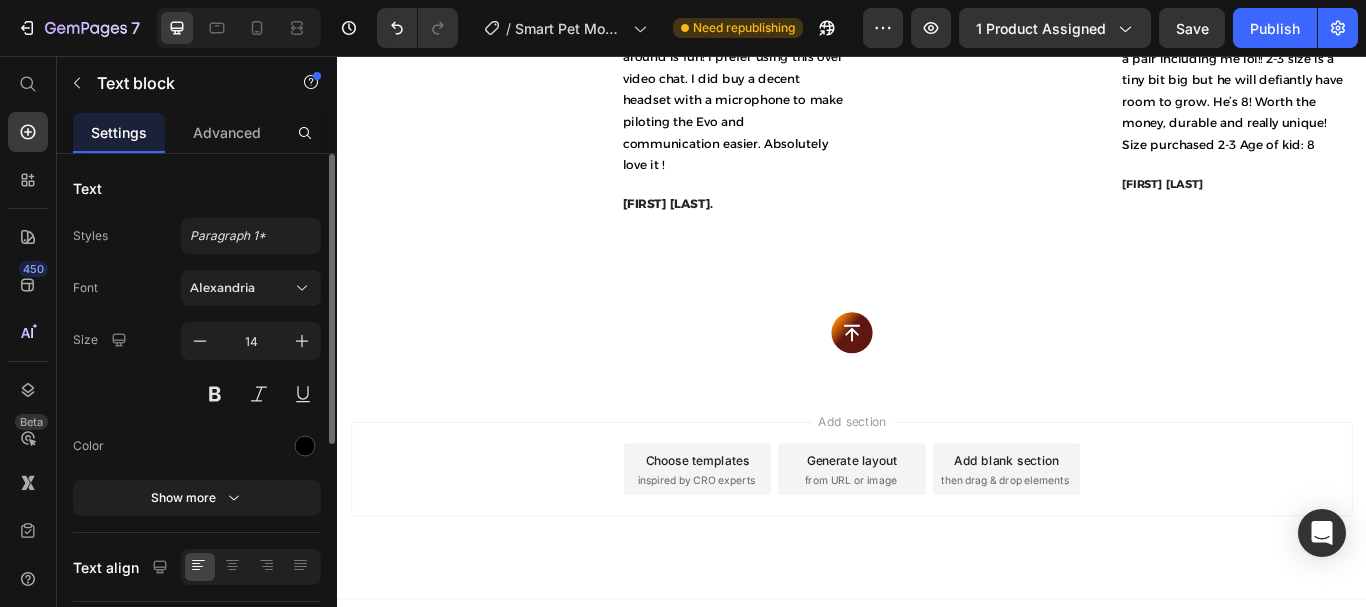 click on "A must for people that often travel for work" at bounding box center [1086, -228] 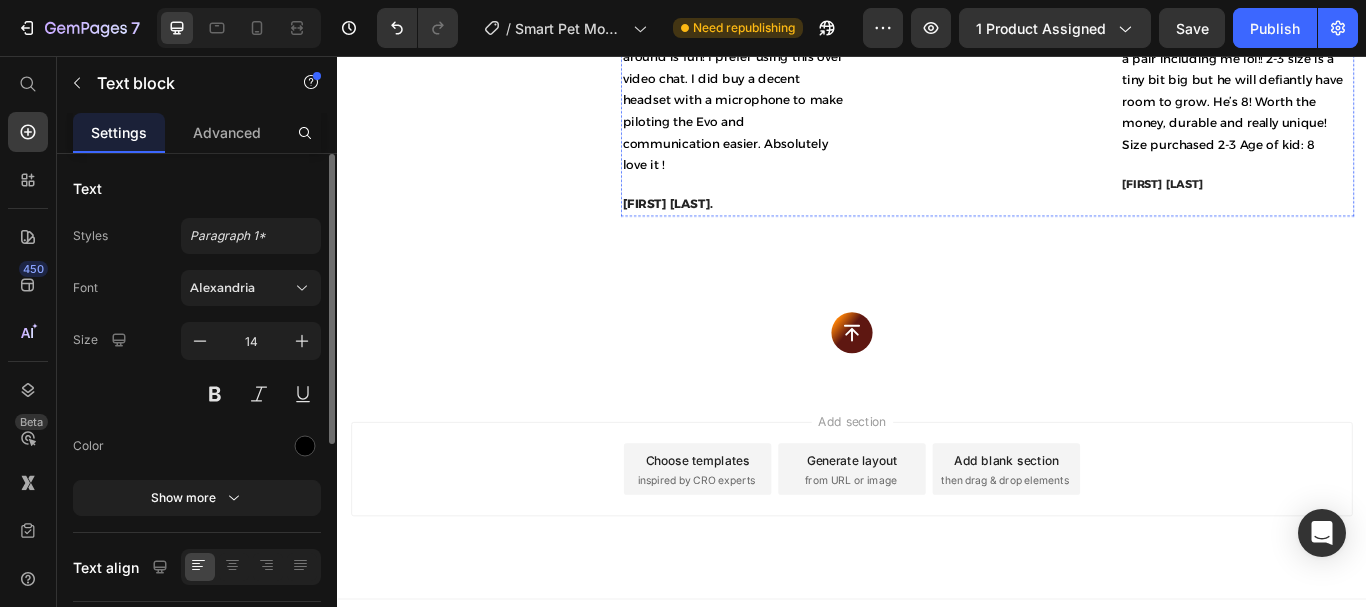 click on "Five stars and more" at bounding box center (1088, -284) 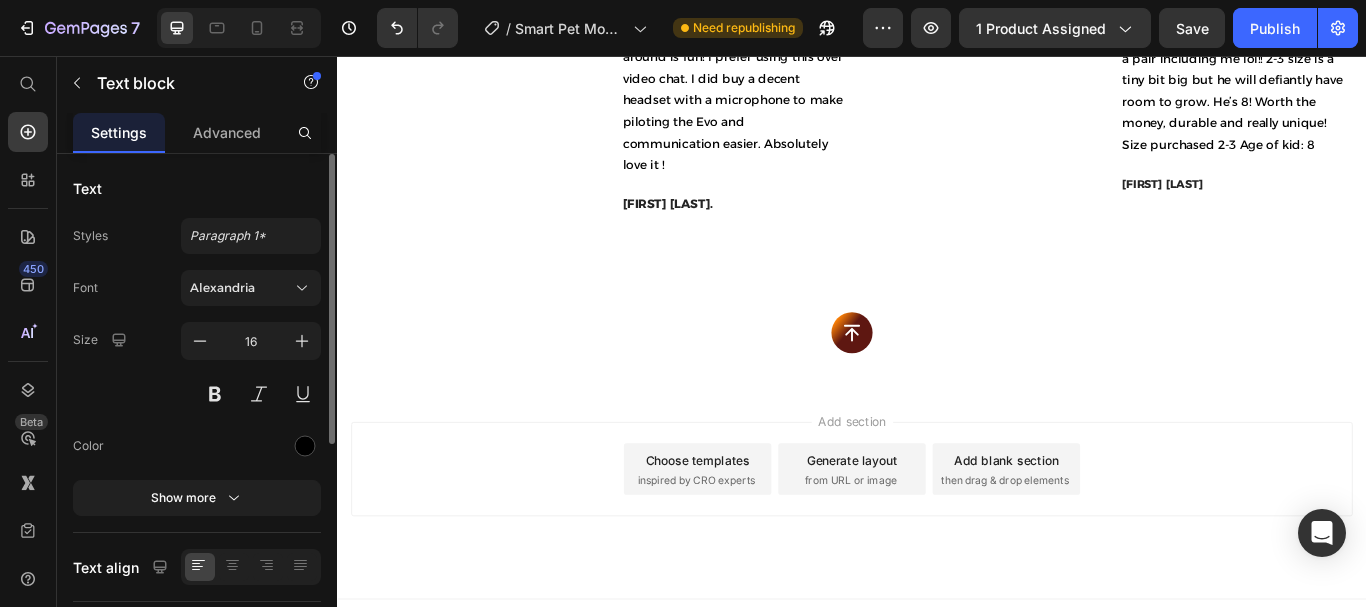 click on "Five stars and more" at bounding box center (1088, -284) 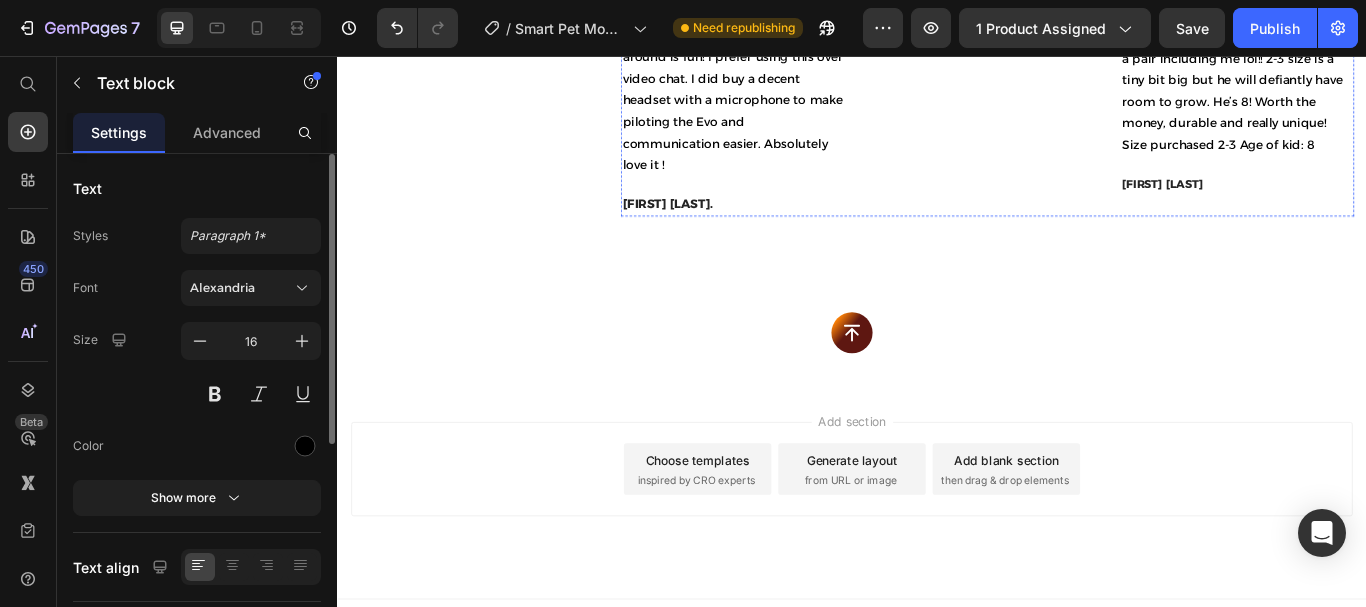 click on "Lady Treble" at bounding box center (1002, -121) 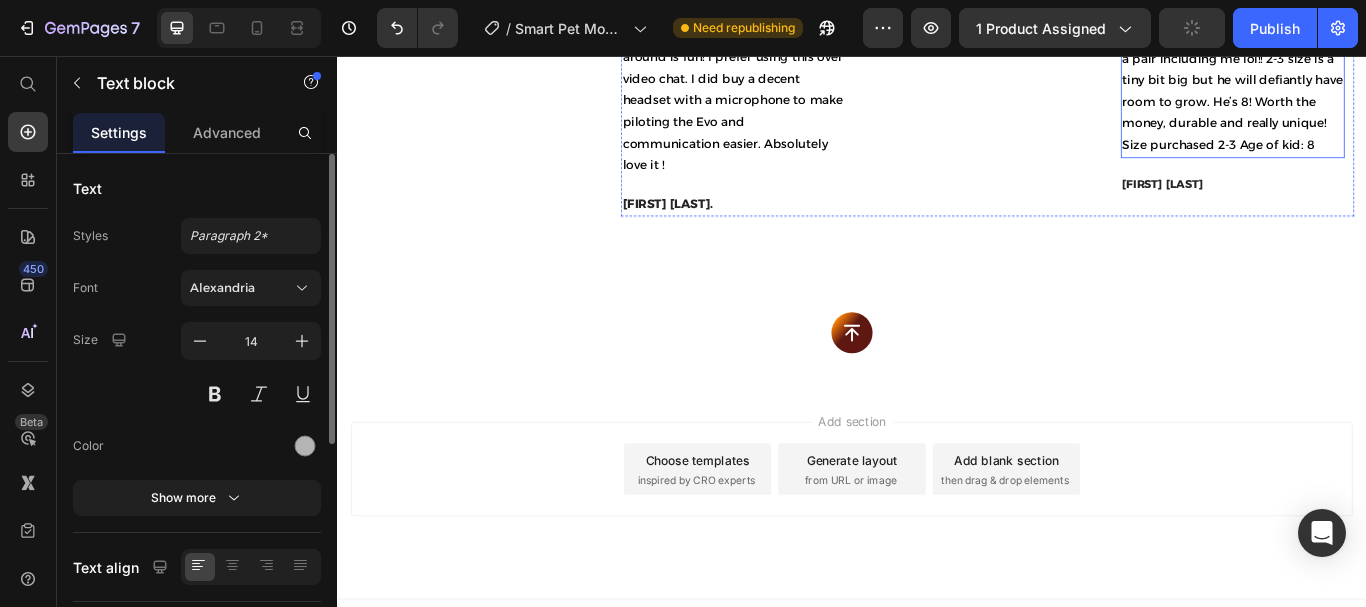 click on "Got these for my son’s eighth birthday. He’s having a shark themed party. These shoes are so fun funny and really comfortable similar feeling to the cloud slides. Now everybody in the family wants a pair including me lol!! 2-3 size is a tiny bit big but he will defiantly have room to grow. He’s 8! Worth the money, durable and really unique! Size purchased 2-3 Age of kid: 8" at bounding box center (1380, 33) 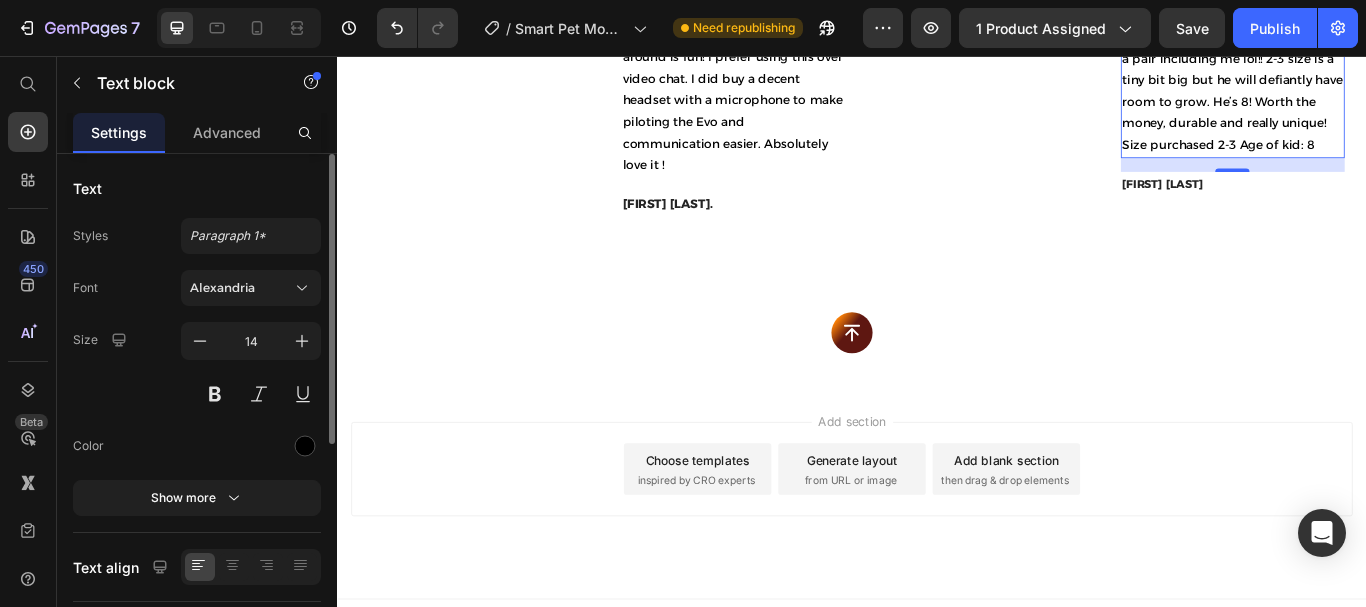 click on "Got these for my son’s eighth birthday. He’s having a shark themed party. These shoes are so fun funny and really comfortable similar feeling to the cloud slides. Now everybody in the family wants a pair including me lol!! 2-3 size is a tiny bit big but he will defiantly have room to grow. He’s 8! Worth the money, durable and really unique! Size purchased 2-3 Age of kid: 8" at bounding box center (1380, 33) 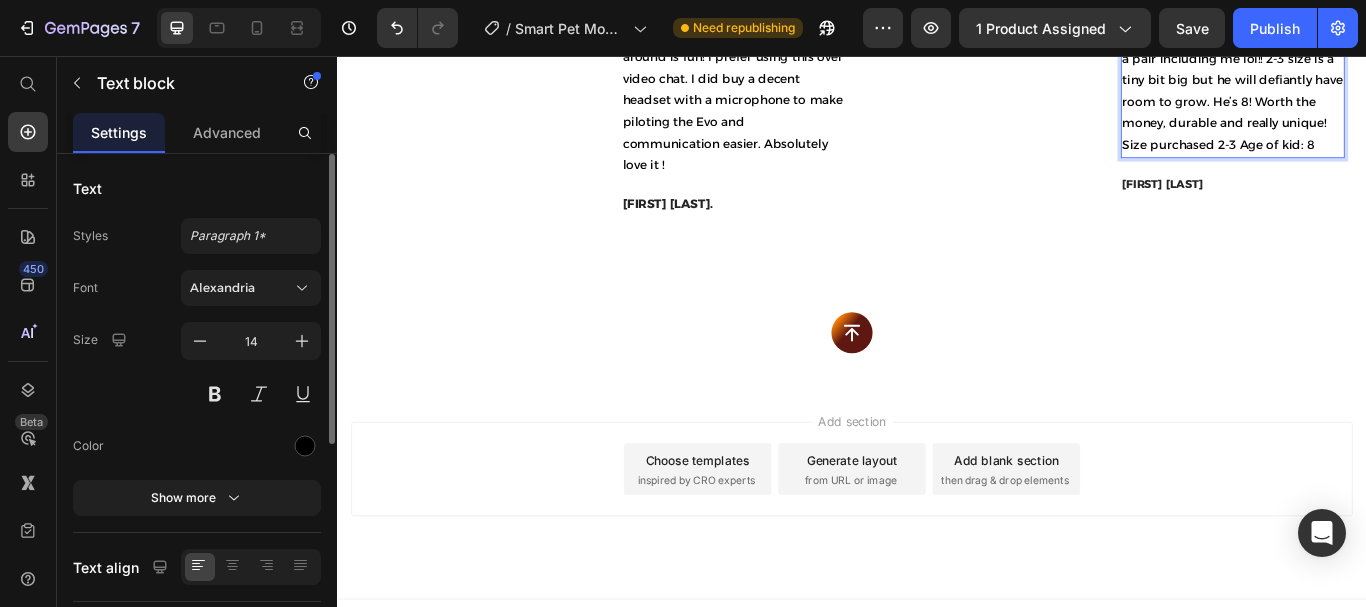 click on "Got these for my son’s eighth birthday. He’s having a shark themed party. These shoes are so fun funny and really comfortable similar feeling to the cloud slides. Now everybody in the family wants a pair including me lol!! 2-3 size is a tiny bit big but he will defiantly have room to grow. He’s 8! Worth the money, durable and really unique! Size purchased 2-3 Age of kid: 8" at bounding box center [1380, 33] 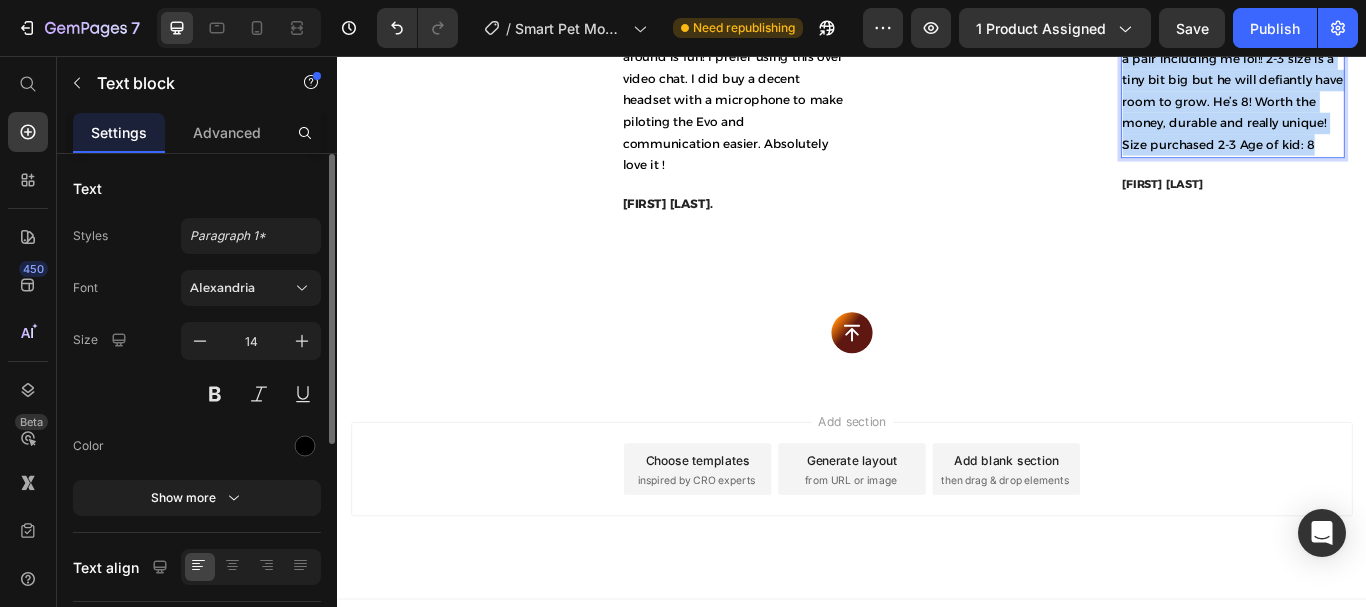 click on "Got these for my son’s eighth birthday. He’s having a shark themed party. These shoes are so fun funny and really comfortable similar feeling to the cloud slides. Now everybody in the family wants a pair including me lol!! 2-3 size is a tiny bit big but he will defiantly have room to grow. He’s 8! Worth the money, durable and really unique! Size purchased 2-3 Age of kid: 8" at bounding box center [1380, 33] 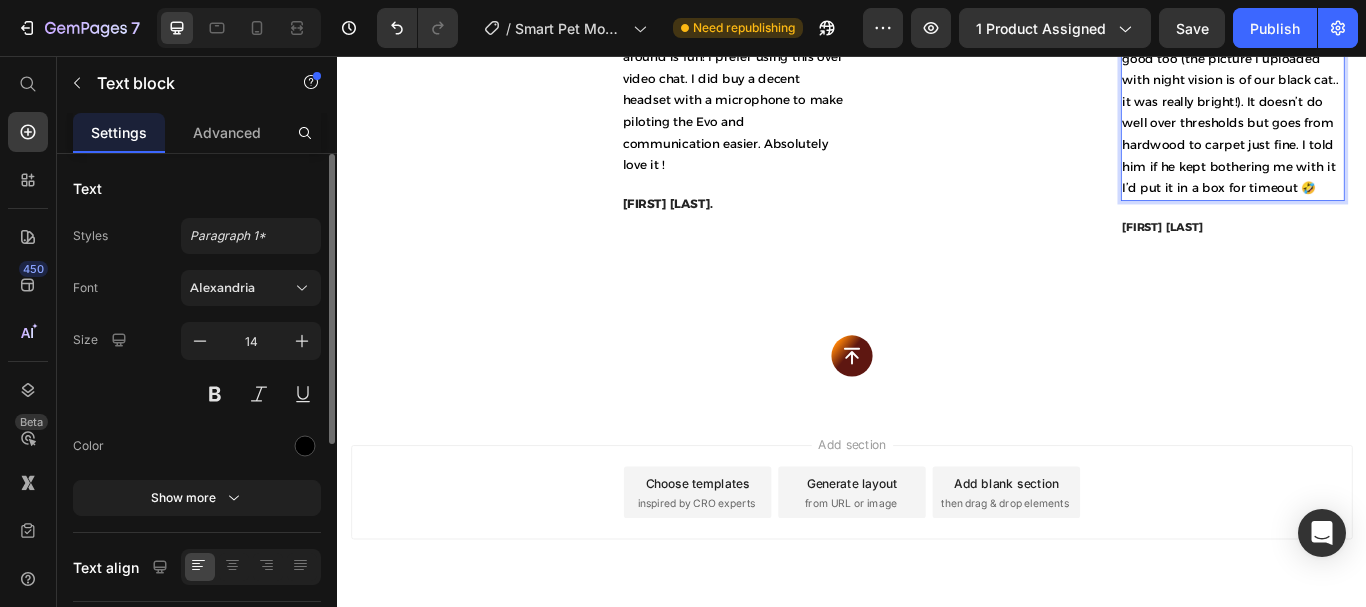 scroll, scrollTop: 2, scrollLeft: 0, axis: vertical 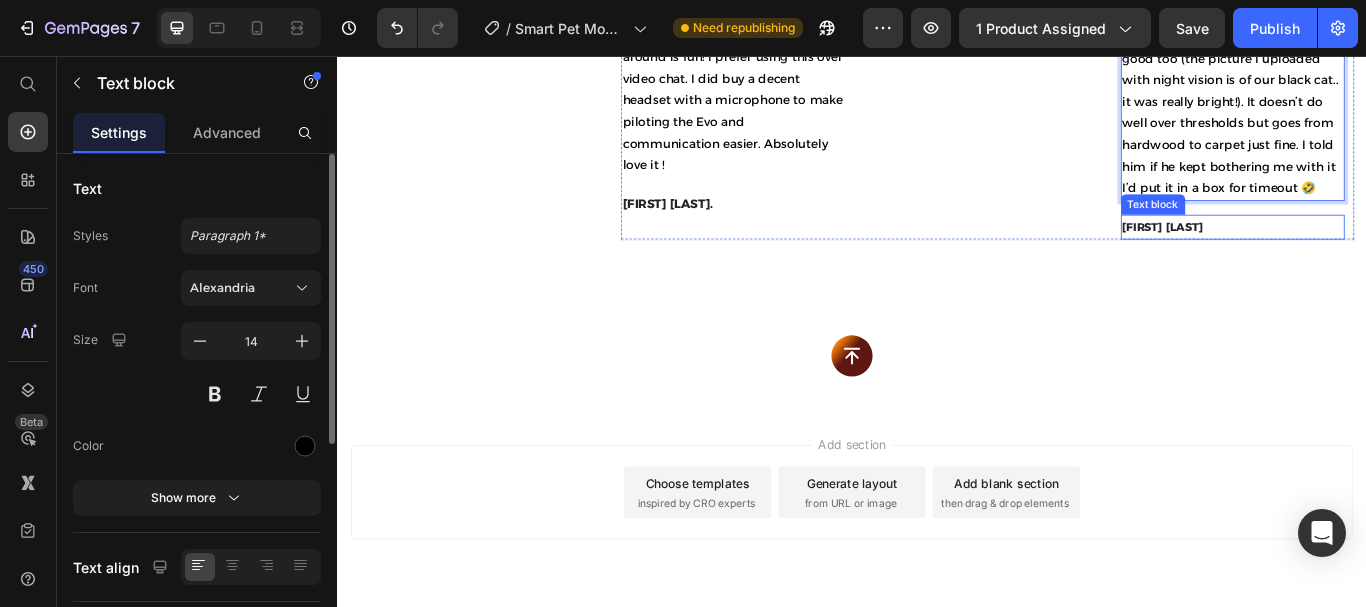 click on "Molly Shadpour" at bounding box center (1299, 255) 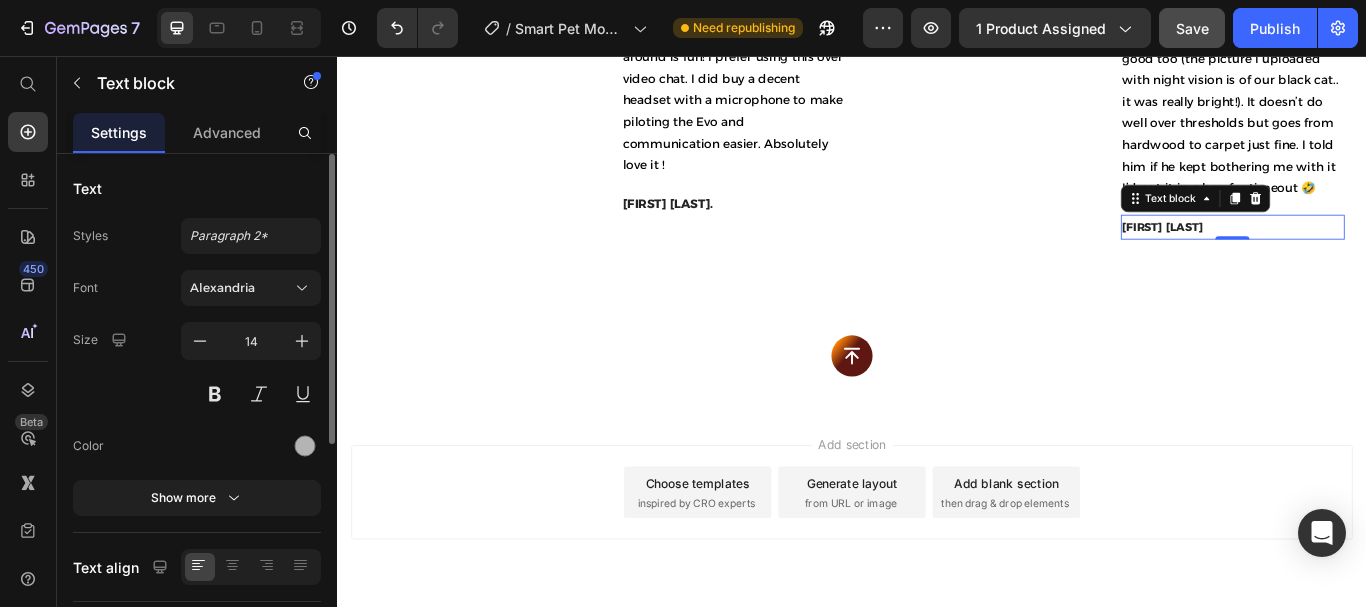 scroll, scrollTop: 0, scrollLeft: 0, axis: both 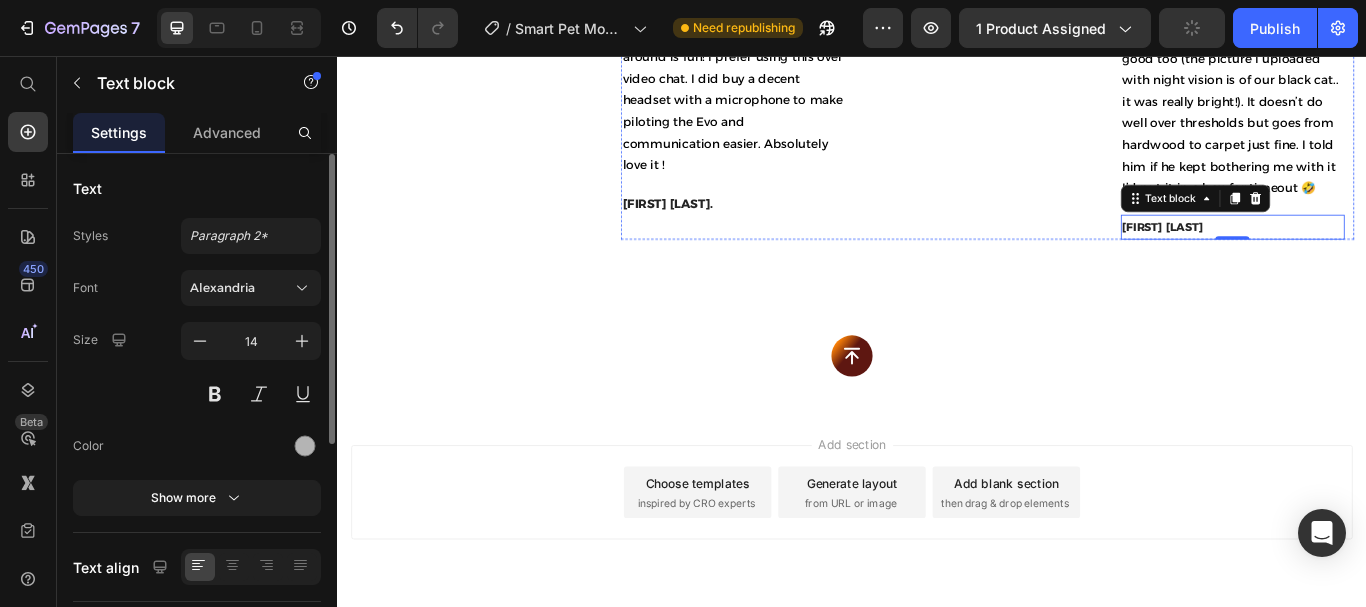 click on "Great Purchase" at bounding box center (1380, -137) 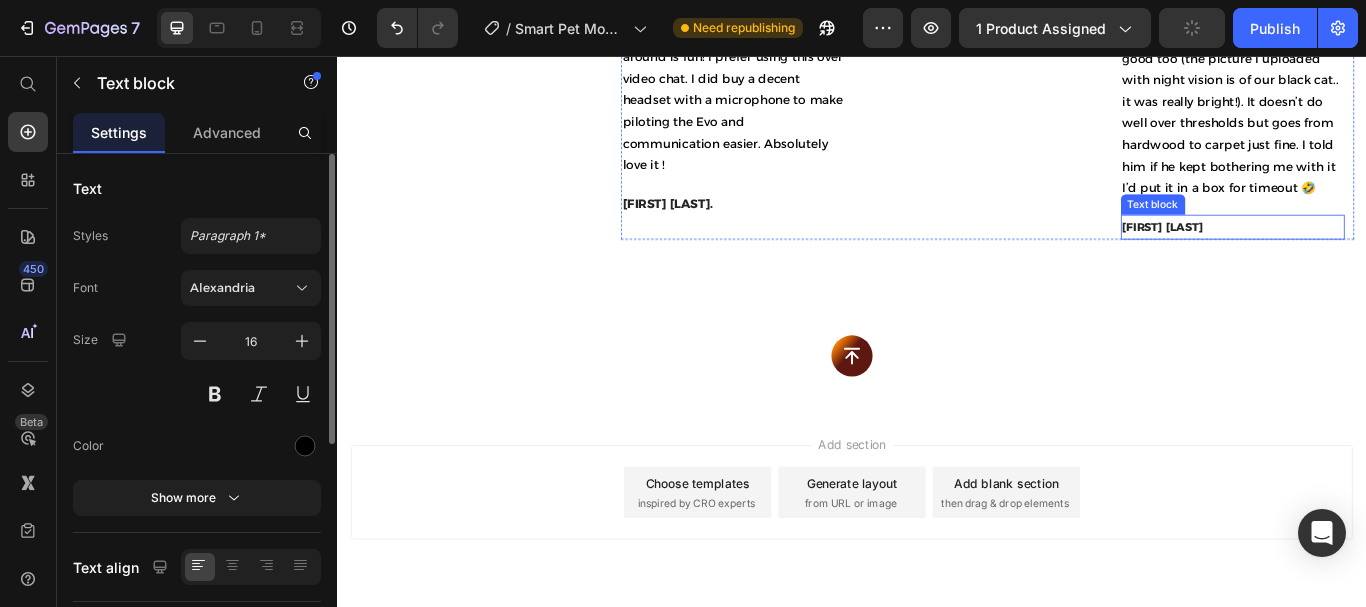 click on "Molly Shadpour" at bounding box center (1299, 255) 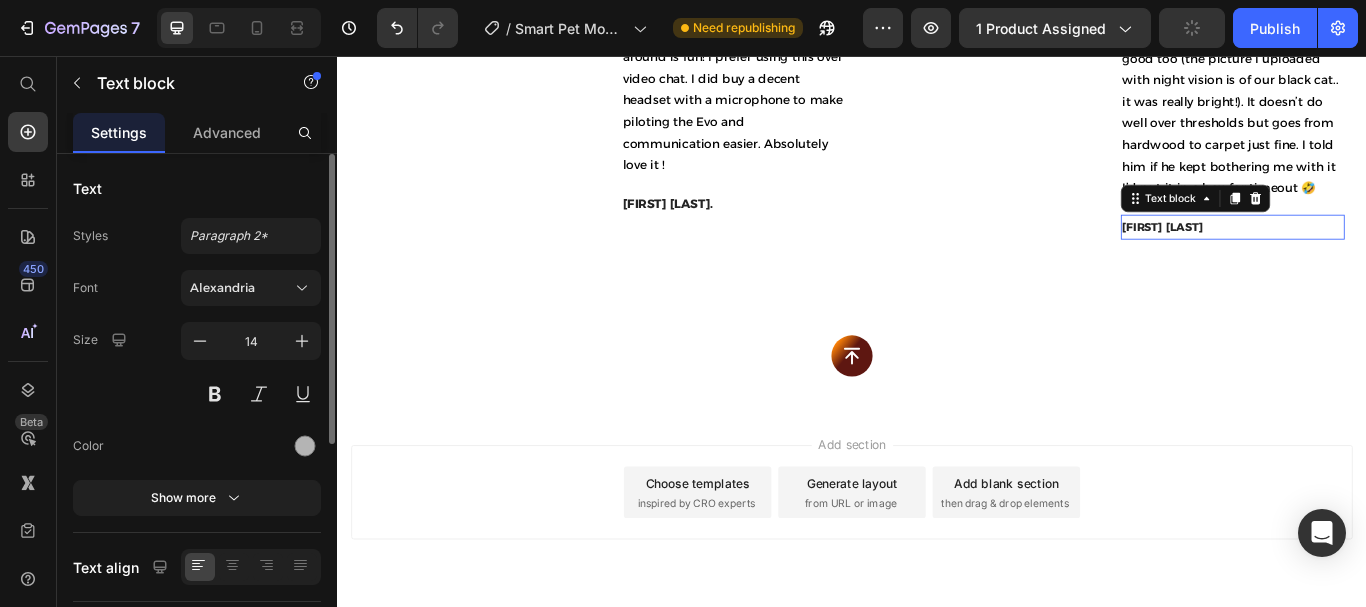 click on "Molly Shadpour" at bounding box center (1299, 255) 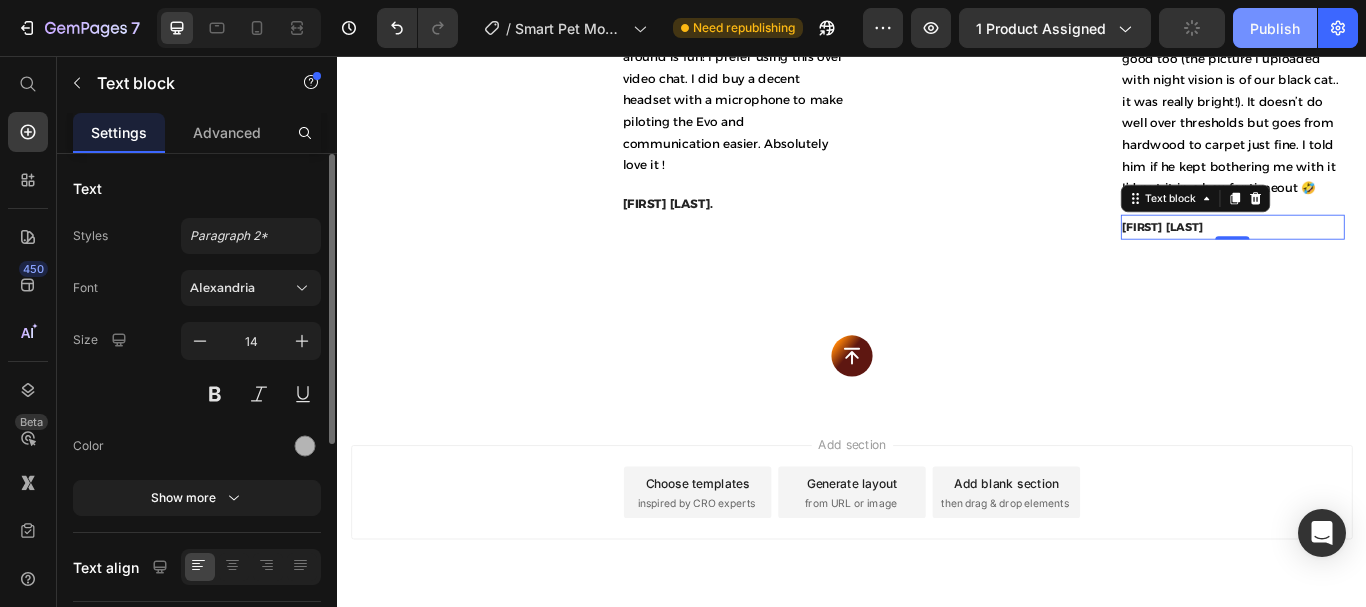 click on "Publish" 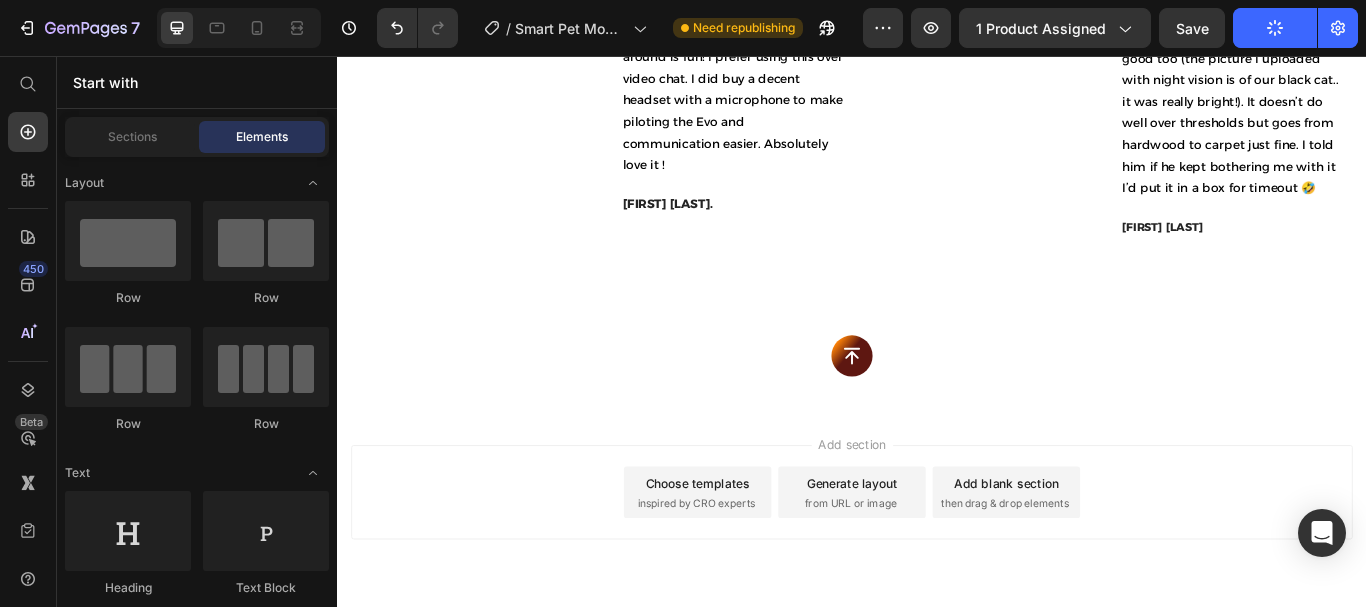 scroll, scrollTop: 4337, scrollLeft: 0, axis: vertical 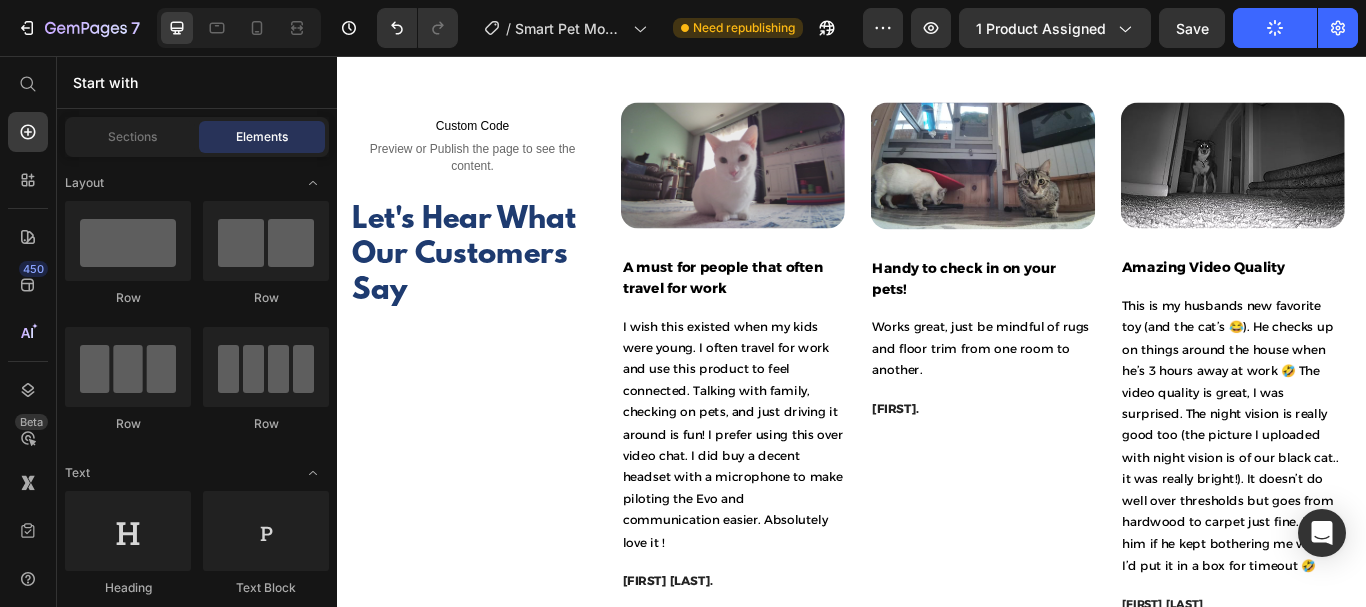 click at bounding box center (937, -2) 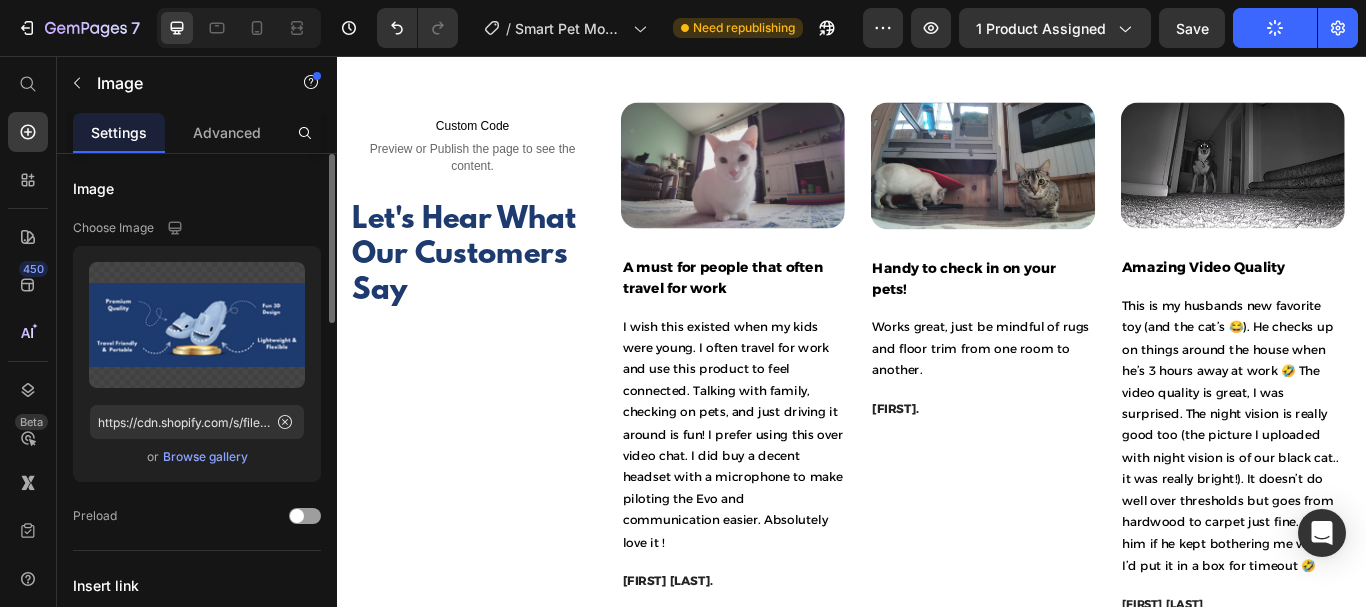 click on "Browse gallery" at bounding box center (205, 457) 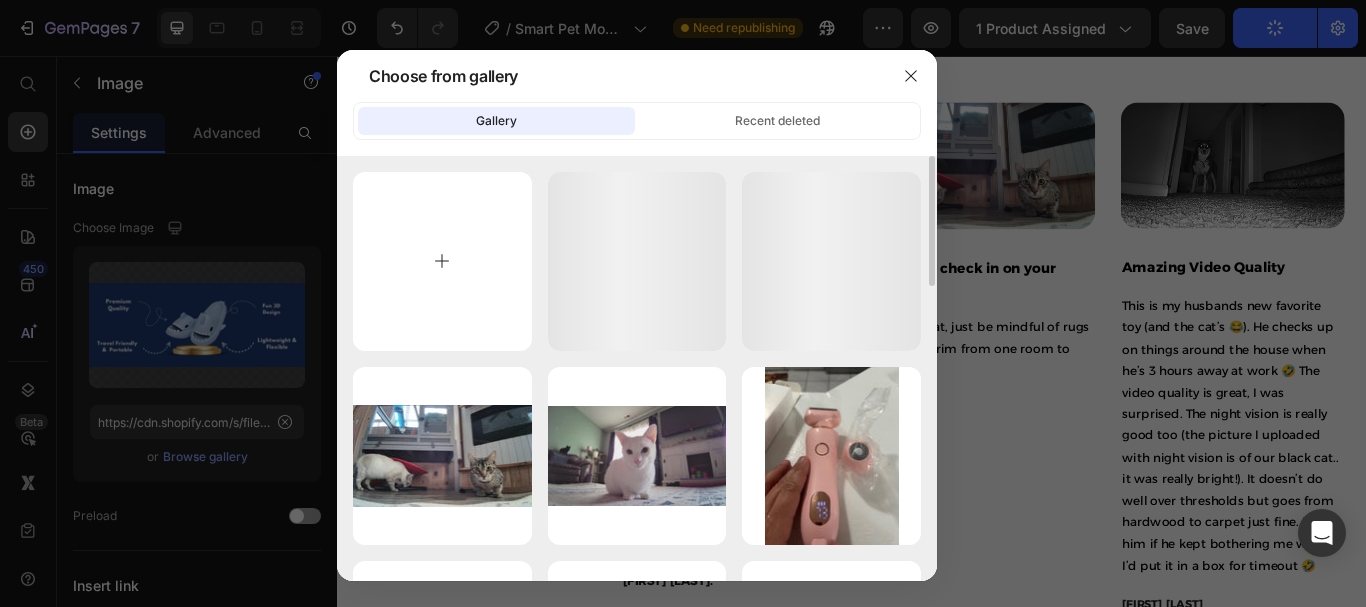click at bounding box center [442, 261] 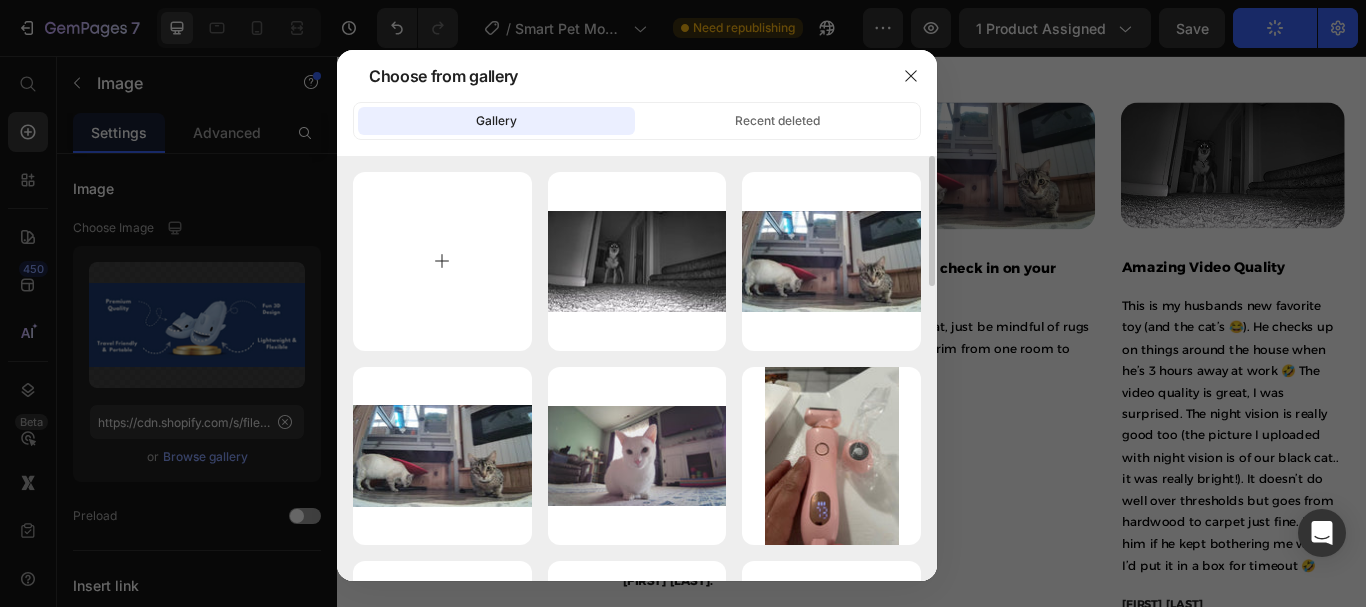 type on "C:\fakepath\#168(feature) (30).png" 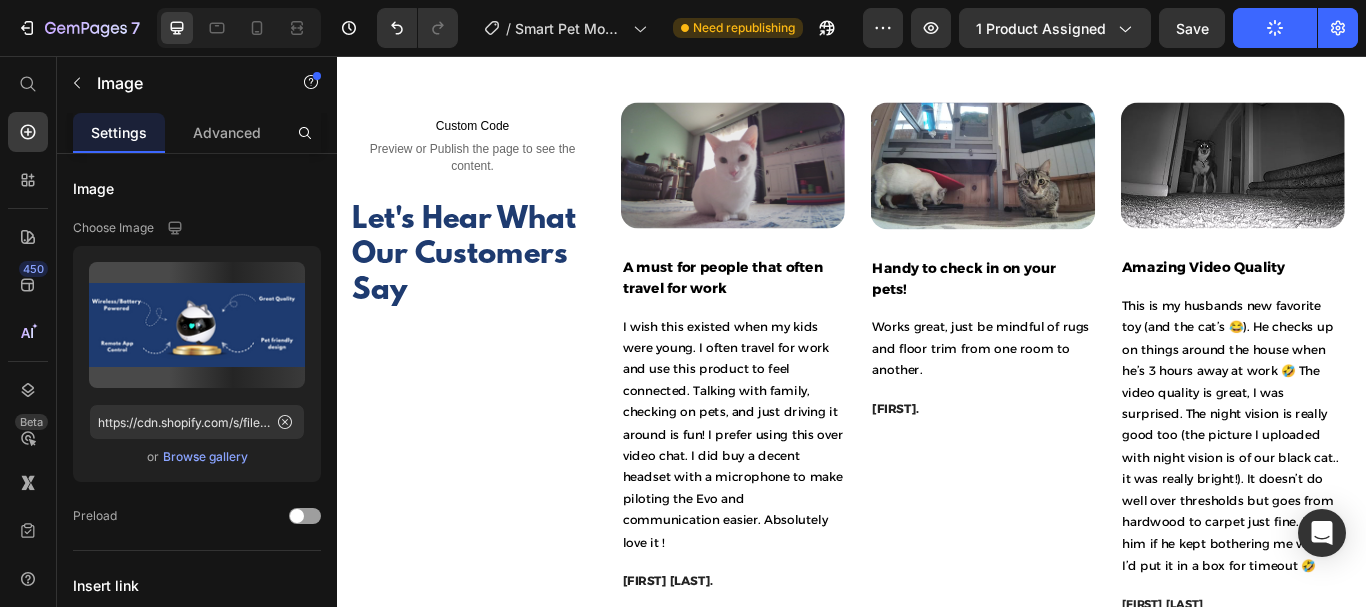 type on "https://cdn.shopify.com/s/files/1/0785/2041/8627/files/gempages_534826193967383692-55e57deb-7702-4582-8057-cf3e042f2b9b.png" 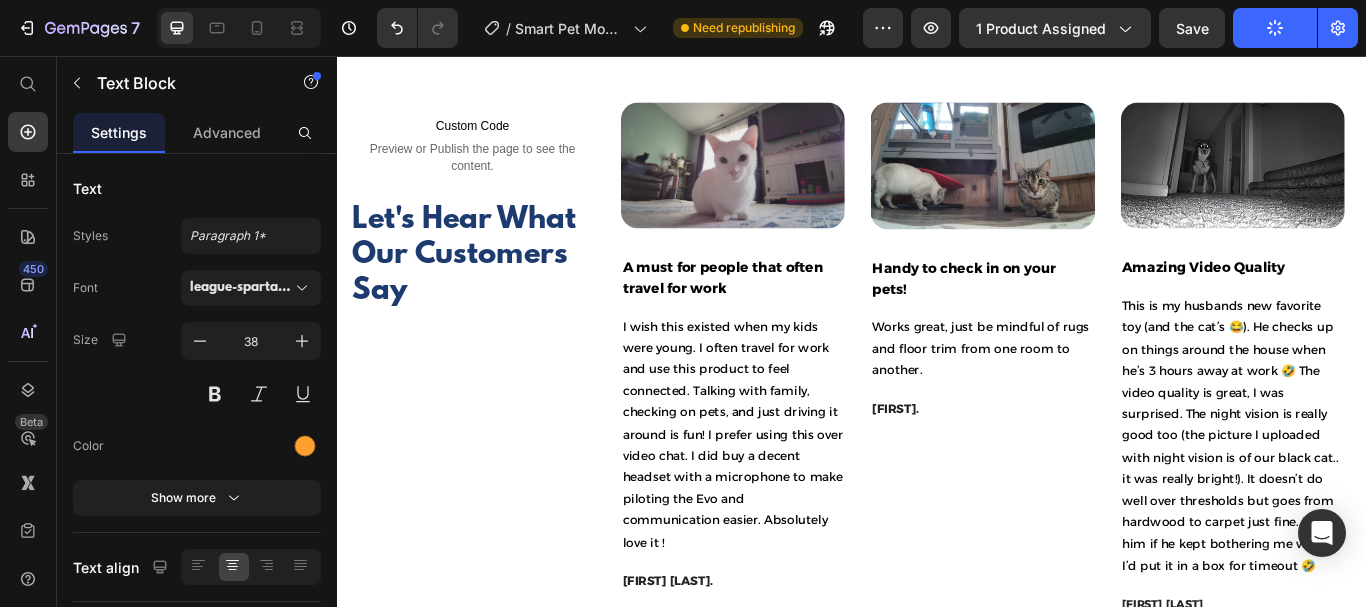 click on "Shark Slides Cloud Slippers—Unisex Anti-Slip Open-Toe Summer Sandals" at bounding box center (937, -50) 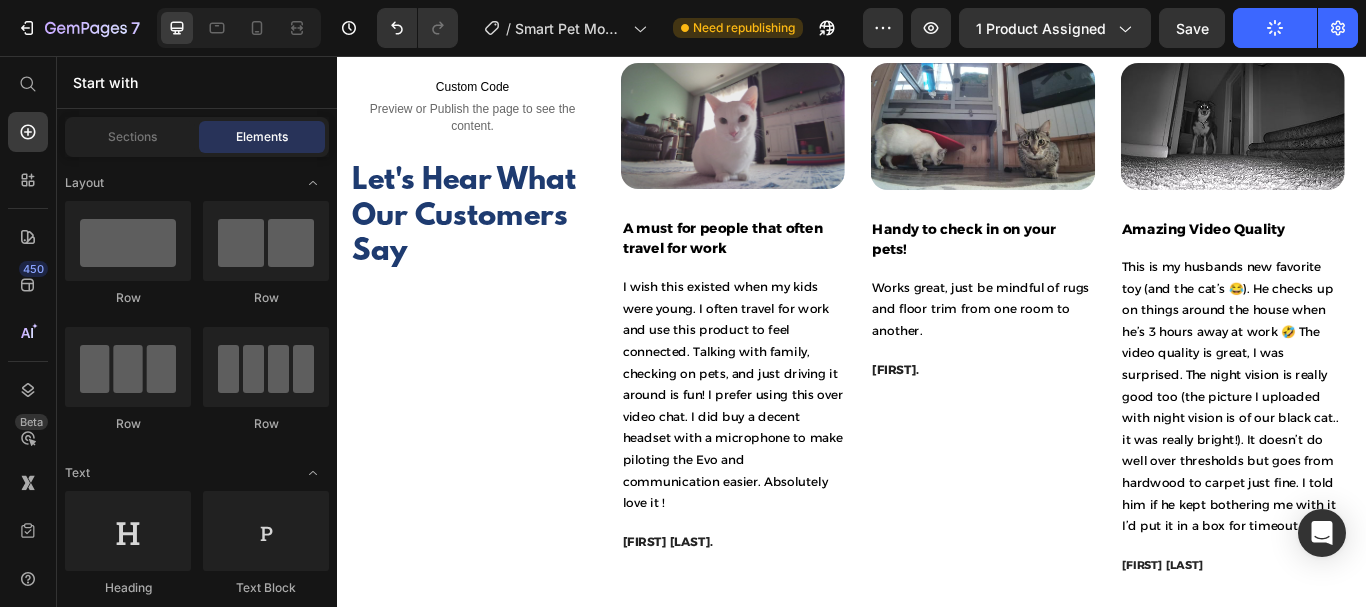 scroll, scrollTop: 3881, scrollLeft: 0, axis: vertical 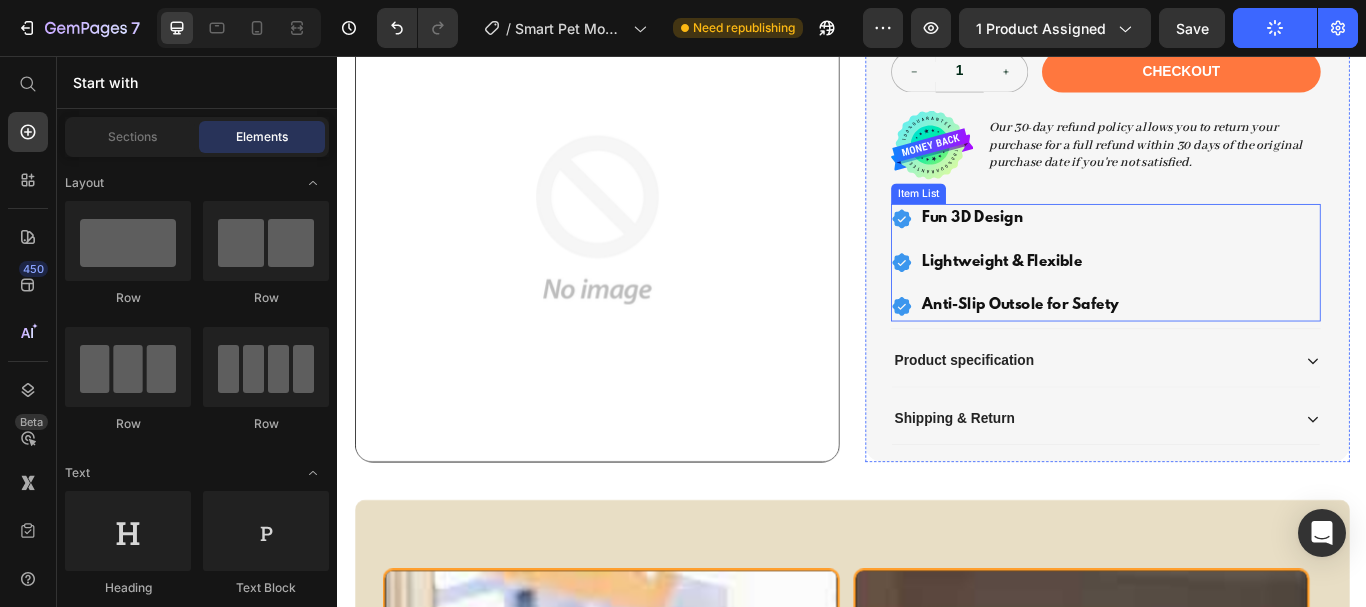 click on "Fun 3D Design" at bounding box center (1132, 246) 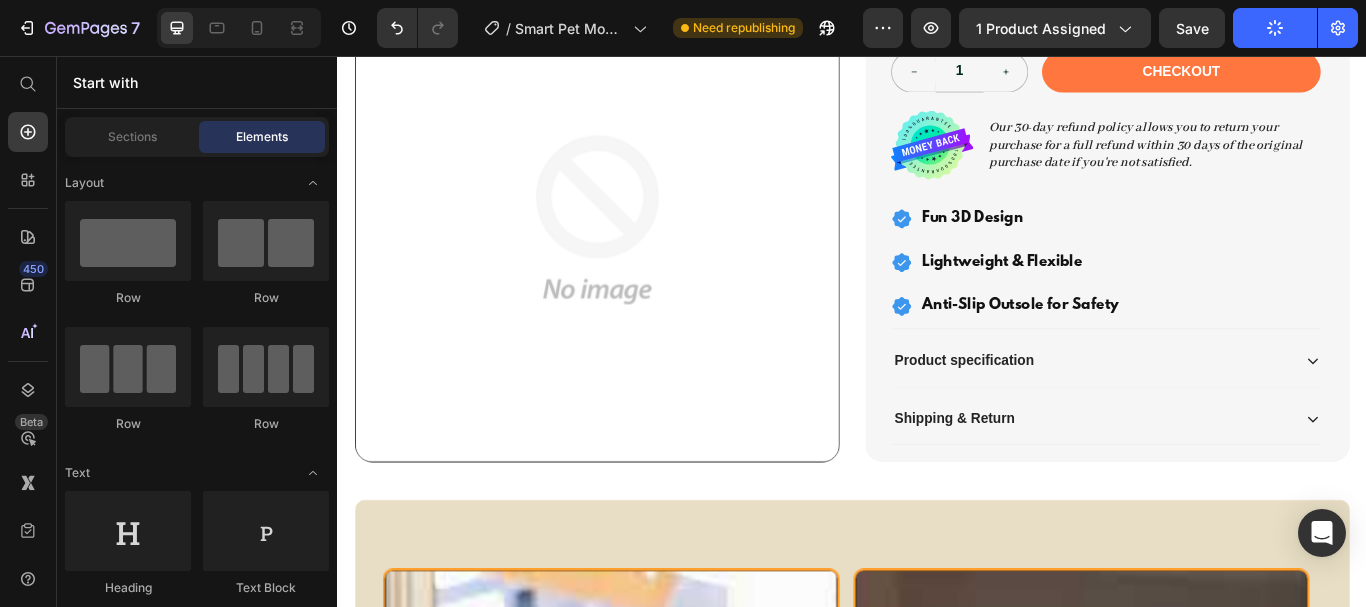 scroll, scrollTop: 1273, scrollLeft: 0, axis: vertical 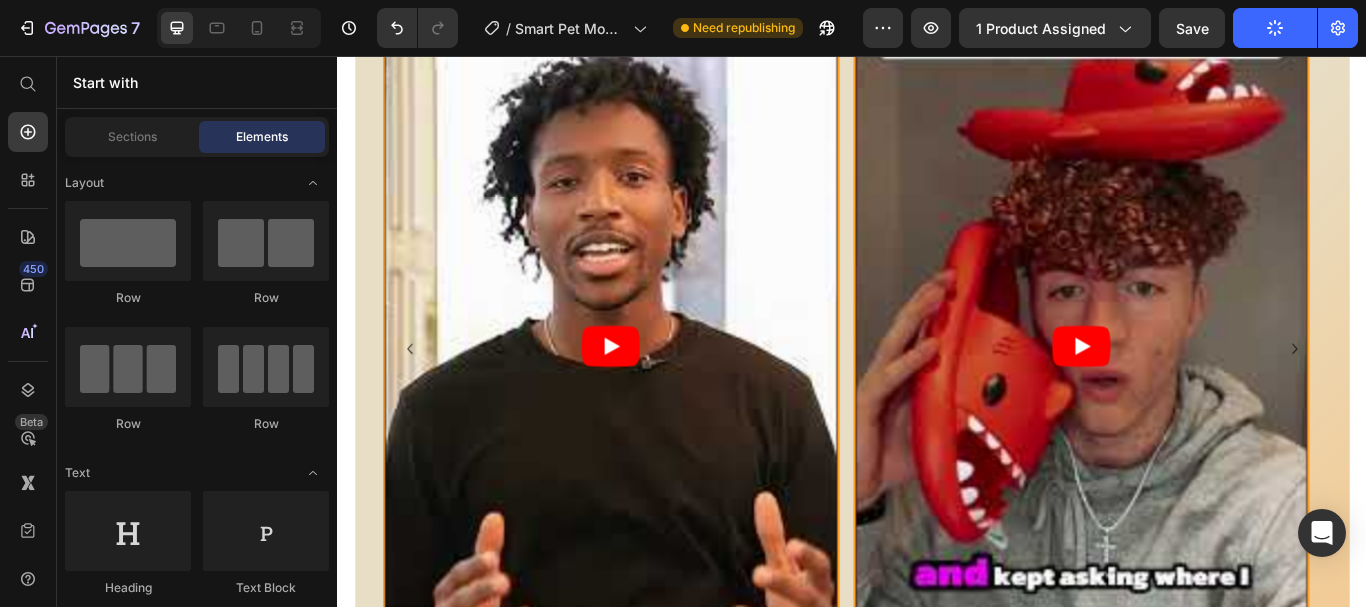 click at bounding box center [655, 395] 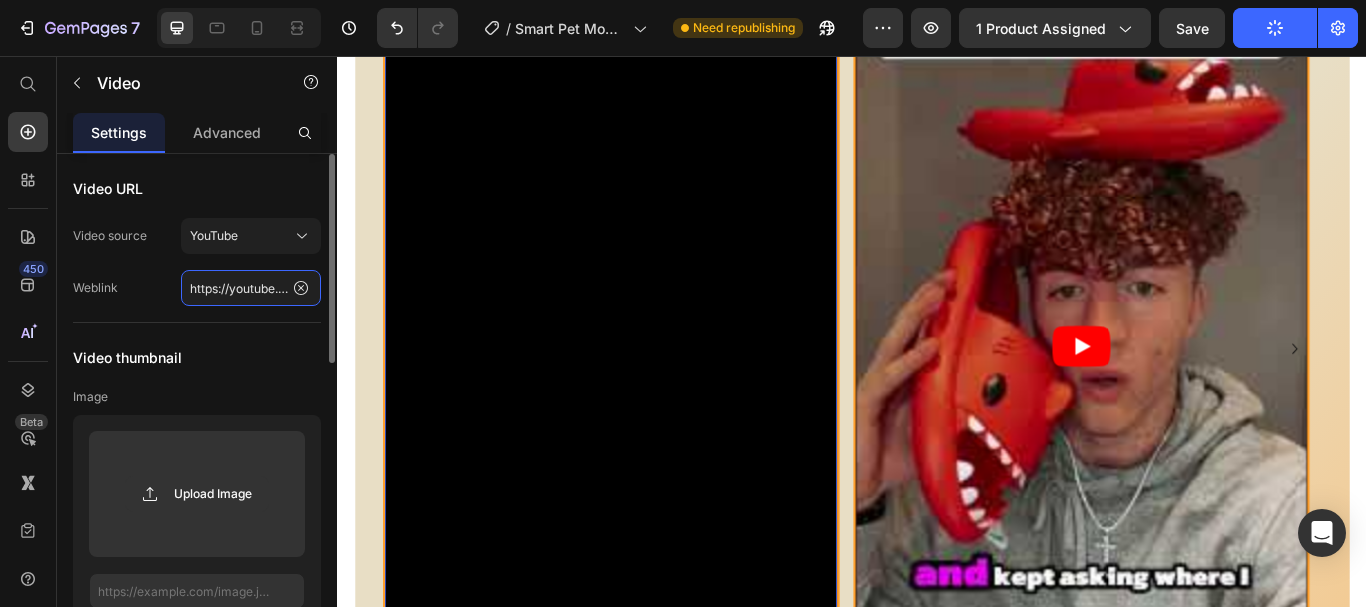 click on "https://youtube.com/shorts/r2EAMaqvXEs?si=e8Vg3ZL39X5XQ-wx" 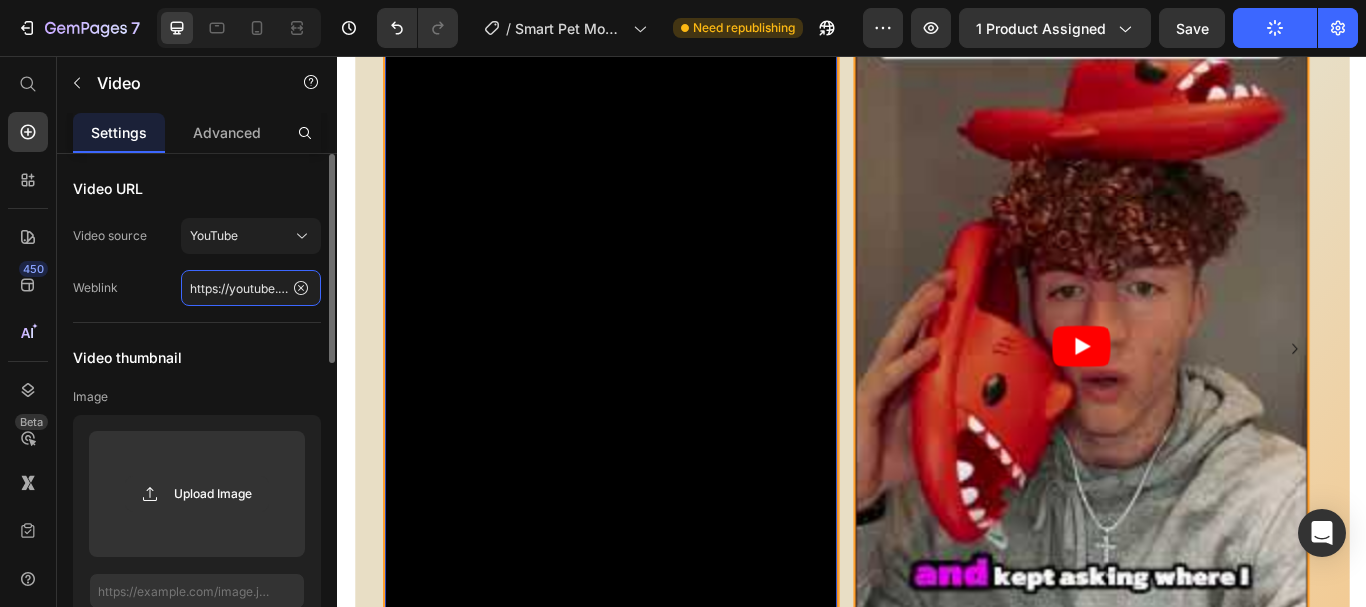 click on "https://youtube.com/shorts/r2EAMaqvXEs?si=e8Vg3ZL39X5XQ-wx" 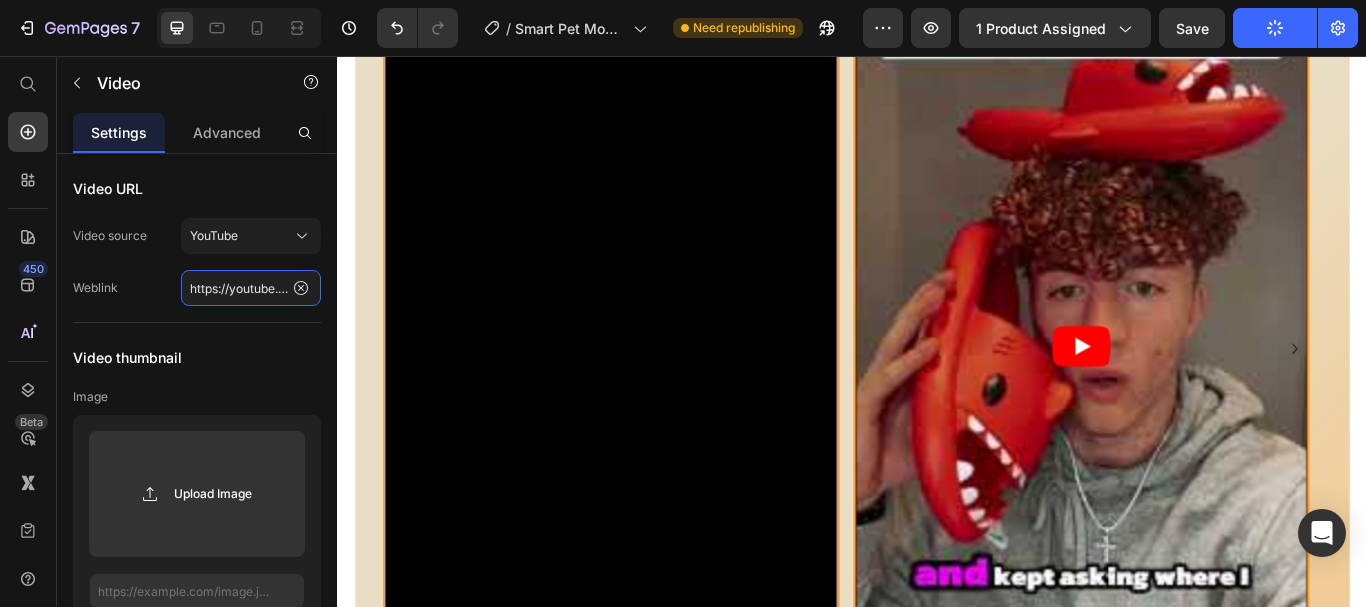 type on "https://youtube.com/shorts/giX843K23Js?si=NFSG6sEVYlJsOSIx" 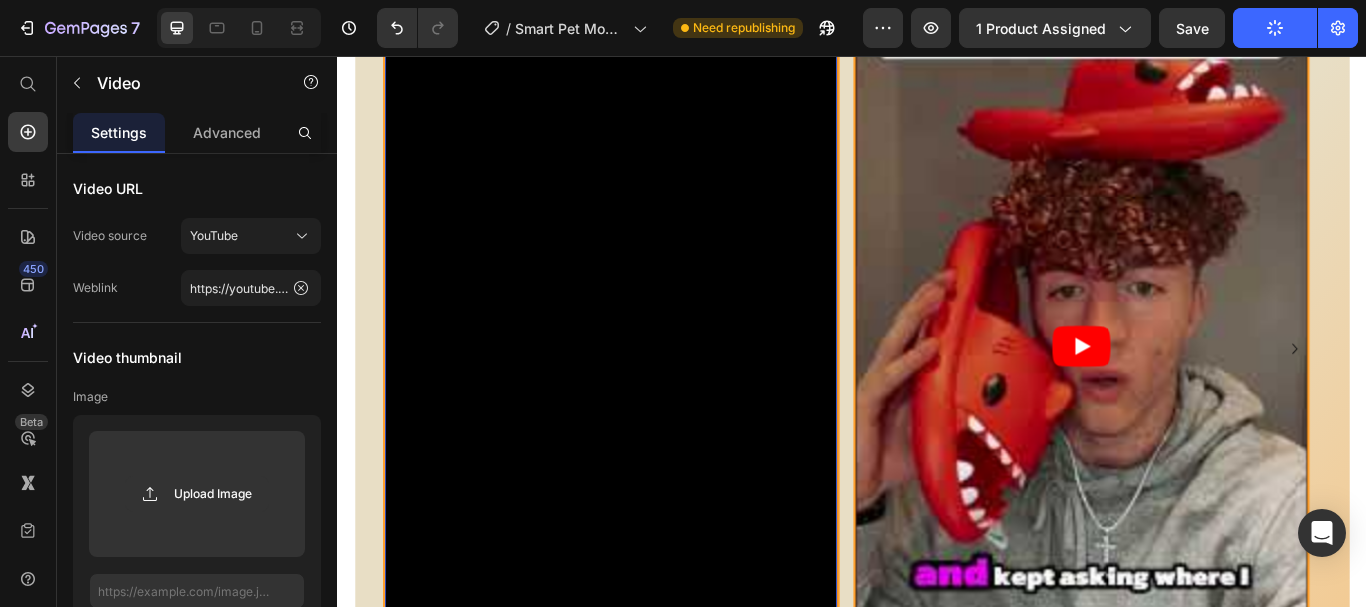 scroll, scrollTop: 0, scrollLeft: 0, axis: both 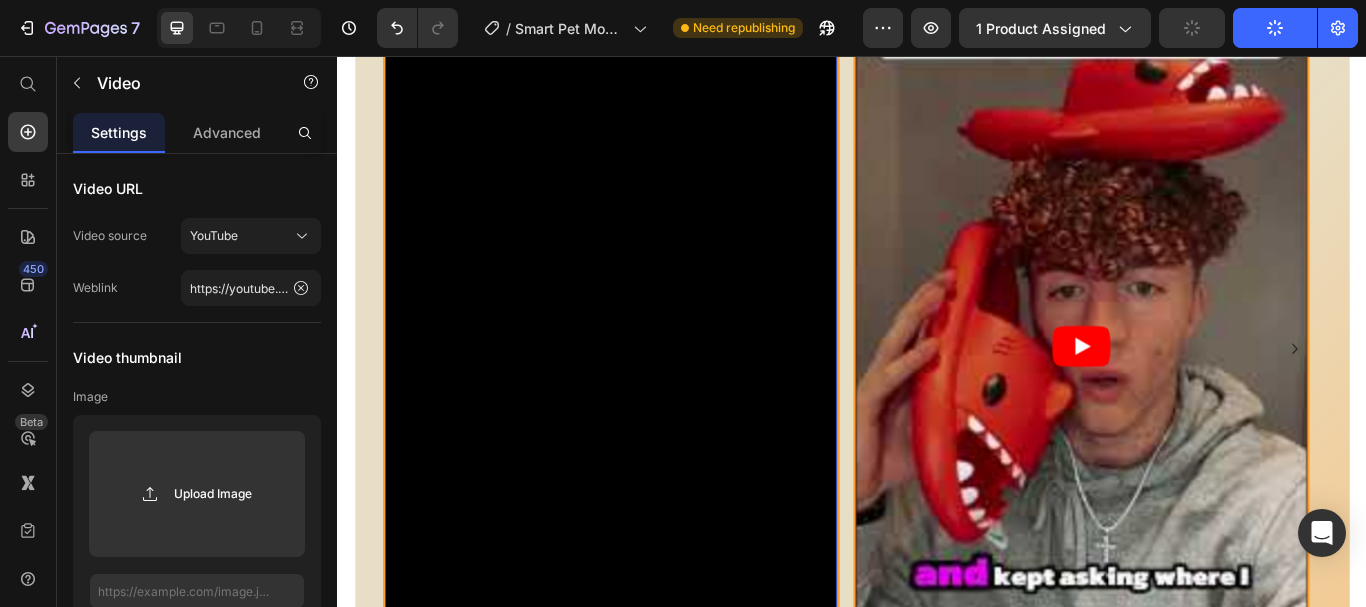 click at bounding box center [1204, 395] 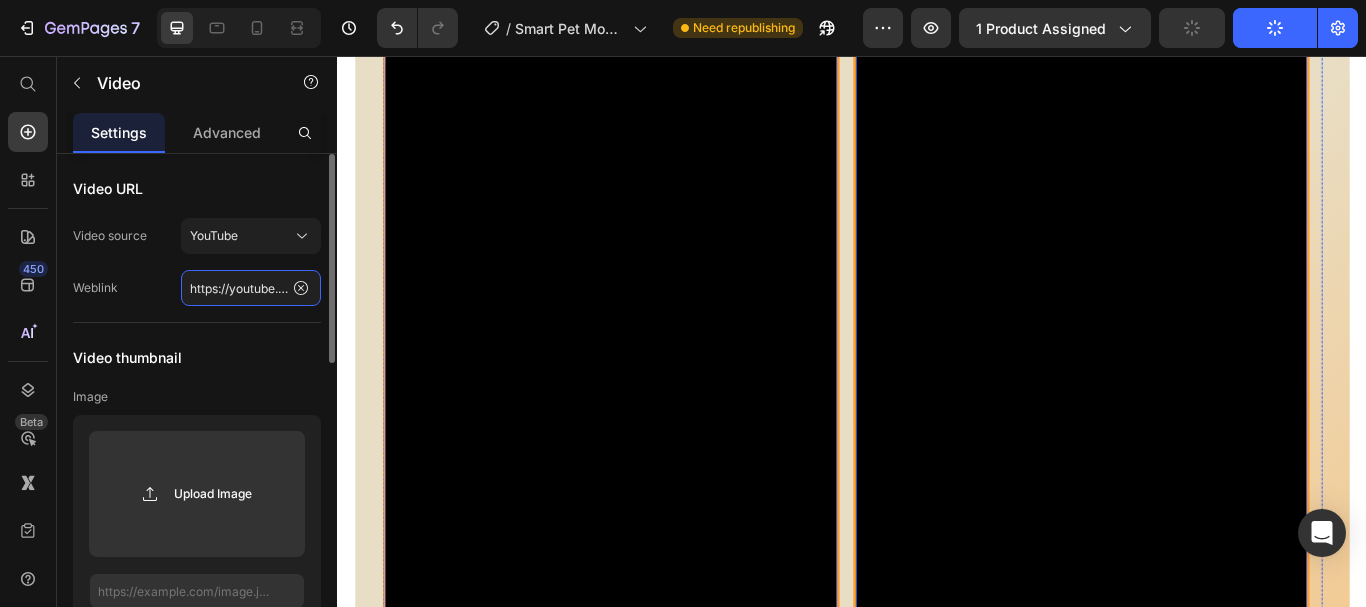 click on "https://youtube.com/shorts/zuJc89DYYIM?si=XEexD9JVNmHUxUS0" 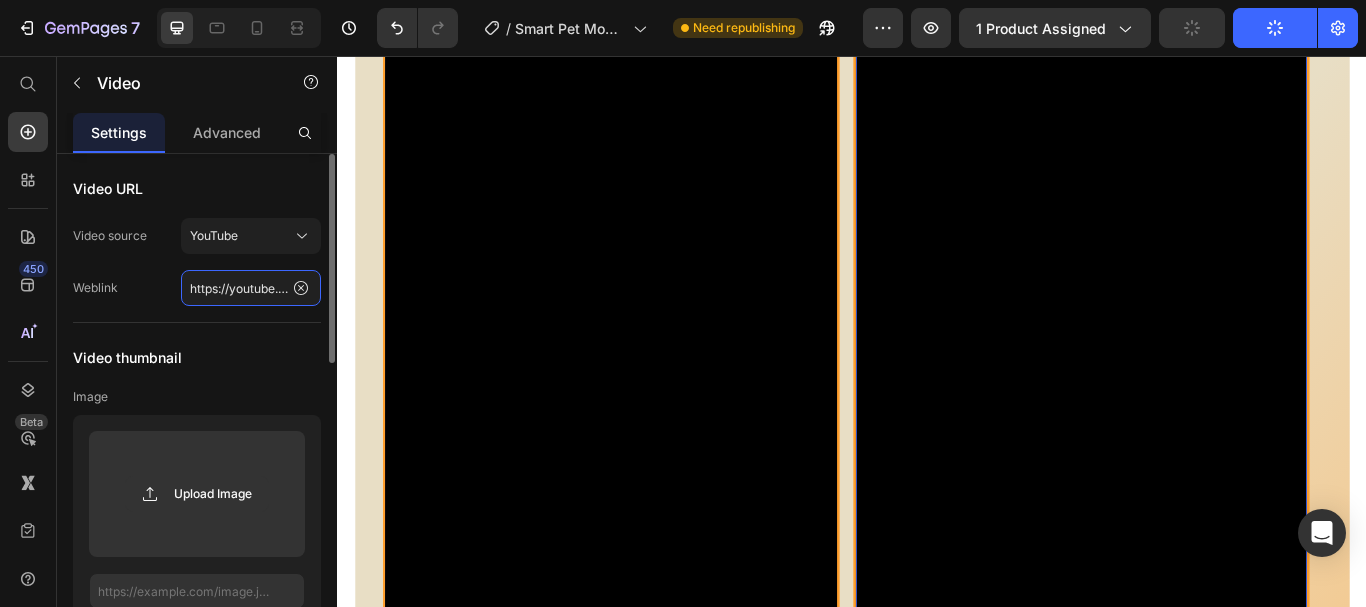 click on "https://youtube.com/shorts/zuJc89DYYIM?si=XEexD9JVNmHUxUS0" 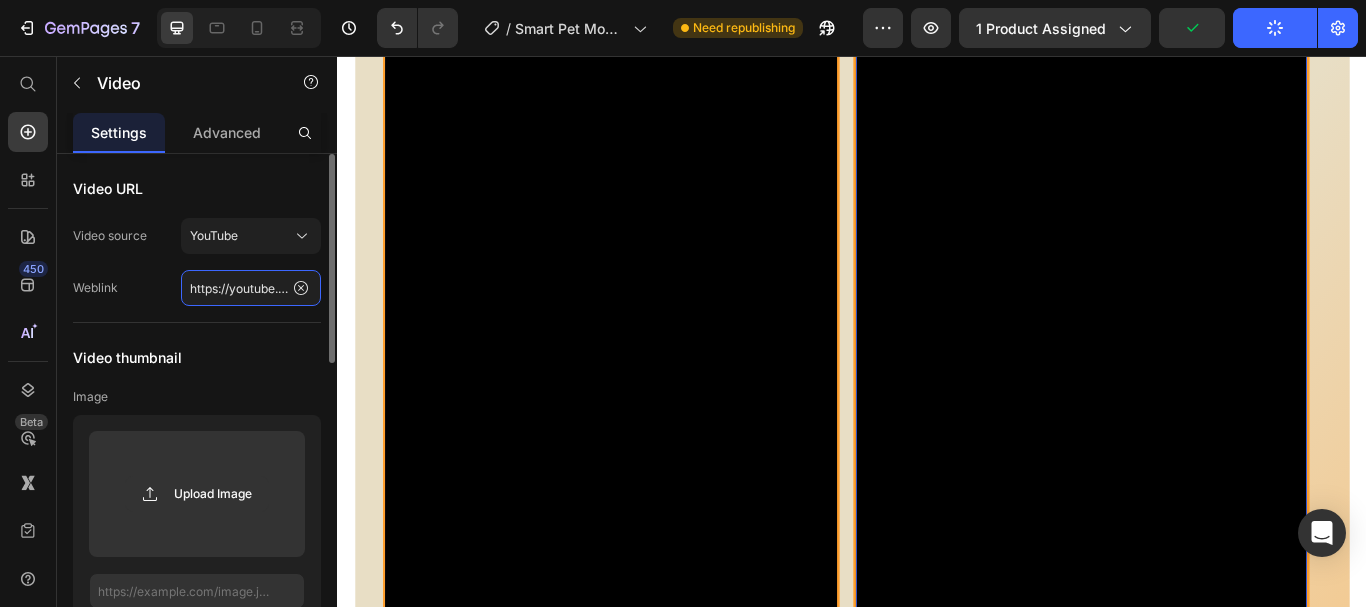 scroll, scrollTop: 0, scrollLeft: 282, axis: horizontal 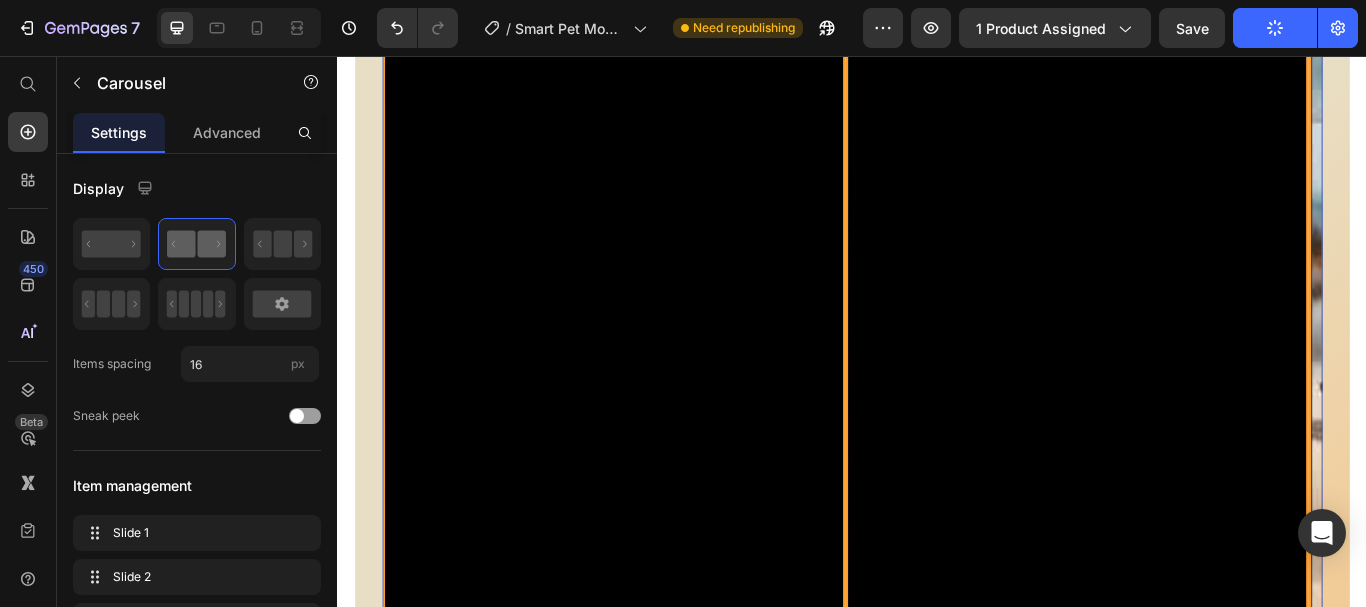 click 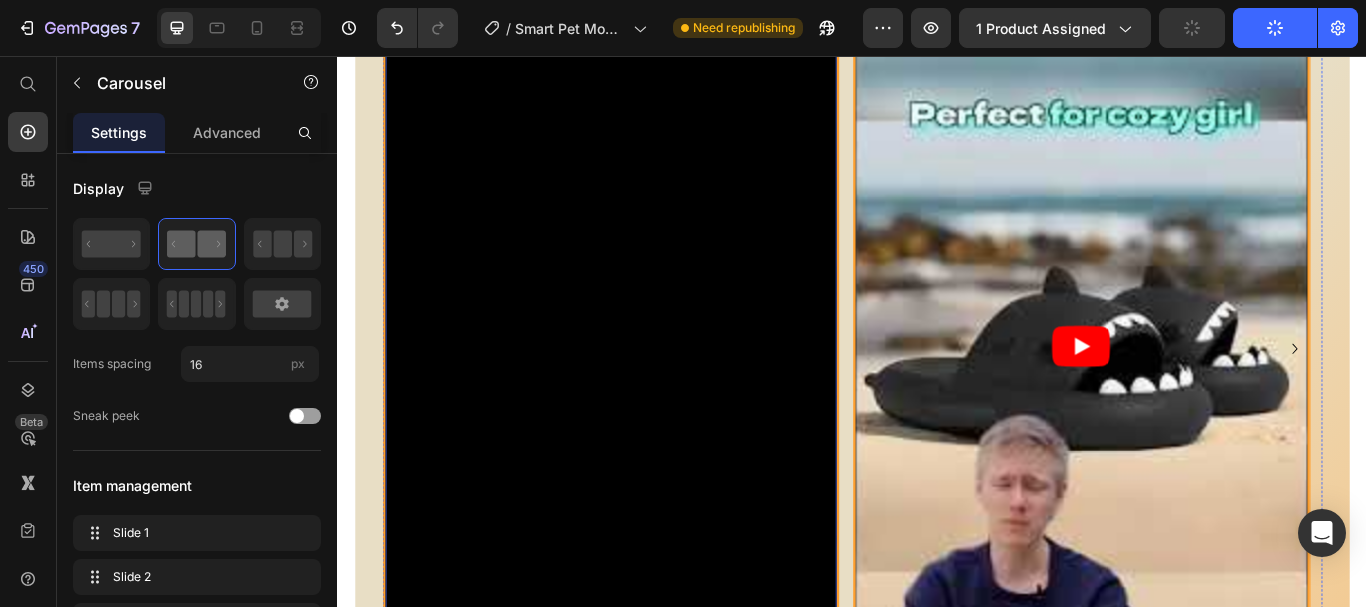click at bounding box center (1204, 395) 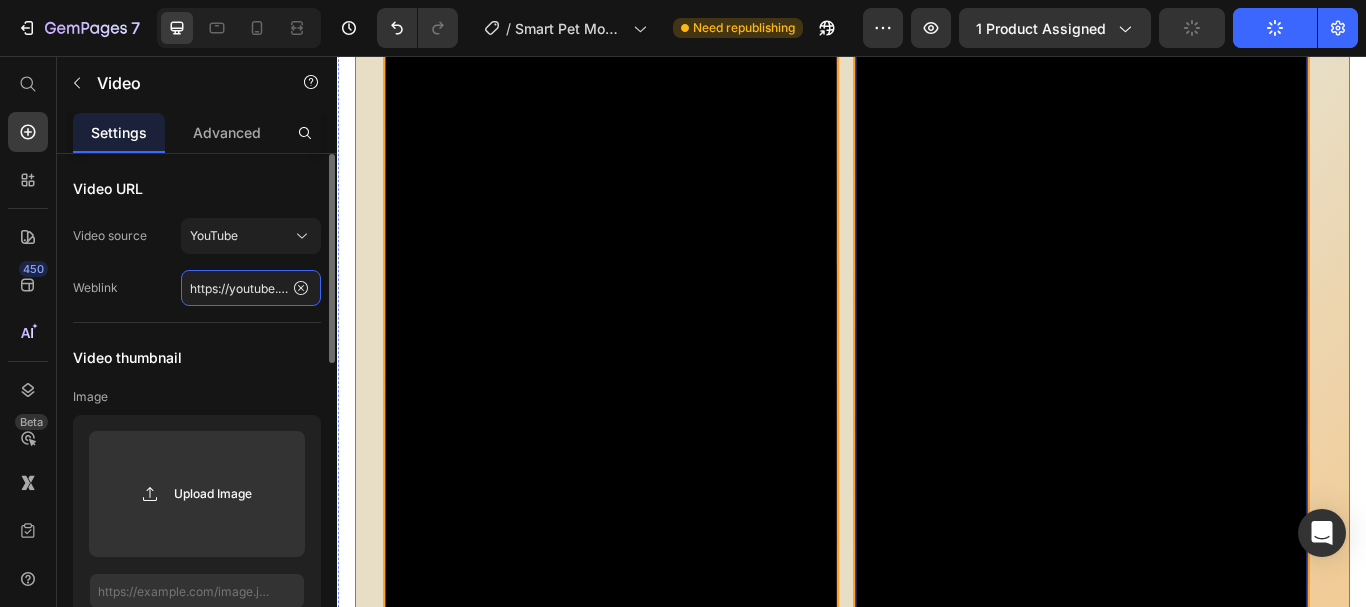 click on "https://youtube.com/shorts/gKkdahvacvs?si=JR4O-Ioj3N03yG-E" 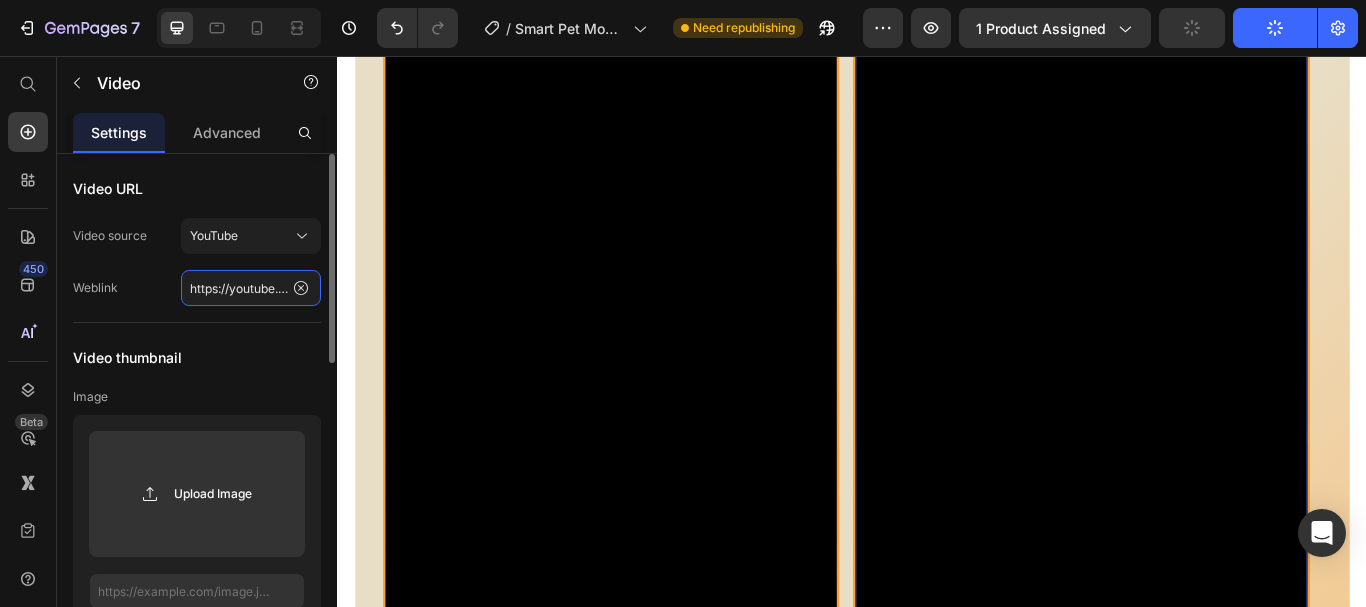 paste on "LFDeUAN6IGk?si=0OnjQ80vSOfMcXCy" 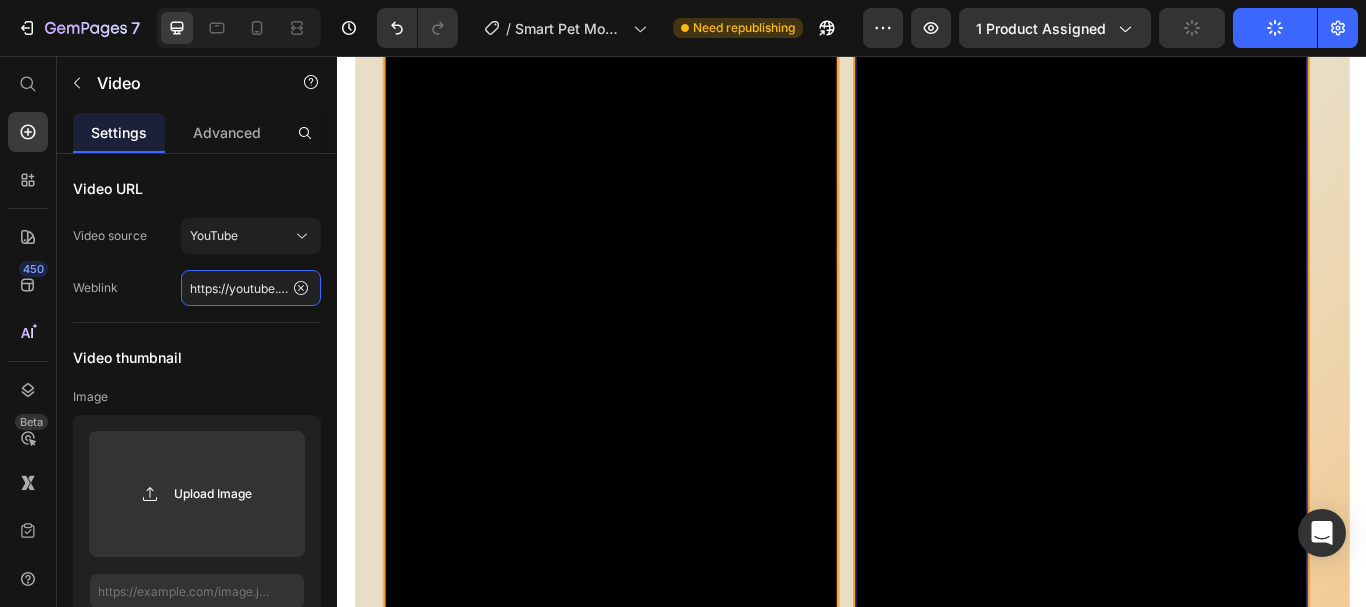 type on "https://youtube.com/shorts/LFDeUAN6IGk?si=0OnjQ80vSOfMcXCy" 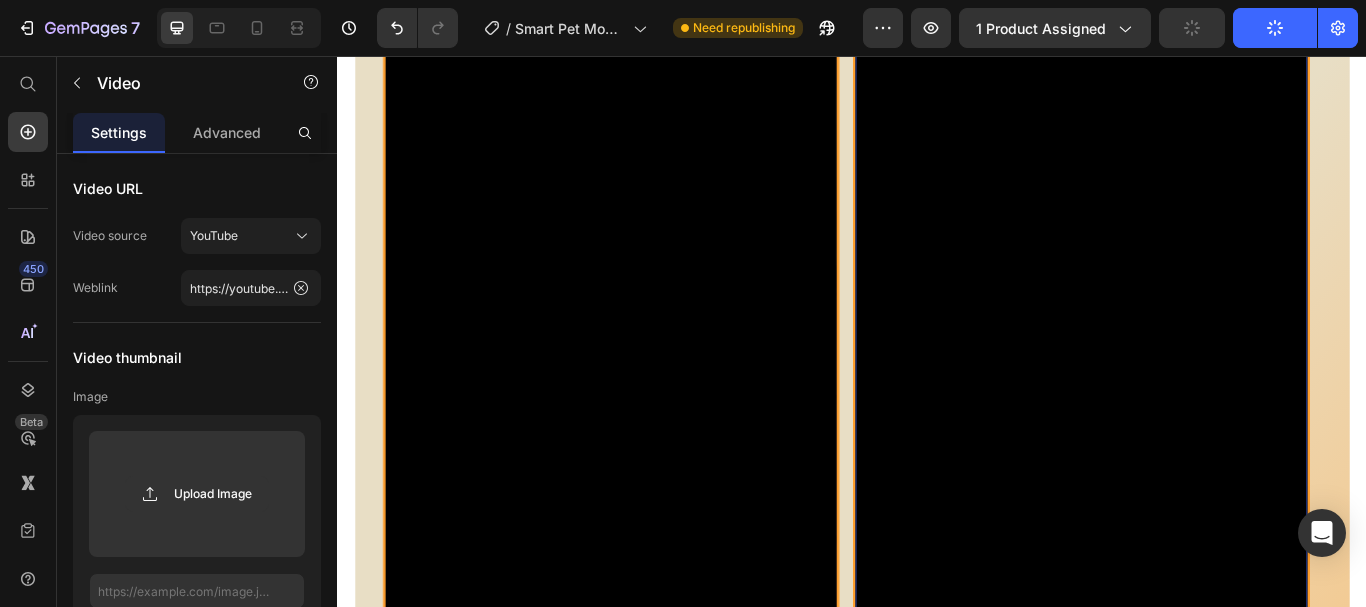 scroll, scrollTop: 0, scrollLeft: 0, axis: both 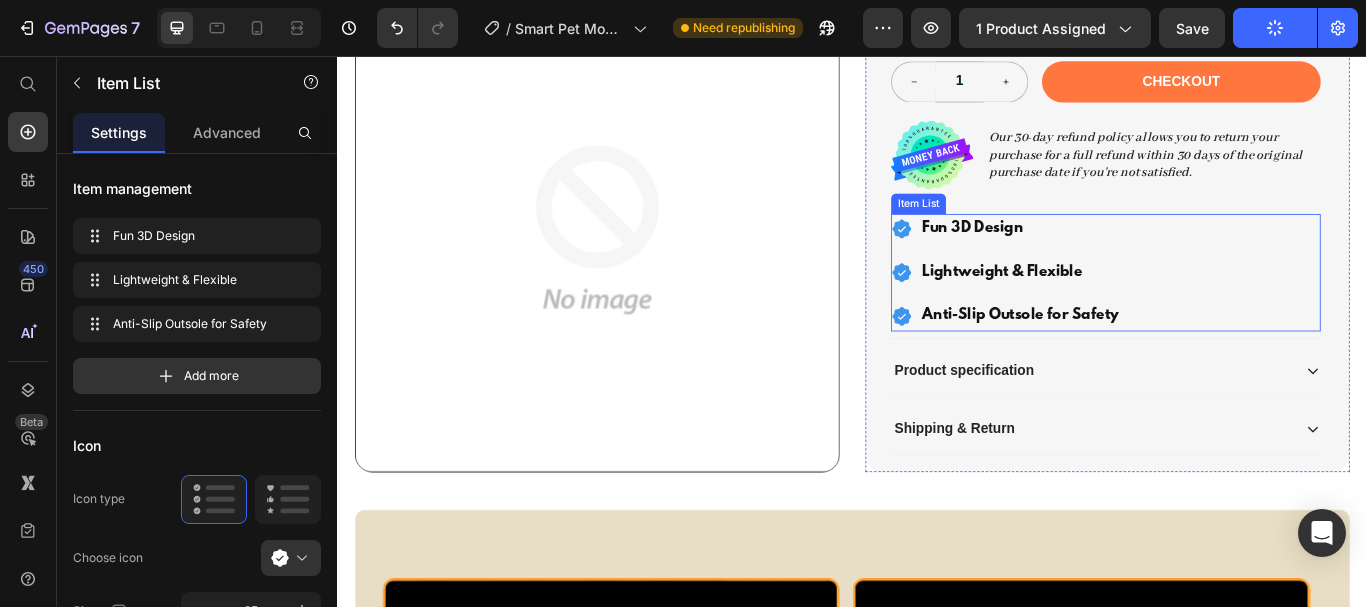 click on "Fun 3D Design" at bounding box center [1132, 258] 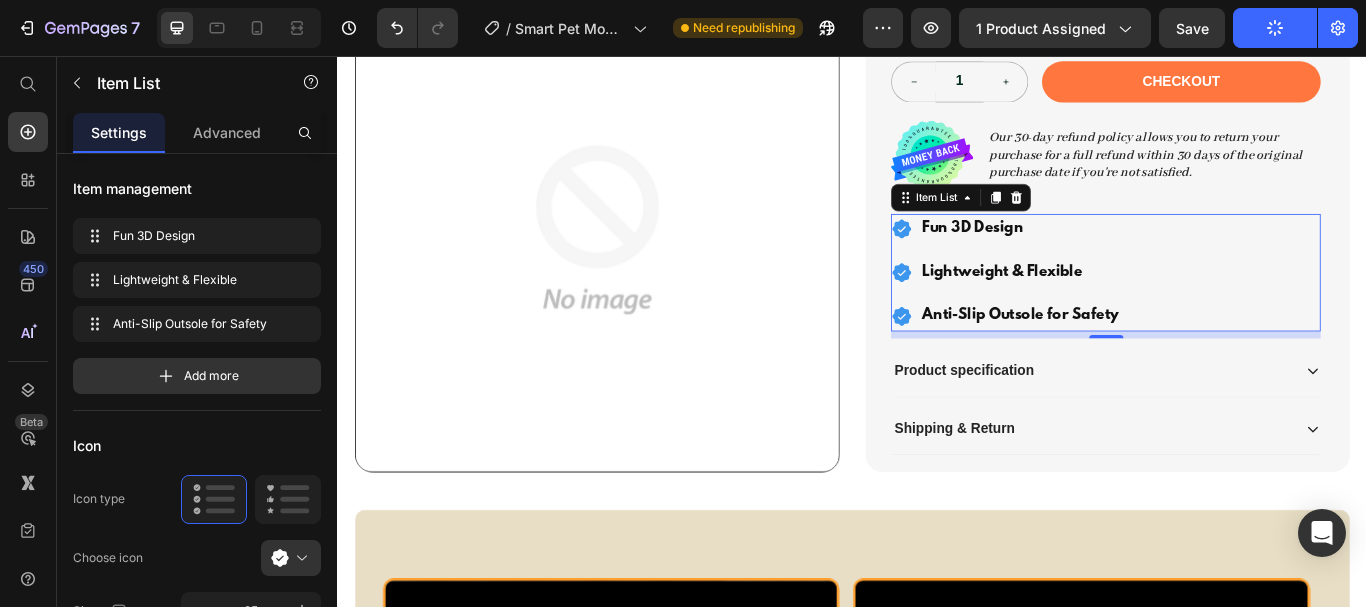 click on "Fun 3D Design" at bounding box center (1132, 258) 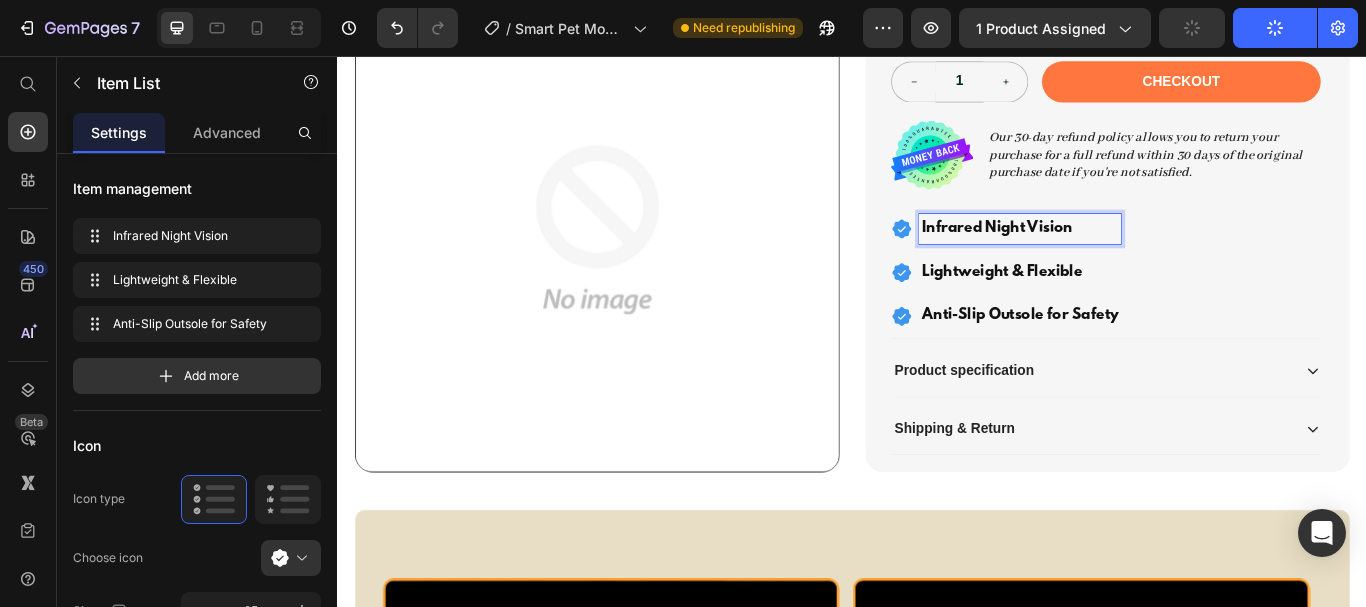 click on "Lightweight & Flexible" at bounding box center [1132, 309] 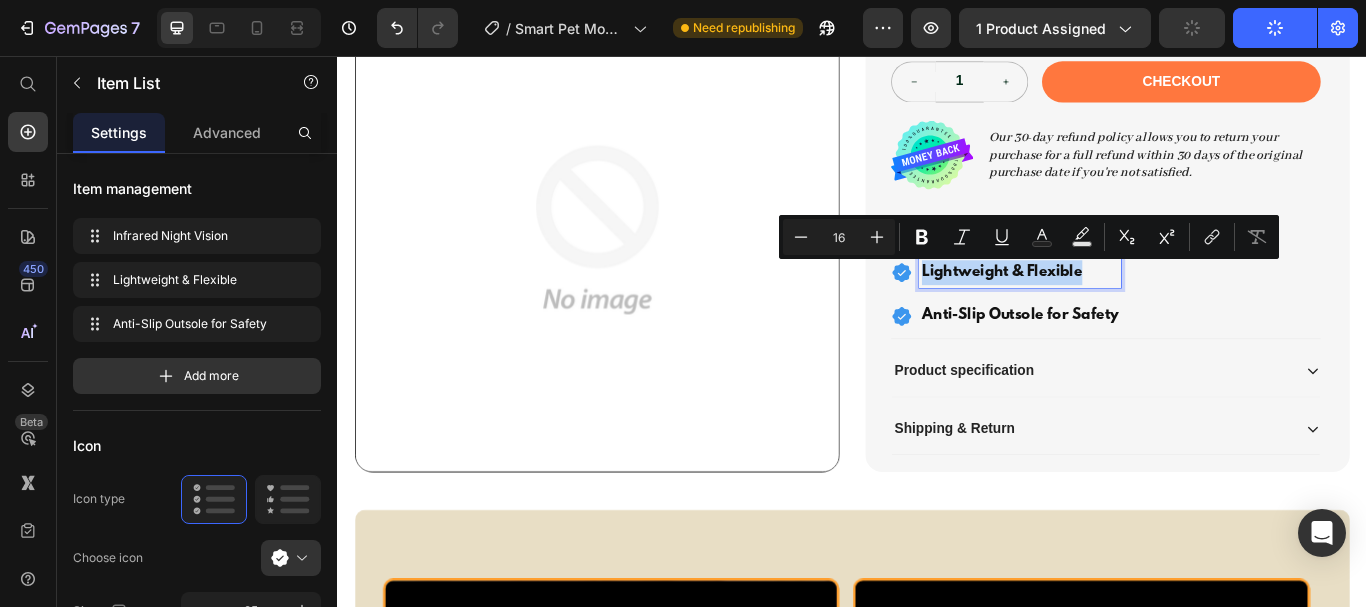 click on "Lightweight & Flexible" at bounding box center (1132, 309) 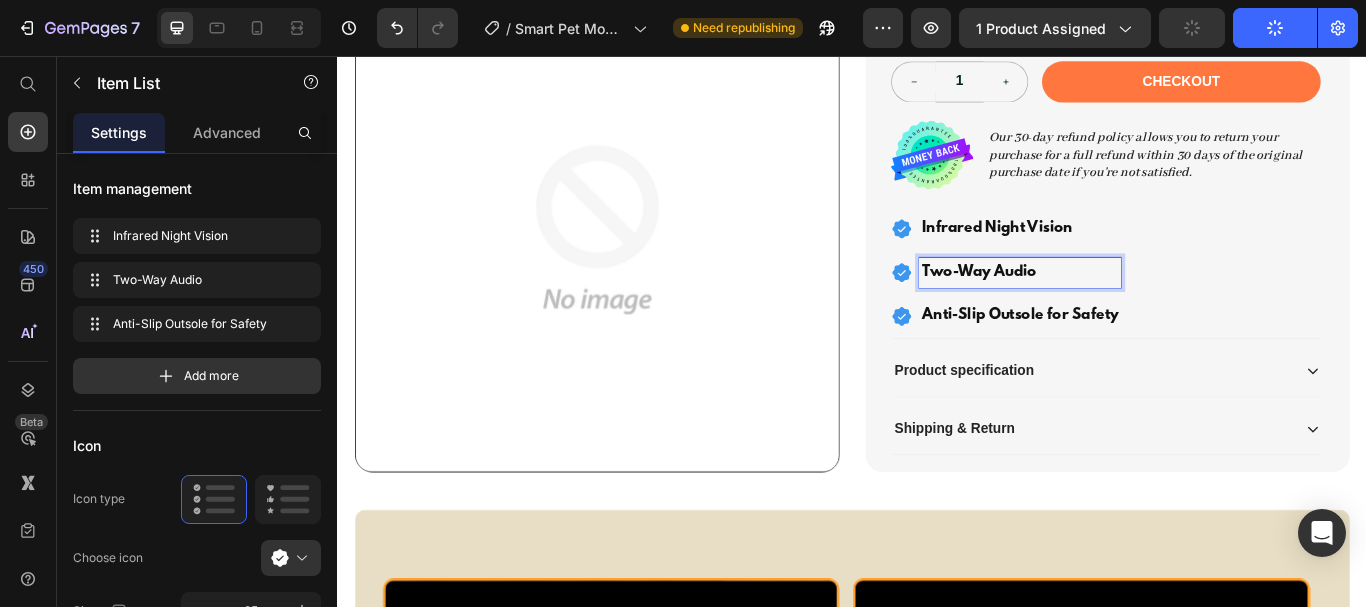 click on "Anti-Slip Outsole for Safety" at bounding box center [1132, 360] 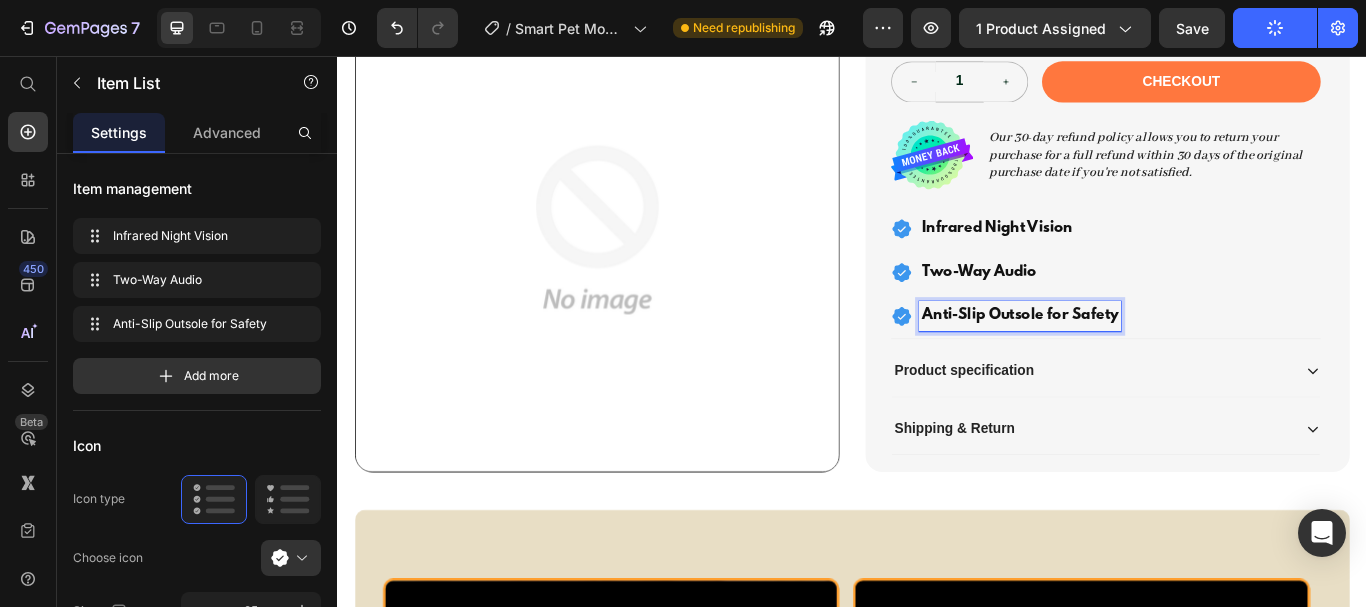 click on "Anti-Slip Outsole for Safety" at bounding box center (1132, 360) 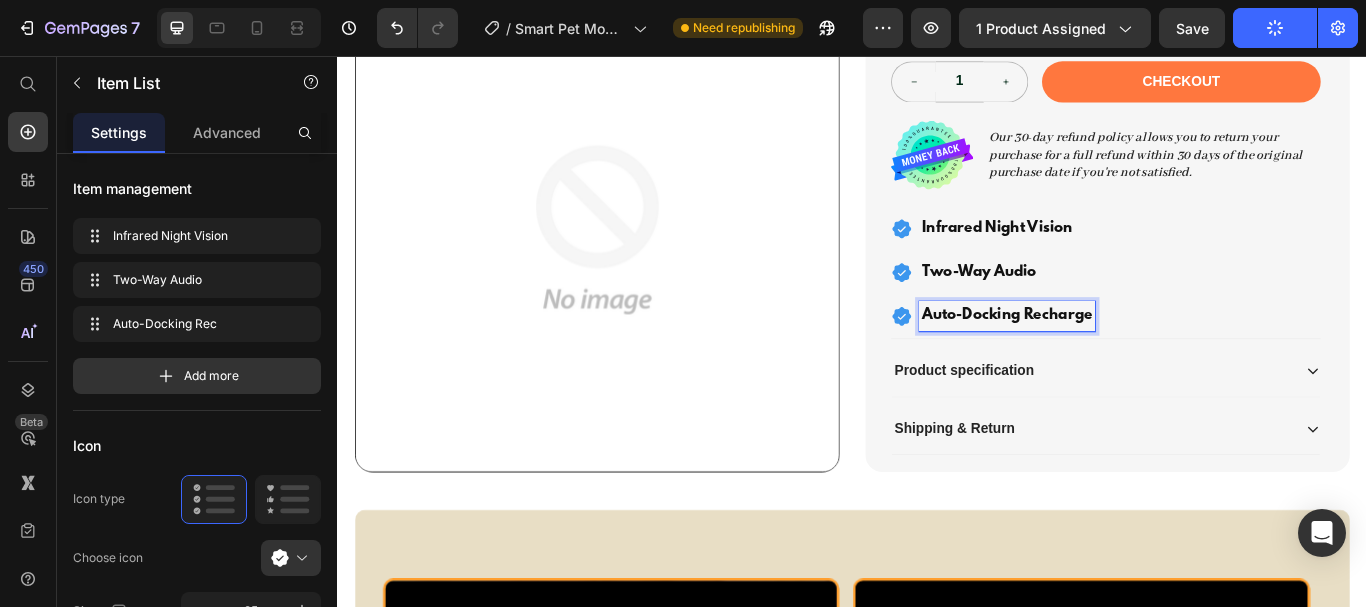 click on "Product specification" at bounding box center (1067, 424) 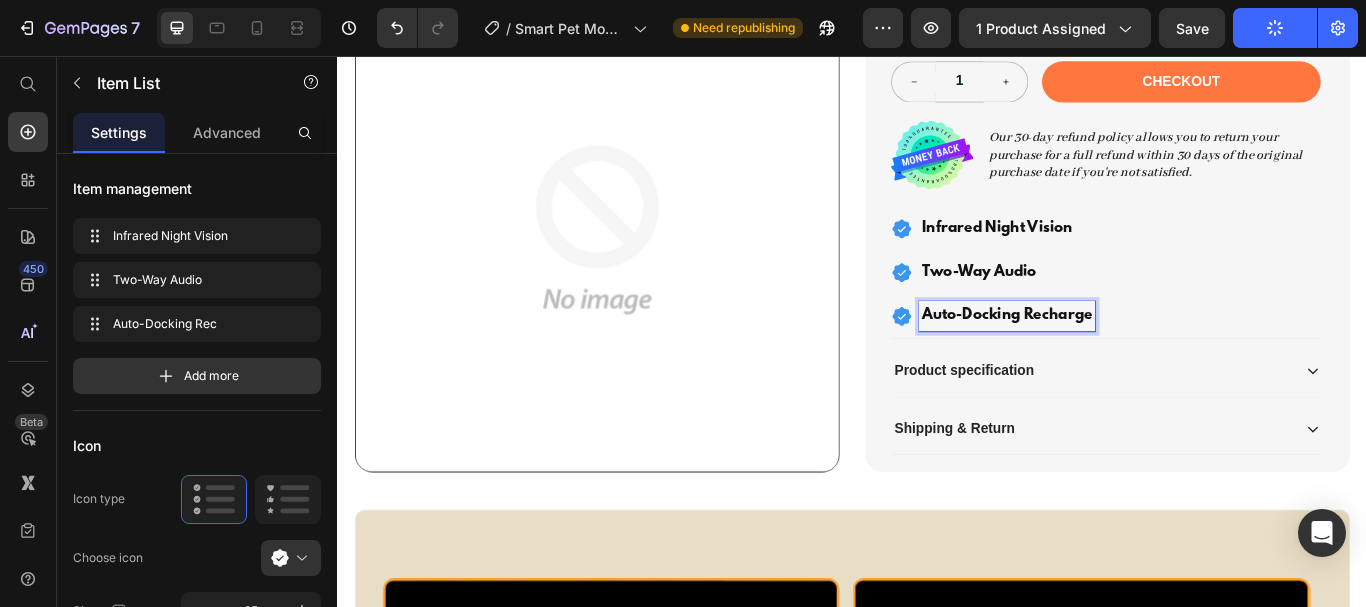 click on "Product specification" at bounding box center [1216, 424] 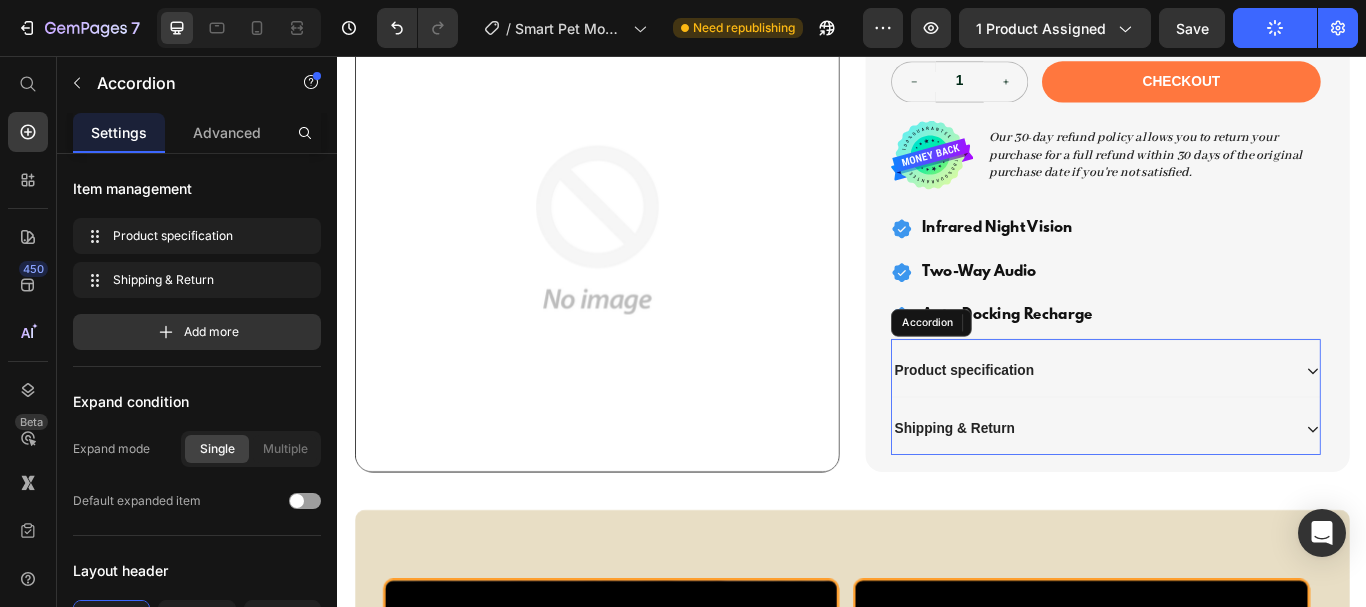 click on "Product specification" at bounding box center [1216, 424] 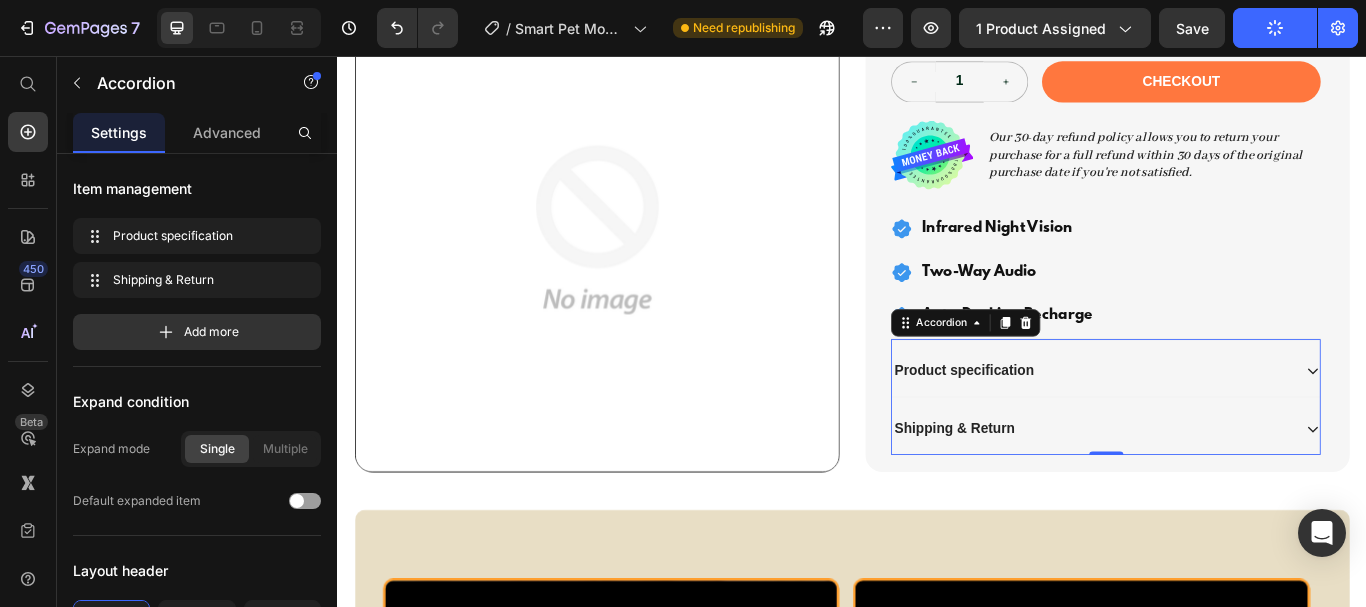 click on "Product specification" at bounding box center [1216, 424] 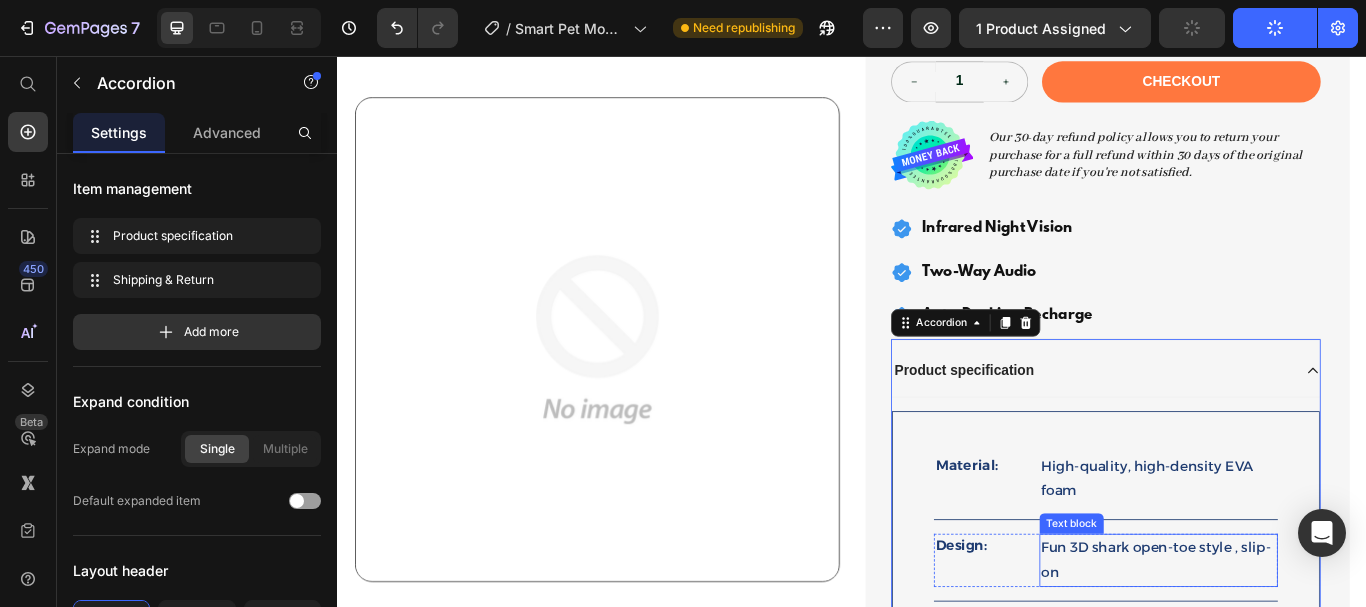 scroll, scrollTop: 831, scrollLeft: 0, axis: vertical 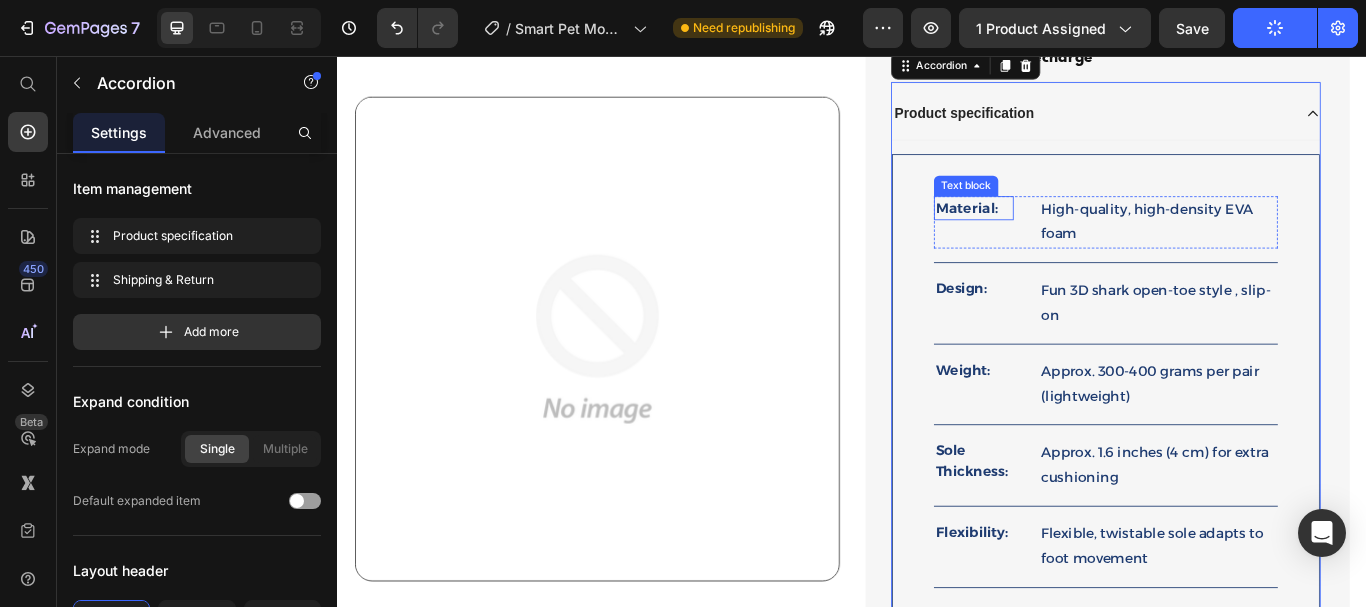 click on "Material:" at bounding box center [1078, 234] 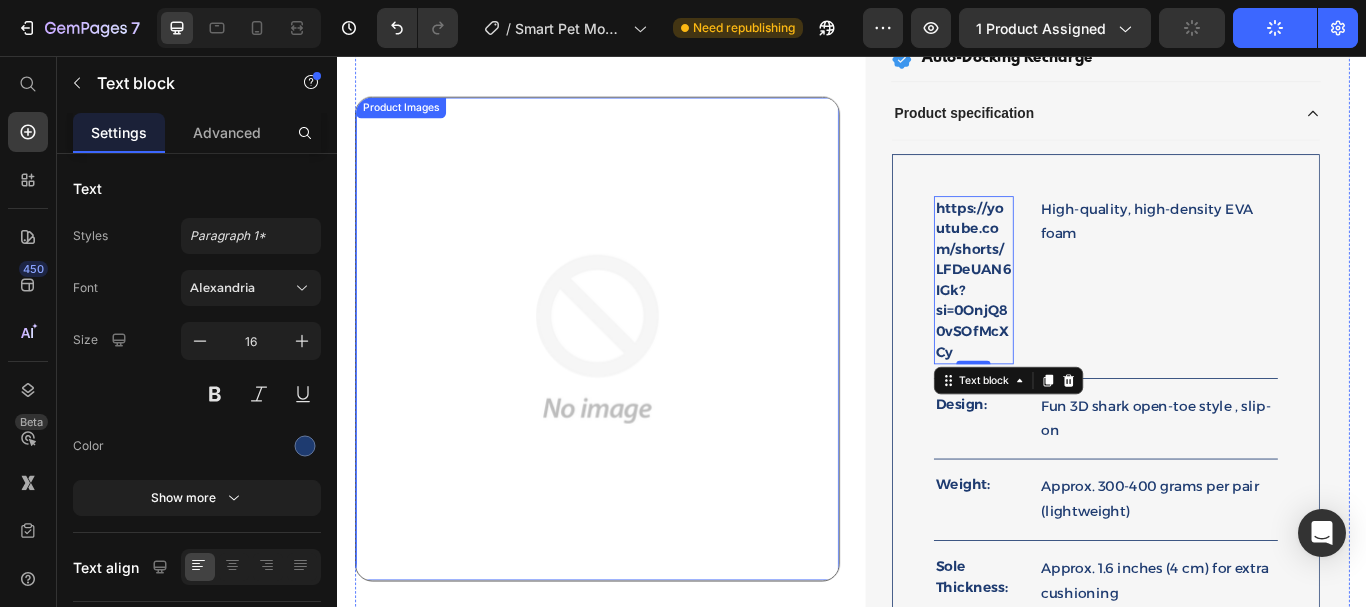 click on "https://youtube.com/shorts/LFDeUAN6IGk?si=0OnjQ80vSOfMcXCy" at bounding box center (1078, 318) 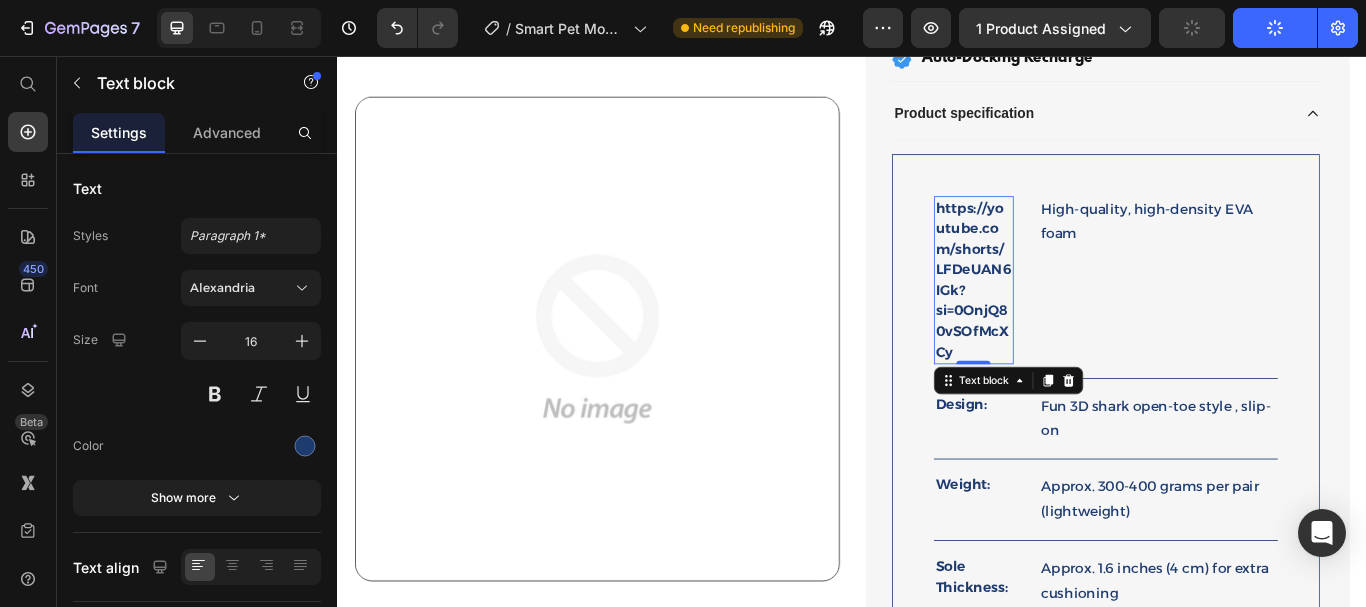click on "https://youtube.com/shorts/LFDeUAN6IGk?si=0OnjQ80vSOfMcXCy" at bounding box center [1078, 318] 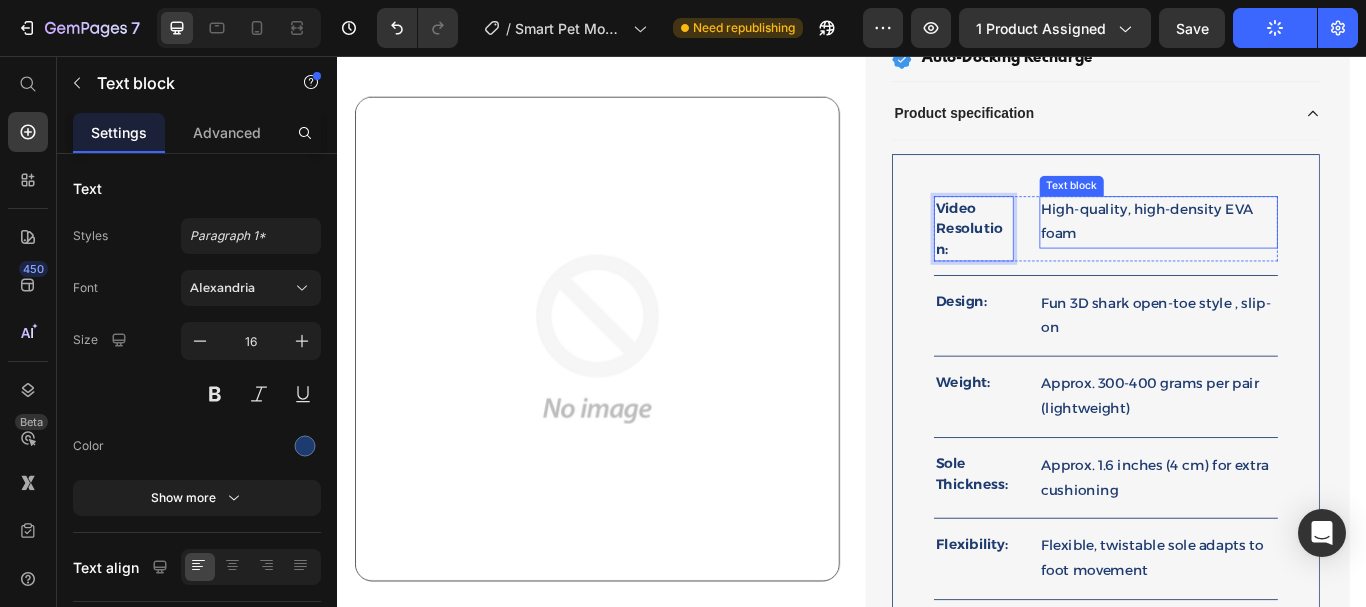 click on "High-quality, high-density EVA foam Text block" at bounding box center [1294, 251] 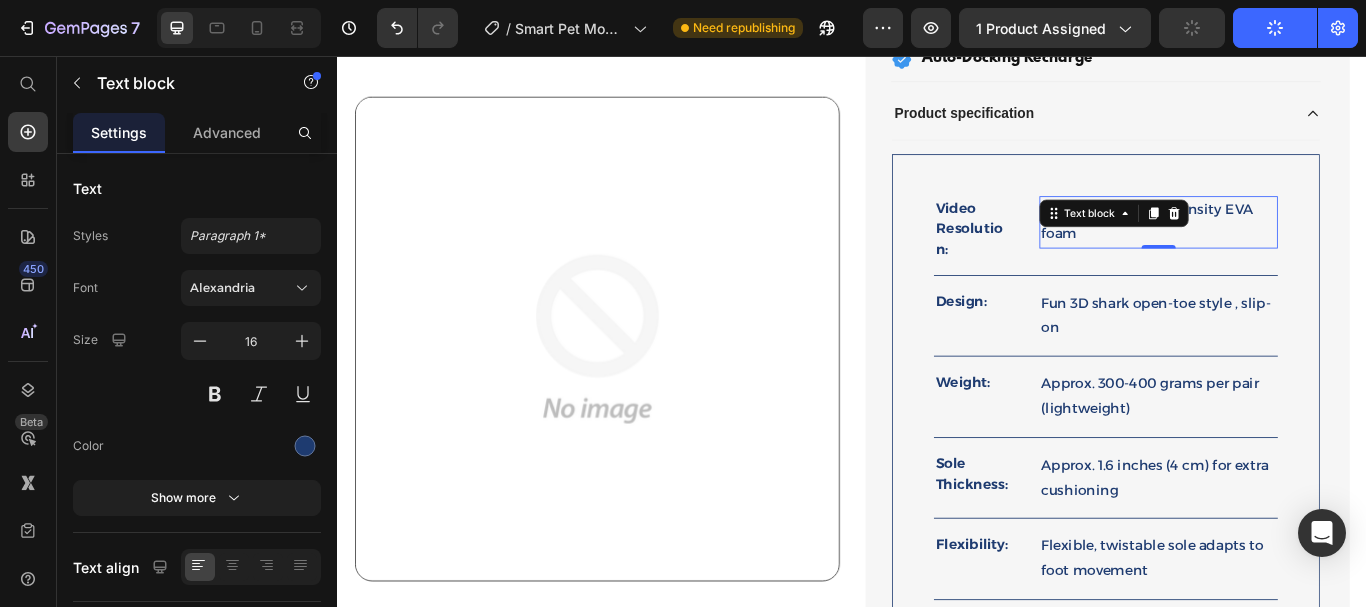 click on "High-quality, high-density EVA foam" at bounding box center [1294, 251] 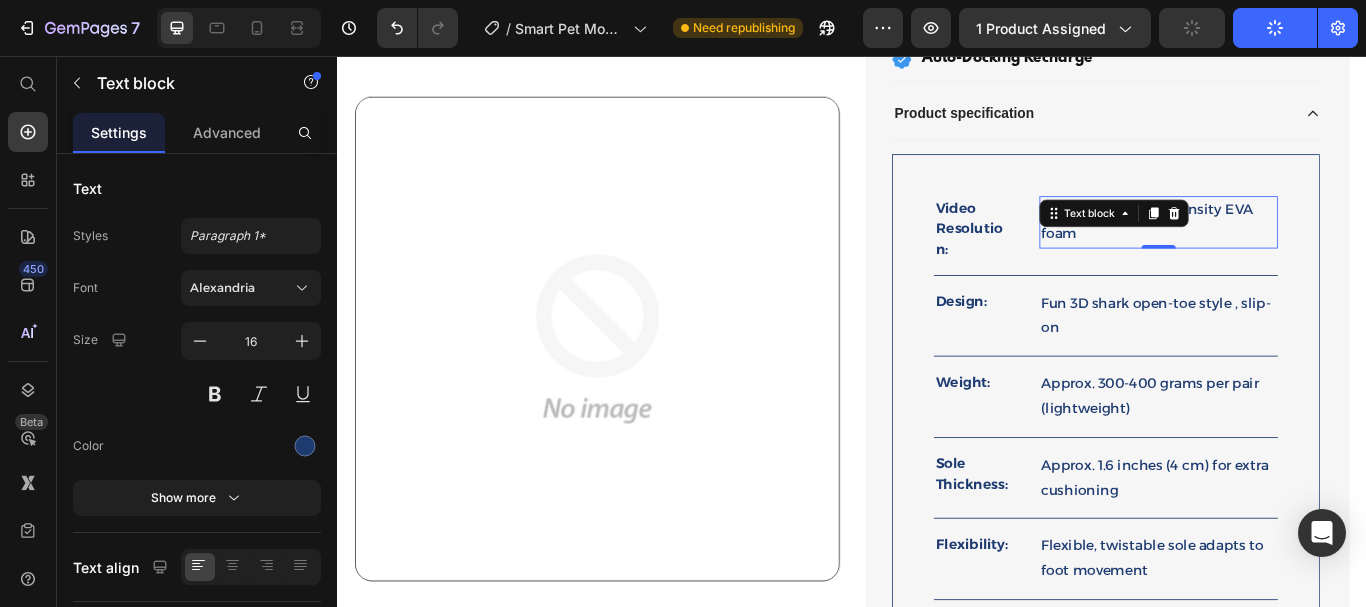 click on "High-quality, high-density EVA foam" at bounding box center [1294, 251] 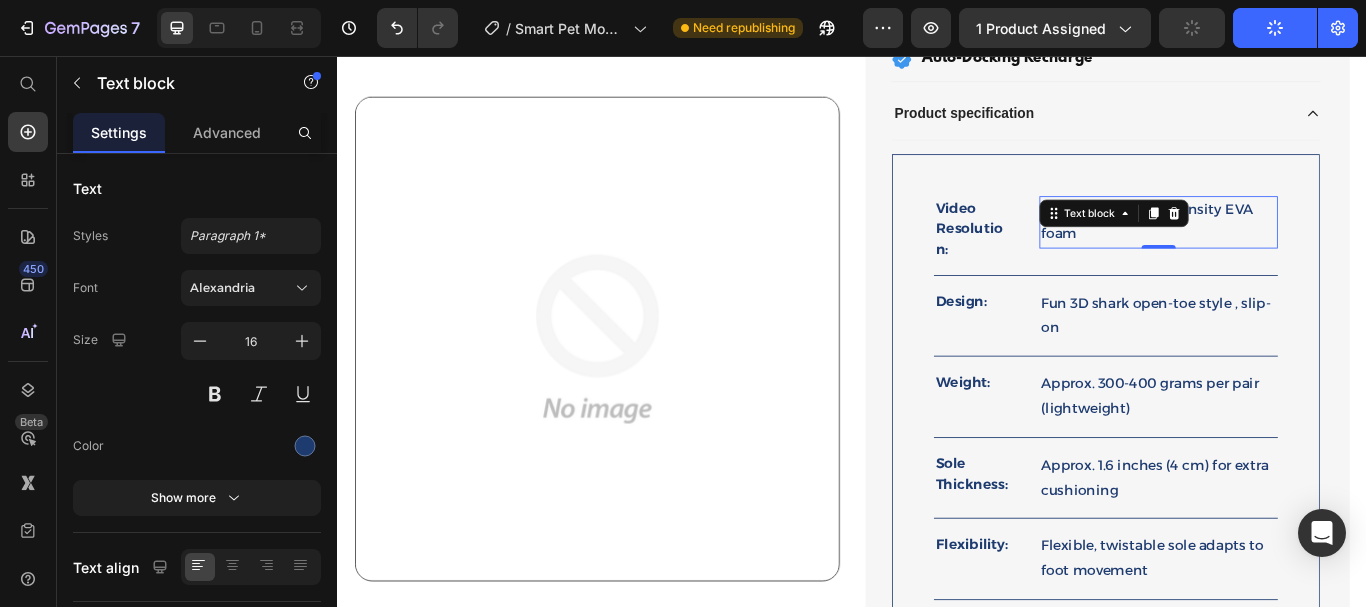click on "High-quality, high-density EVA foam" at bounding box center [1294, 251] 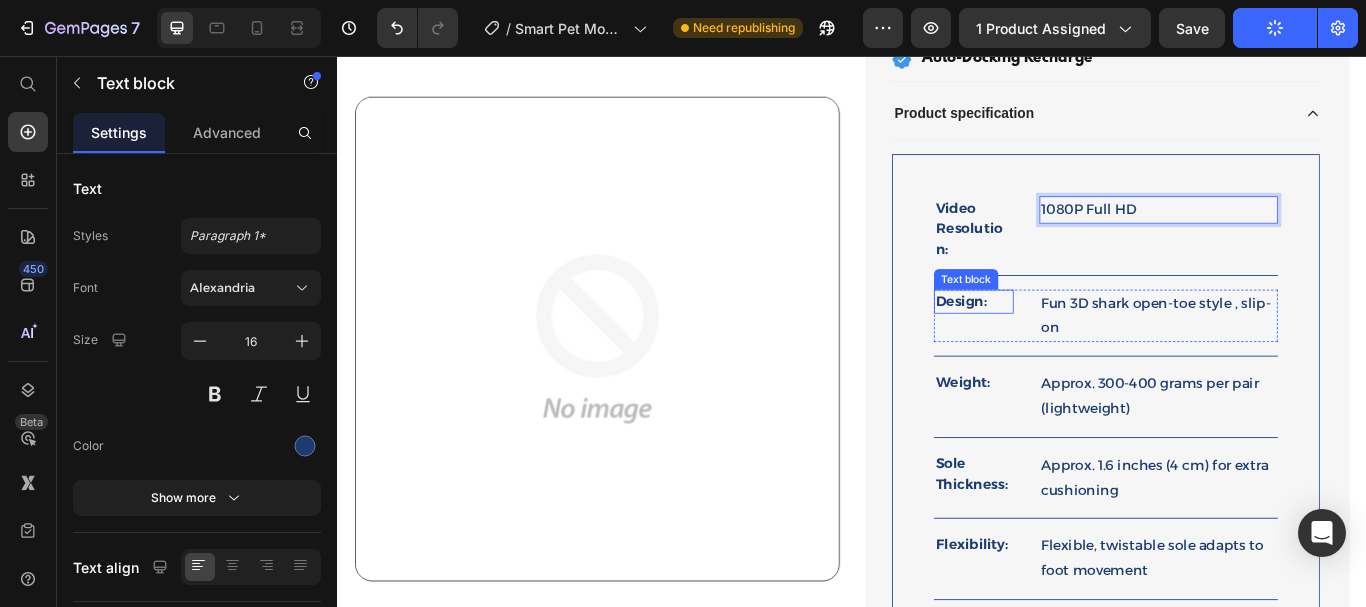 click on "Design:" at bounding box center (1078, 343) 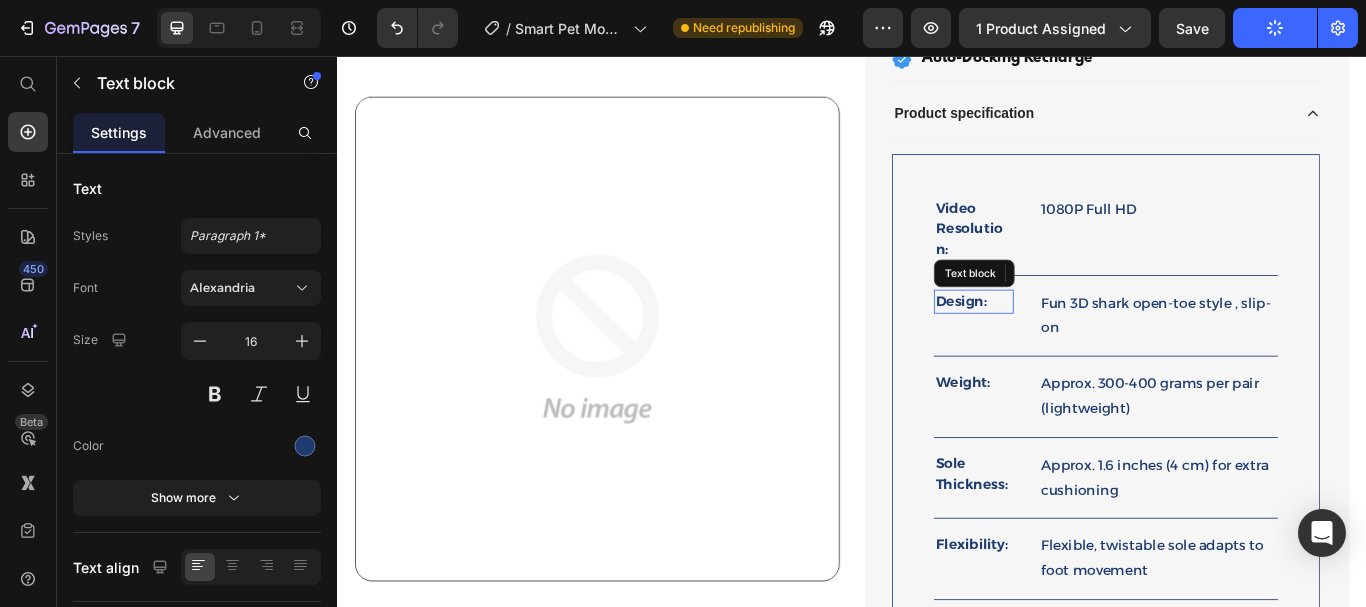 click on "Design:" at bounding box center [1078, 343] 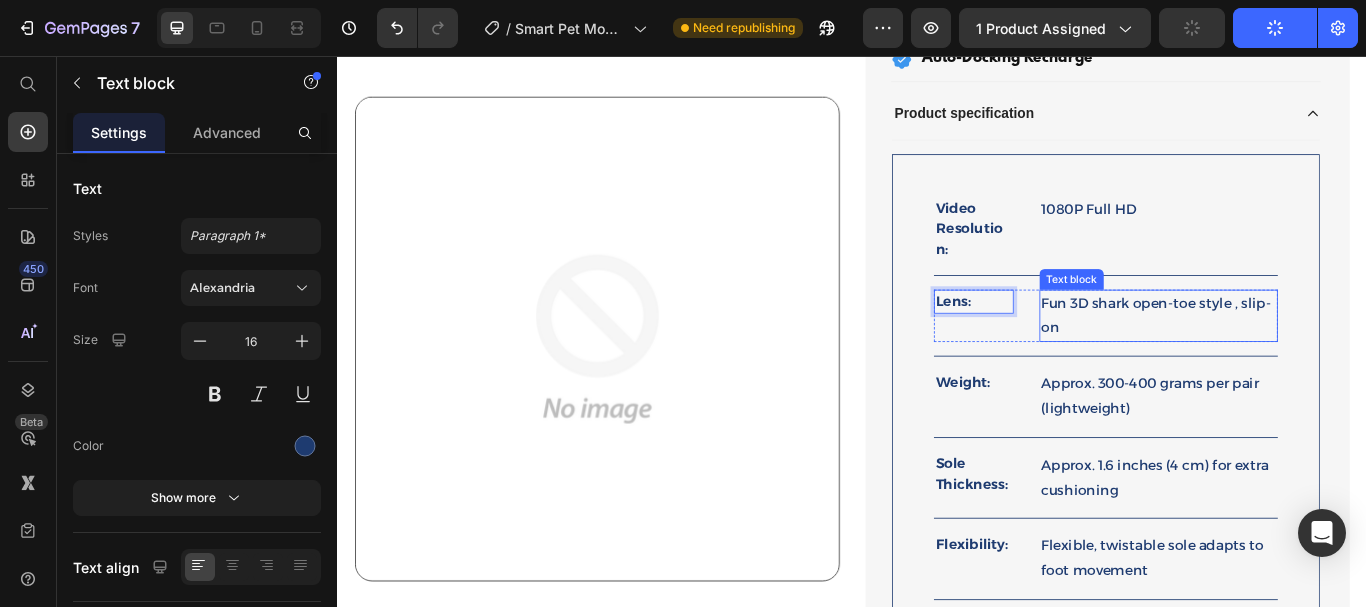 click on "Fun 3D shark open-toe style , slip-on" at bounding box center (1294, 360) 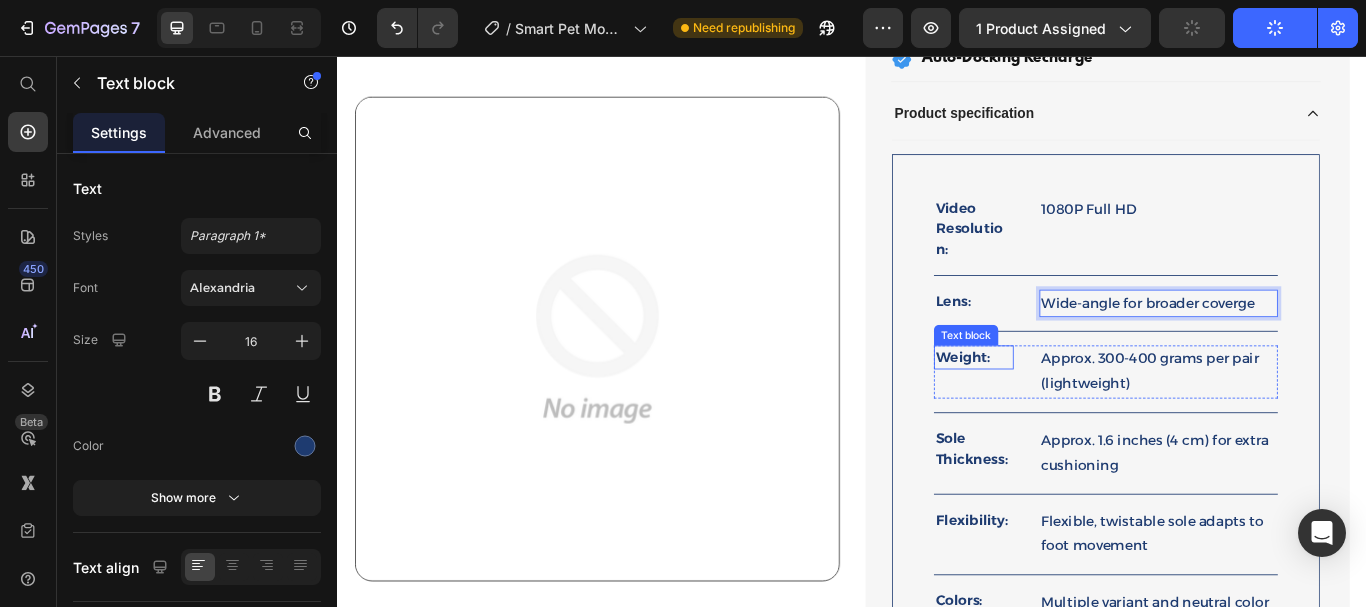 click on "Weight:" at bounding box center (1078, 408) 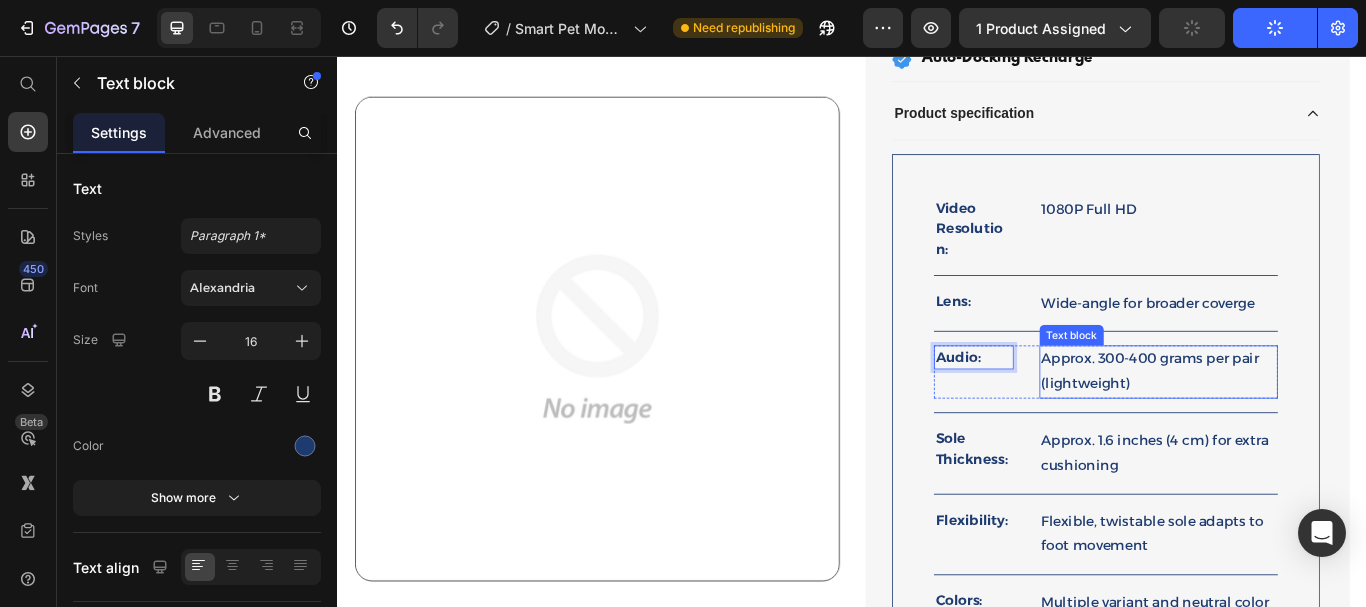 click on "Approx. 300-400 grams per pair (lightweight)" at bounding box center (1294, 425) 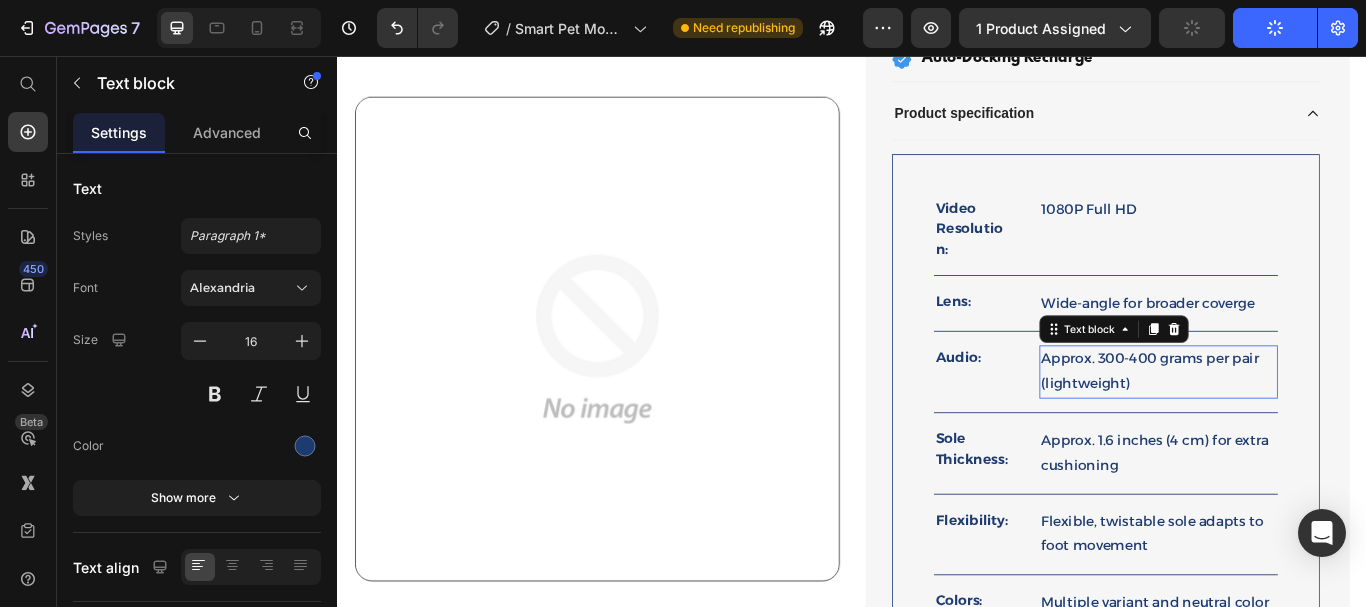 click on "Approx. 300-400 grams per pair (lightweight)" at bounding box center [1294, 425] 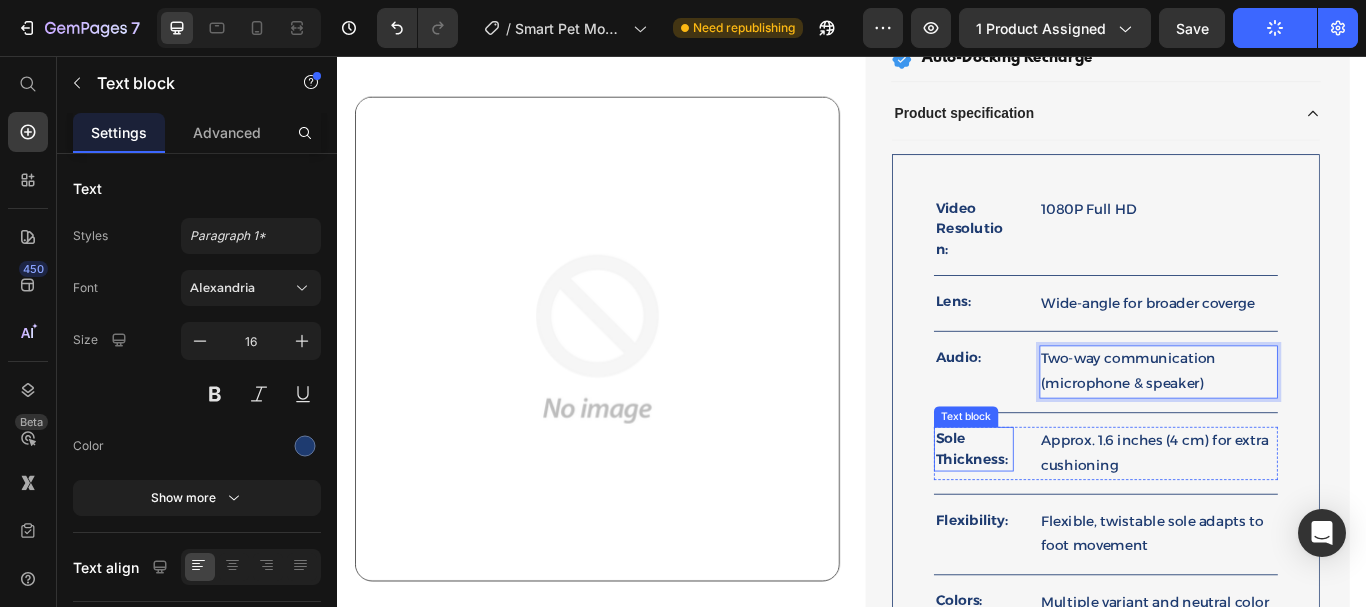 click on "Sole Thickness:" at bounding box center [1078, 515] 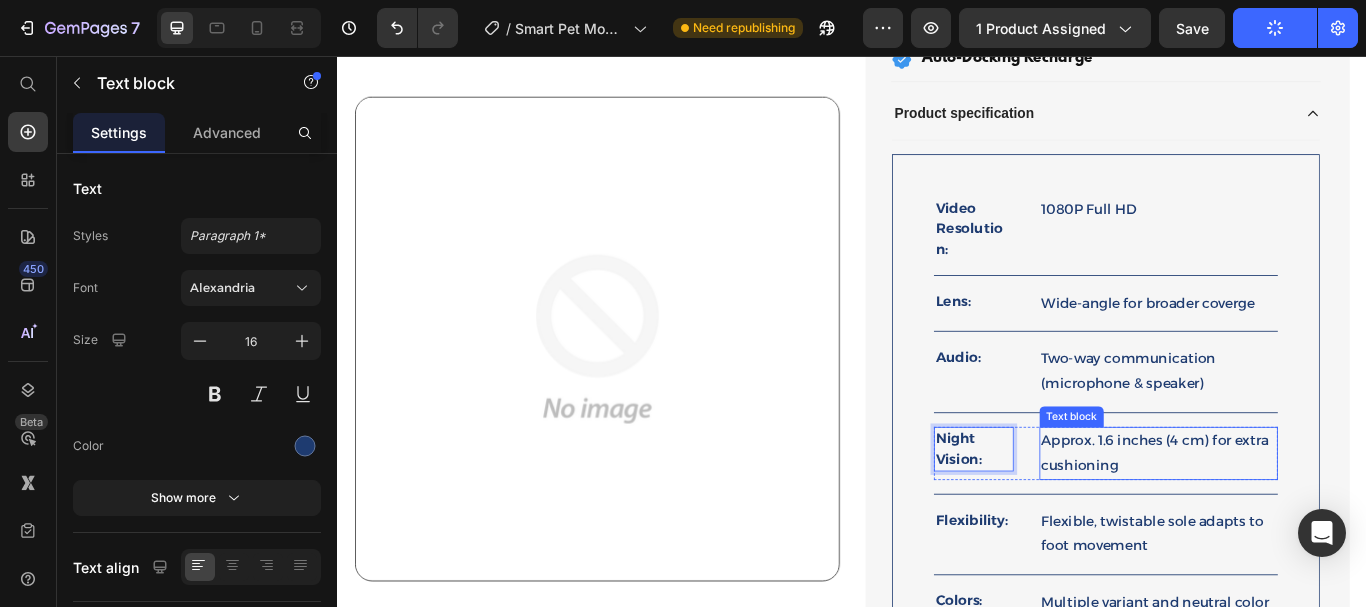 click on "Approx. 1.6 inches (4 cm) for extra cushioning" at bounding box center (1294, 520) 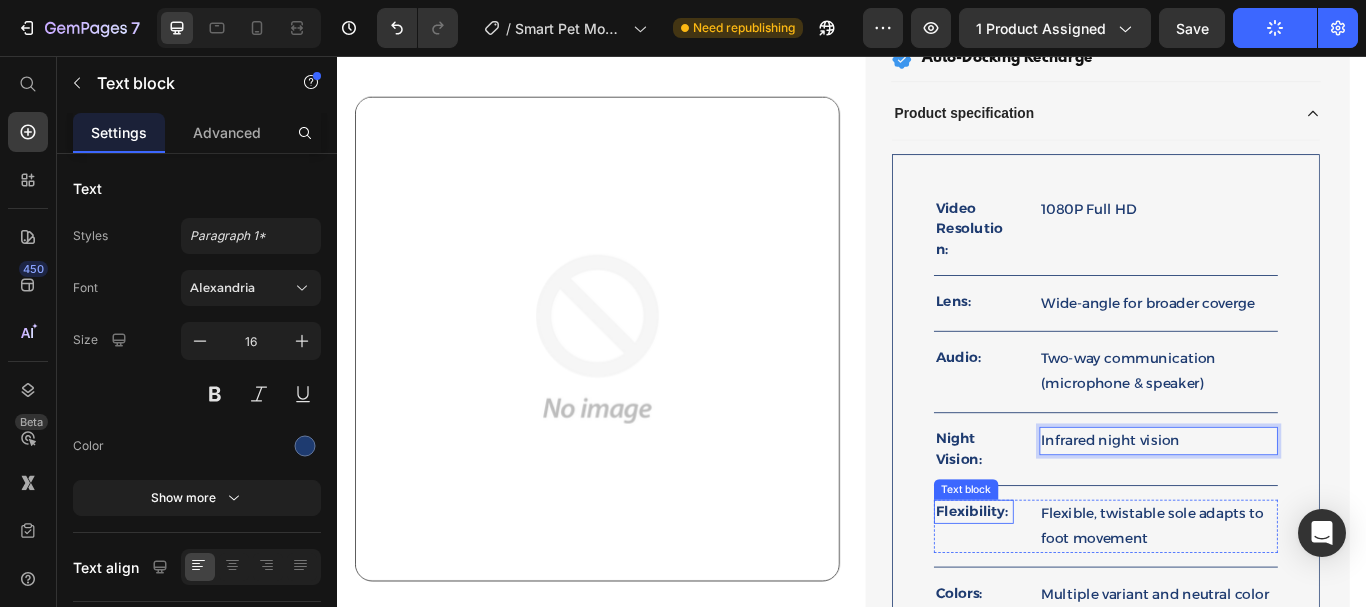 click on "Flexibility:" at bounding box center [1078, 588] 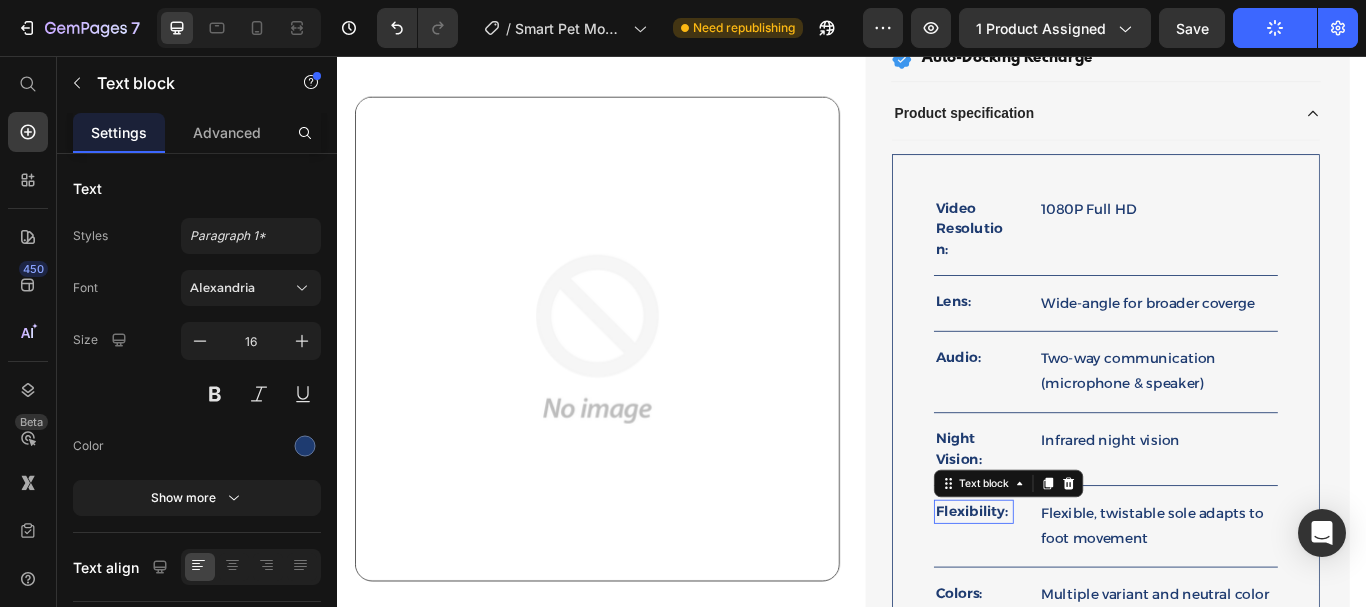 click on "Flexibility:" at bounding box center (1078, 588) 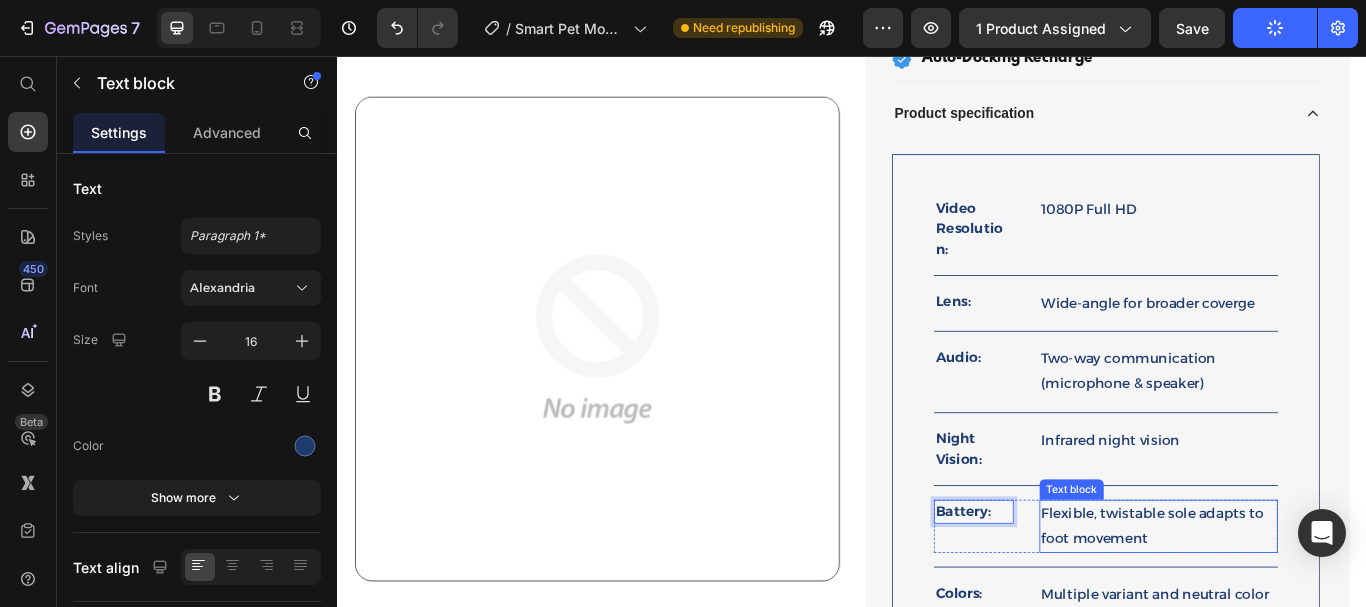 click on "Flexible, twistable sole adapts to foot movement" at bounding box center [1294, 605] 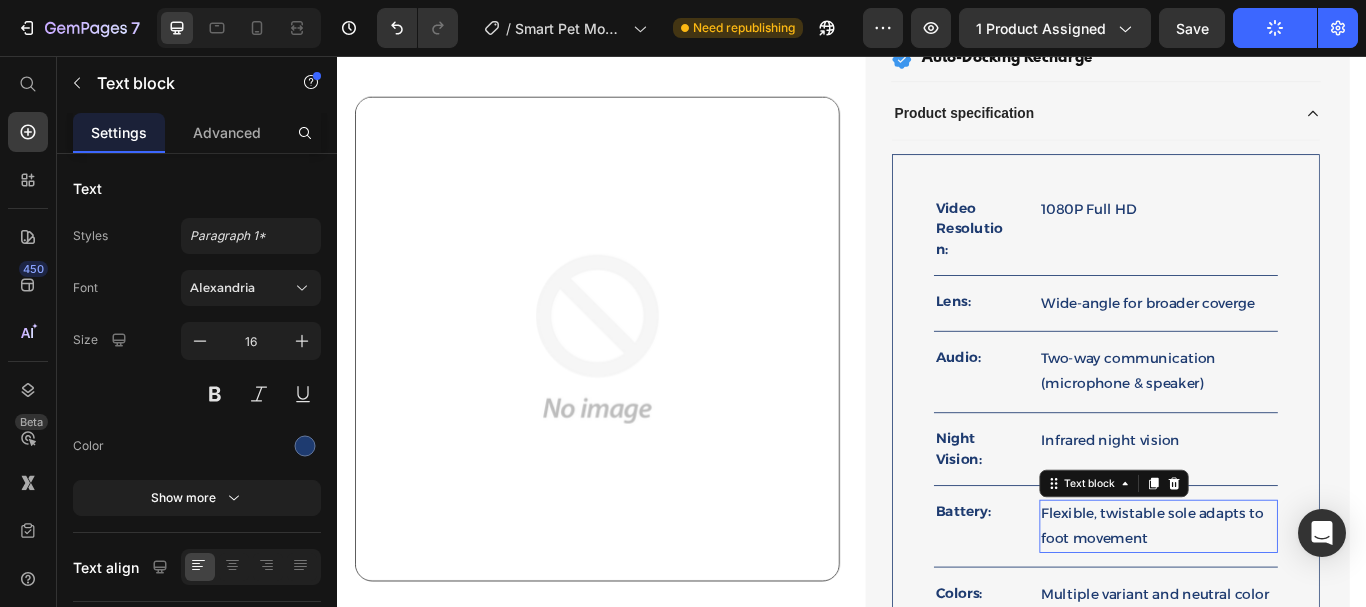click on "Flexible, twistable sole adapts to foot movement" at bounding box center (1294, 605) 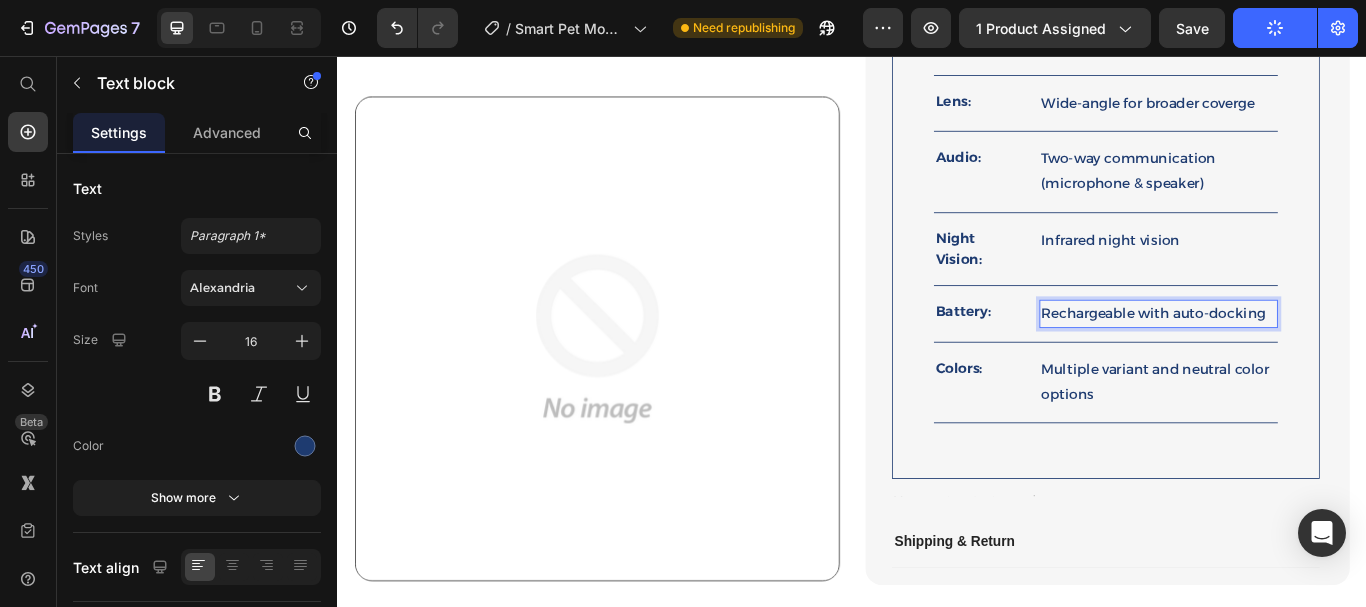 scroll, scrollTop: 1098, scrollLeft: 0, axis: vertical 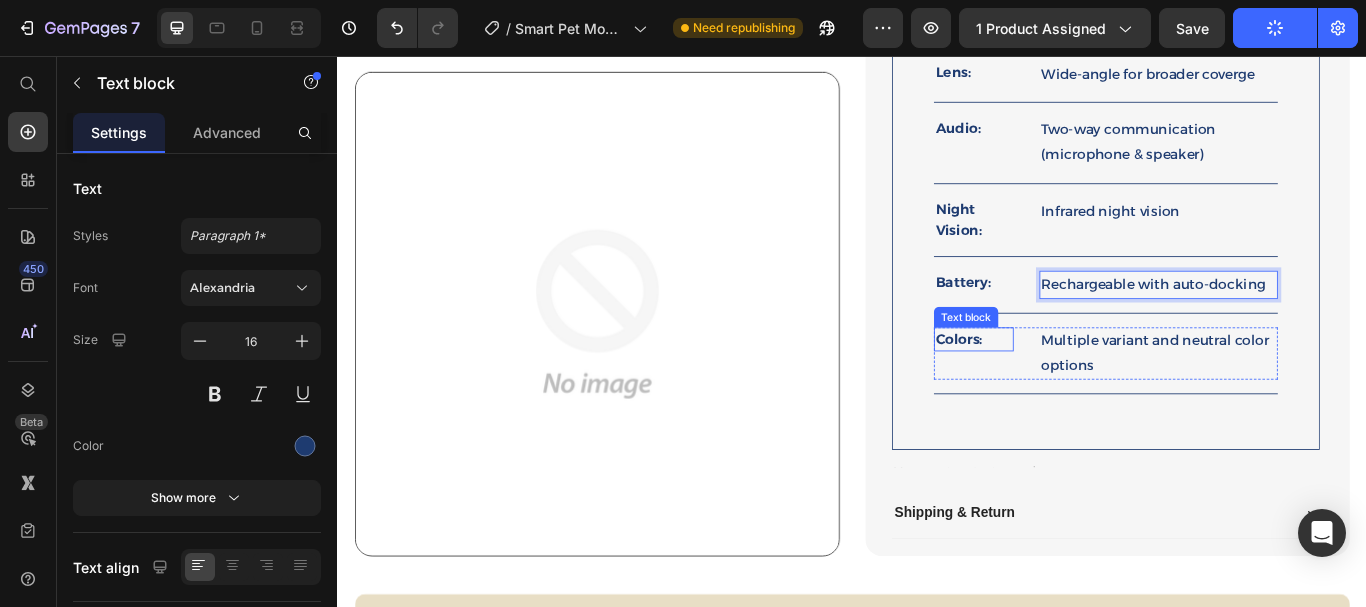 click on "Colors:" at bounding box center (1078, 387) 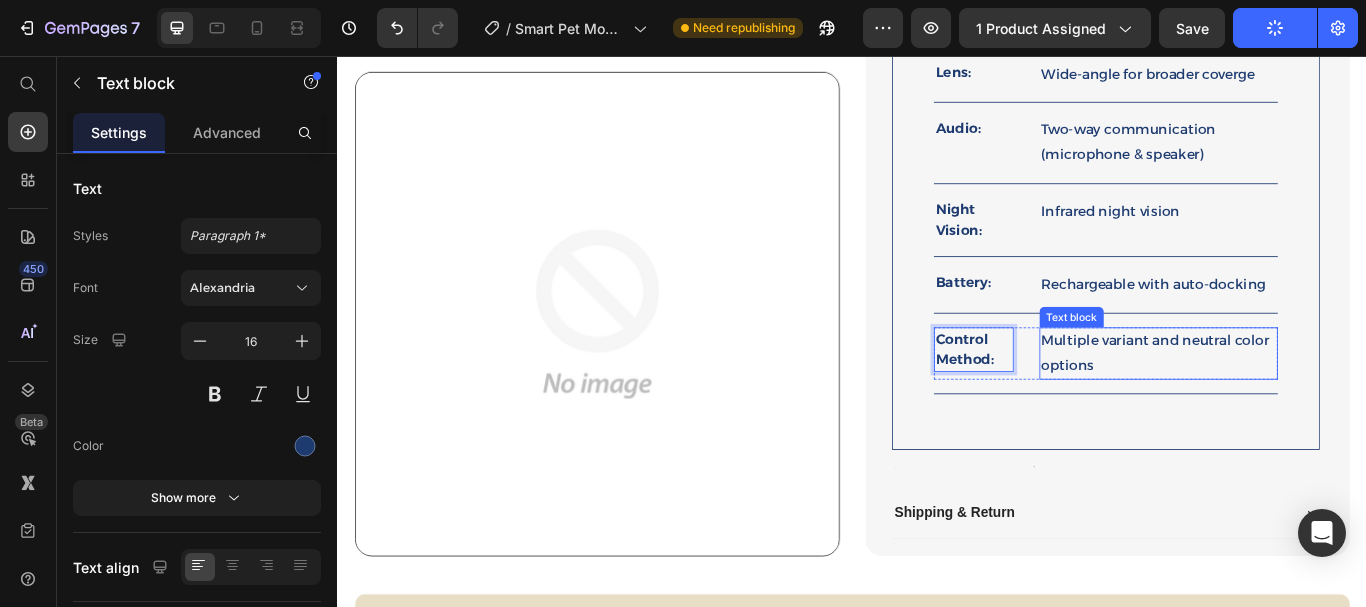 click on "Multiple variant and neutral color options" at bounding box center (1294, 404) 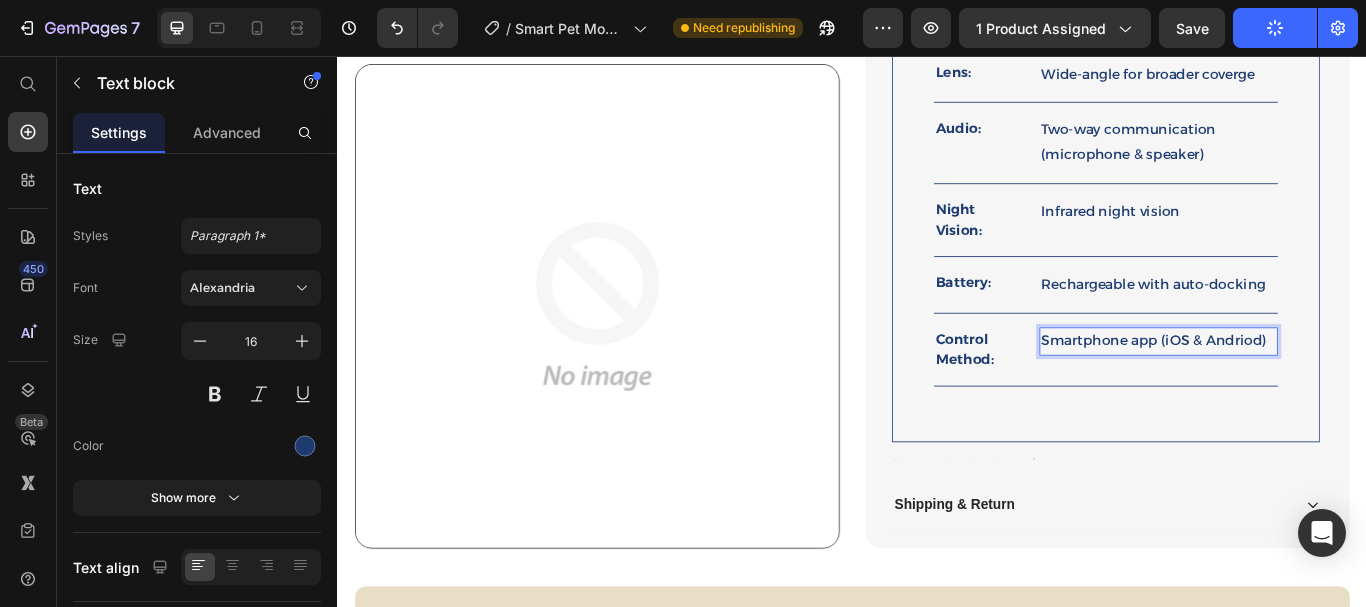 click on "Smartphone app (iOS & Andriod)" at bounding box center [1294, 389] 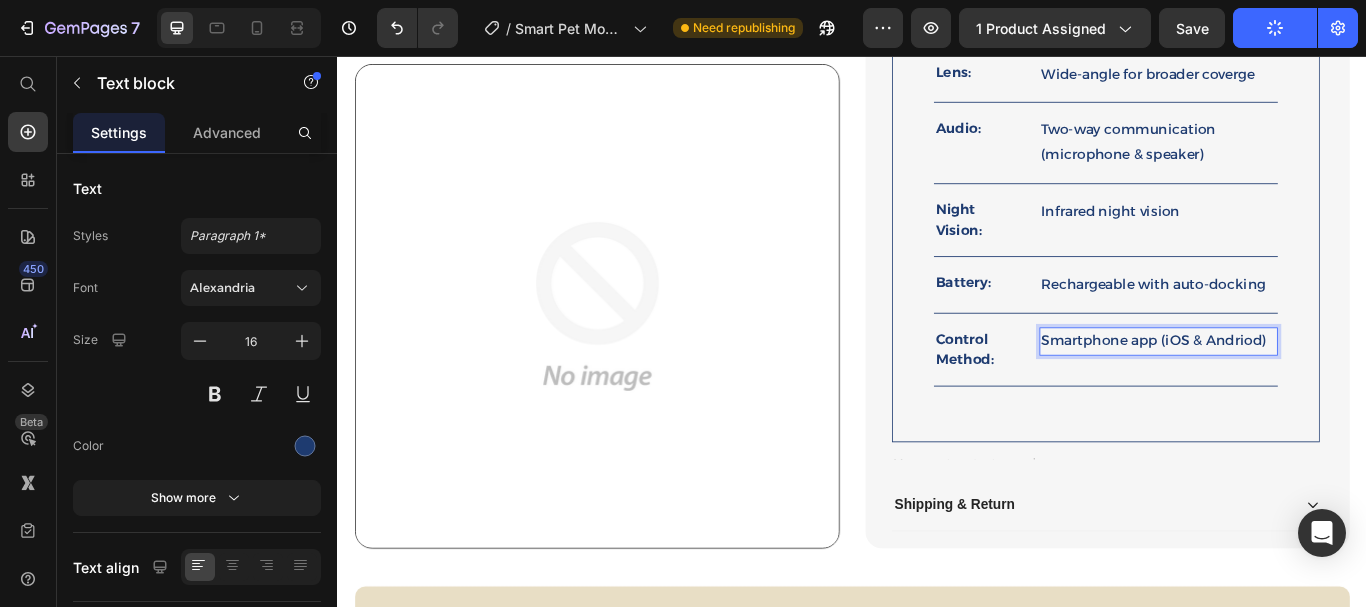 click on "Smartphone app (iOS & Andriod)" at bounding box center [1294, 389] 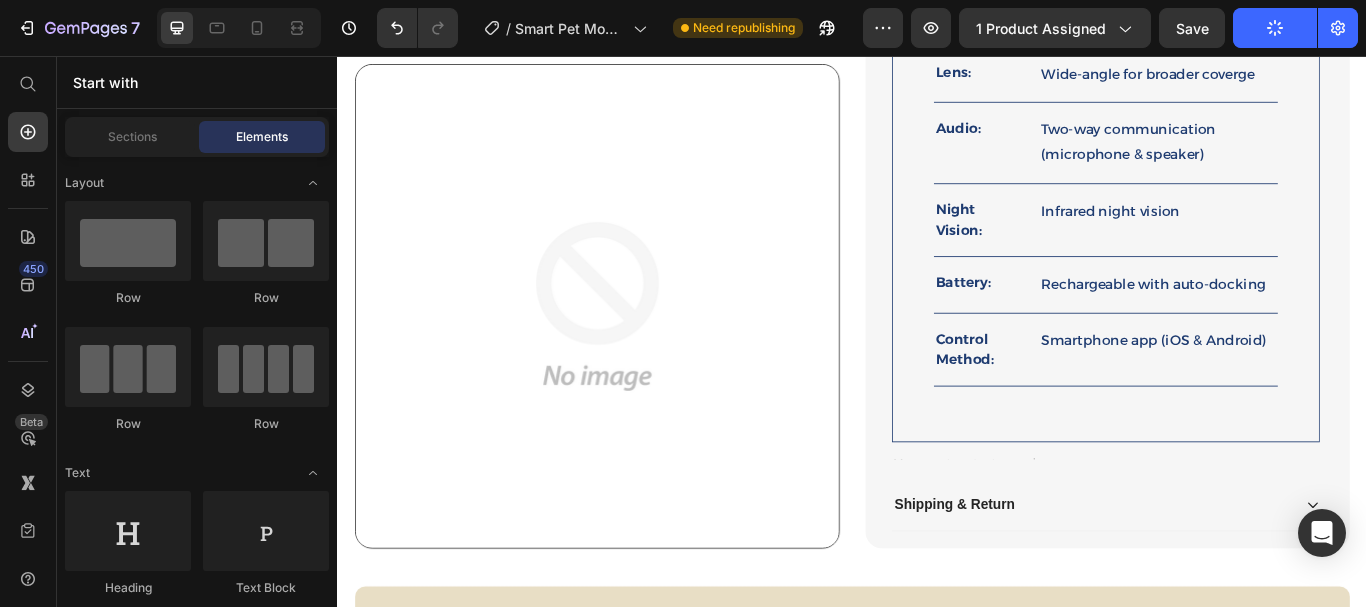 scroll, scrollTop: 1319, scrollLeft: 0, axis: vertical 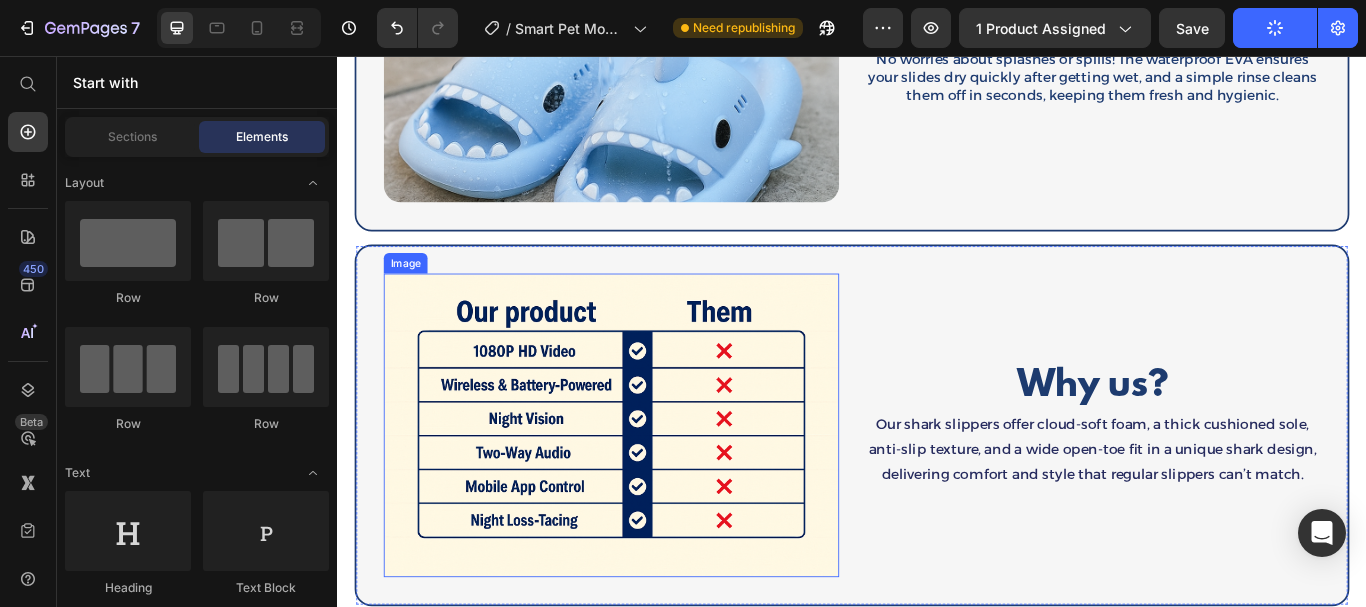 click on "Our shark slippers offer cloud-soft foam, a thick cushioned sole, anti-slip texture, and a wide open-toe fit in a unique shark design, delivering comfort and style that regular slippers can’t match." at bounding box center [1218, 514] 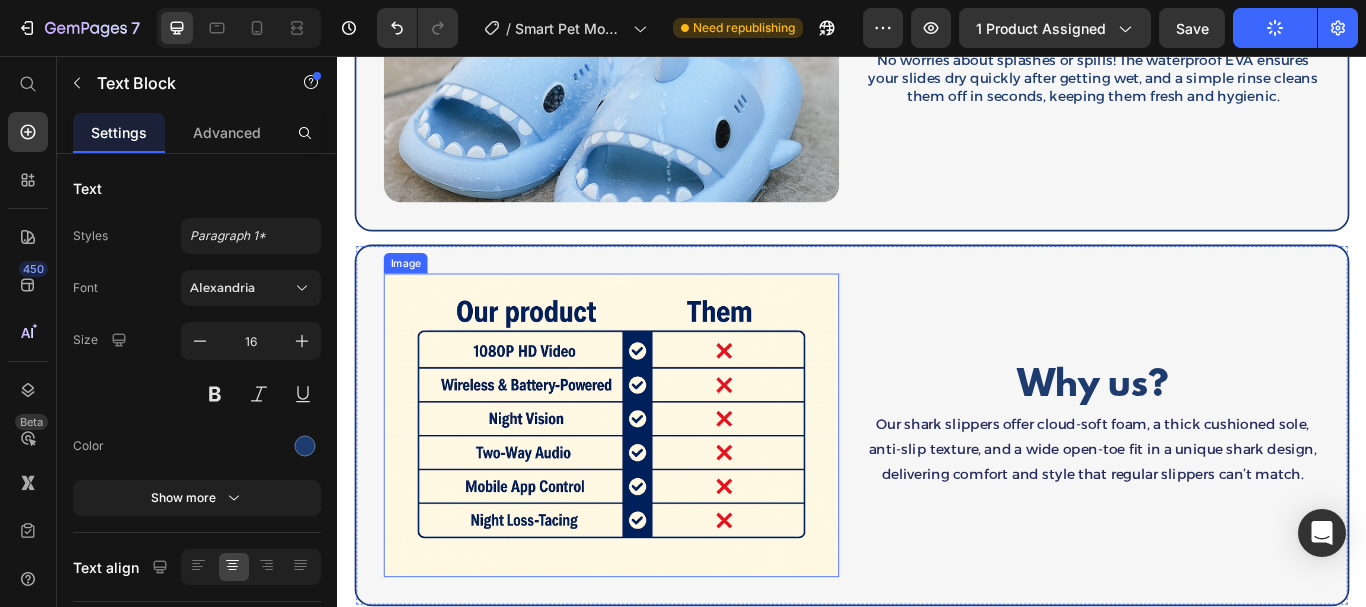click on "Our shark slippers offer cloud-soft foam, a thick cushioned sole, anti-slip texture, and a wide open-toe fit in a unique shark design, delivering comfort and style that regular slippers can’t match." at bounding box center (1218, 514) 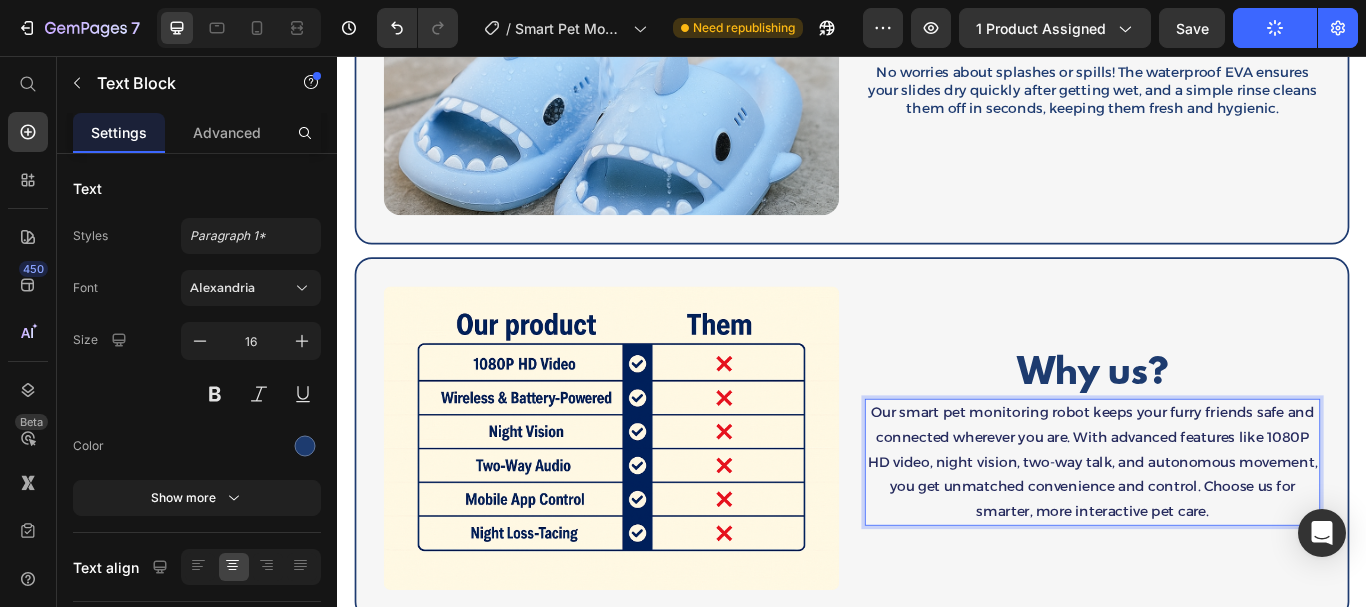 scroll, scrollTop: 2, scrollLeft: 0, axis: vertical 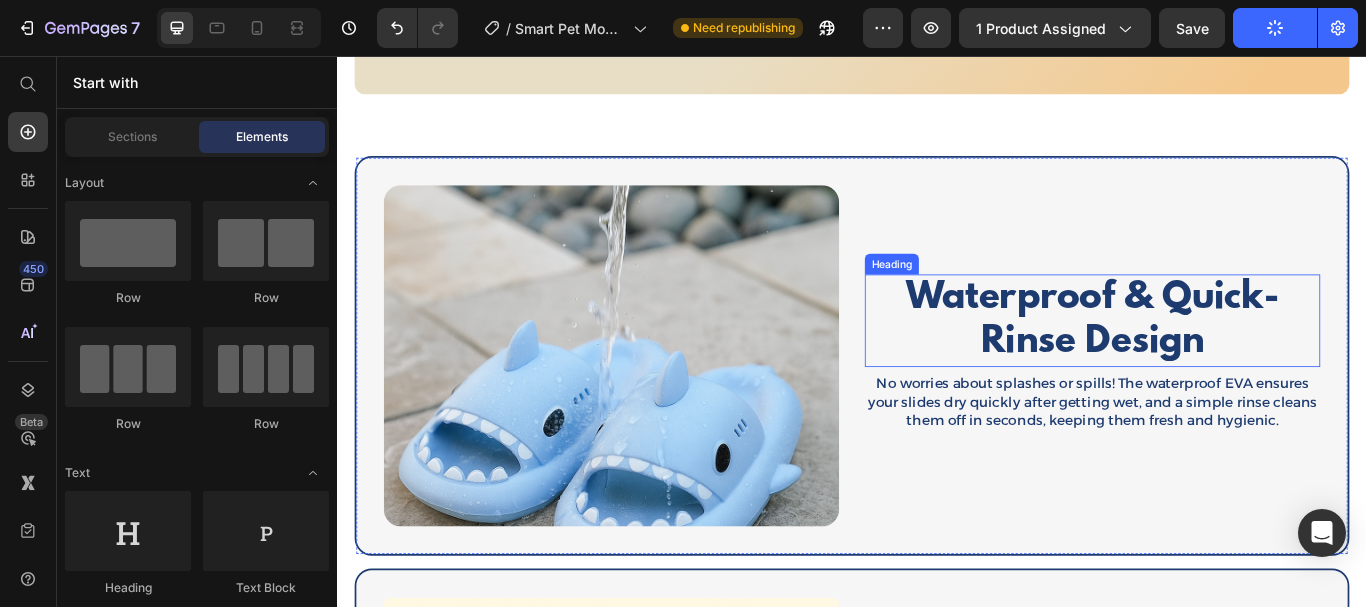 click on "Waterproof & Quick-Rinse Design" at bounding box center (1217, 365) 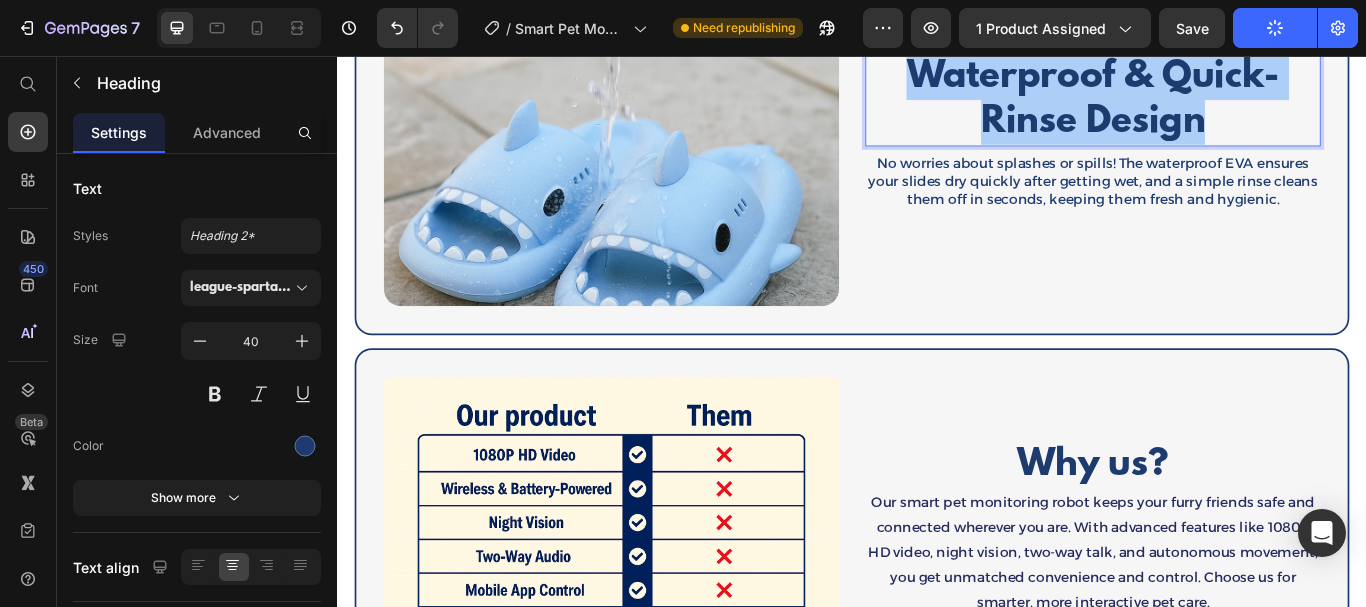 scroll, scrollTop: 171, scrollLeft: 0, axis: vertical 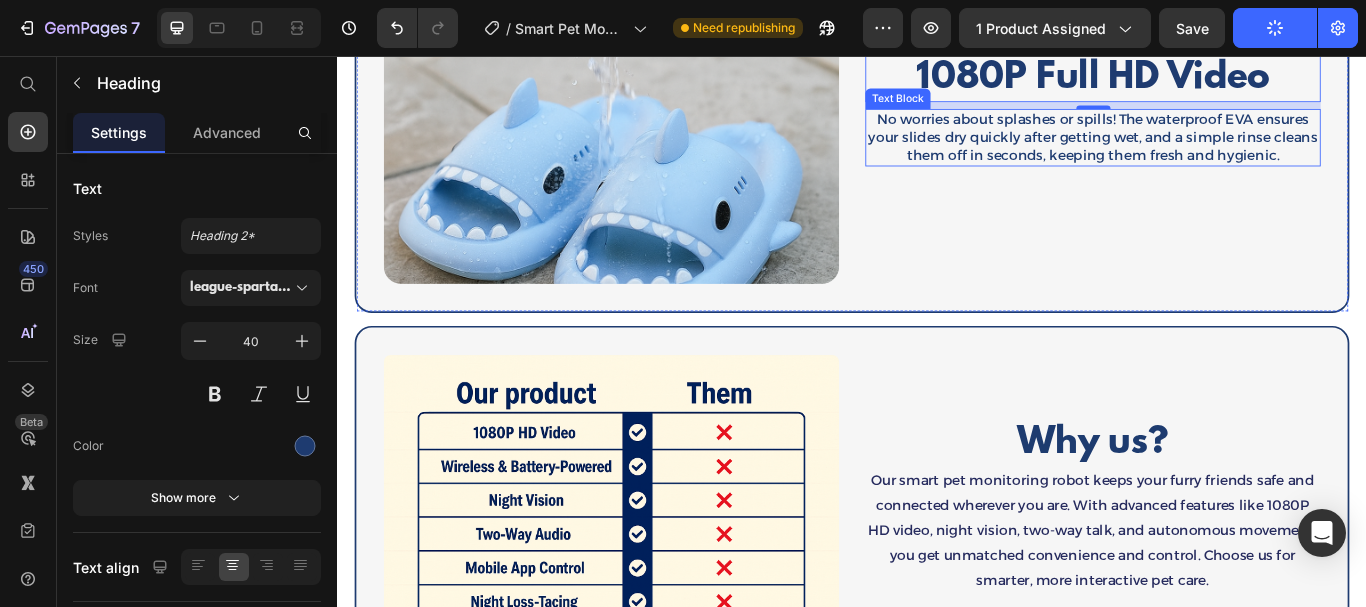 click on "No worries about splashes or spills! The waterproof EVA ensures your slides dry quickly after getting wet, and a simple rinse cleans them off in seconds, keeping them fresh and hygienic." at bounding box center (1217, 151) 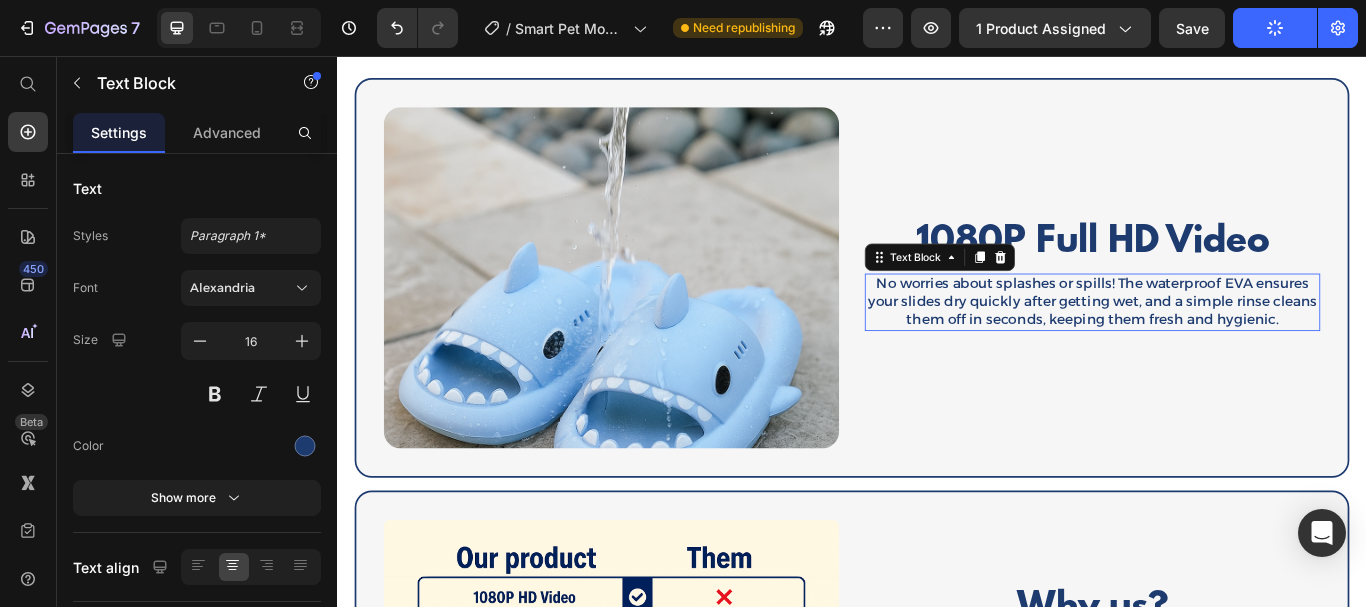 scroll, scrollTop: 0, scrollLeft: 0, axis: both 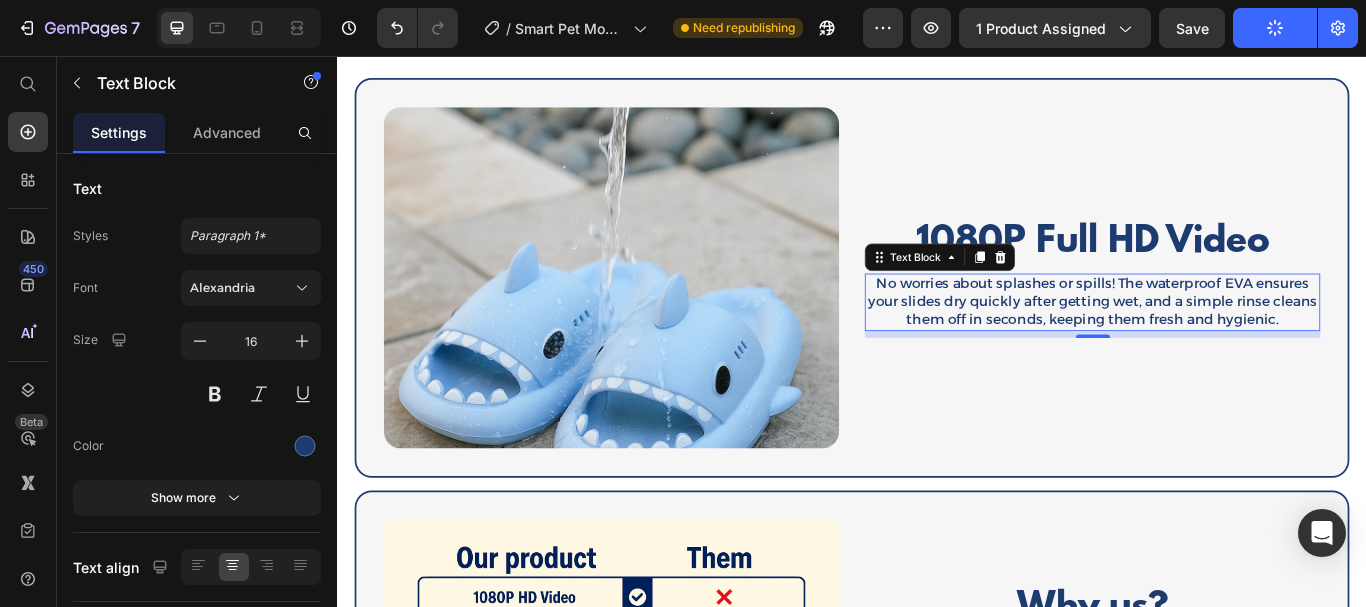 click on "No worries about splashes or spills! The waterproof EVA ensures your slides dry quickly after getting wet, and a simple rinse cleans them off in seconds, keeping them fresh and hygienic." at bounding box center [1217, 343] 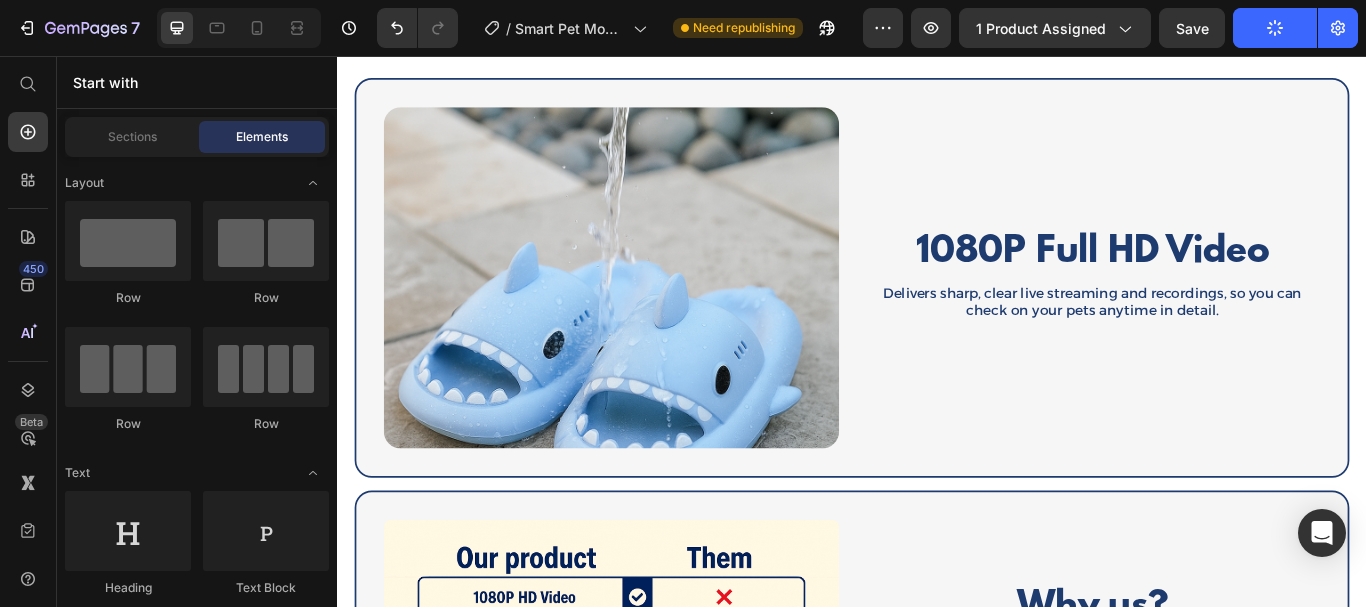 scroll, scrollTop: 3287, scrollLeft: 0, axis: vertical 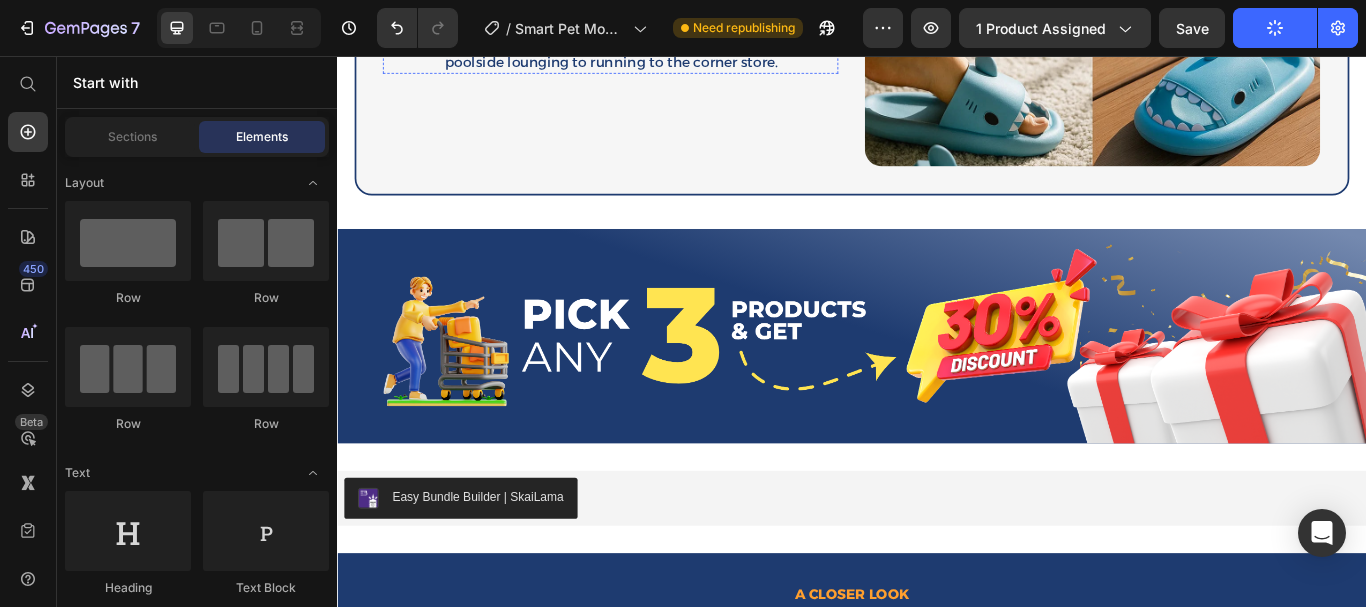 click on "Ideal for Indoor & Outdoor Use" at bounding box center [656, -52] 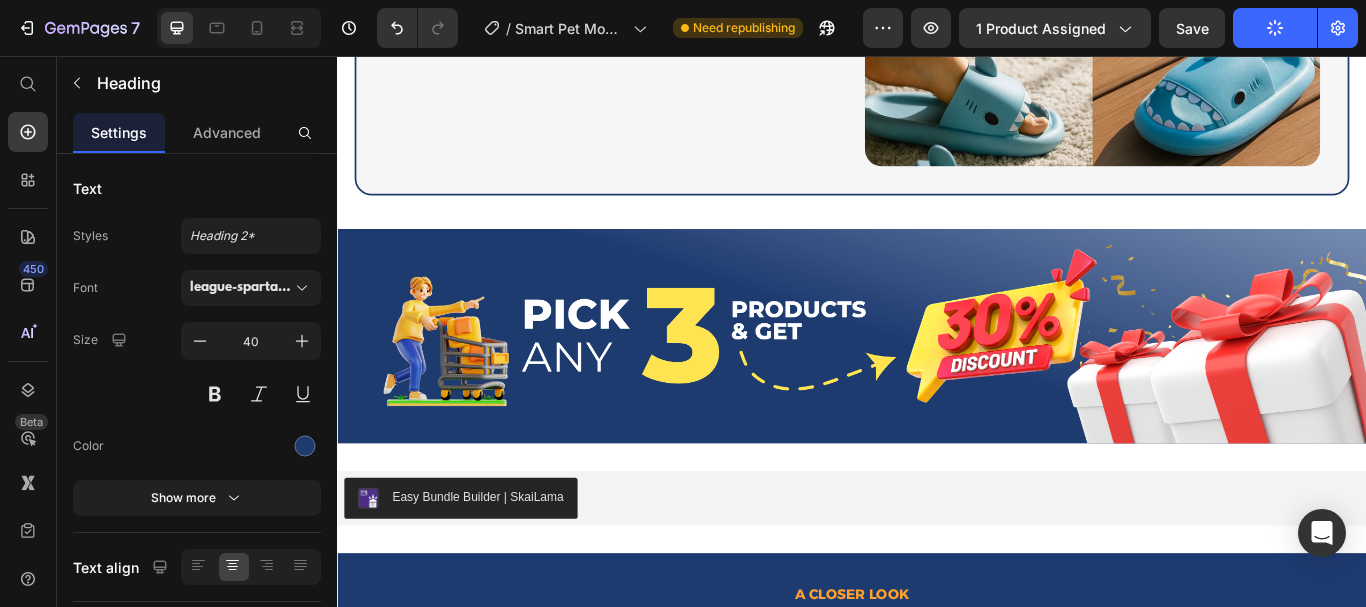 scroll, scrollTop: 3634, scrollLeft: 0, axis: vertical 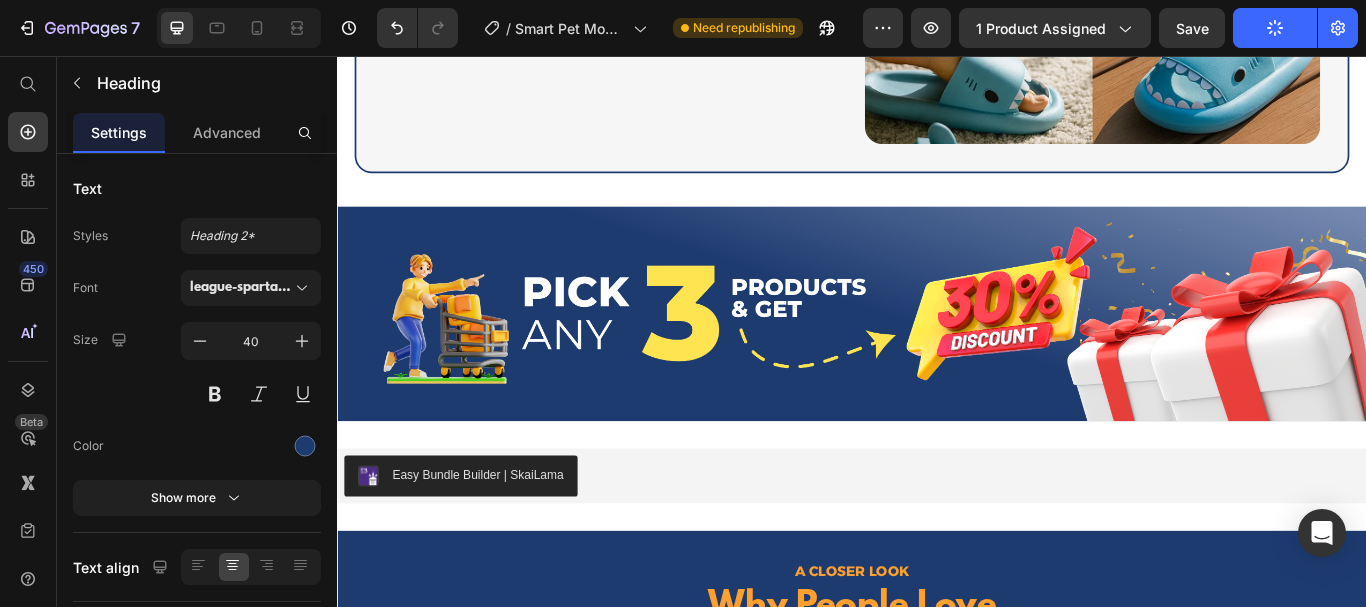 click on "Versatile enough to wear as house slippers, spa shoes, or as your favorite outdoor summer sandals. Great for everything from poolside lounging to running to the corner store." at bounding box center (656, -9) 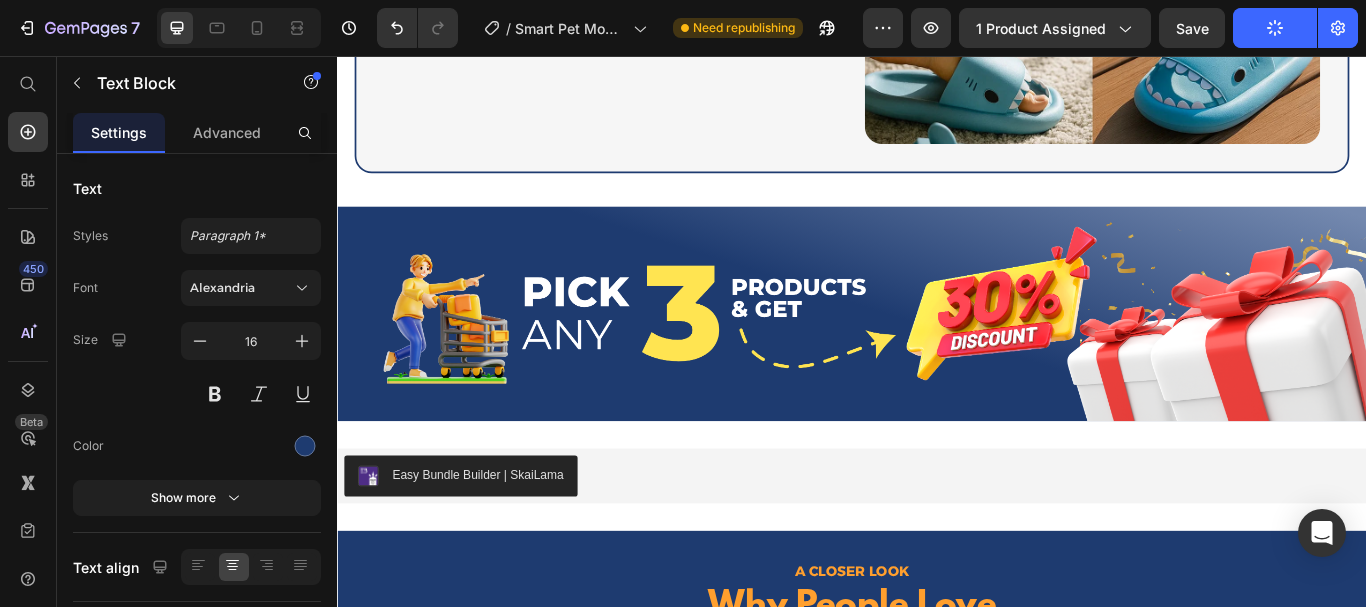 click on "Versatile enough to wear as house slippers, spa shoes, or as your favorite outdoor summer sandals. Great for everything from poolside lounging to running to the corner store." at bounding box center [656, -9] 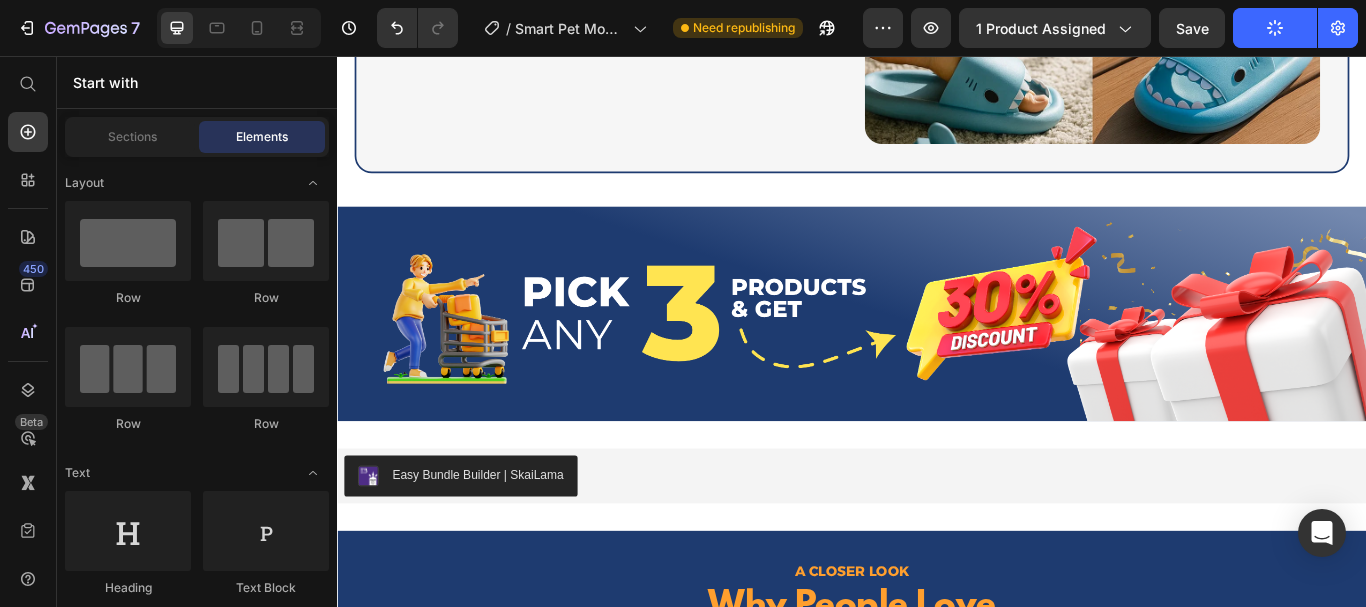 scroll, scrollTop: 3806, scrollLeft: 0, axis: vertical 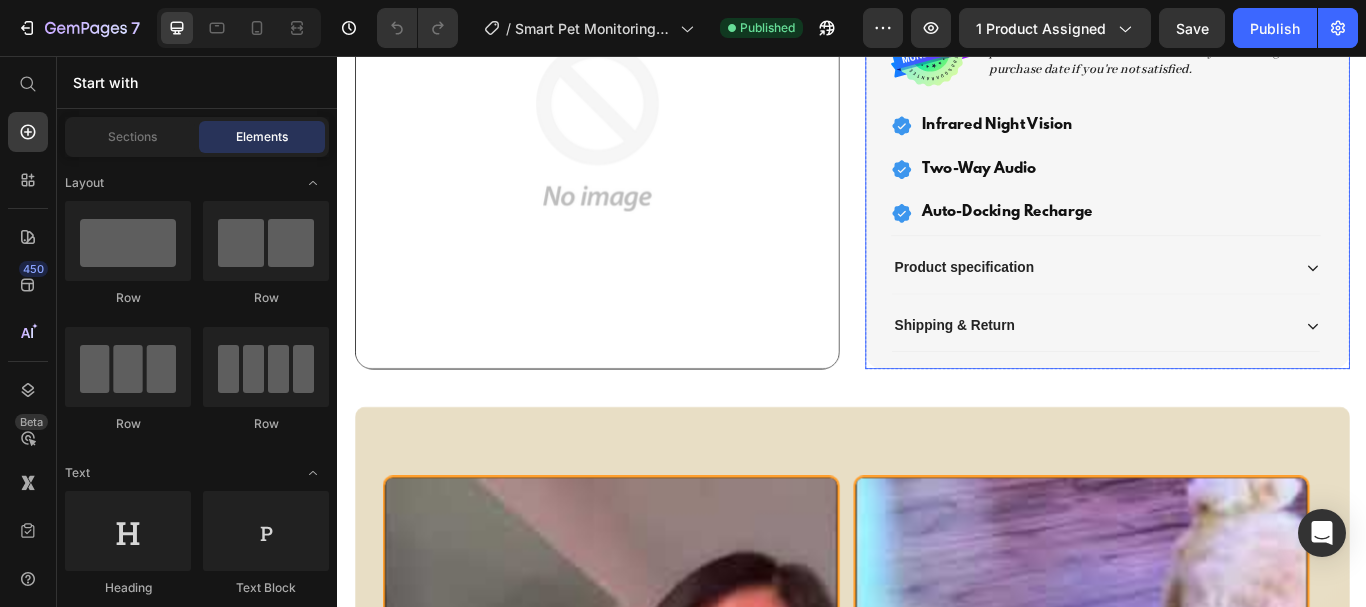 click on "Product specification" at bounding box center [1216, 303] 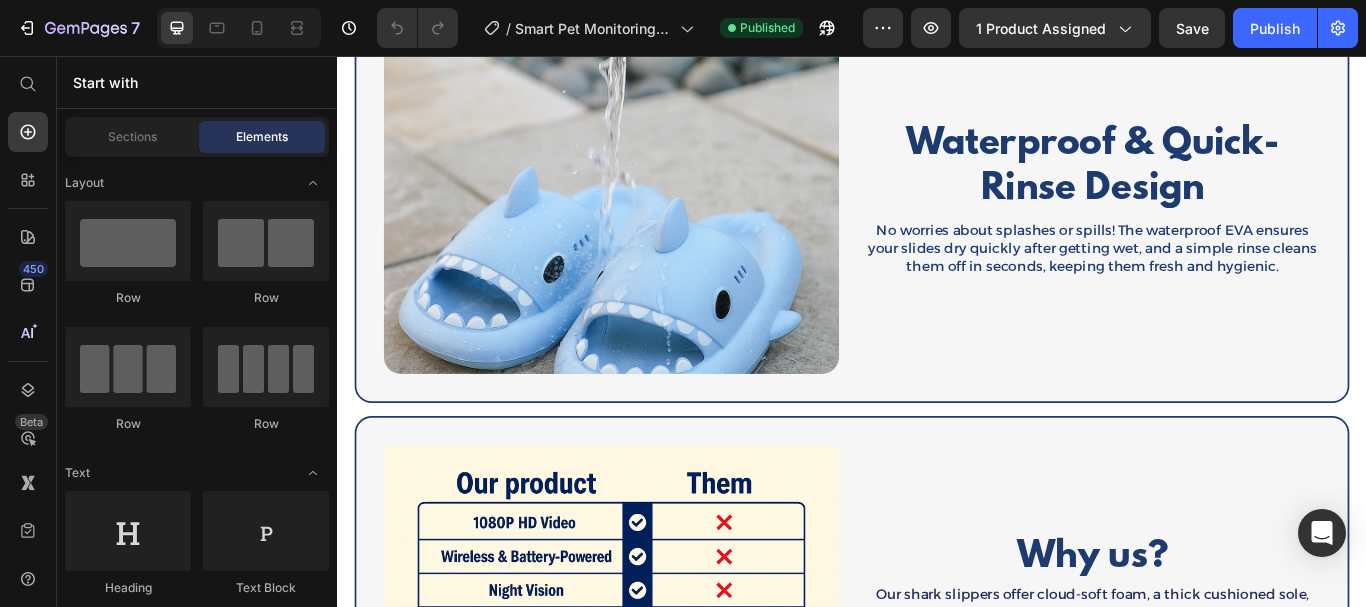 scroll, scrollTop: 3135, scrollLeft: 0, axis: vertical 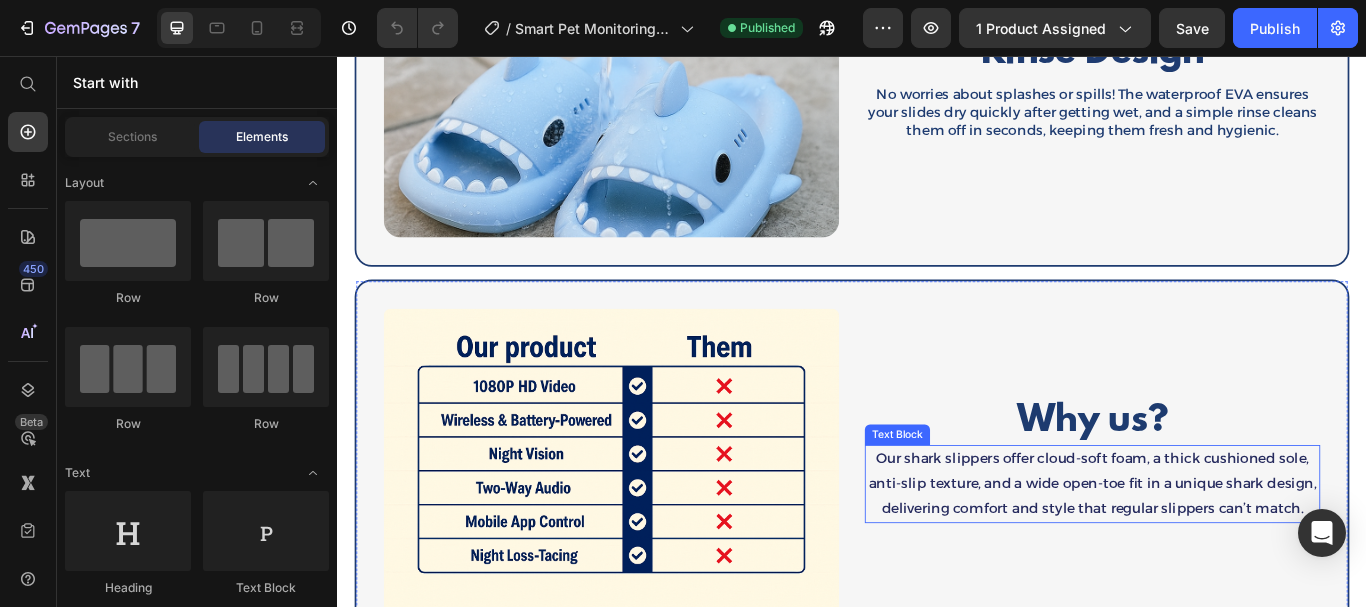 click on "Our shark slippers offer cloud-soft foam, a thick cushioned sole, anti-slip texture, and a wide open-toe fit in a unique shark design, delivering comfort and style that regular slippers can’t match." at bounding box center [1218, 554] 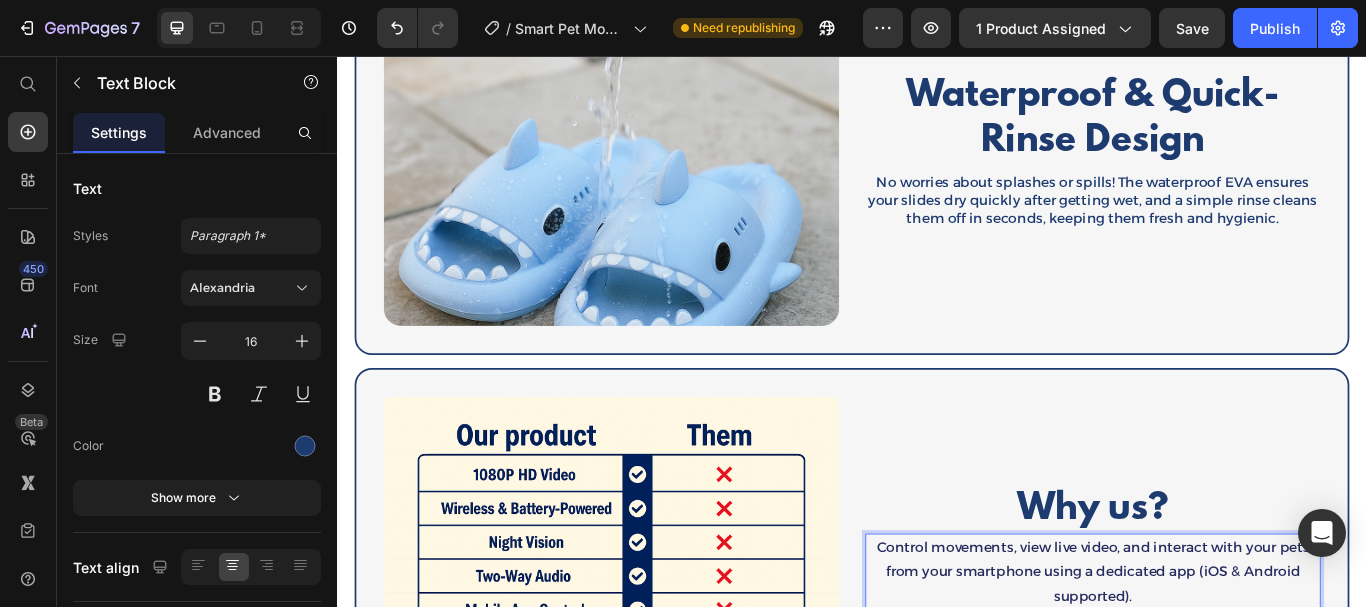 scroll, scrollTop: 2989, scrollLeft: 0, axis: vertical 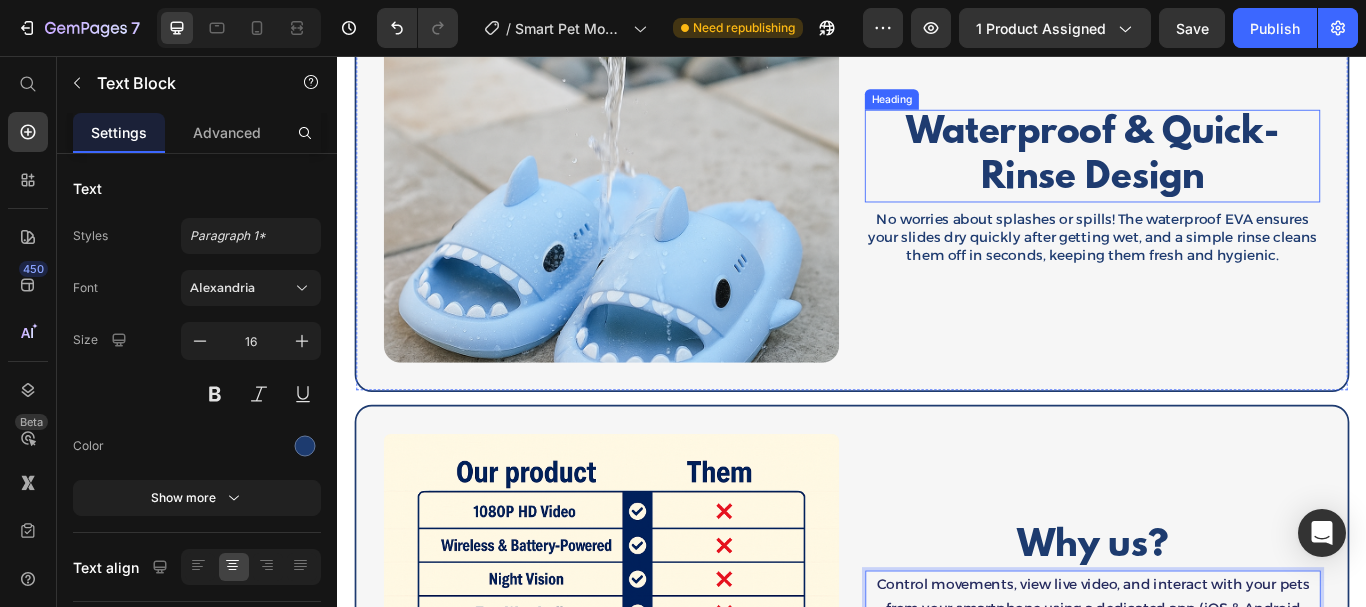 click on "Waterproof & Quick-Rinse Design" at bounding box center [1217, 173] 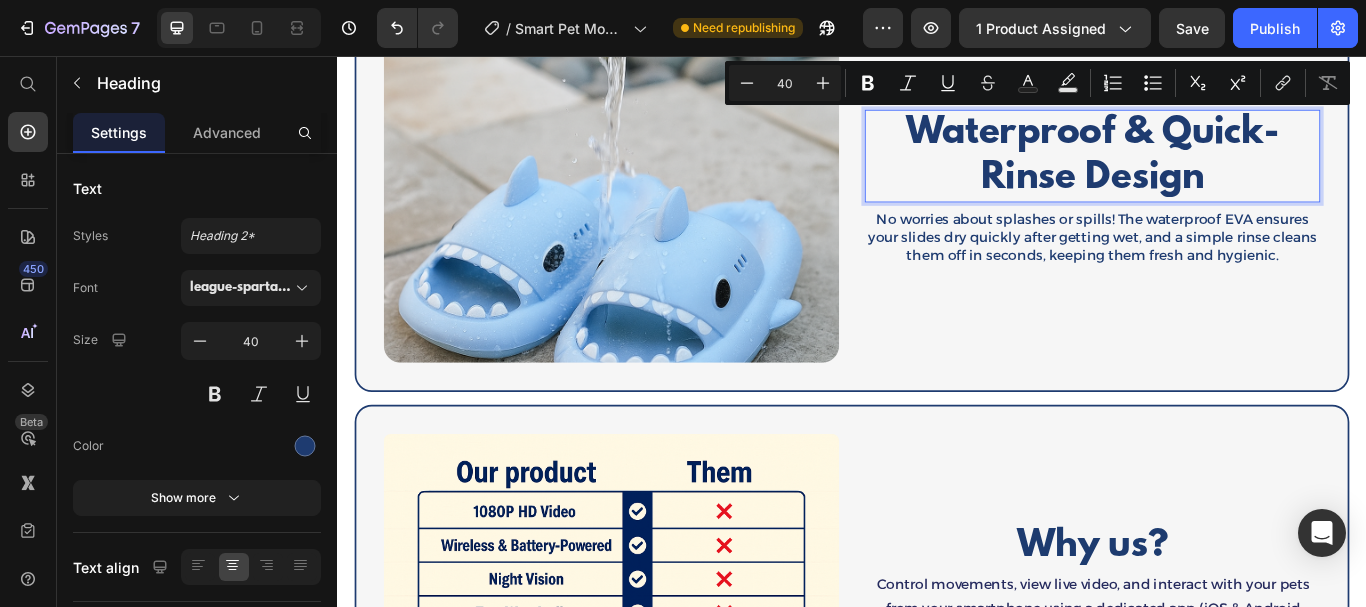 scroll, scrollTop: 3015, scrollLeft: 0, axis: vertical 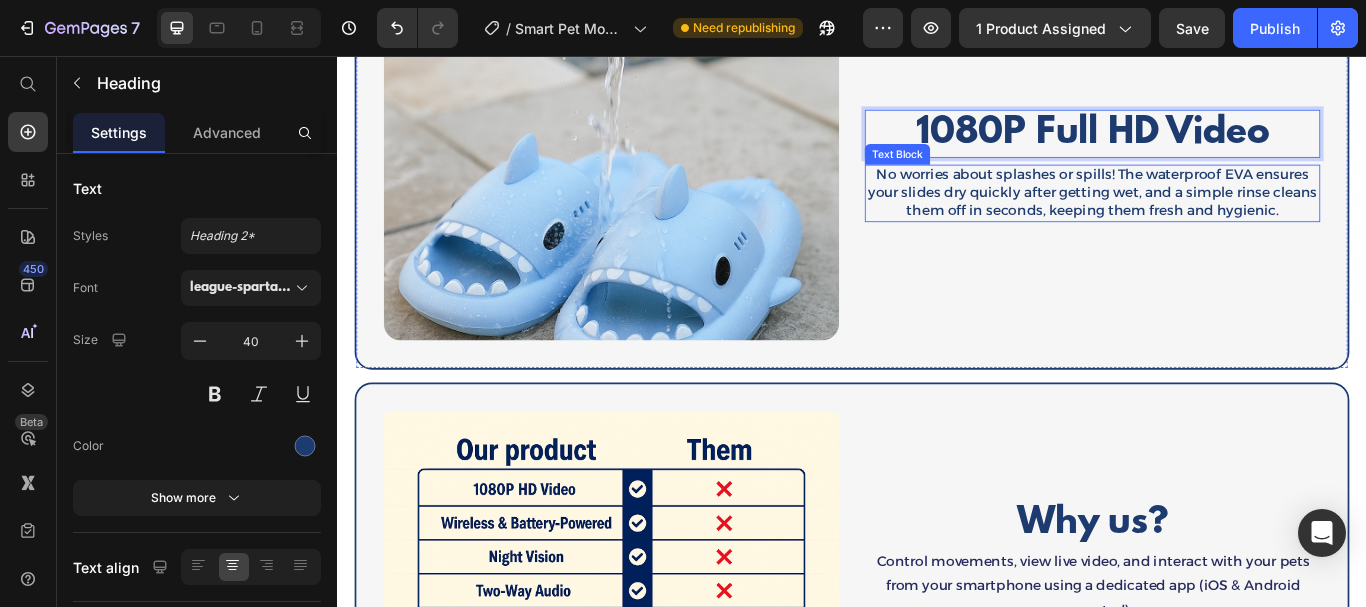click on "No worries about splashes or spills! The waterproof EVA ensures your slides dry quickly after getting wet, and a simple rinse cleans them off in seconds, keeping them fresh and hygienic." at bounding box center (1217, 216) 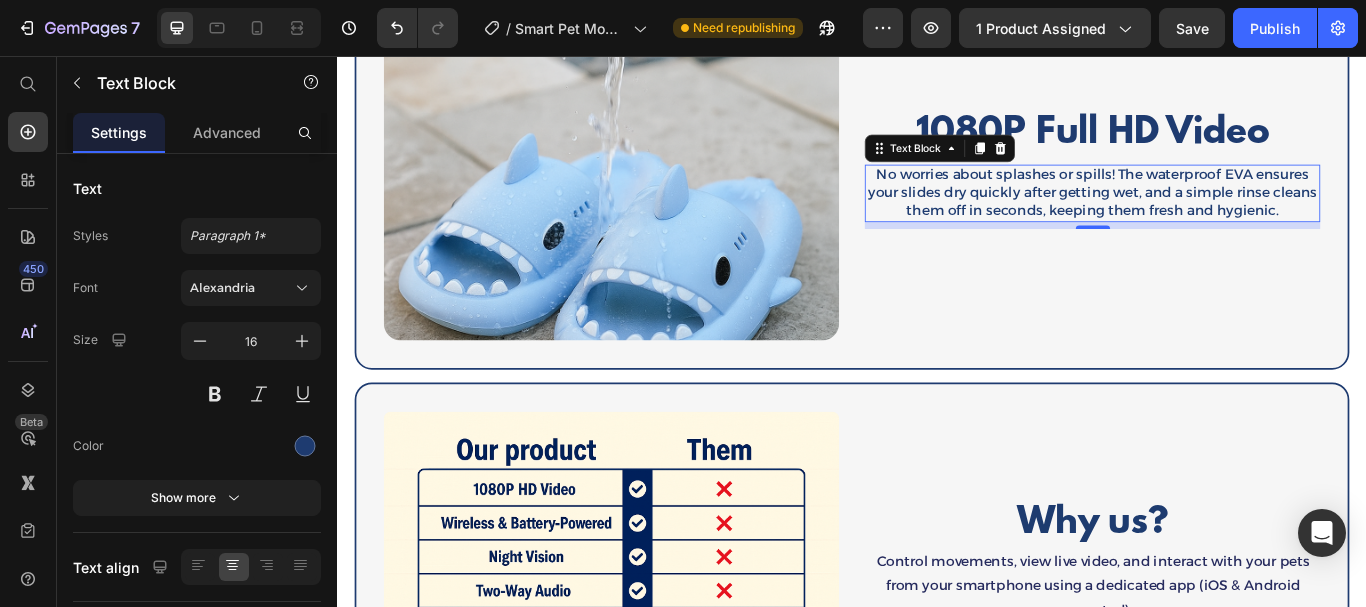 click on "No worries about splashes or spills! The waterproof EVA ensures your slides dry quickly after getting wet, and a simple rinse cleans them off in seconds, keeping them fresh and hygienic." at bounding box center (1217, 216) 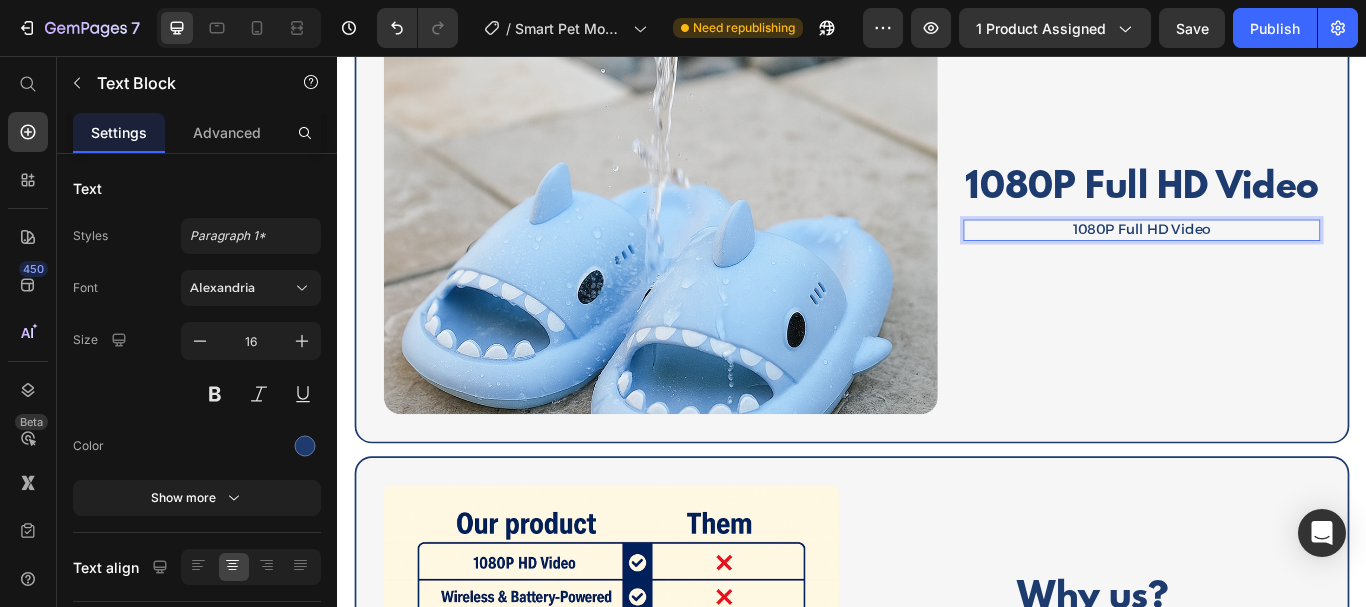 scroll, scrollTop: 3076, scrollLeft: 0, axis: vertical 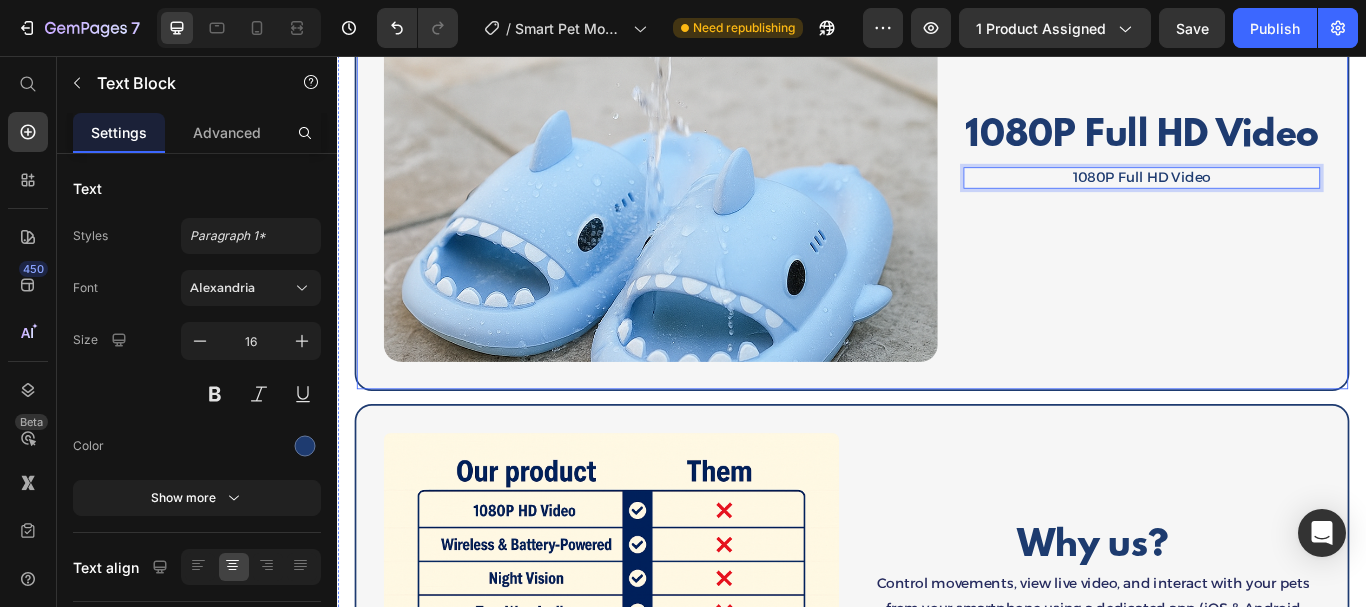 click on "1080P Full HD Video Heading 1080P Full HD Video Text Block   8" at bounding box center [1275, 170] 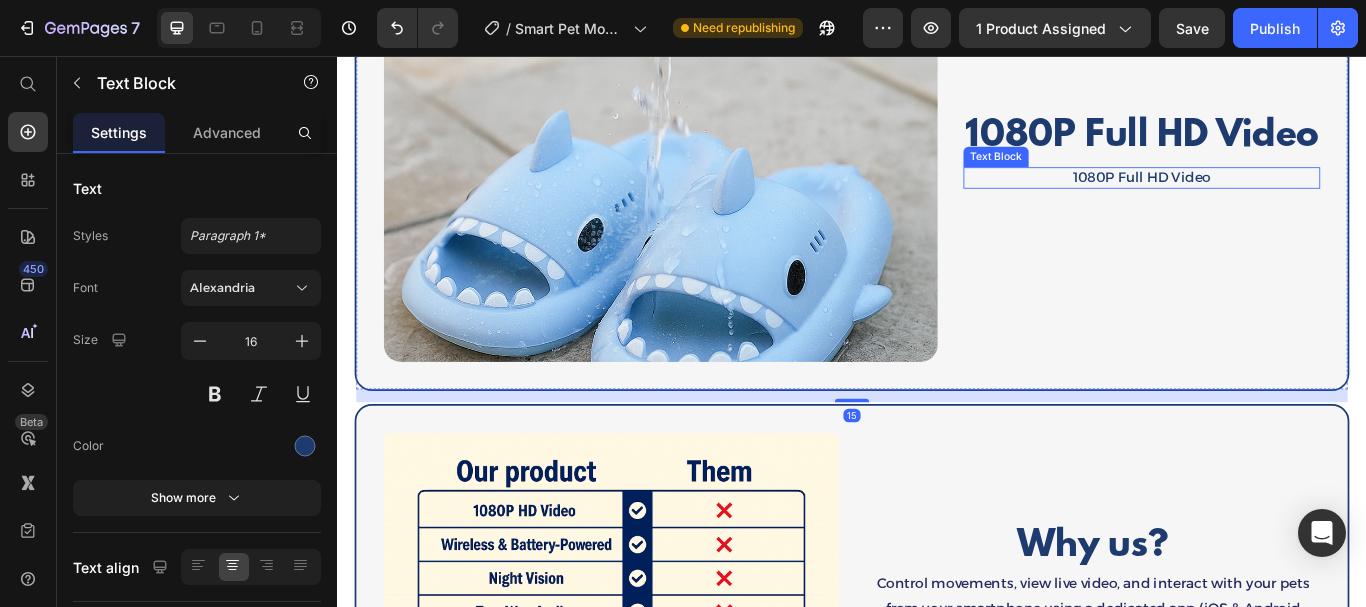 click on "1080P Full HD Video" at bounding box center (1275, 198) 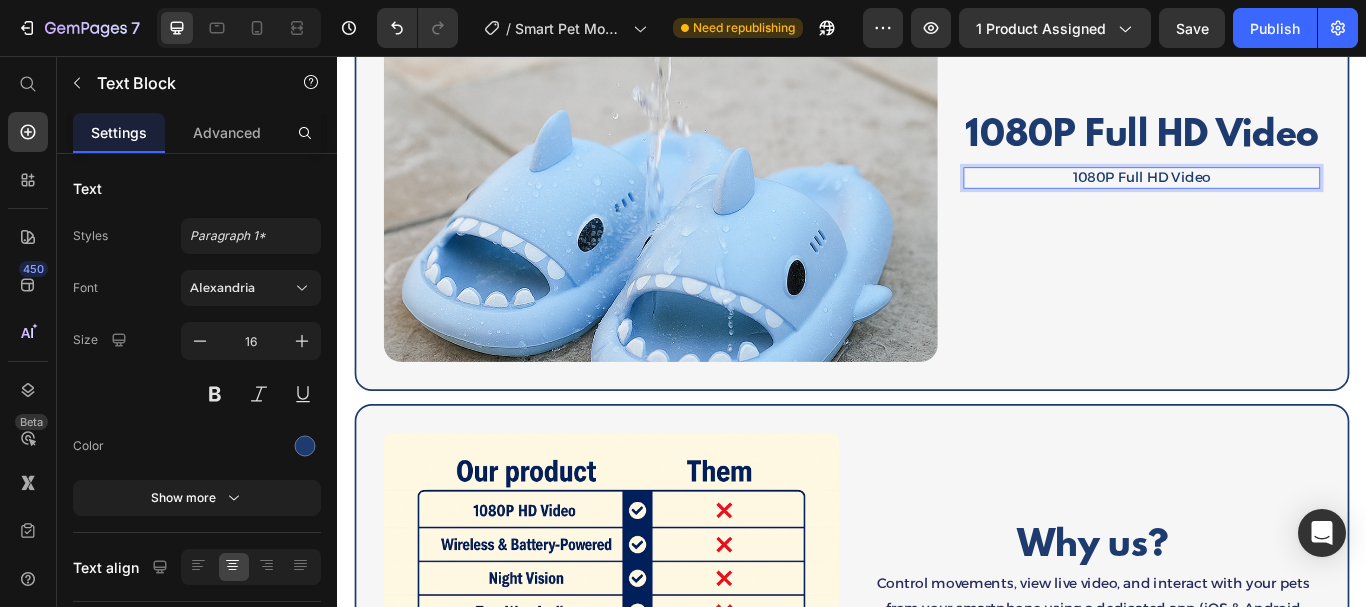 click on "1080P Full HD Video" at bounding box center [1275, 198] 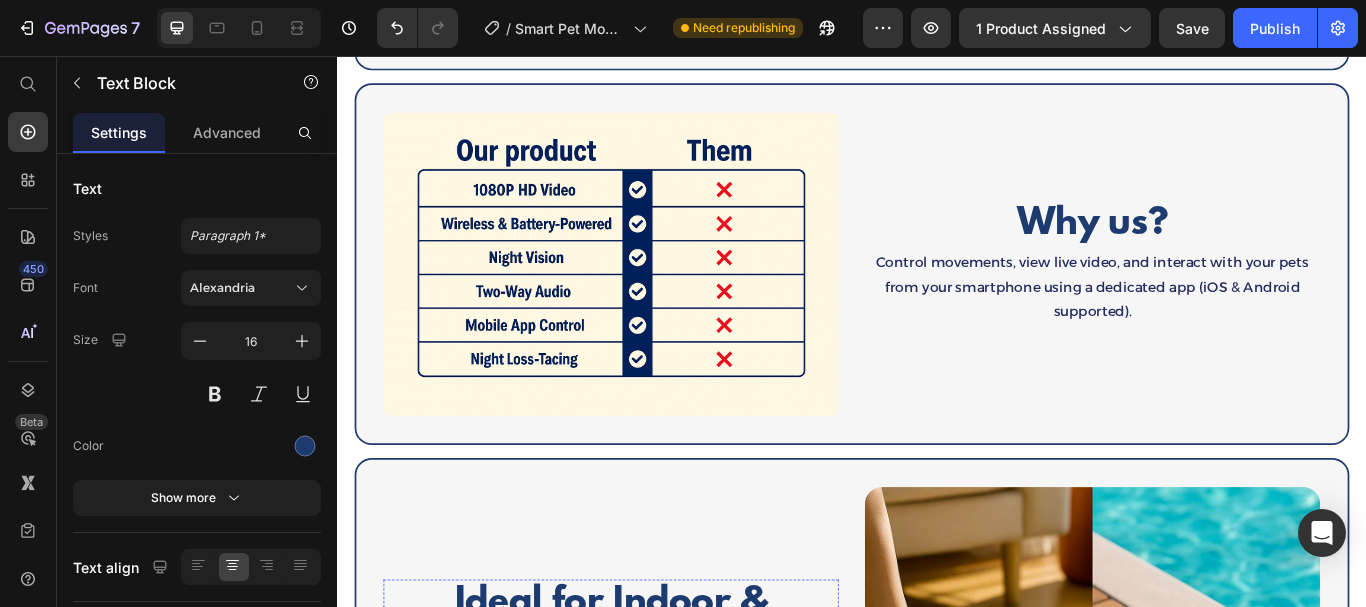 scroll, scrollTop: 3498, scrollLeft: 0, axis: vertical 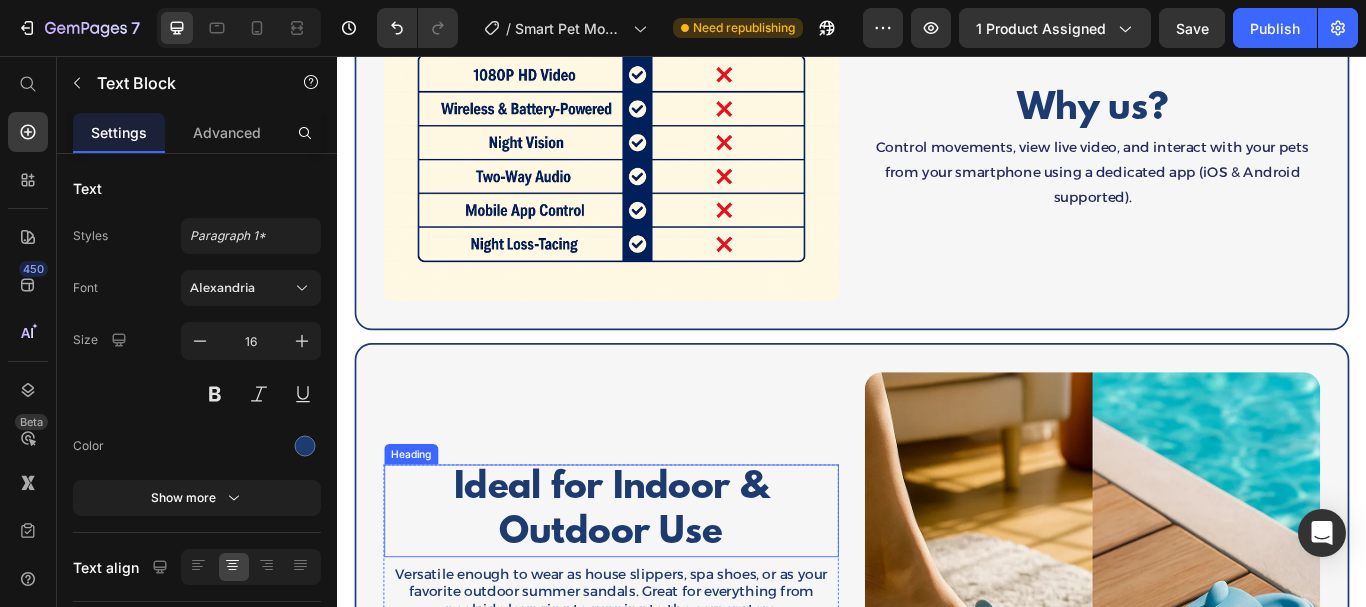 click on "Ideal for Indoor & Outdoor Use" at bounding box center (656, 587) 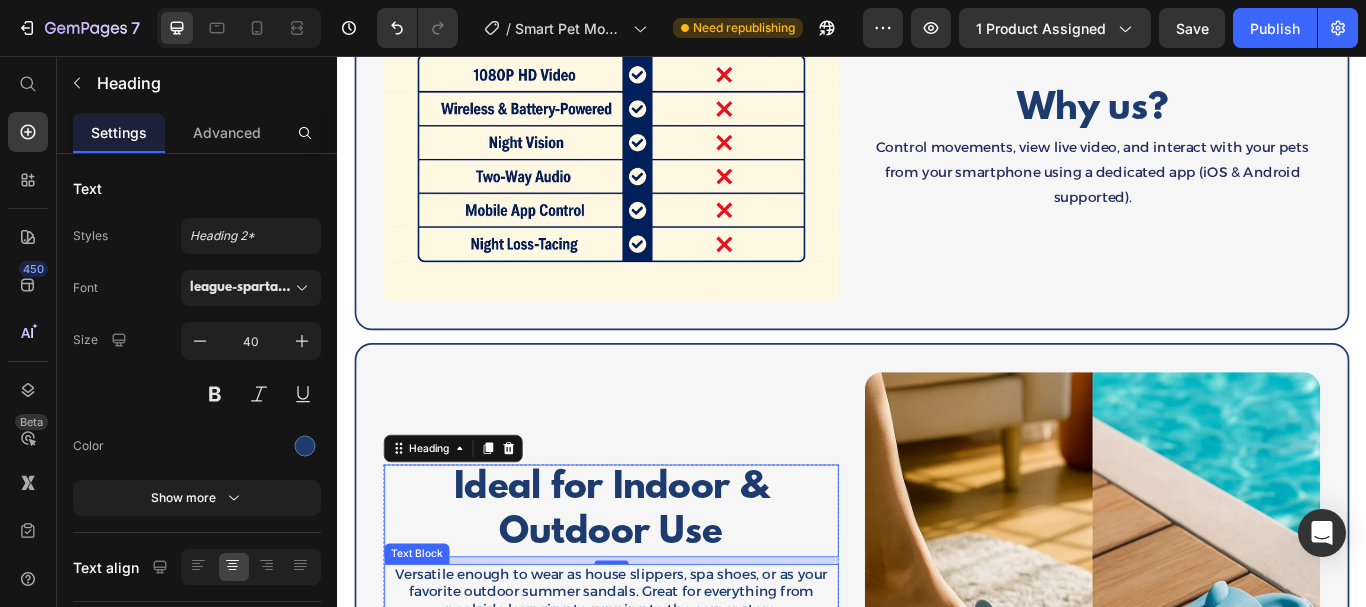 click on "Versatile enough to wear as house slippers, spa shoes, or as your favorite outdoor summer sandals. Great for everything from poolside lounging to running to the corner store." at bounding box center [656, 682] 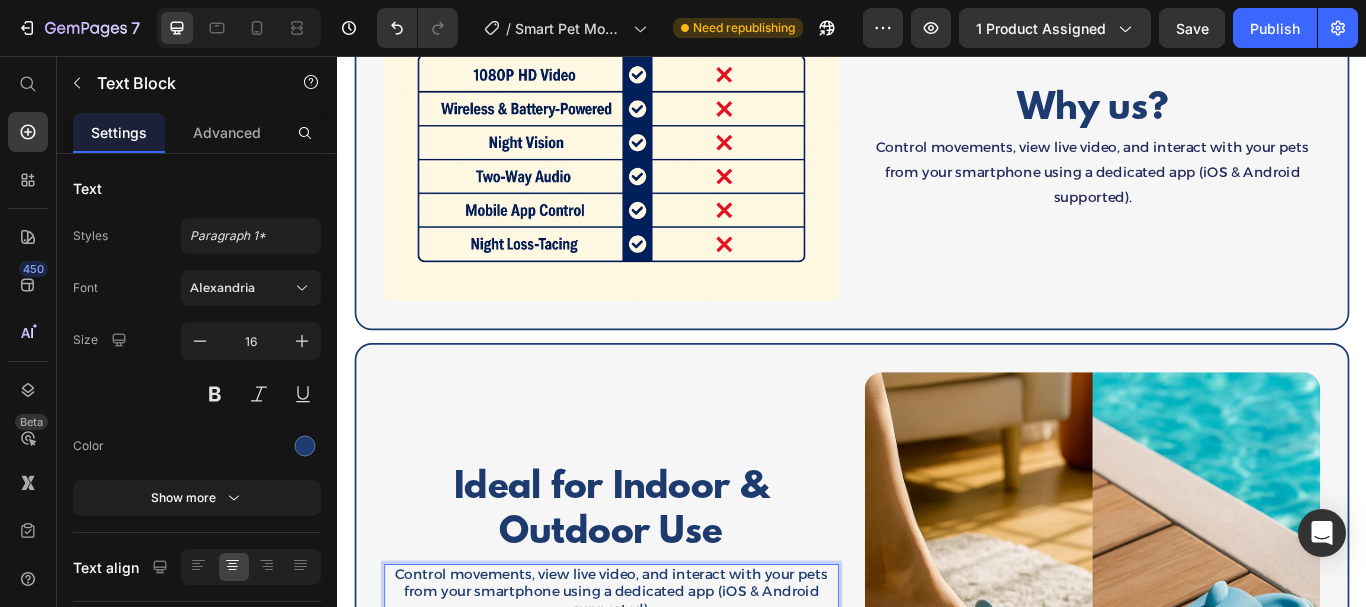 scroll, scrollTop: 3517, scrollLeft: 0, axis: vertical 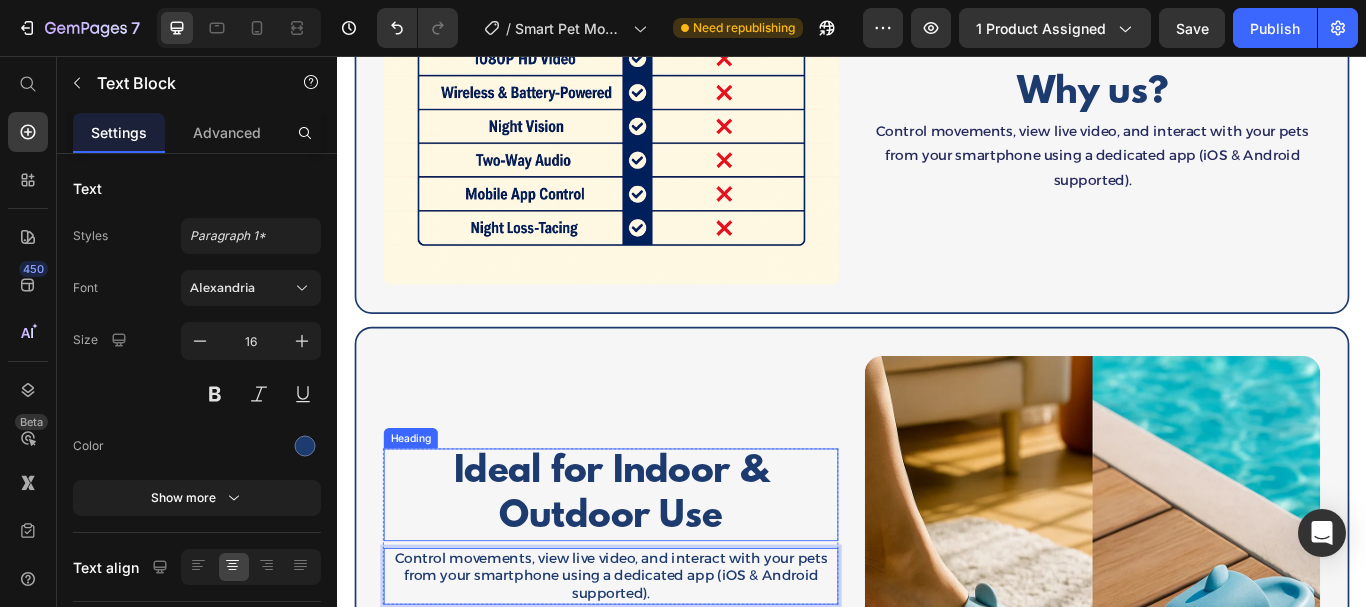 click on "Ideal for Indoor & Outdoor Use" at bounding box center [656, 568] 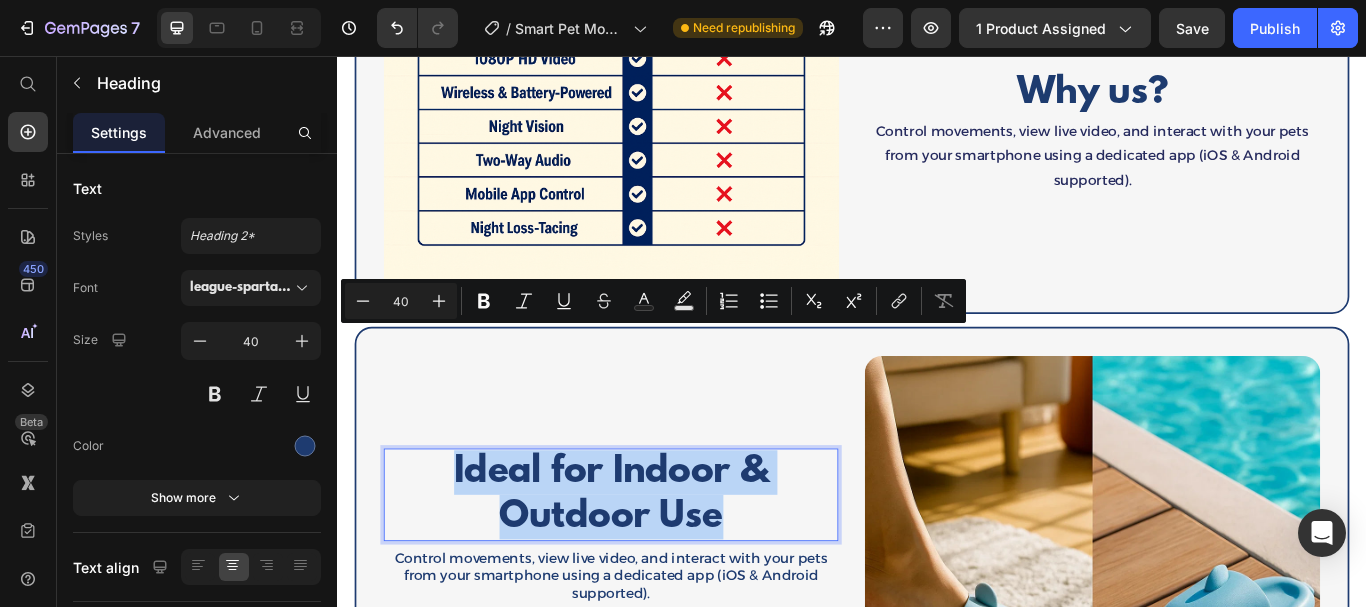 scroll, scrollTop: 0, scrollLeft: 0, axis: both 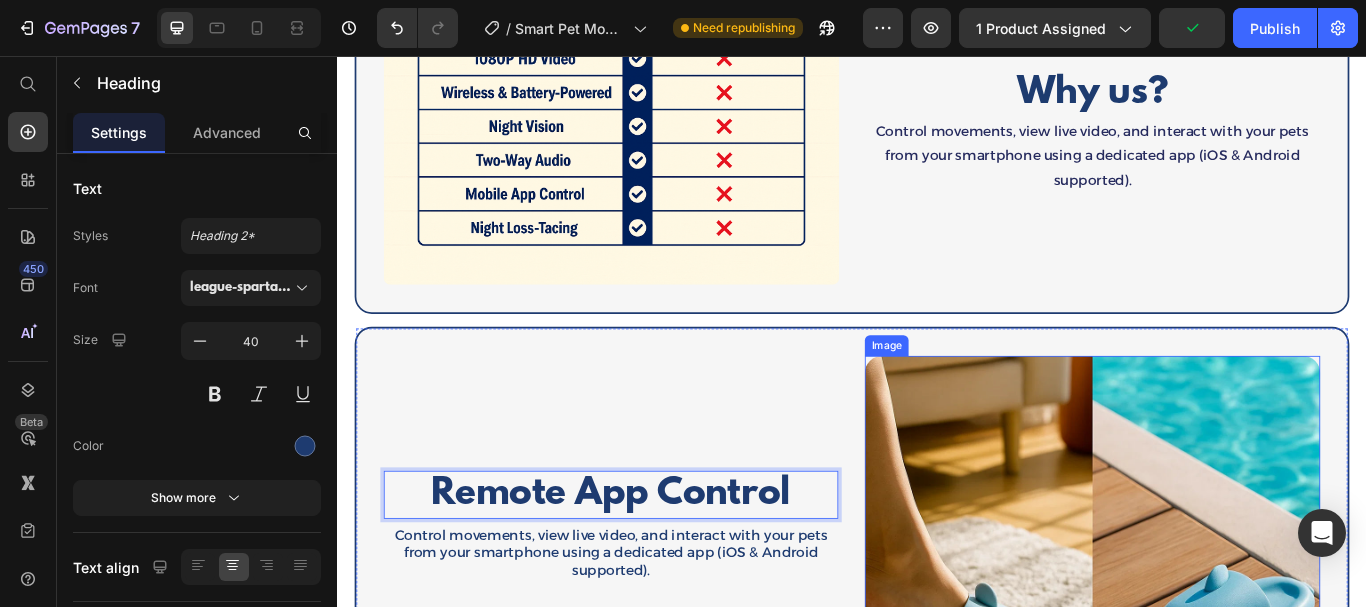 click at bounding box center (1217, 605) 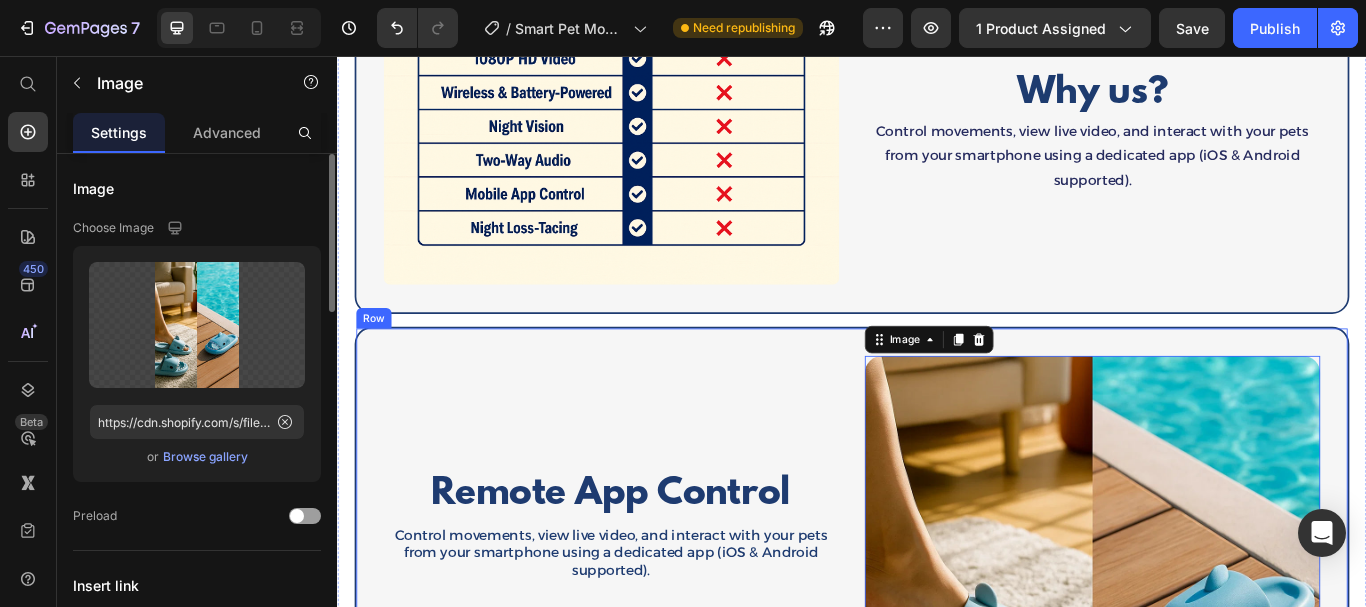 click on "Browse gallery" at bounding box center (205, 457) 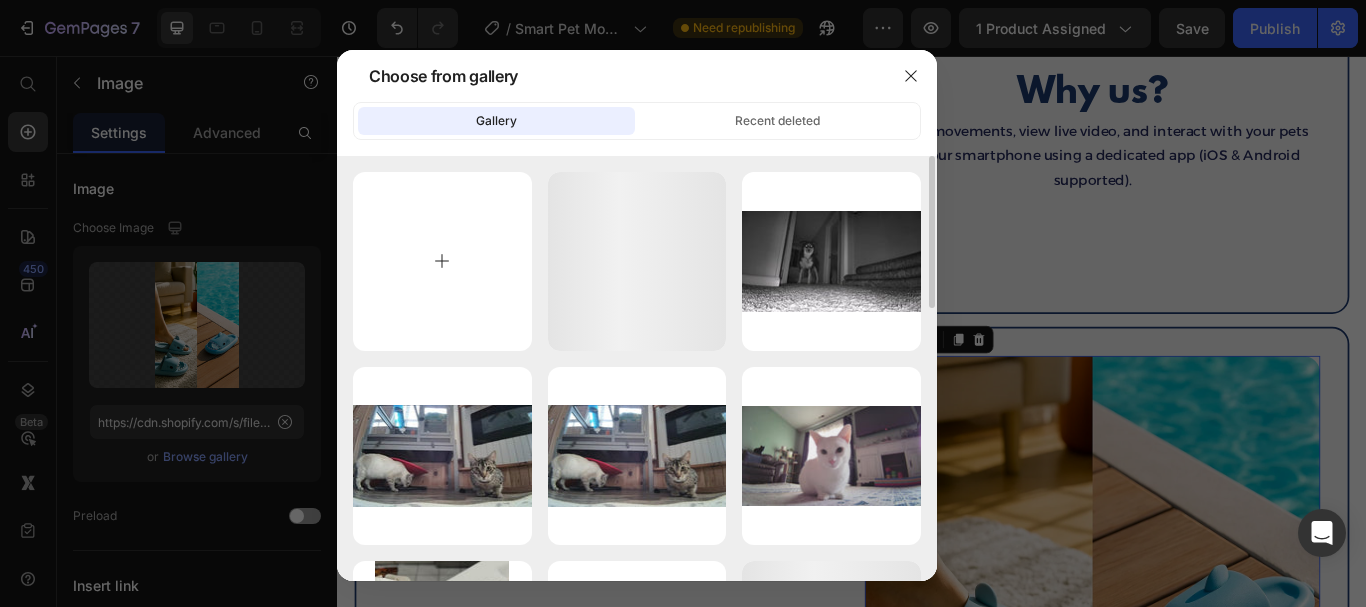 click at bounding box center [442, 261] 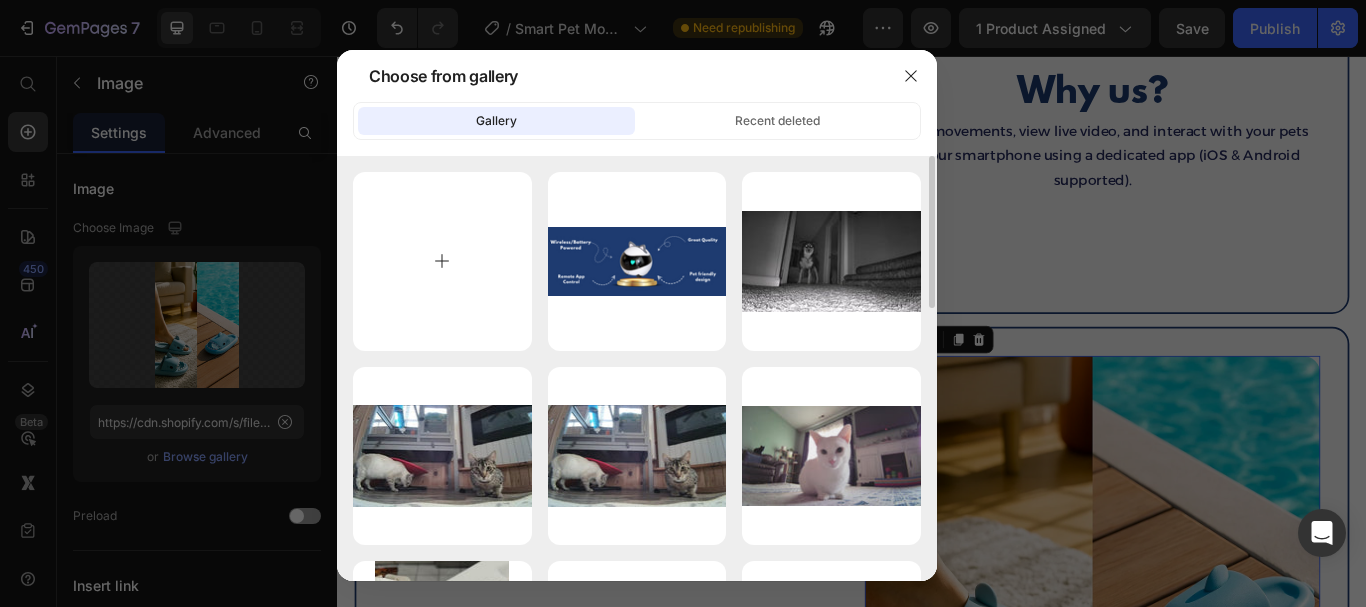type on "C:\fakepath\1752487609392.jpg" 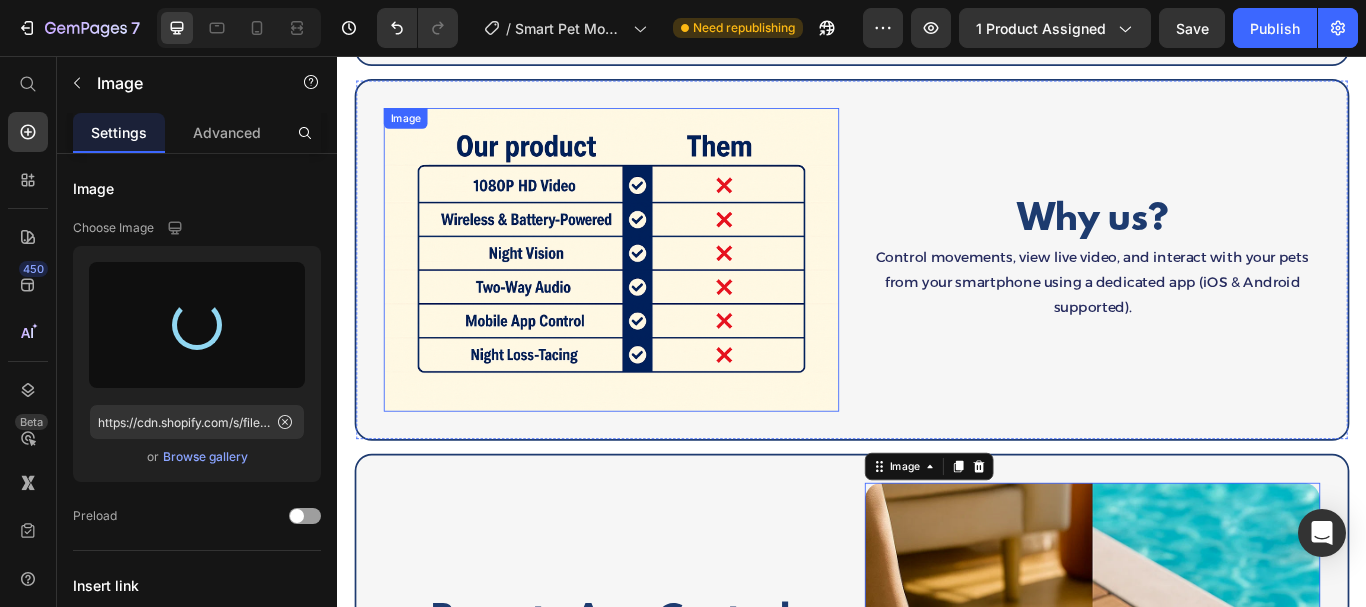 scroll, scrollTop: 2950, scrollLeft: 0, axis: vertical 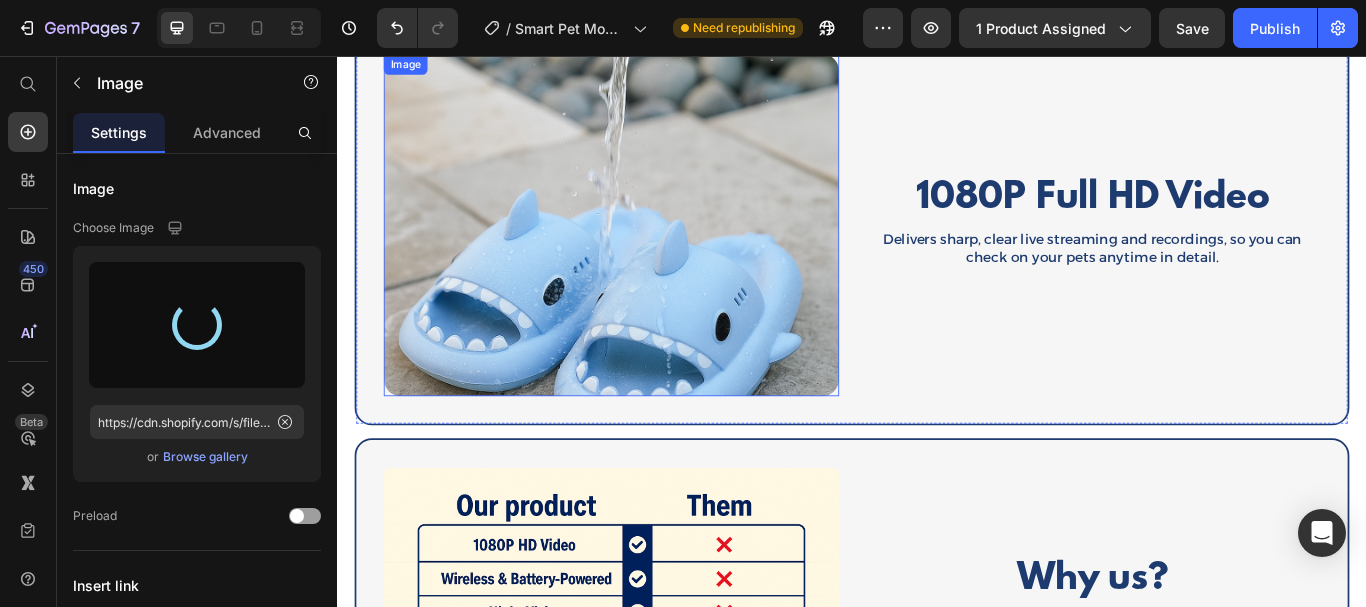 type on "https://cdn.shopify.com/s/files/1/0785/2041/8627/files/gempages_534826193967383692-d83cc169-bef5-43a1-ac69-cb891dbd8fc7.jpg" 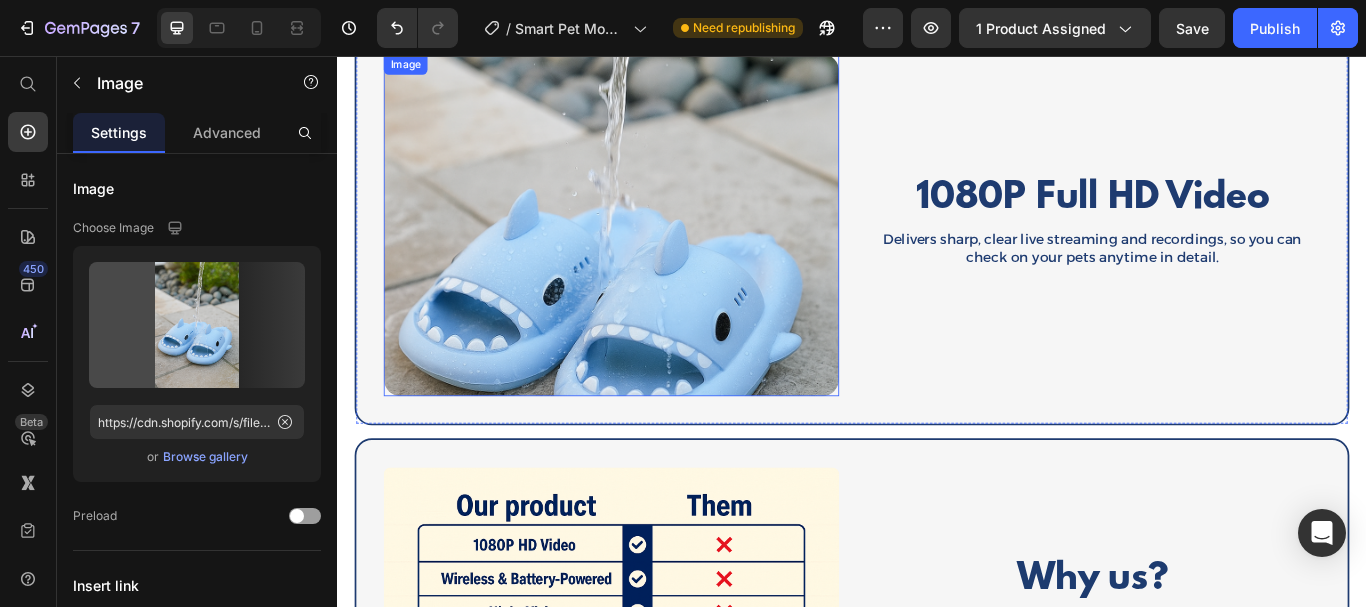 click at bounding box center [656, 253] 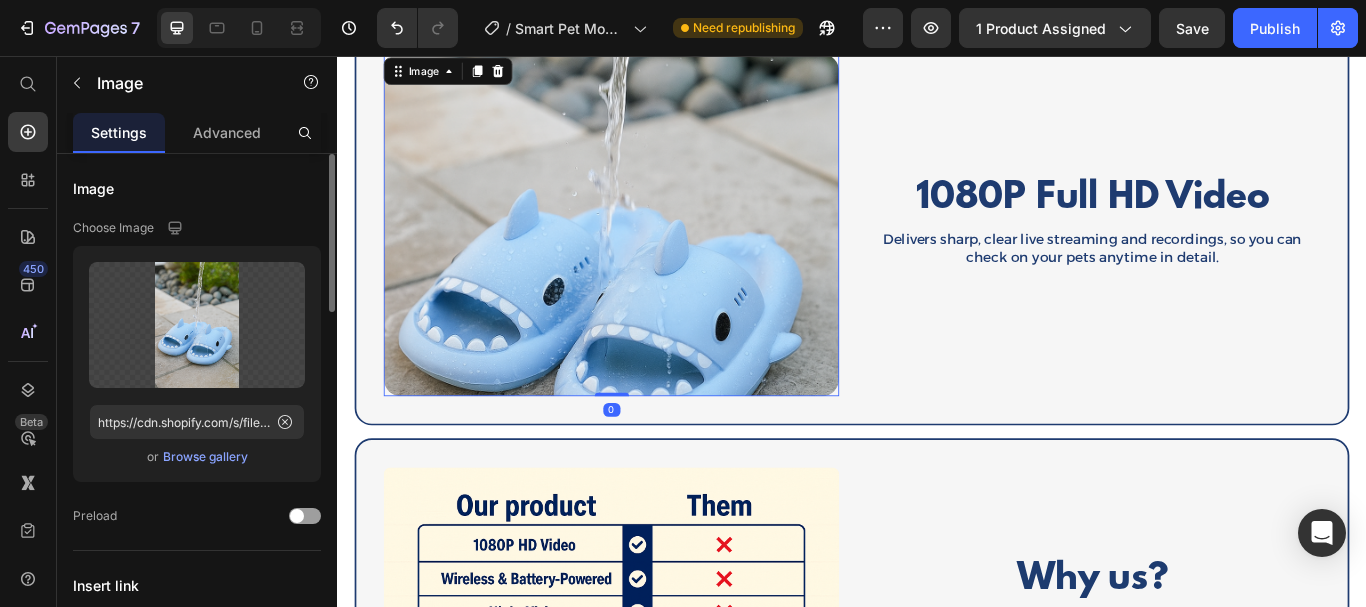 click on "Browse gallery" at bounding box center [205, 457] 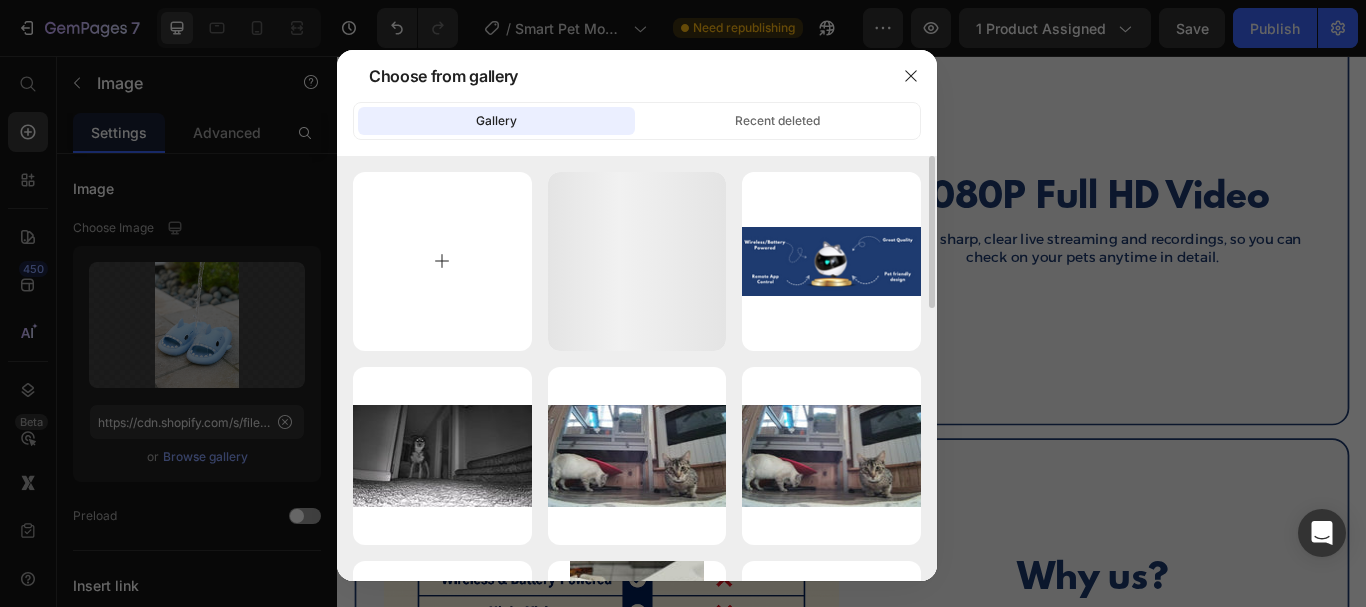 click at bounding box center (442, 261) 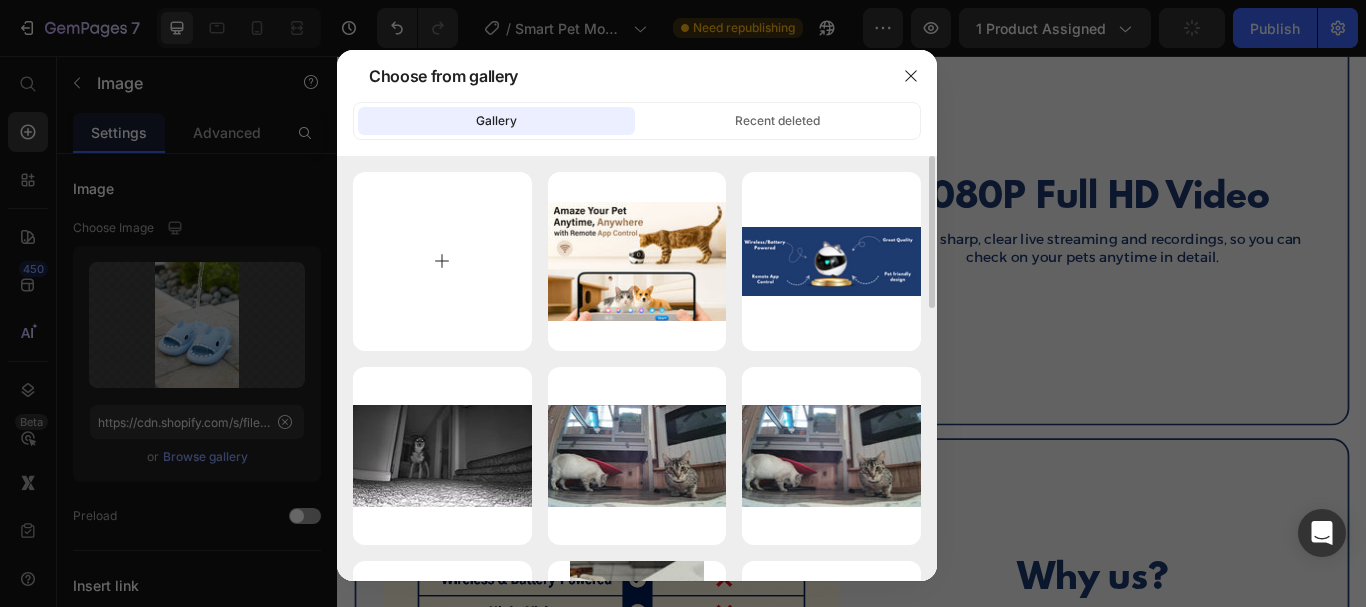type on "C:\fakepath\1752487657863.jpg" 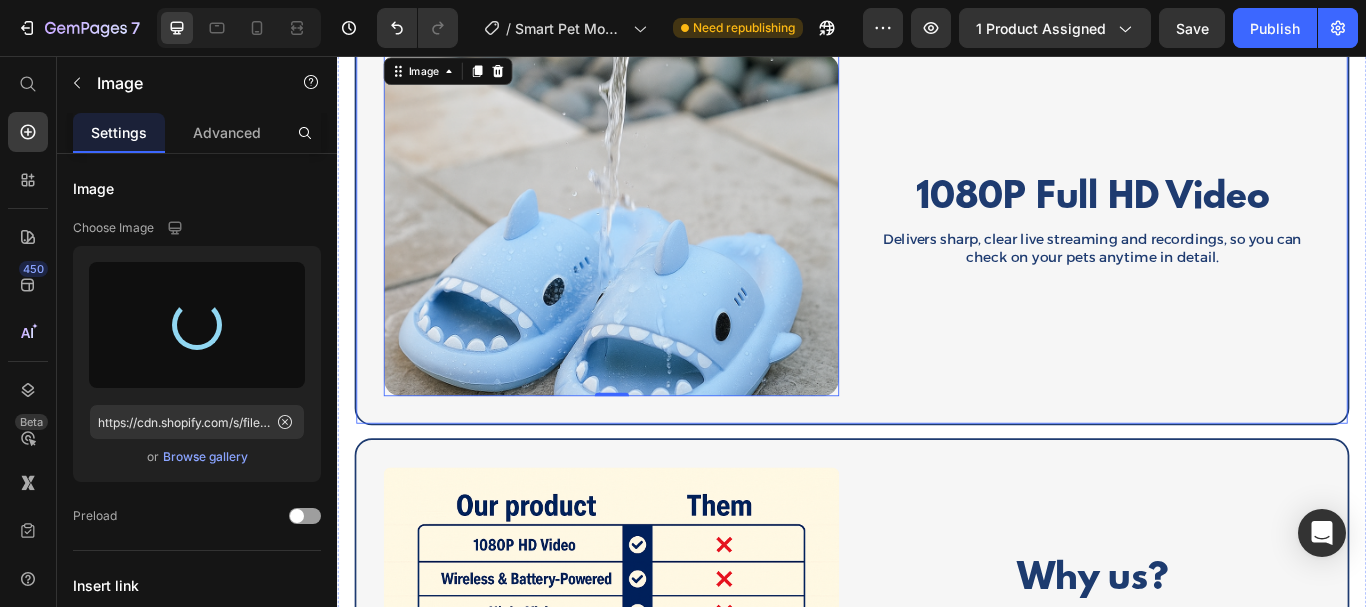 type on "https://cdn.shopify.com/s/files/1/0785/2041/8627/files/gempages_534826193967383692-cbeab6d4-3630-44ab-999f-fb5822b614e6.jpg" 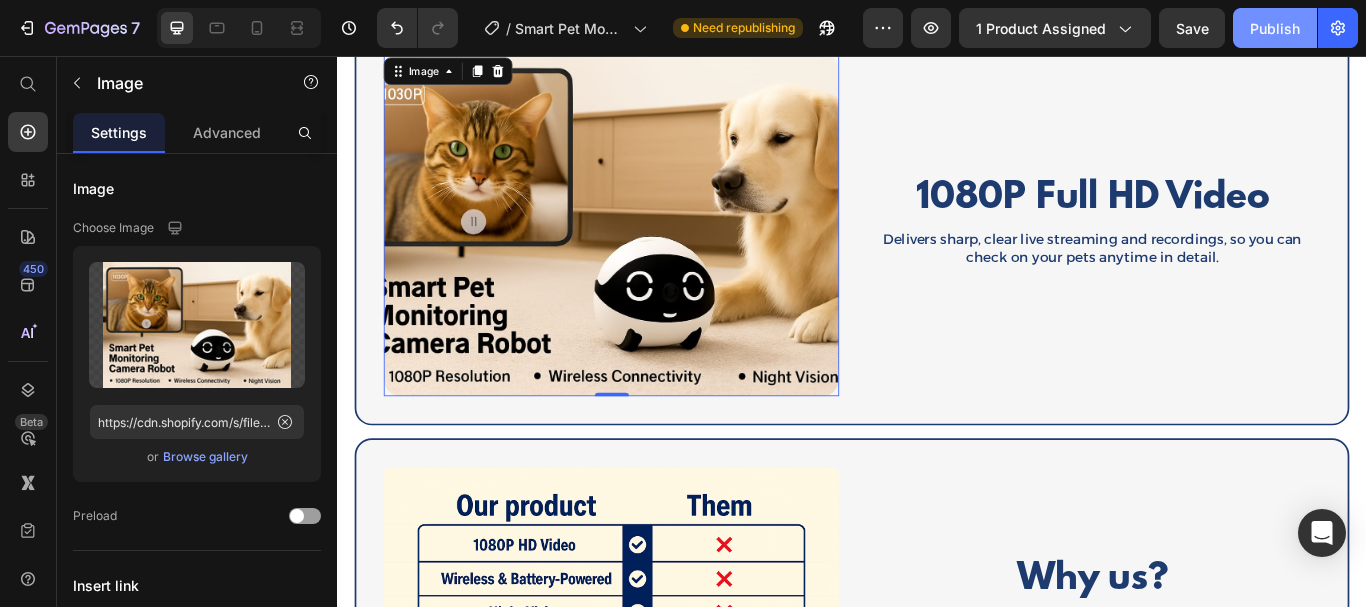 click on "Publish" at bounding box center [1275, 28] 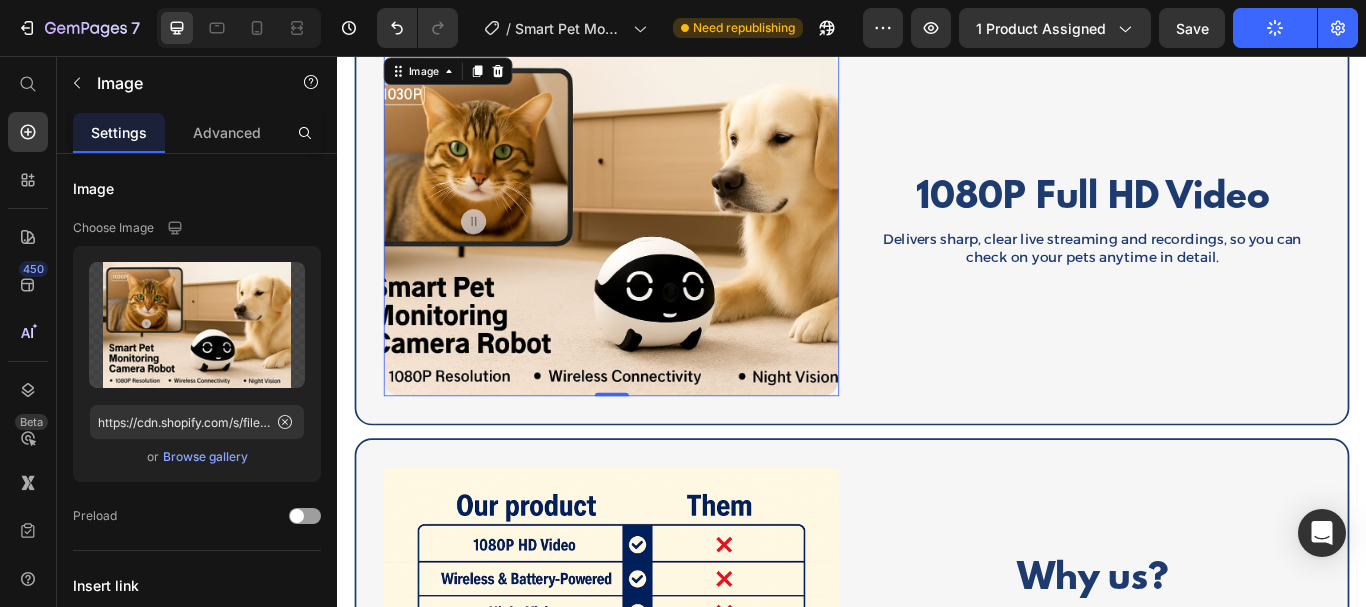 scroll, scrollTop: 519, scrollLeft: 0, axis: vertical 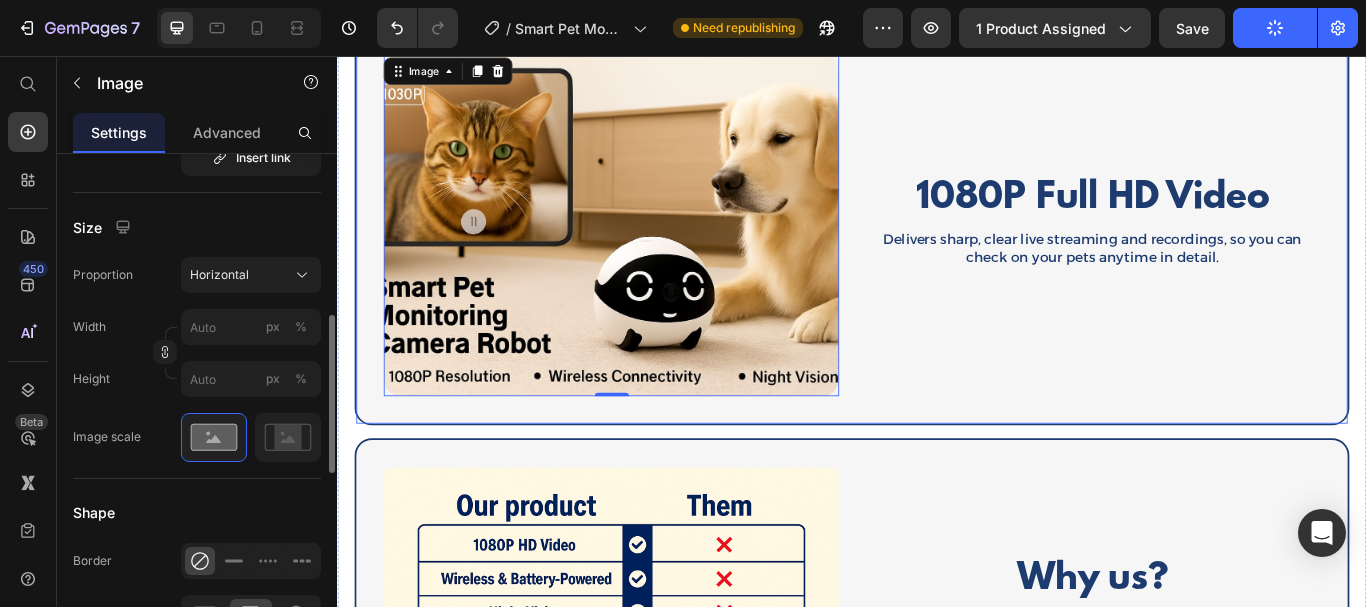 click on "1080P Full HD Video Heading Delivers sharp, clear live streaming and recordings, so you can check on your pets anytime in detail. Text Block Image   0 Row" at bounding box center [937, 253] 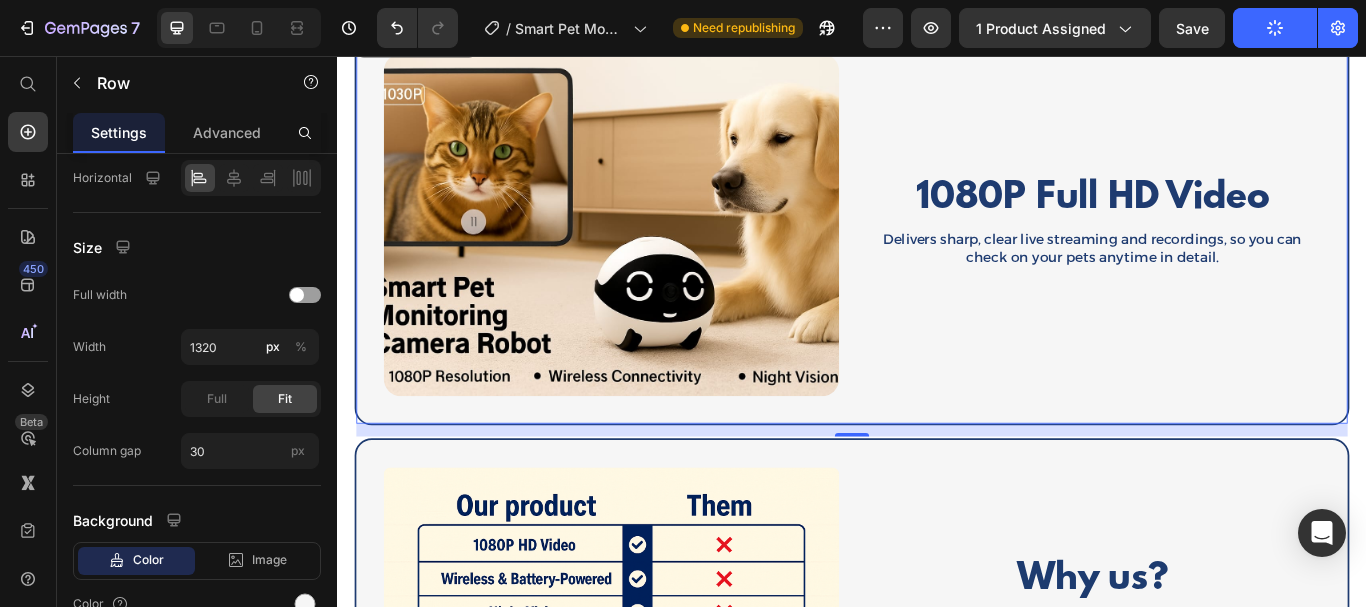 scroll, scrollTop: 0, scrollLeft: 0, axis: both 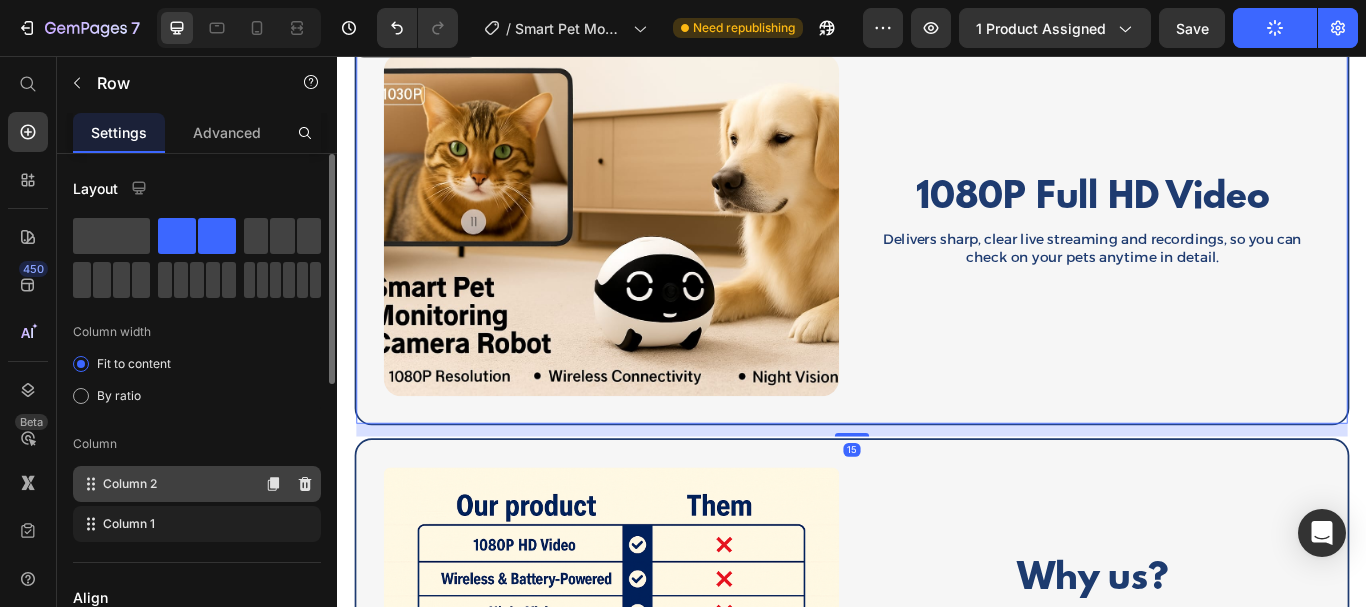 click on "Column 2 Column 1" at bounding box center (197, 504) 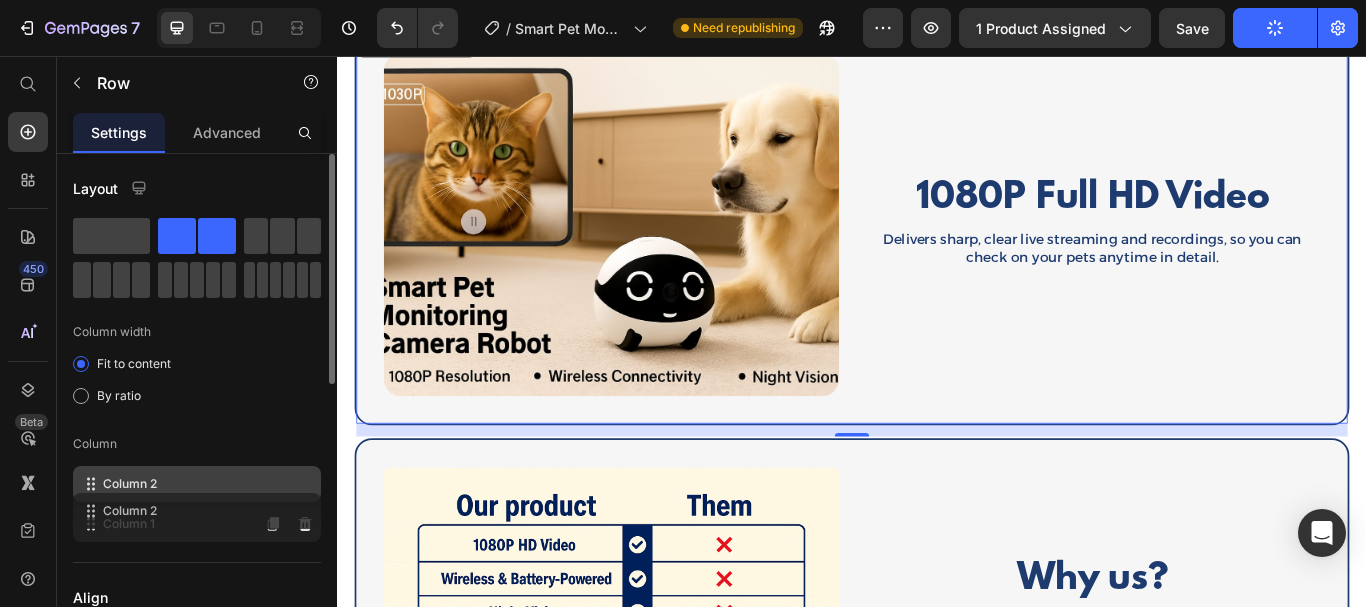 type 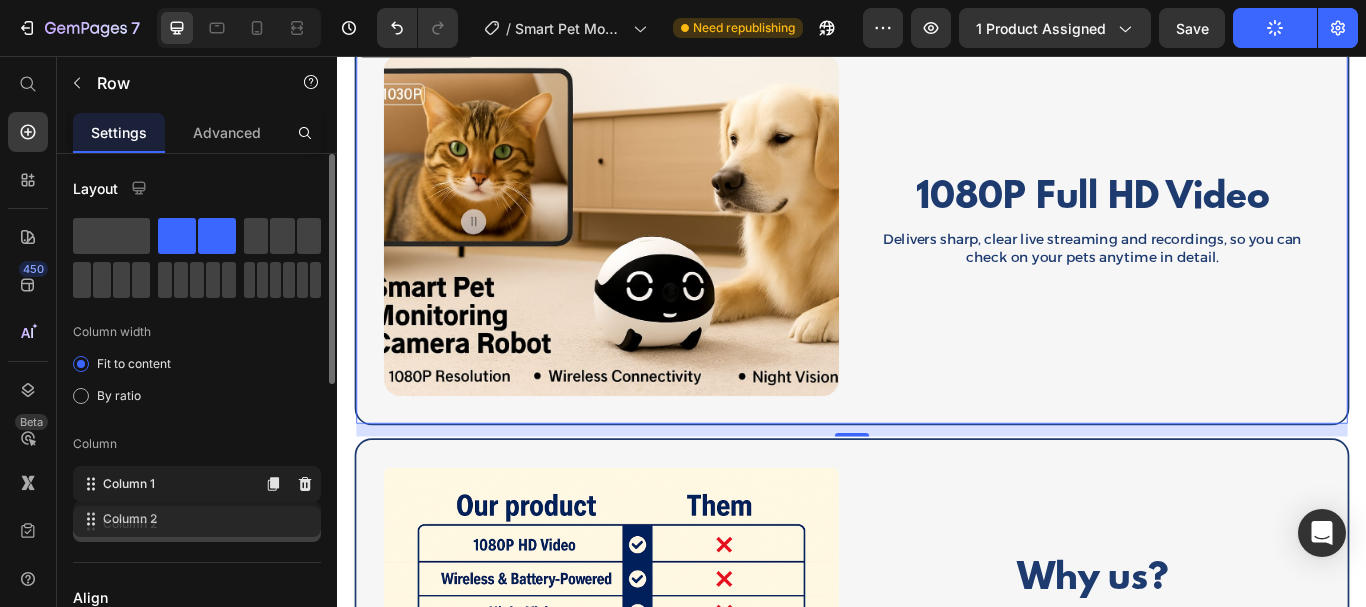 drag, startPoint x: 86, startPoint y: 483, endPoint x: 86, endPoint y: 514, distance: 31 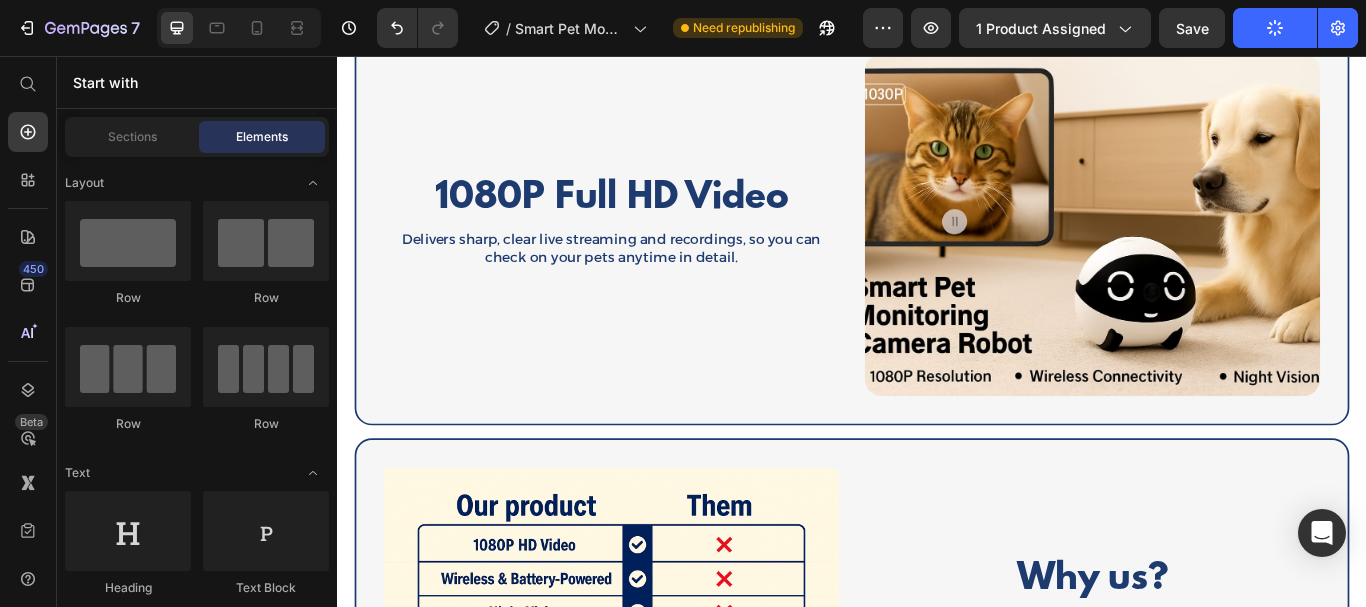 scroll, scrollTop: 2592, scrollLeft: 0, axis: vertical 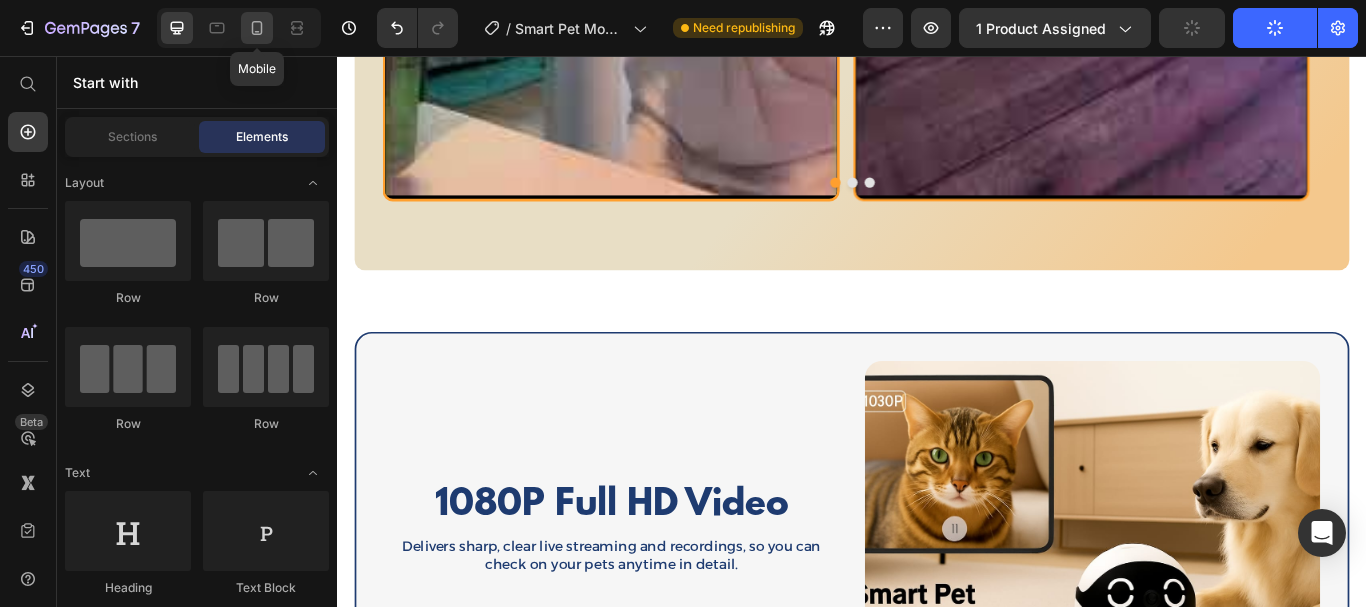 click 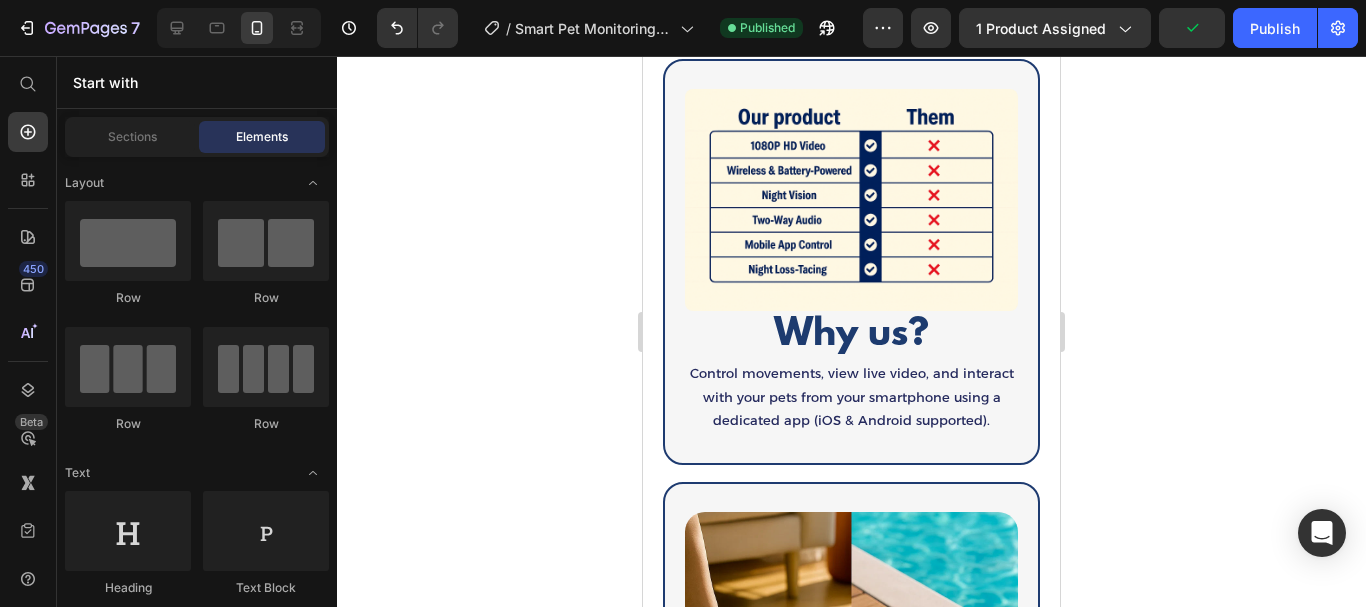 click at bounding box center (851, 637) 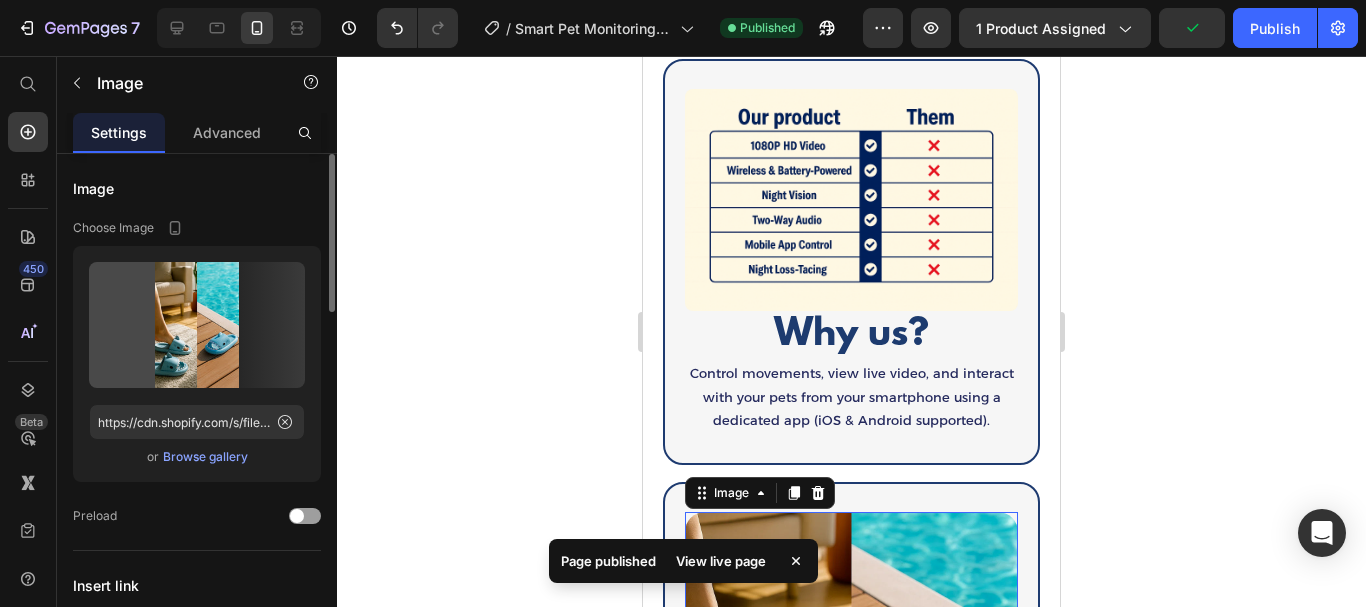 scroll, scrollTop: 2842, scrollLeft: 0, axis: vertical 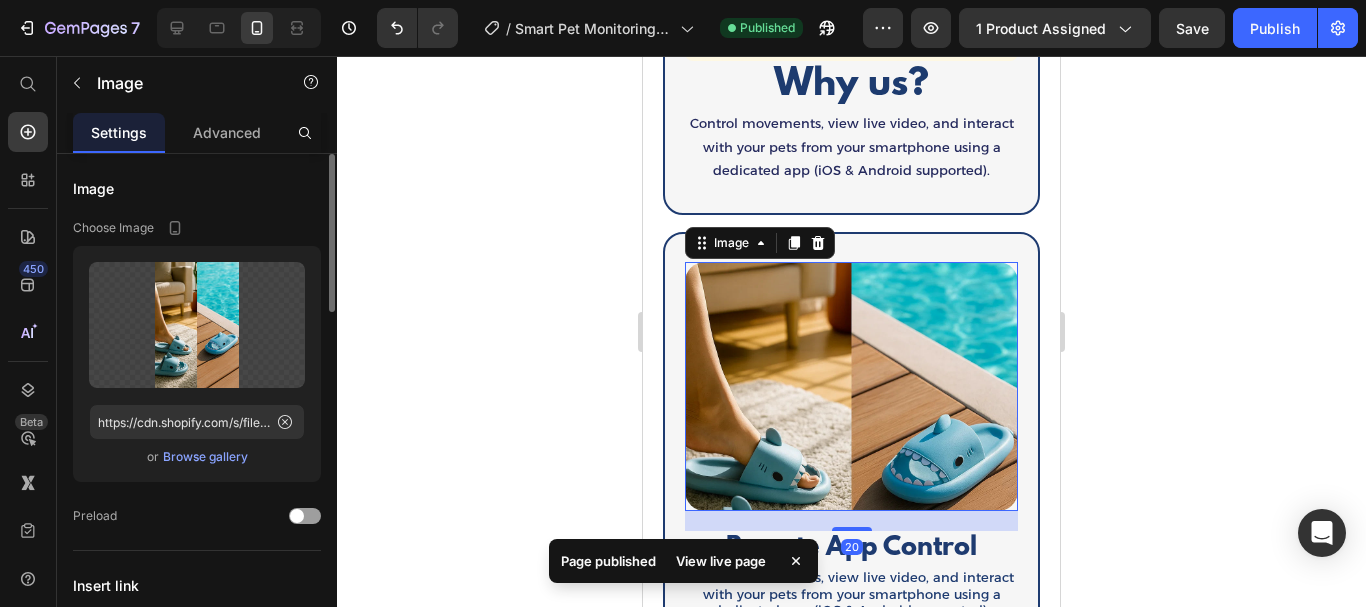 click on "Browse gallery" at bounding box center (205, 457) 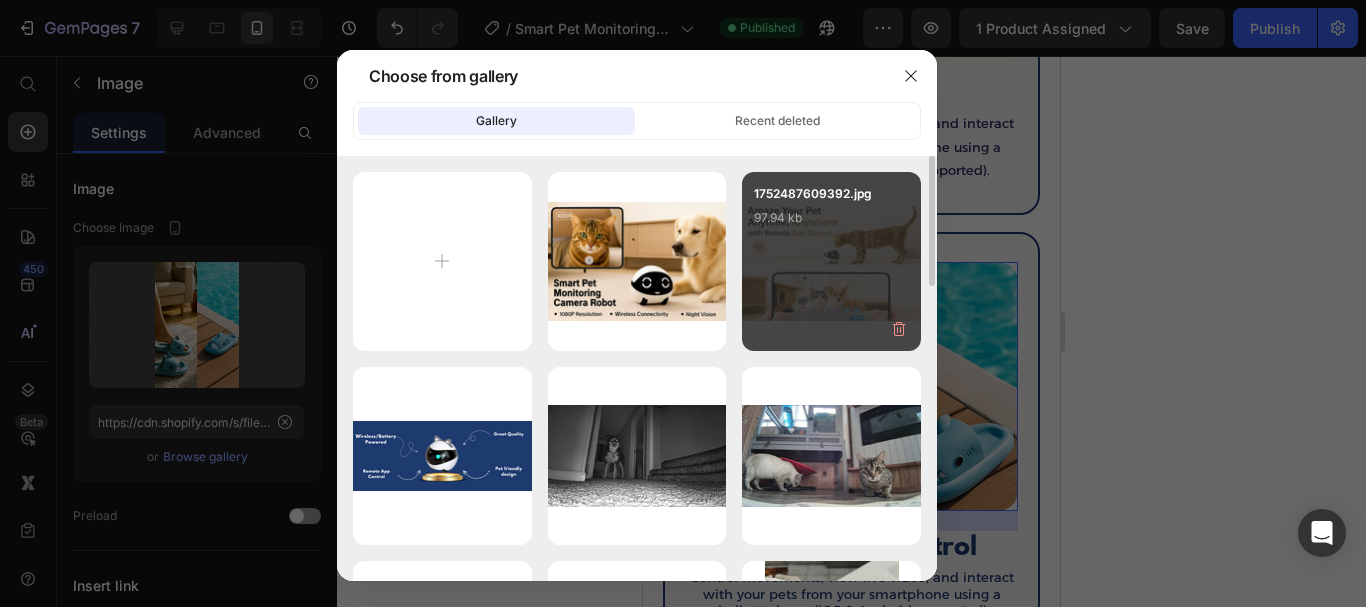 click on "1752487609392.jpg 97.94 kb" at bounding box center (831, 261) 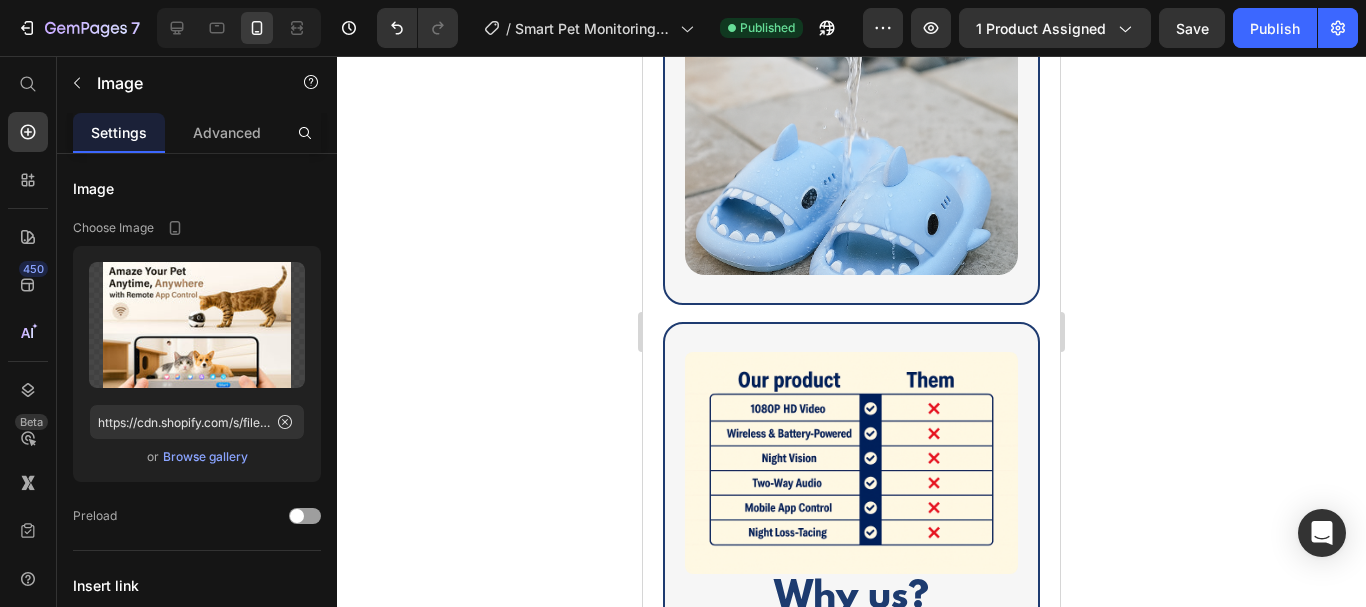 scroll, scrollTop: 2129, scrollLeft: 0, axis: vertical 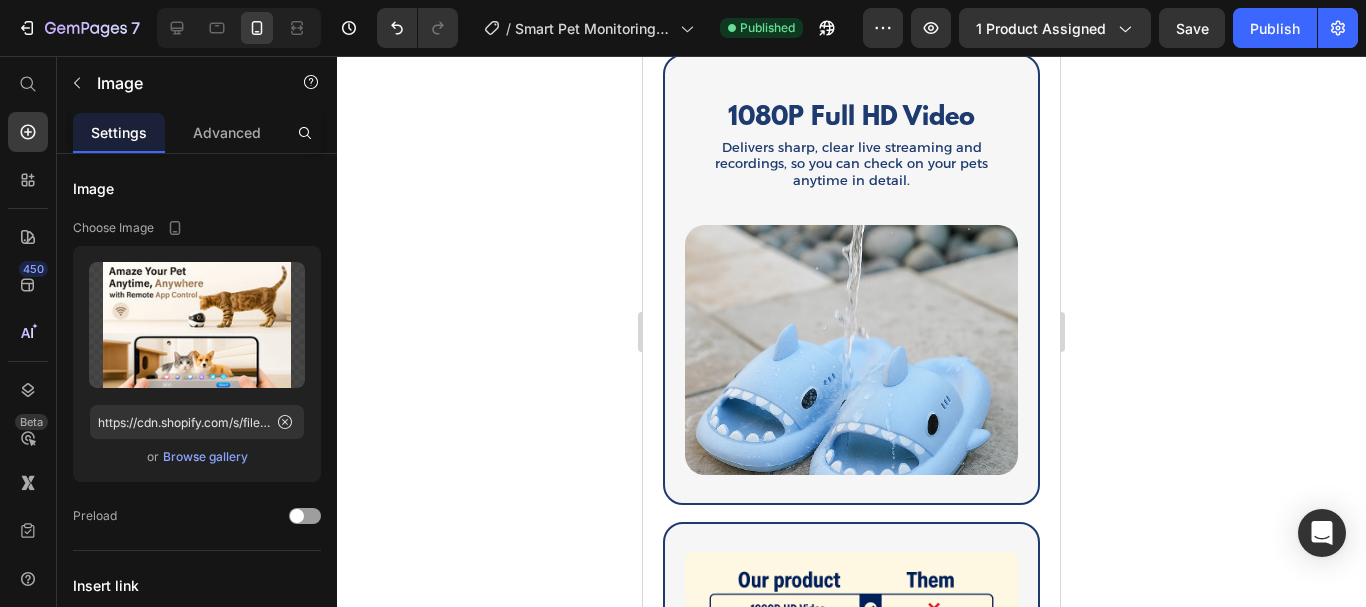 click at bounding box center [851, 341] 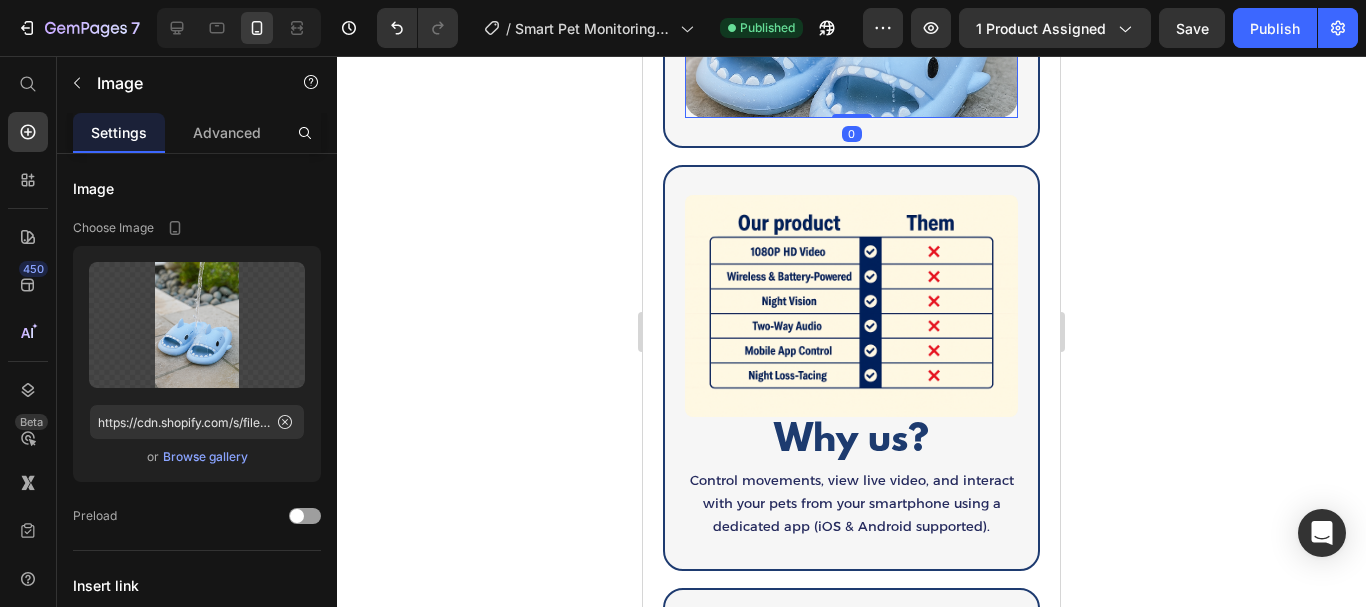 scroll, scrollTop: 1758, scrollLeft: 0, axis: vertical 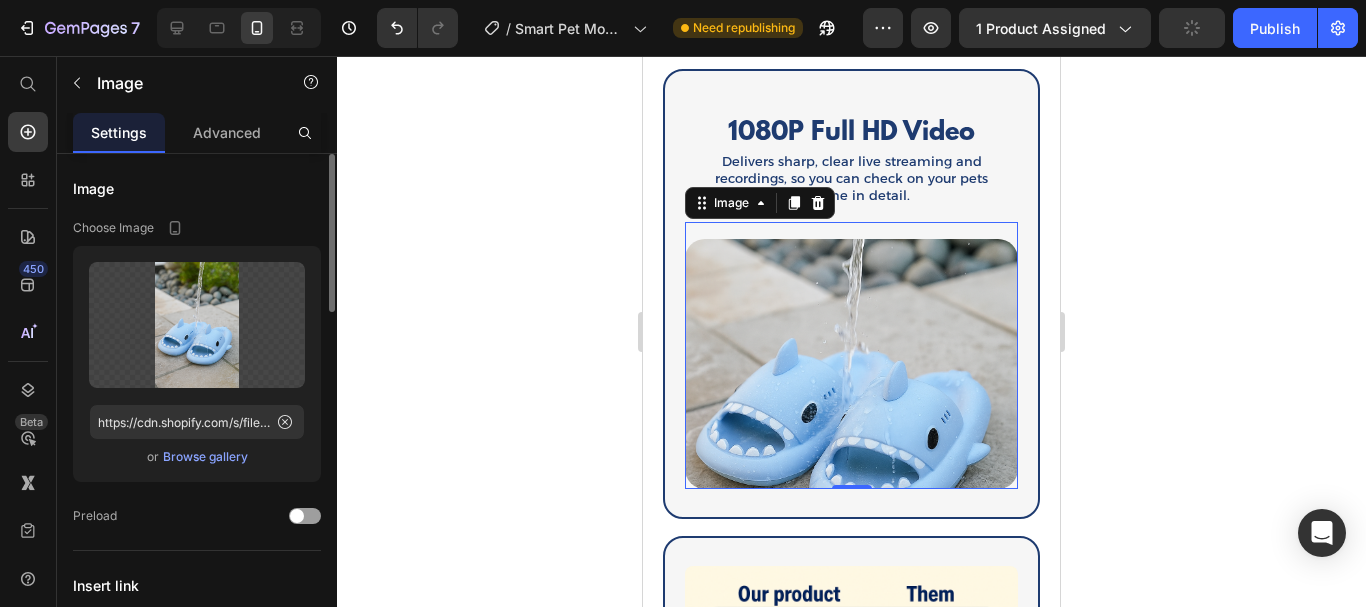 click on "Browse gallery" at bounding box center [205, 457] 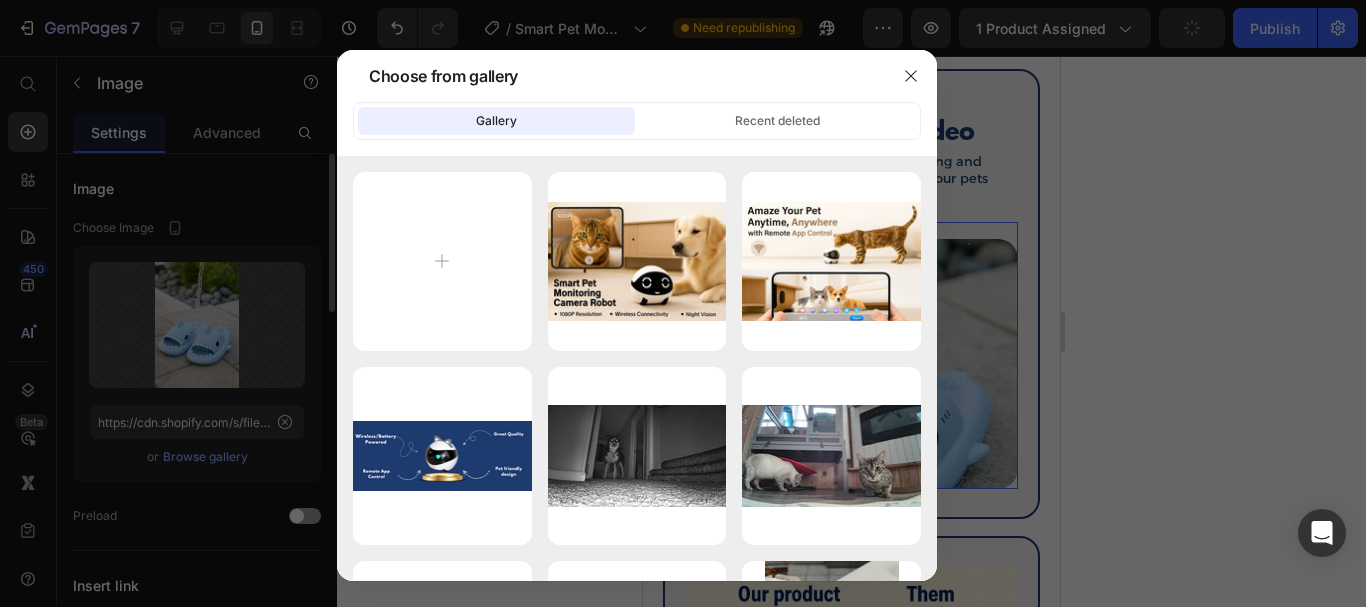 click on "1752487657863.jpg 113.74 kb" at bounding box center [0, 0] 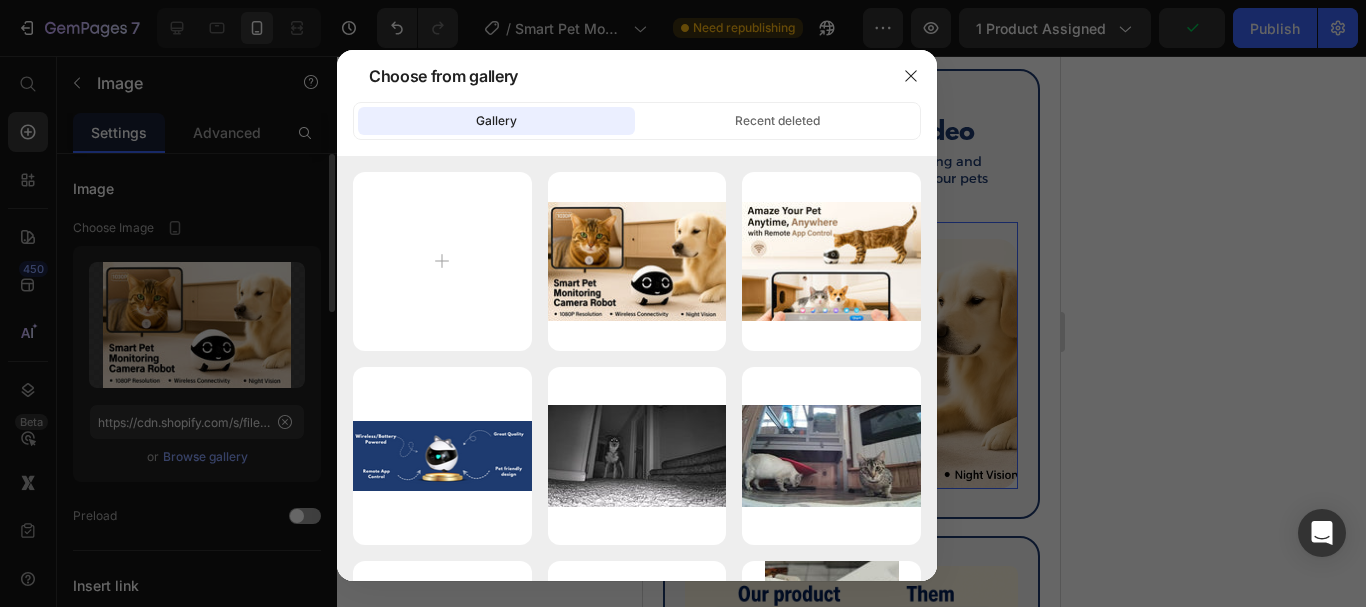 type on "https://cdn.shopify.com/s/files/1/0785/2041/8627/files/gempages_534826193967383692-cbeab6d4-3630-44ab-999f-fb5822b614e6.jpg" 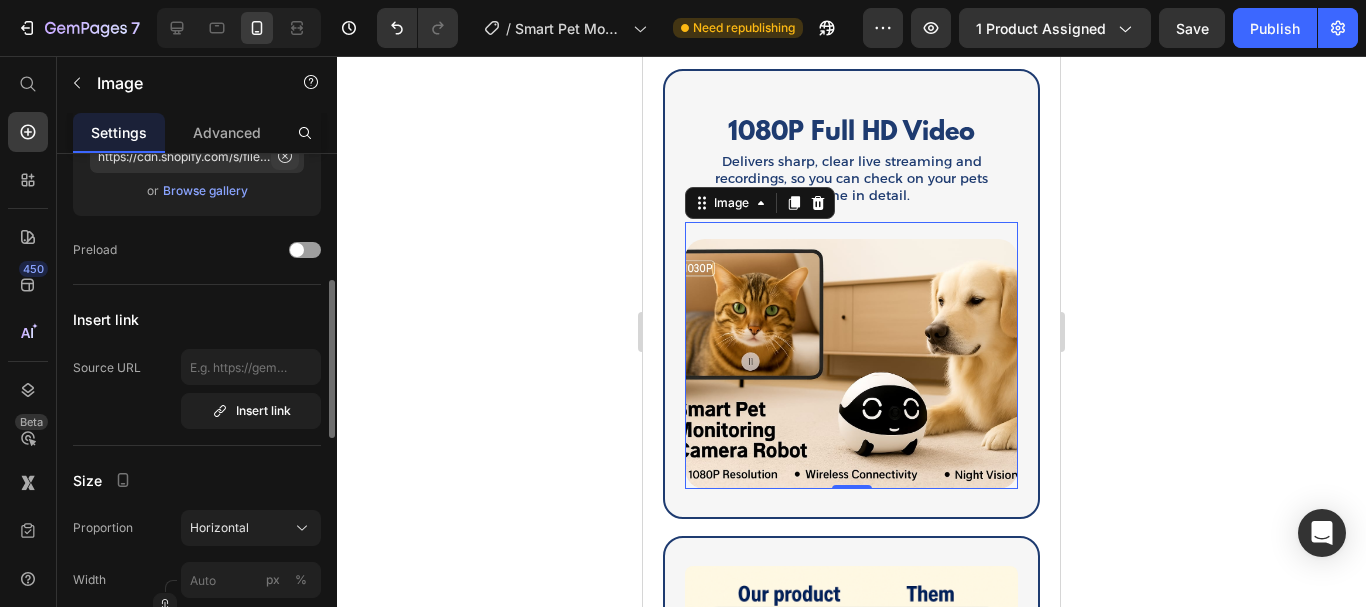 scroll, scrollTop: 299, scrollLeft: 0, axis: vertical 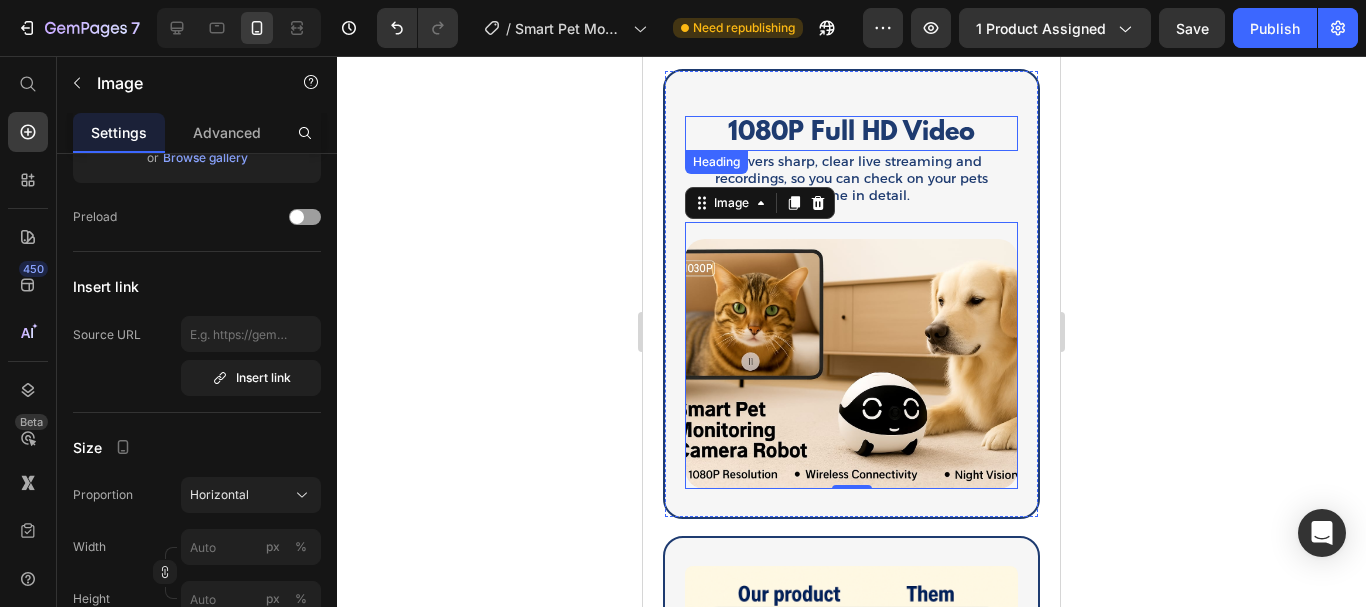 click on "1080P Full HD Video" at bounding box center (851, 133) 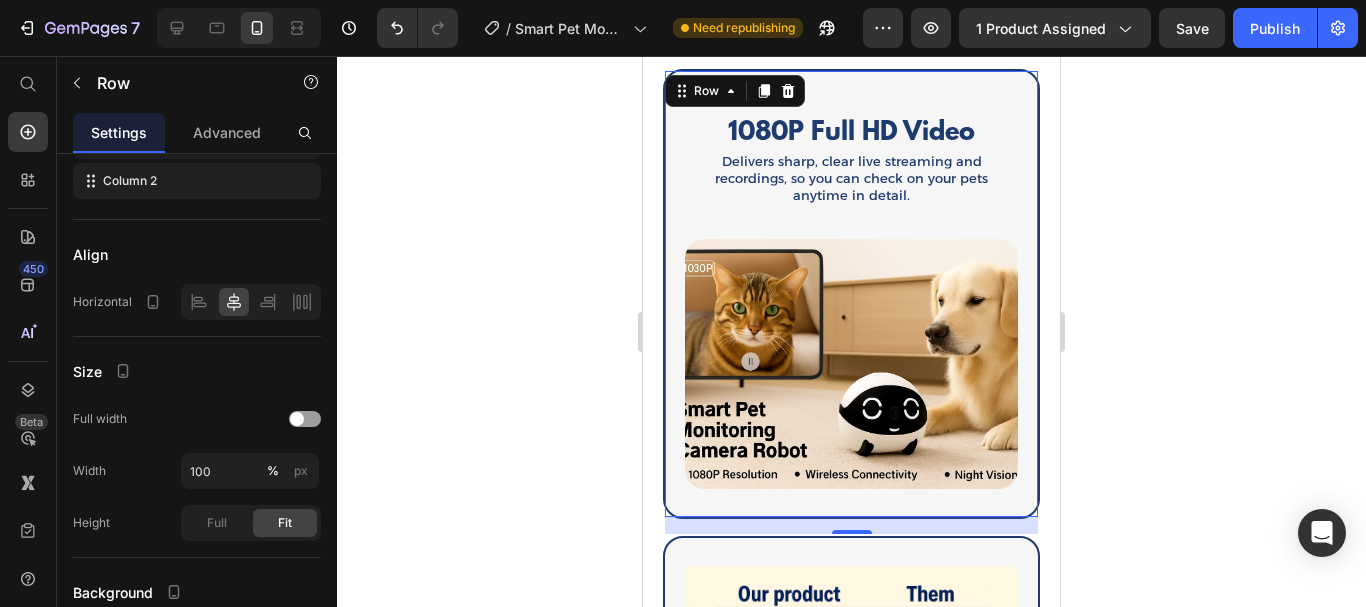 scroll, scrollTop: 0, scrollLeft: 0, axis: both 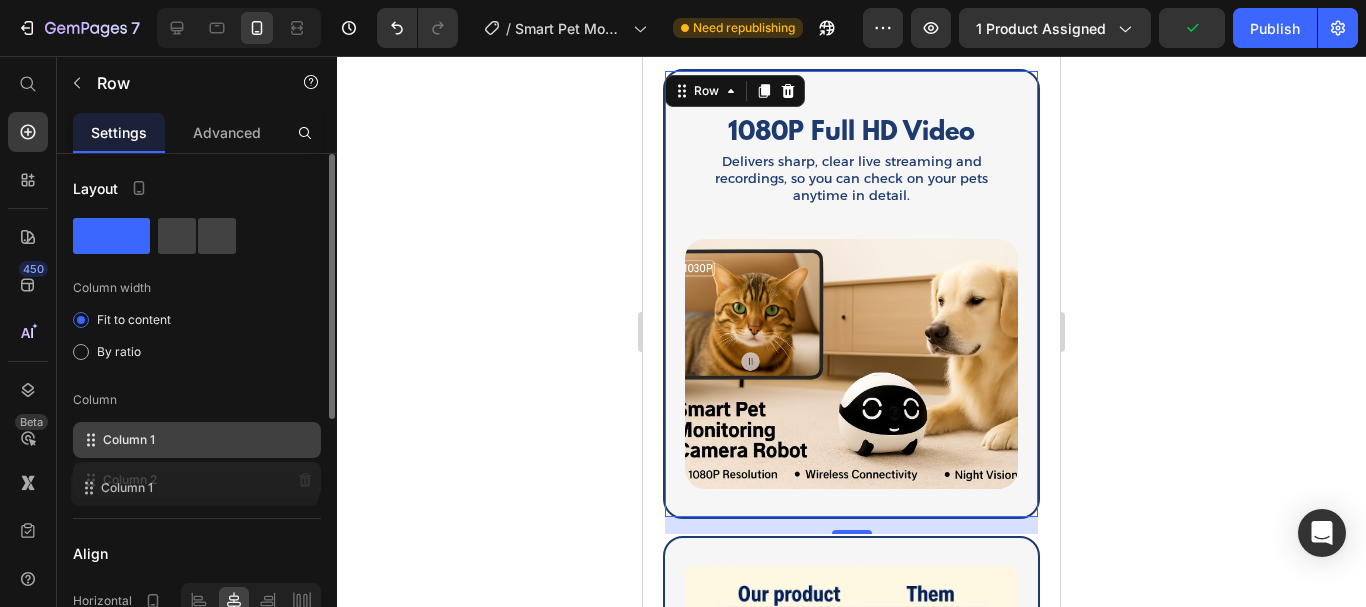 type 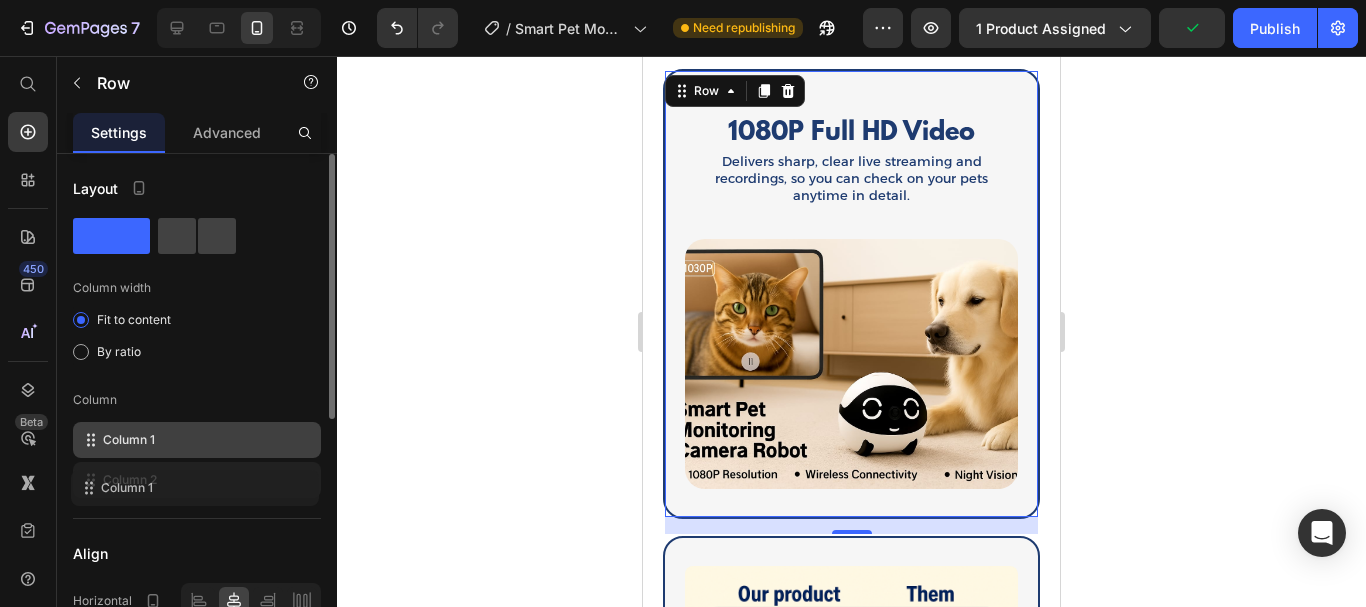 drag, startPoint x: 85, startPoint y: 434, endPoint x: 83, endPoint y: 478, distance: 44.04543 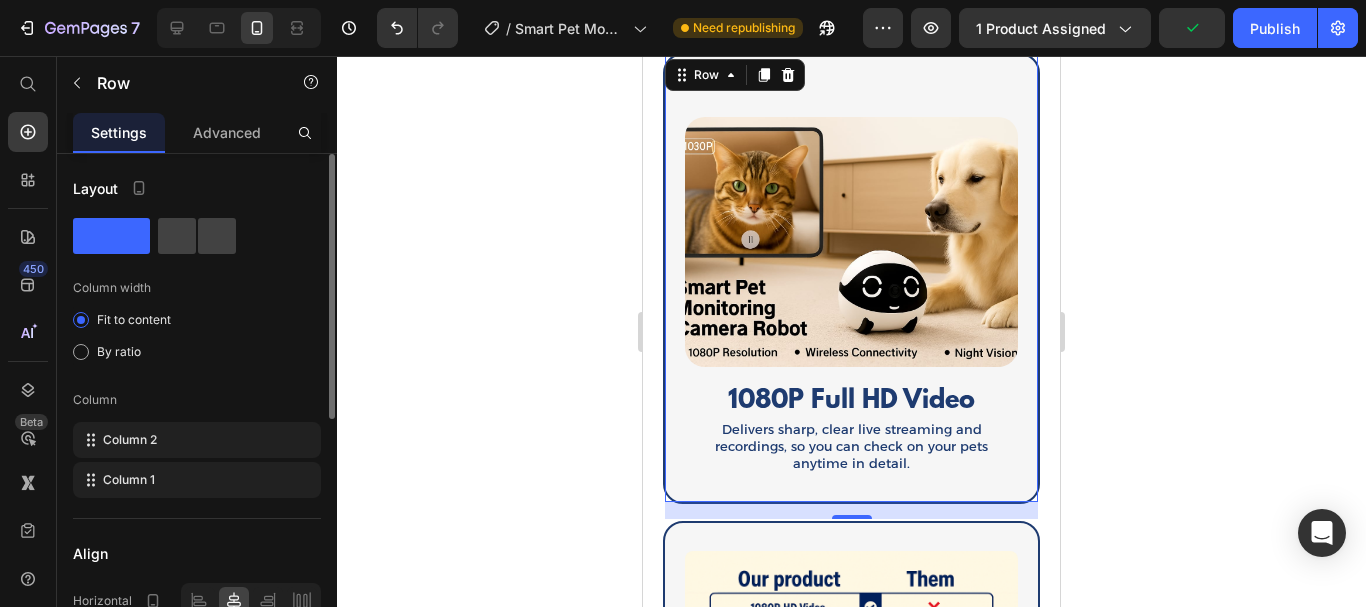 scroll, scrollTop: 2030, scrollLeft: 0, axis: vertical 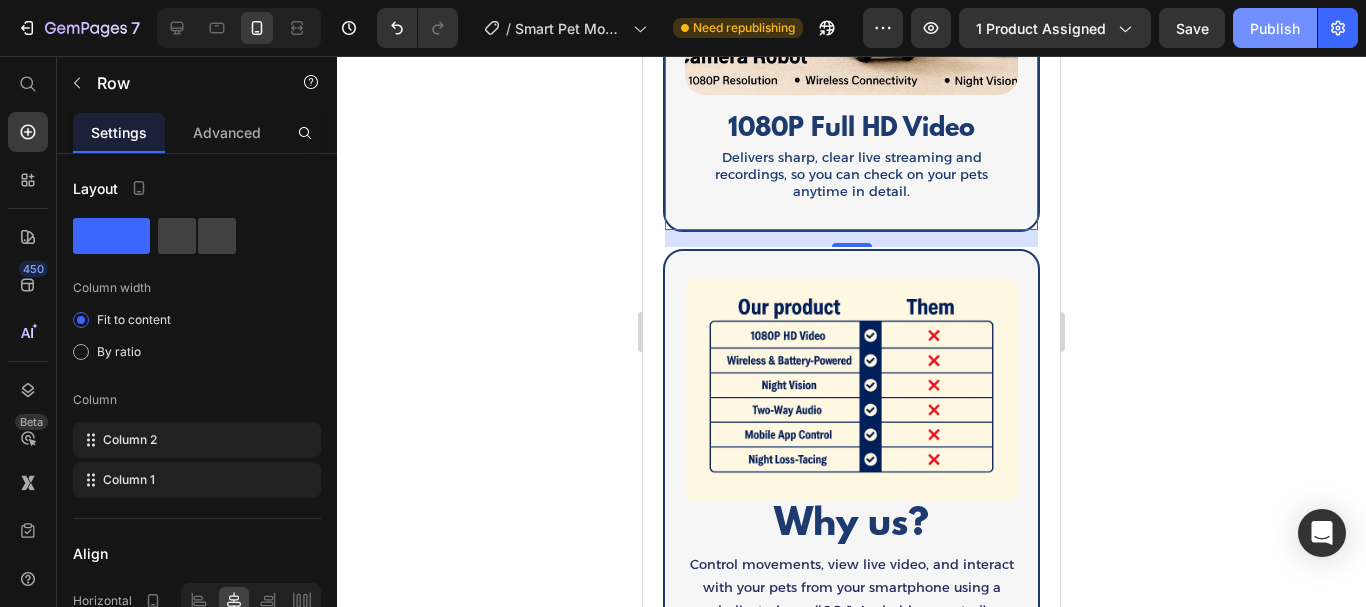 click on "Publish" at bounding box center (1275, 28) 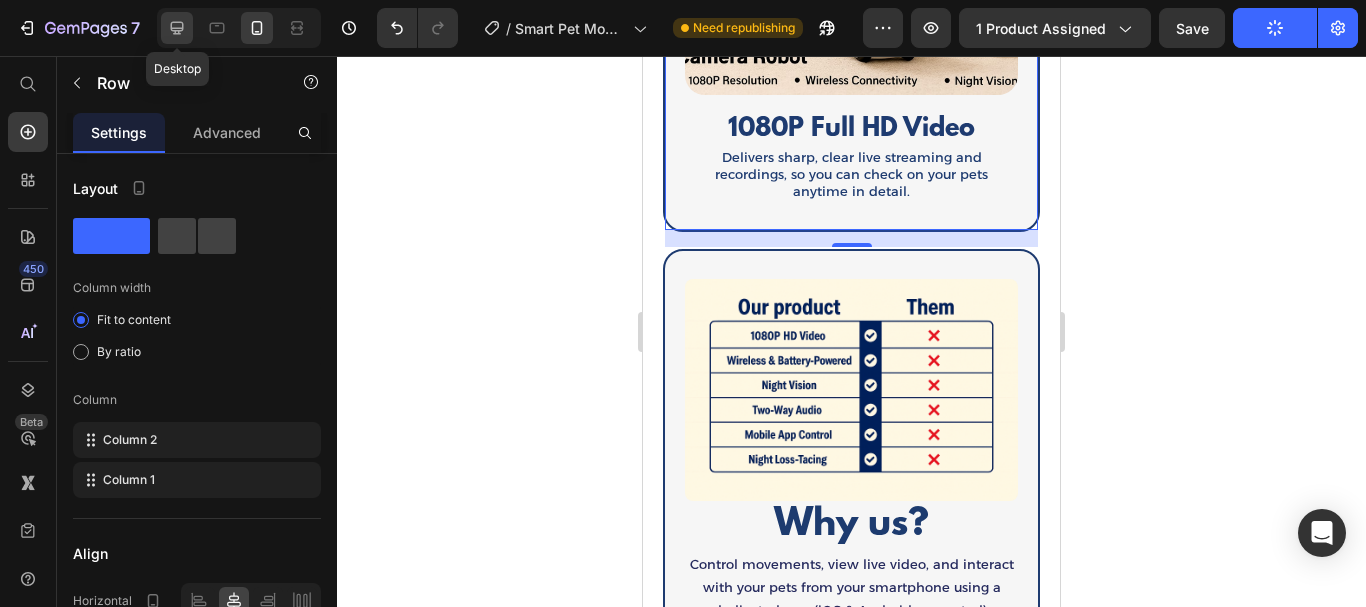 click 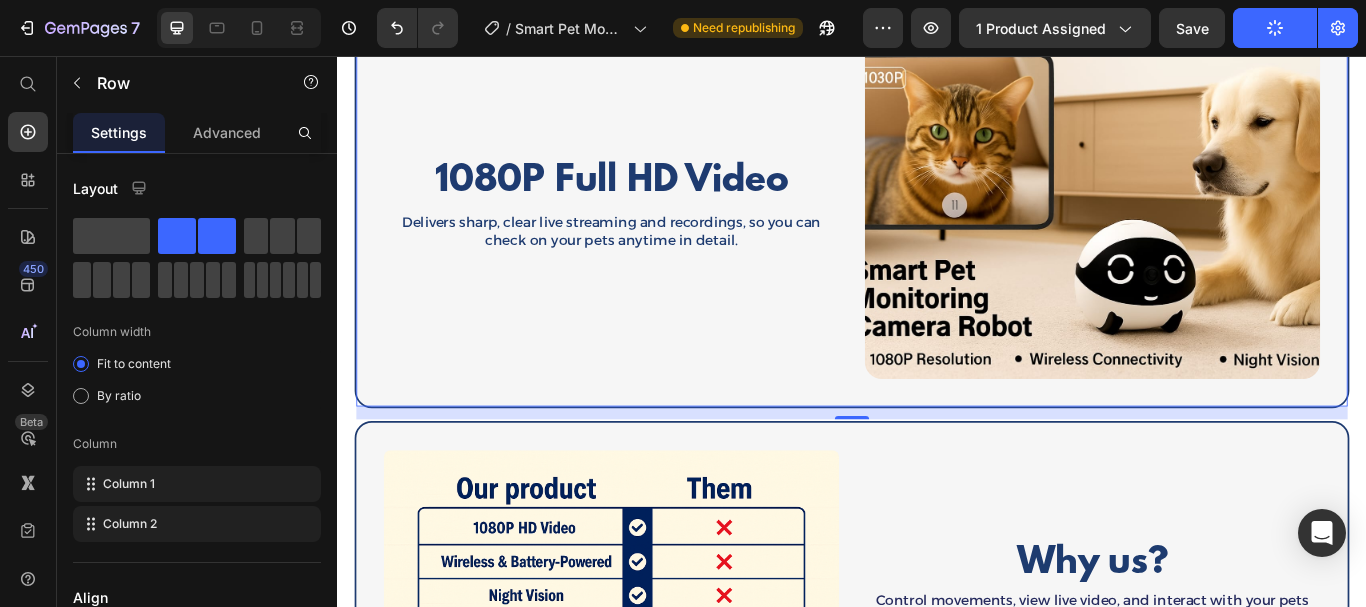 scroll, scrollTop: 2473, scrollLeft: 0, axis: vertical 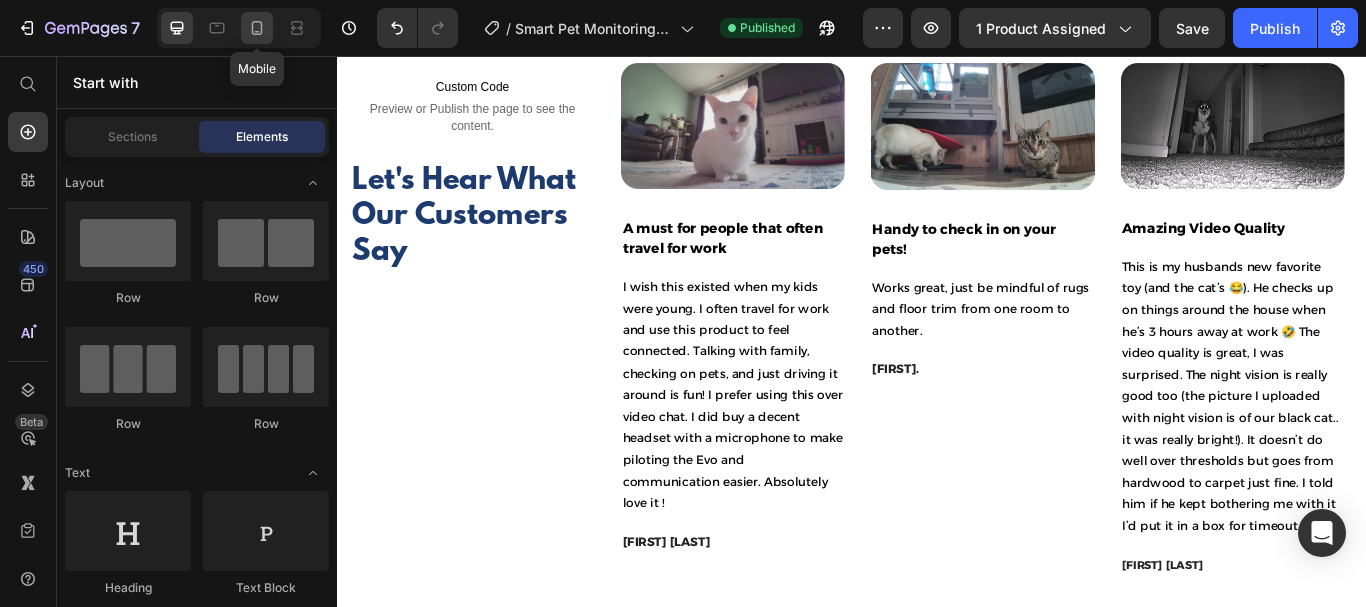 click 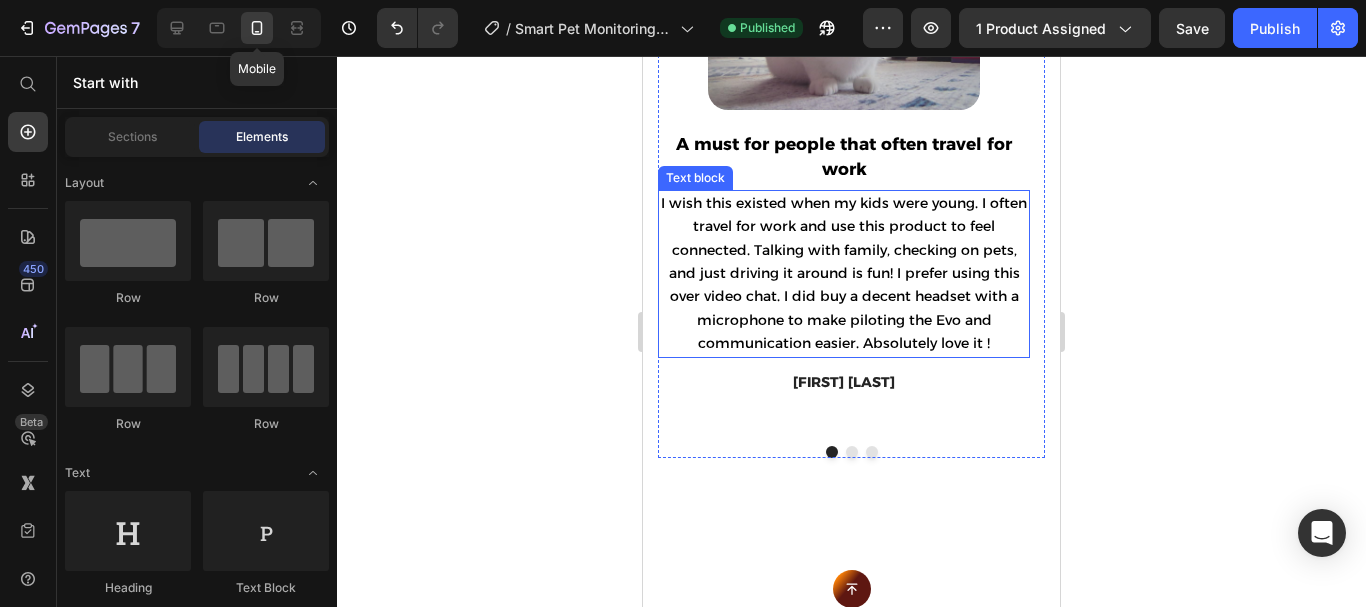 scroll, scrollTop: 4950, scrollLeft: 0, axis: vertical 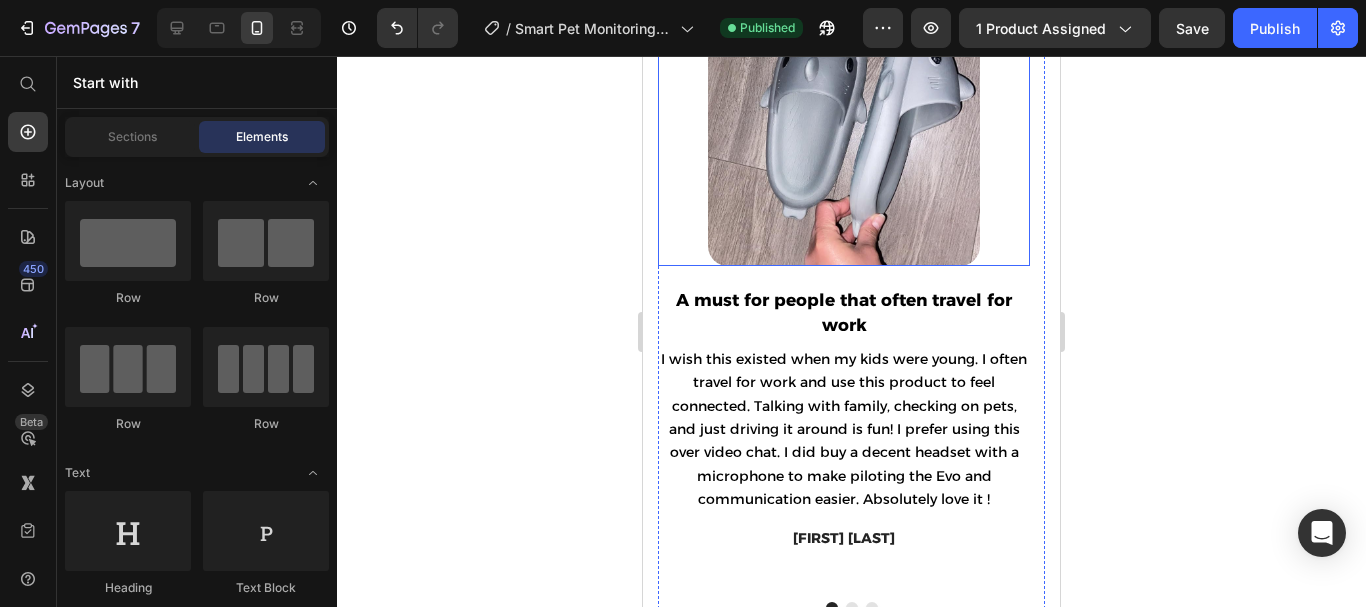 click at bounding box center (844, 141) 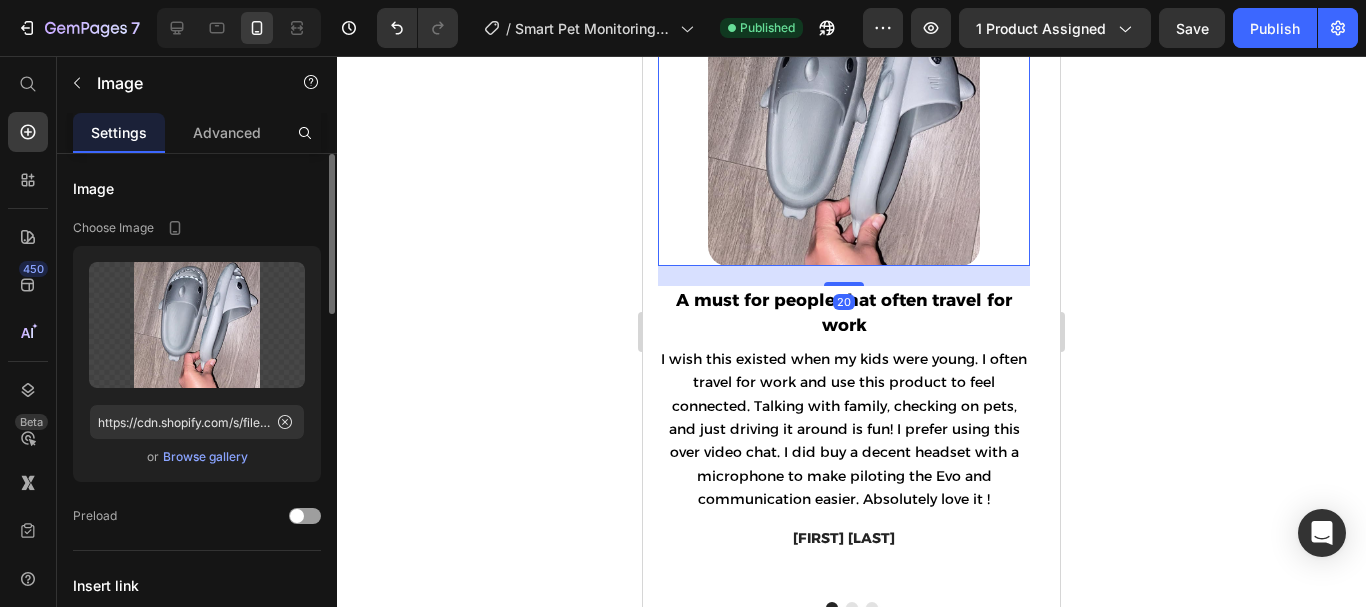 click on "Browse gallery" at bounding box center [205, 457] 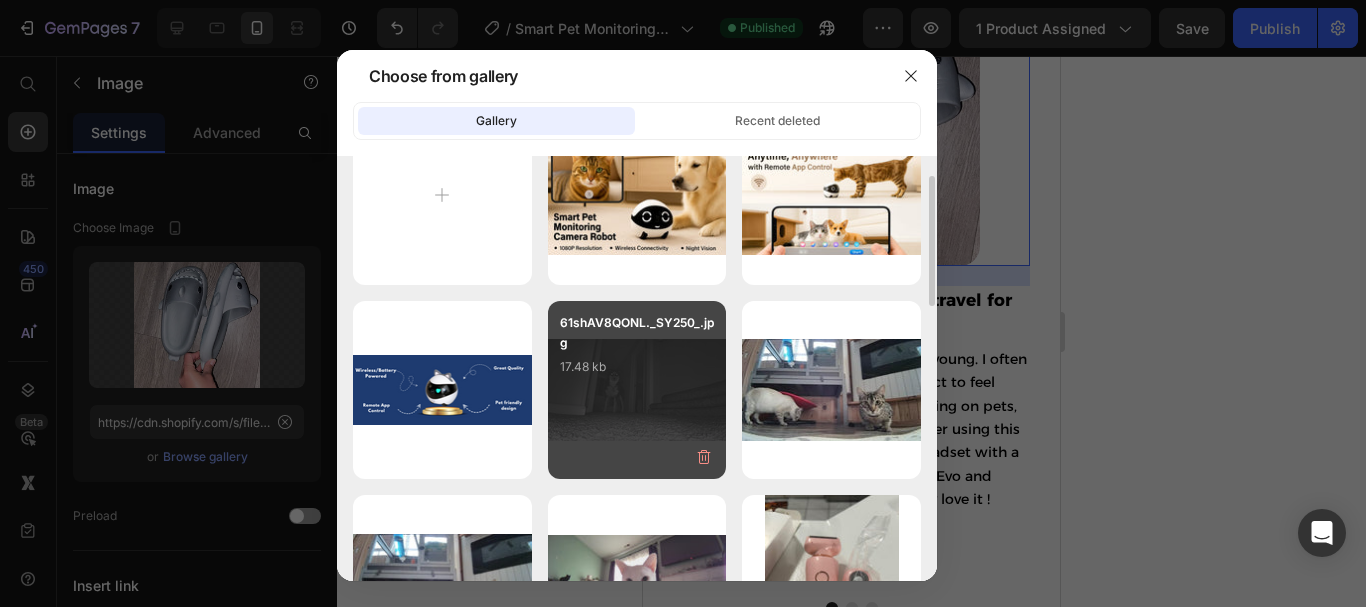 scroll, scrollTop: 132, scrollLeft: 0, axis: vertical 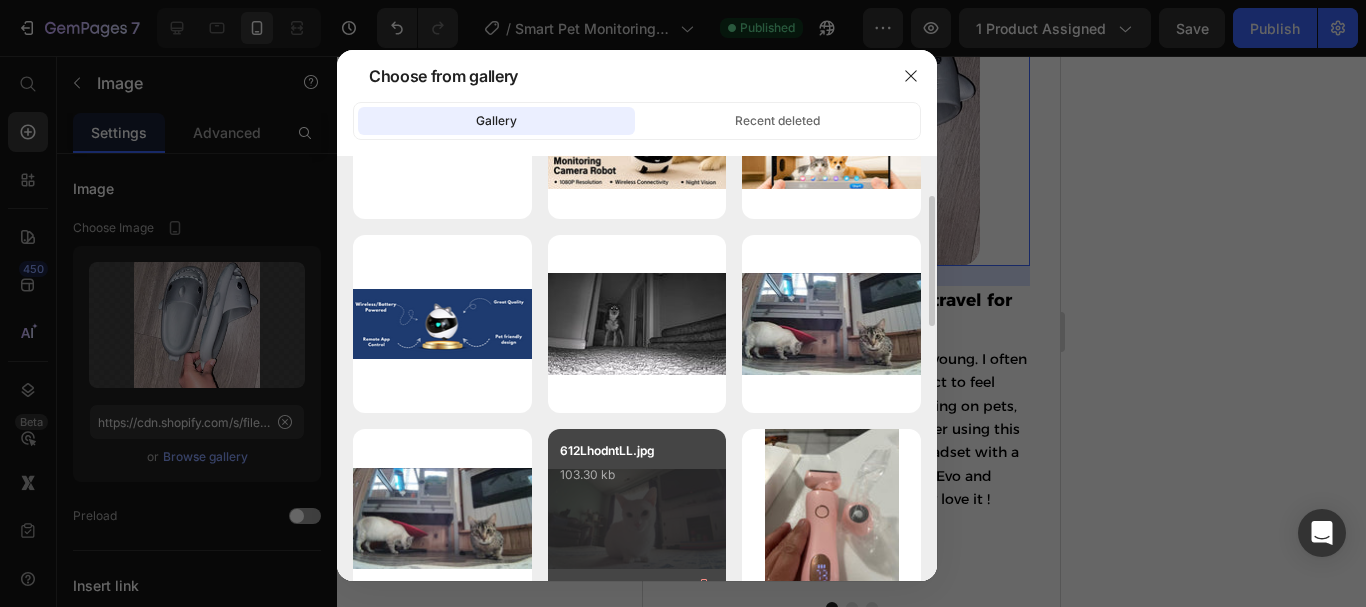 click on "612LhodntLL.jpg 103.30 kb" at bounding box center (637, 481) 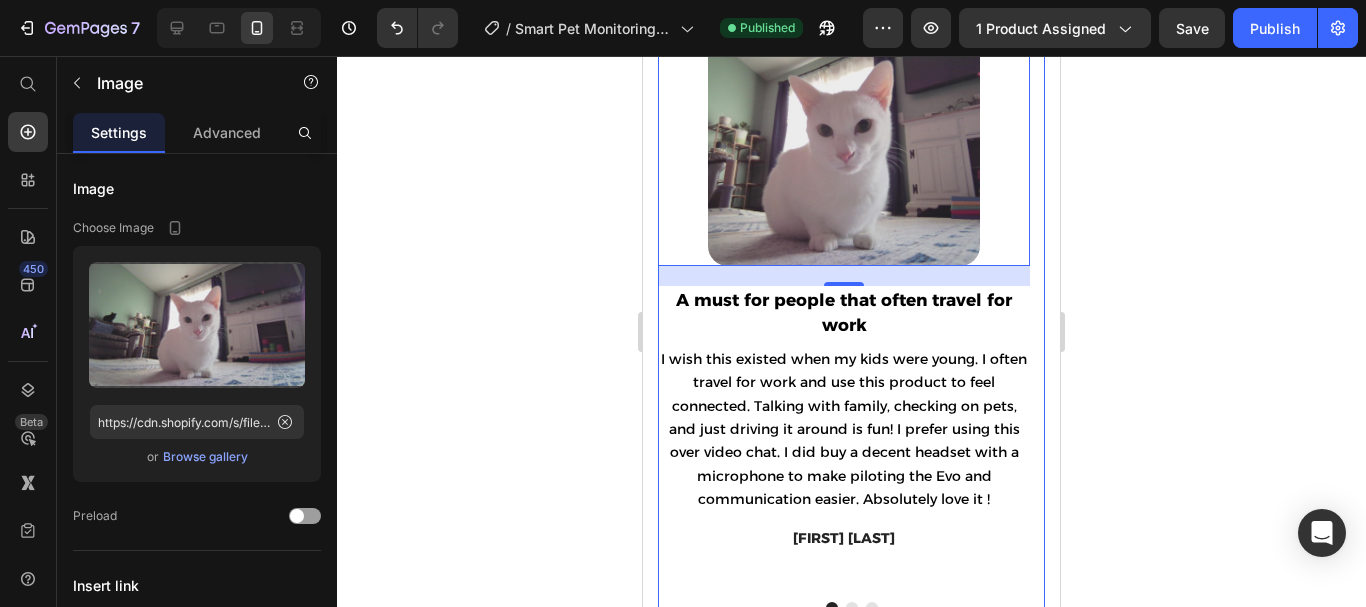 click at bounding box center (852, 608) 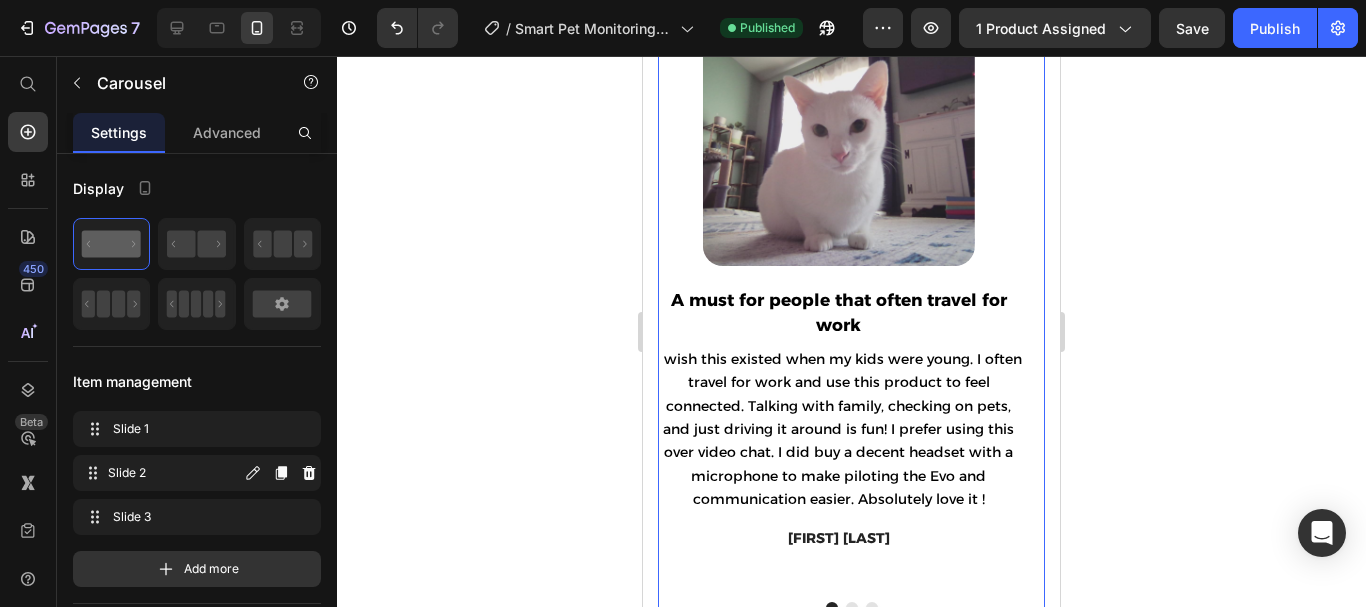 click at bounding box center (852, 608) 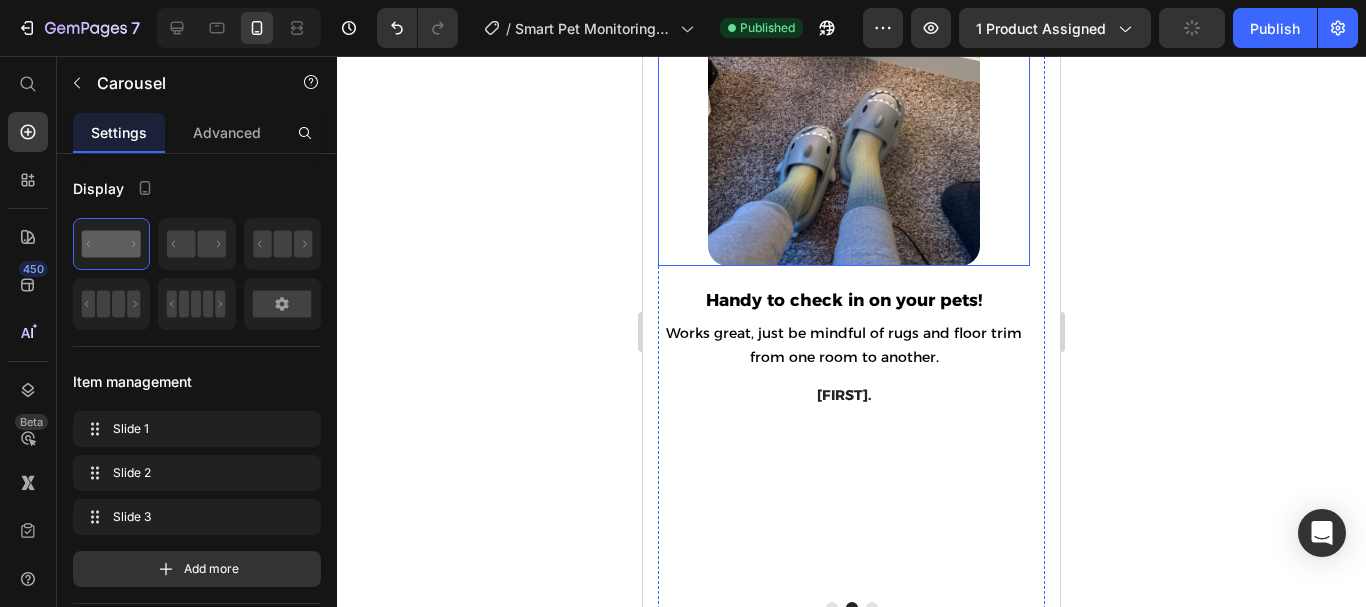 click at bounding box center [844, 141] 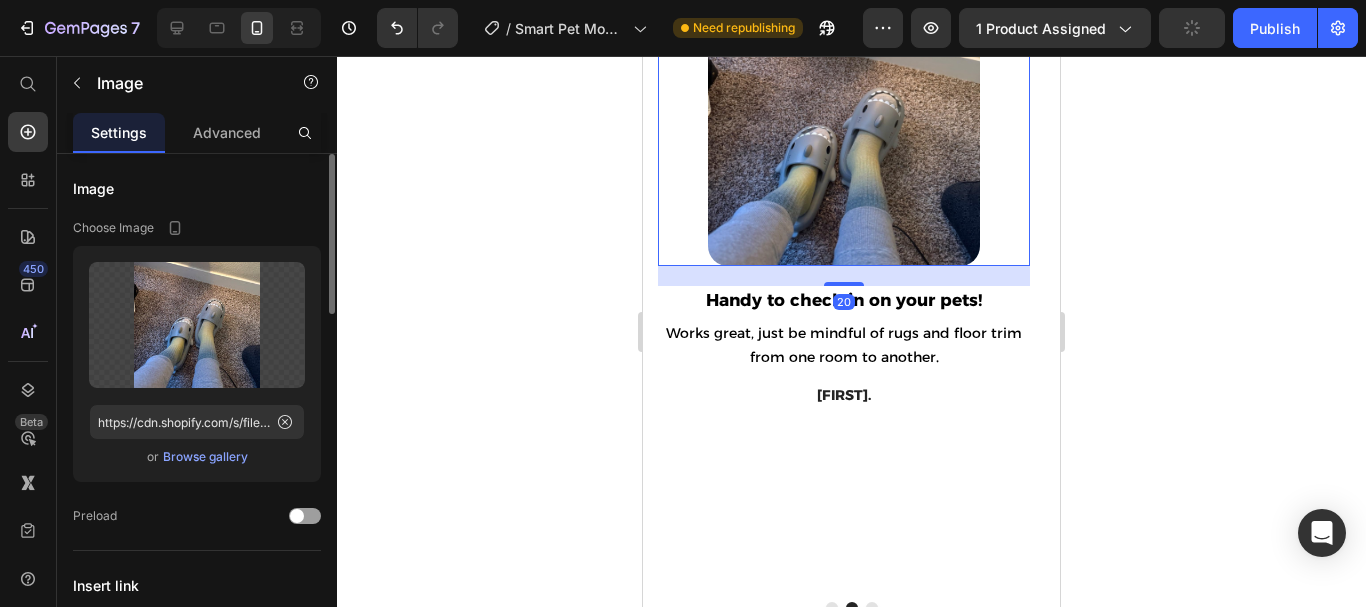 click on "Browse gallery" at bounding box center (205, 457) 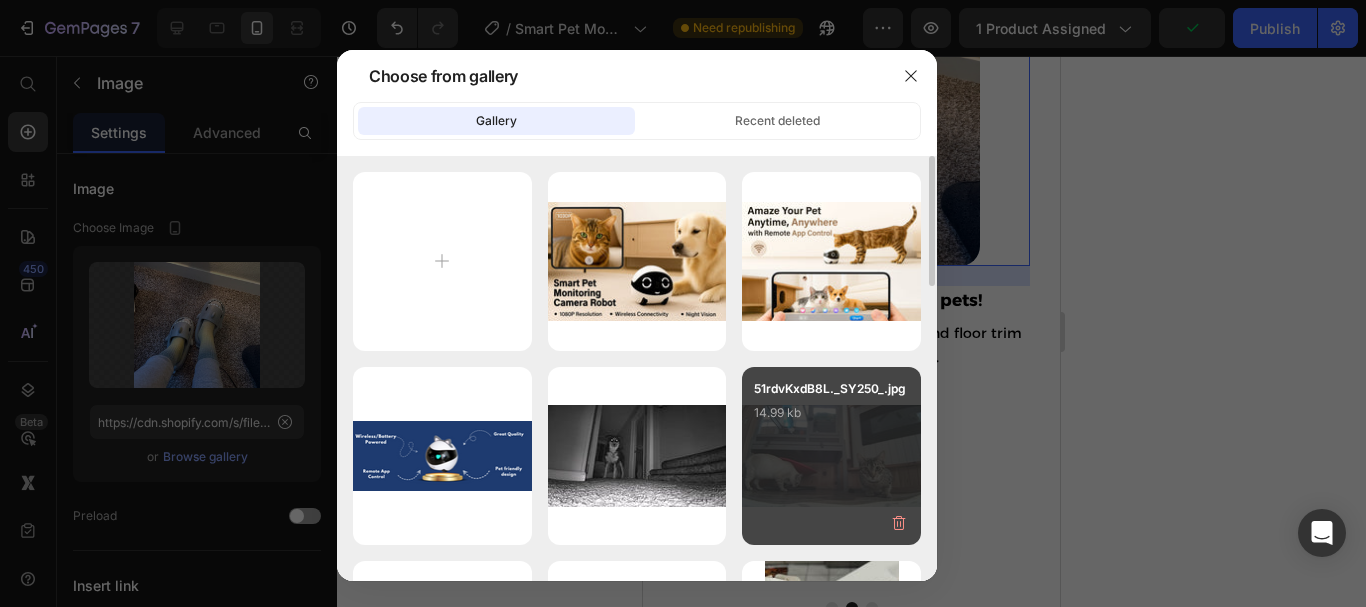 click on "51rdvKxdB8L._SY250_.jpg 14.99 kb" at bounding box center (831, 419) 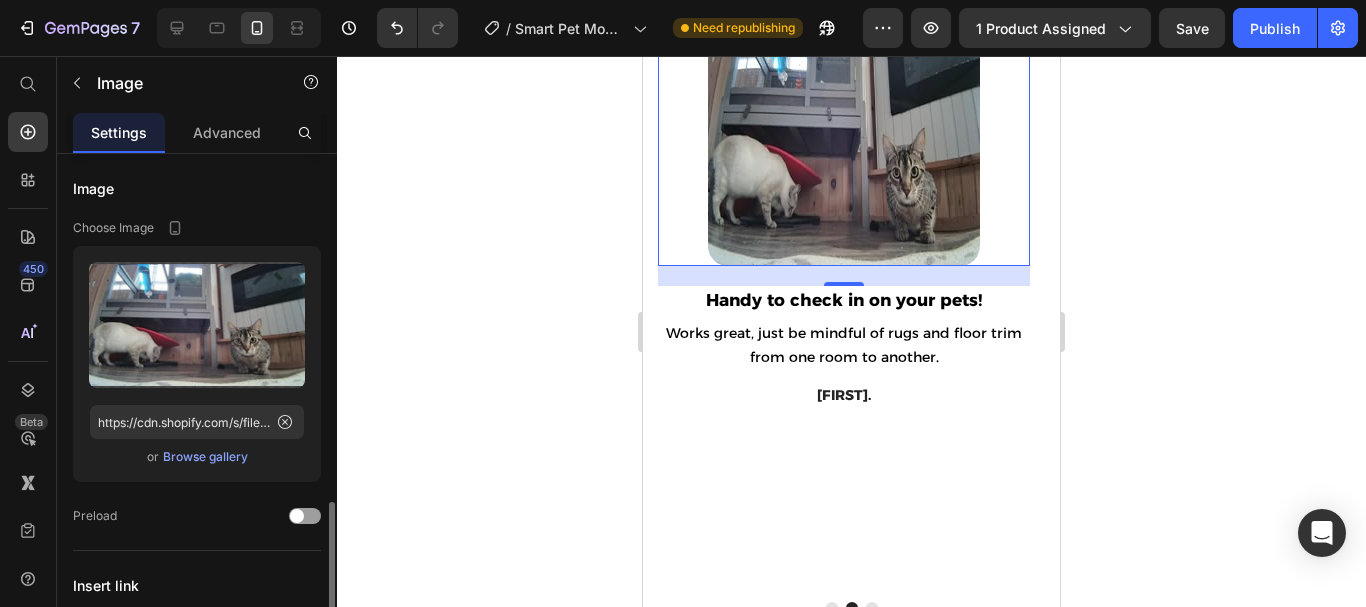 scroll, scrollTop: 265, scrollLeft: 0, axis: vertical 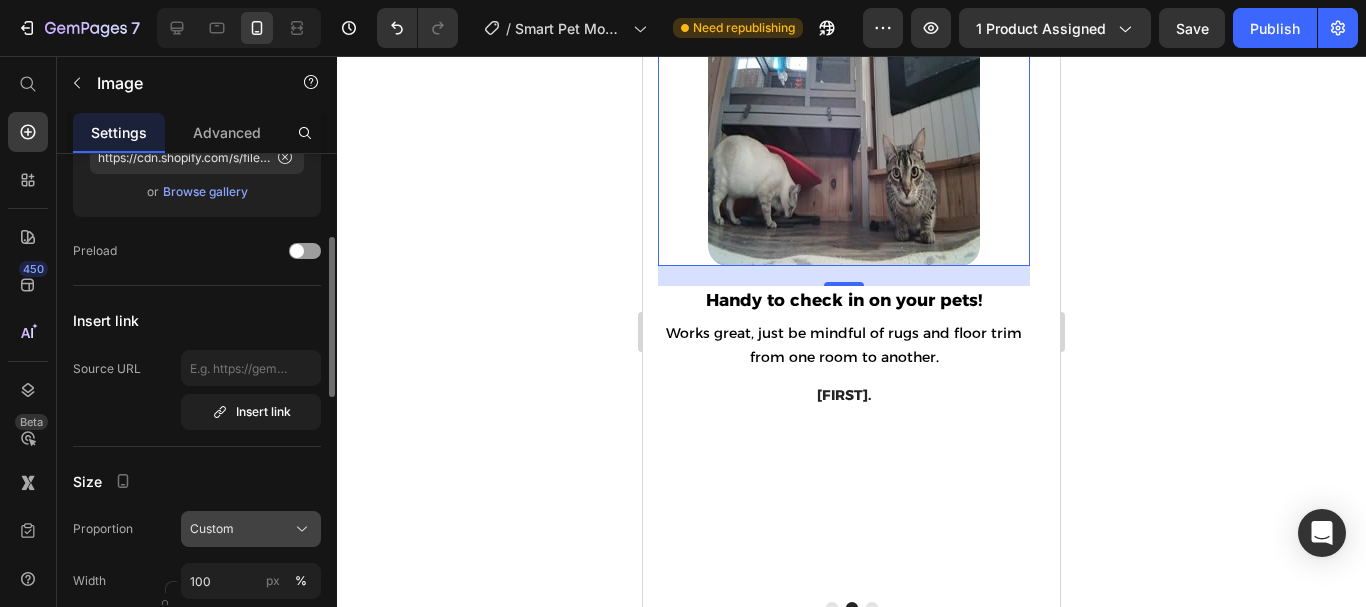 click on "Custom" 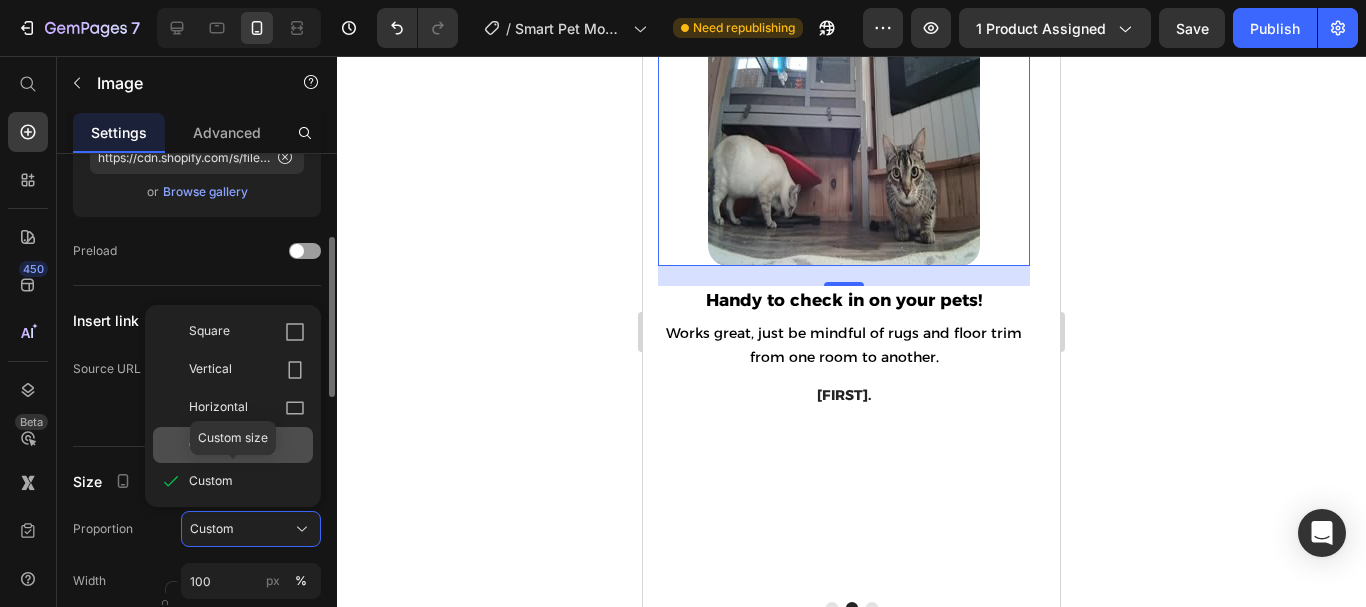 click on "Original" at bounding box center [247, 445] 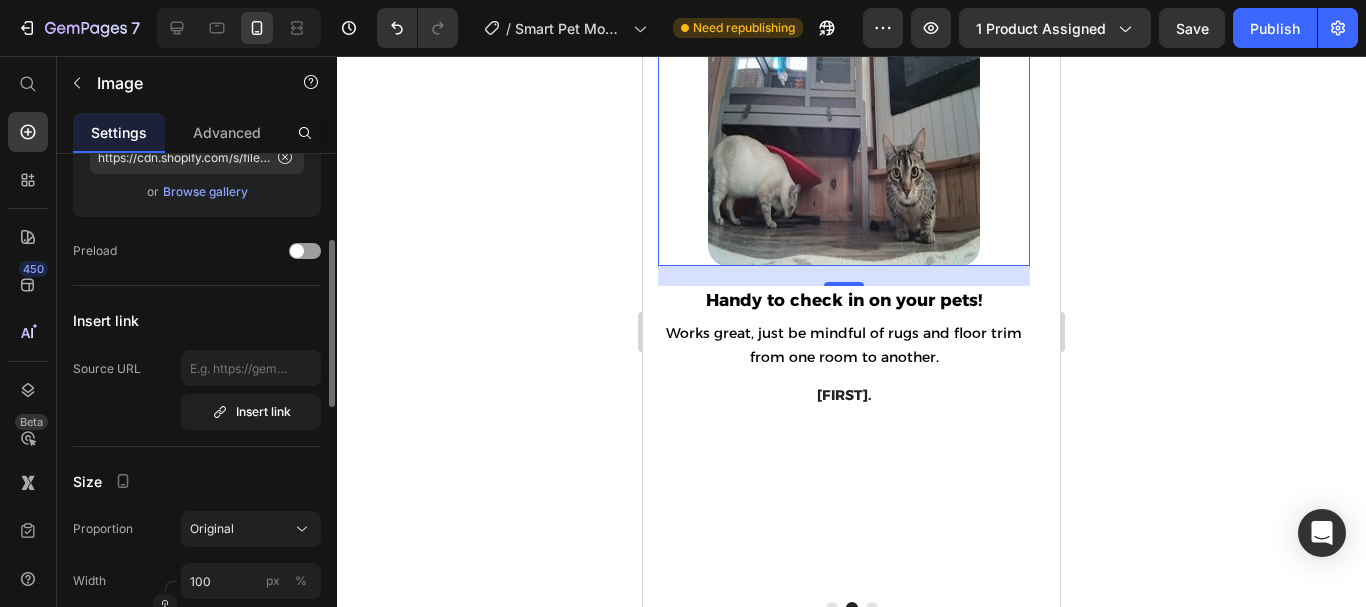 type 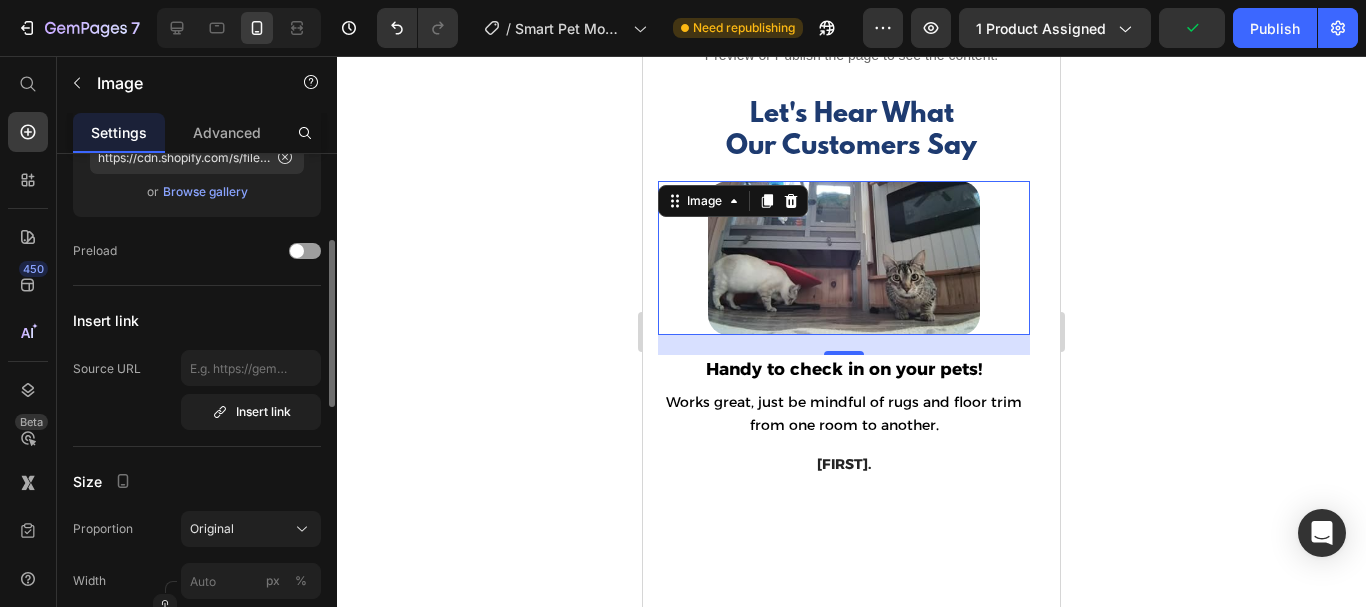 scroll, scrollTop: 4997, scrollLeft: 0, axis: vertical 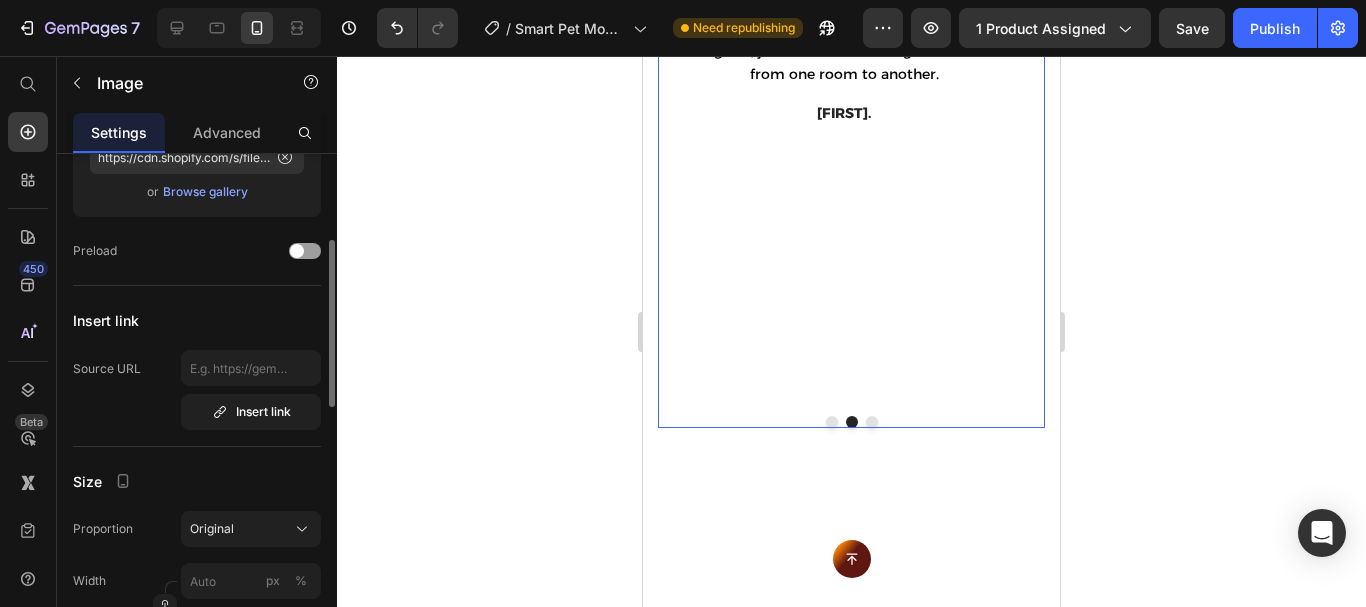 click at bounding box center (832, 422) 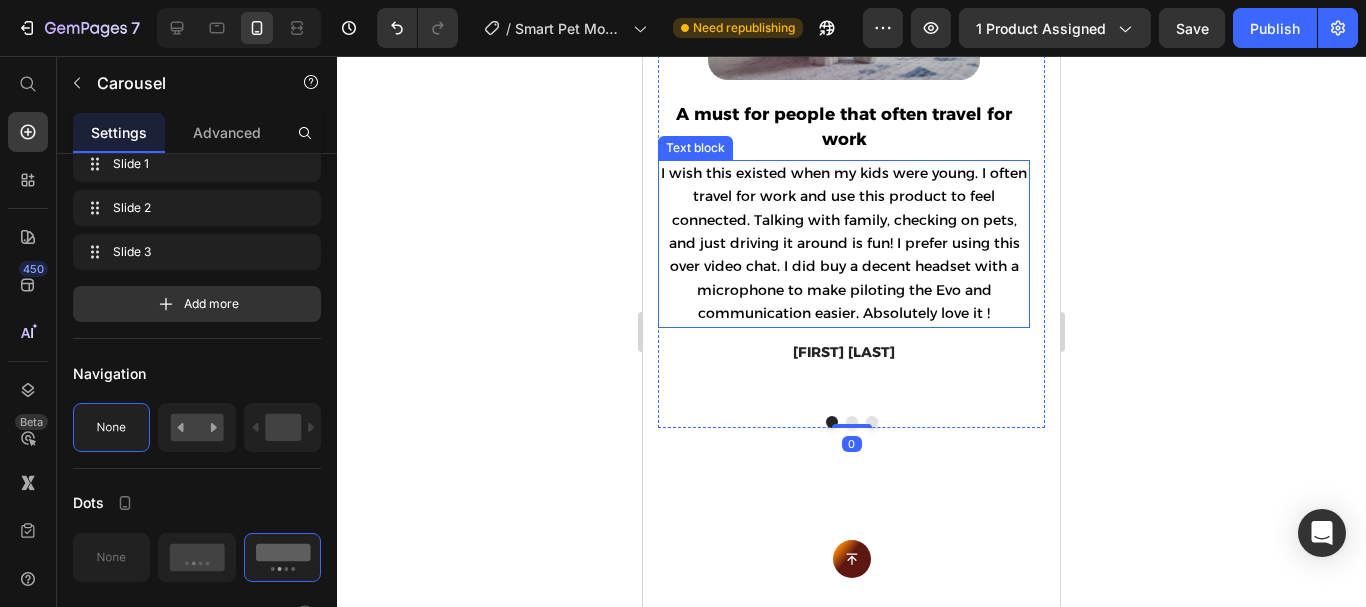 scroll, scrollTop: 0, scrollLeft: 0, axis: both 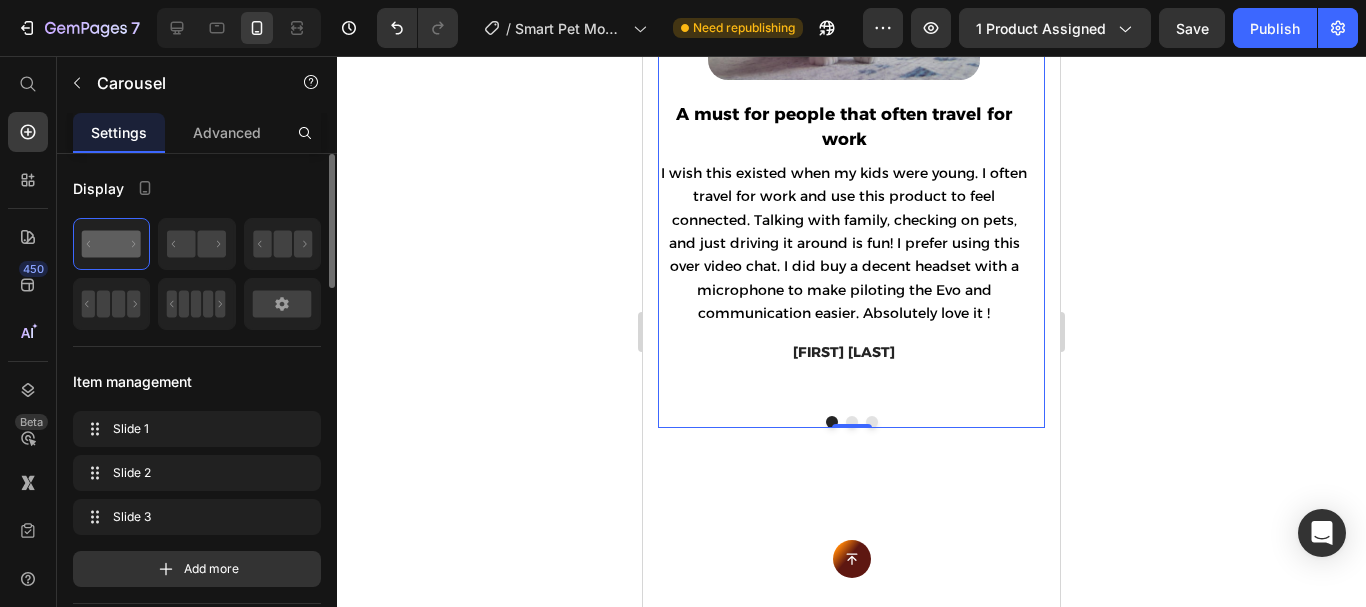 click at bounding box center [844, -45] 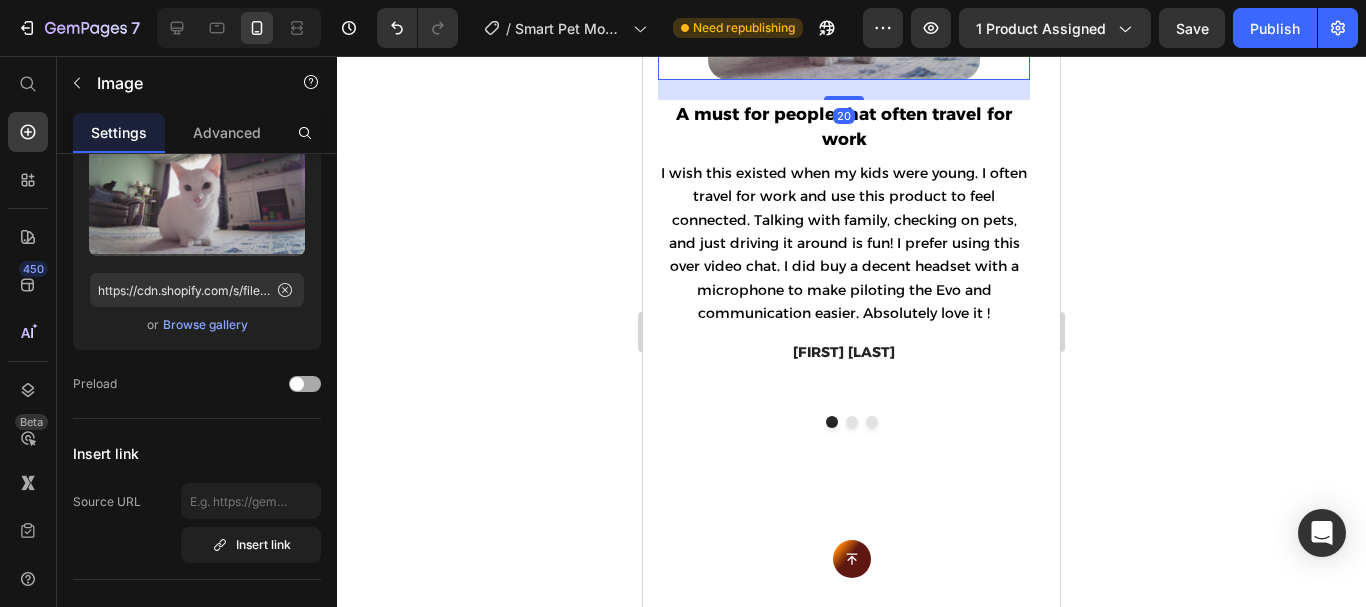 scroll, scrollTop: 578, scrollLeft: 0, axis: vertical 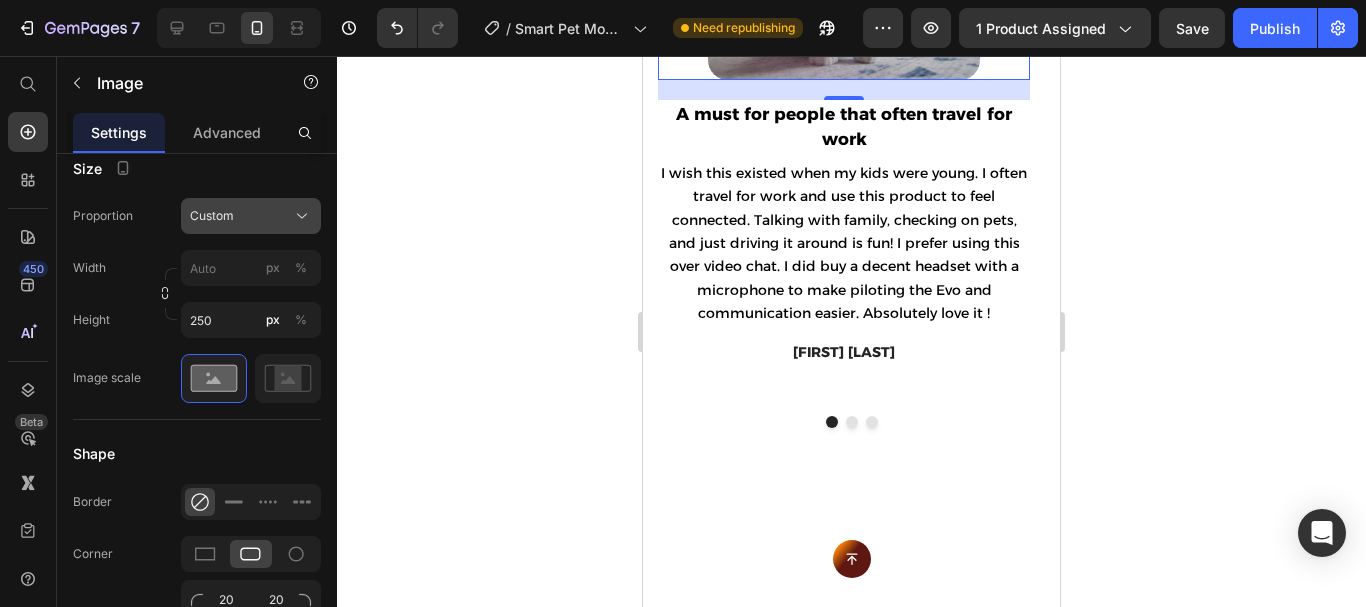 click on "Custom" 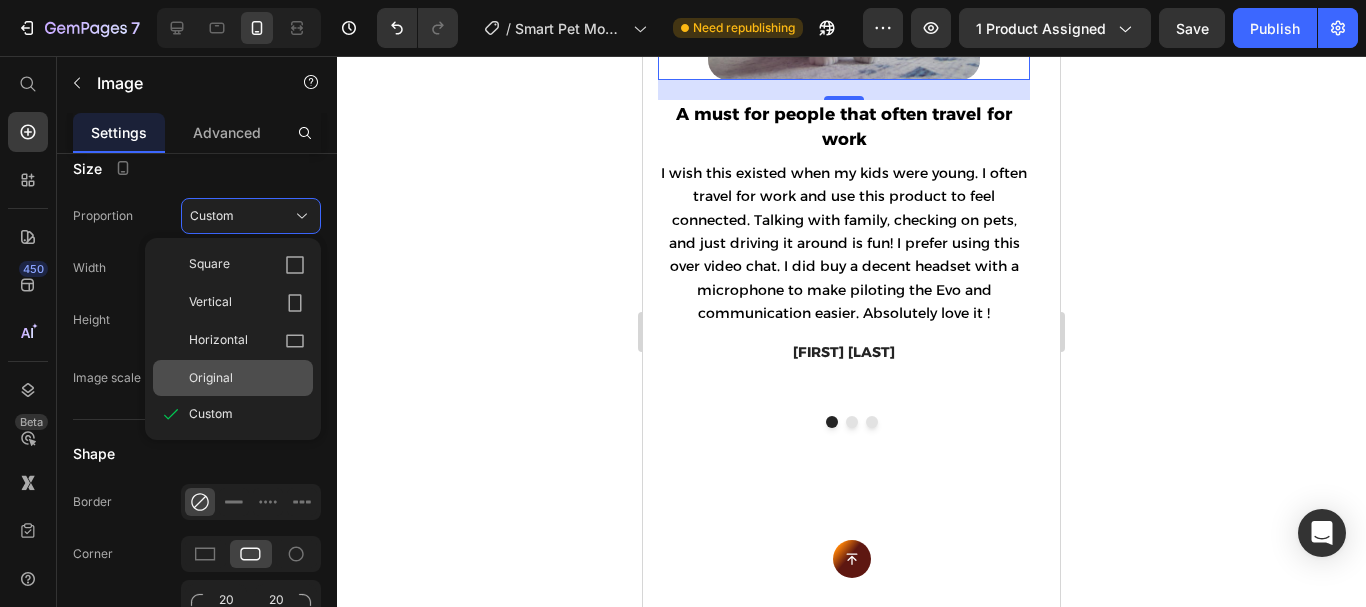 click on "Original" at bounding box center [247, 378] 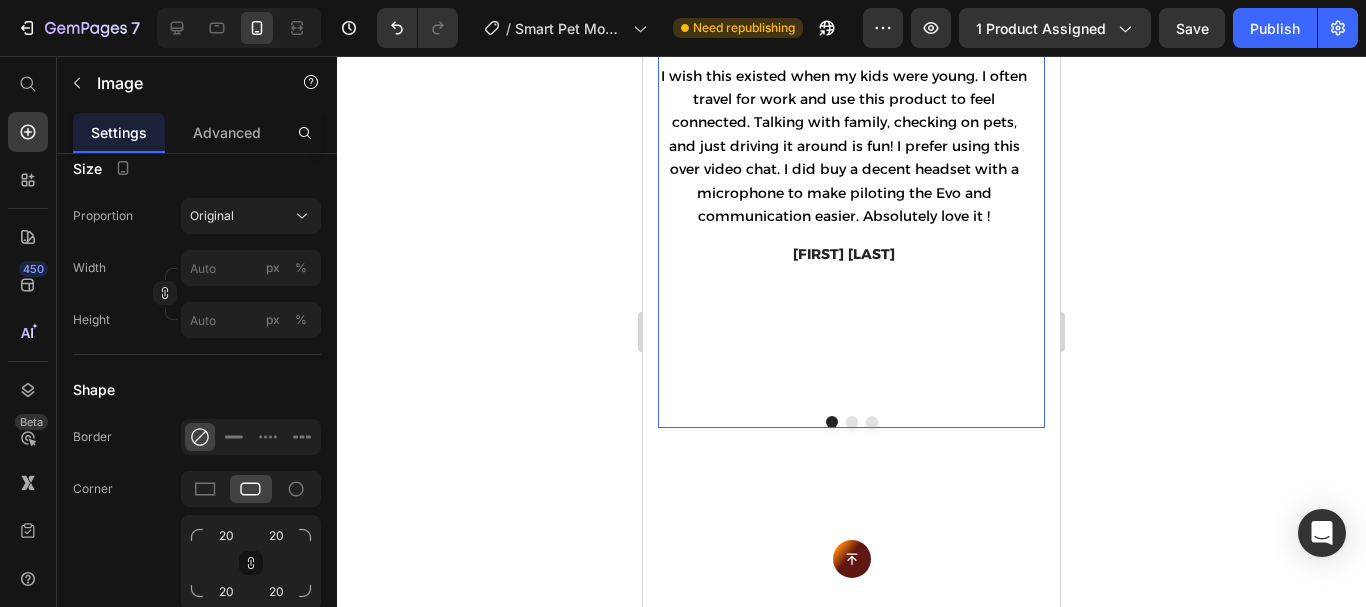 click at bounding box center [872, 422] 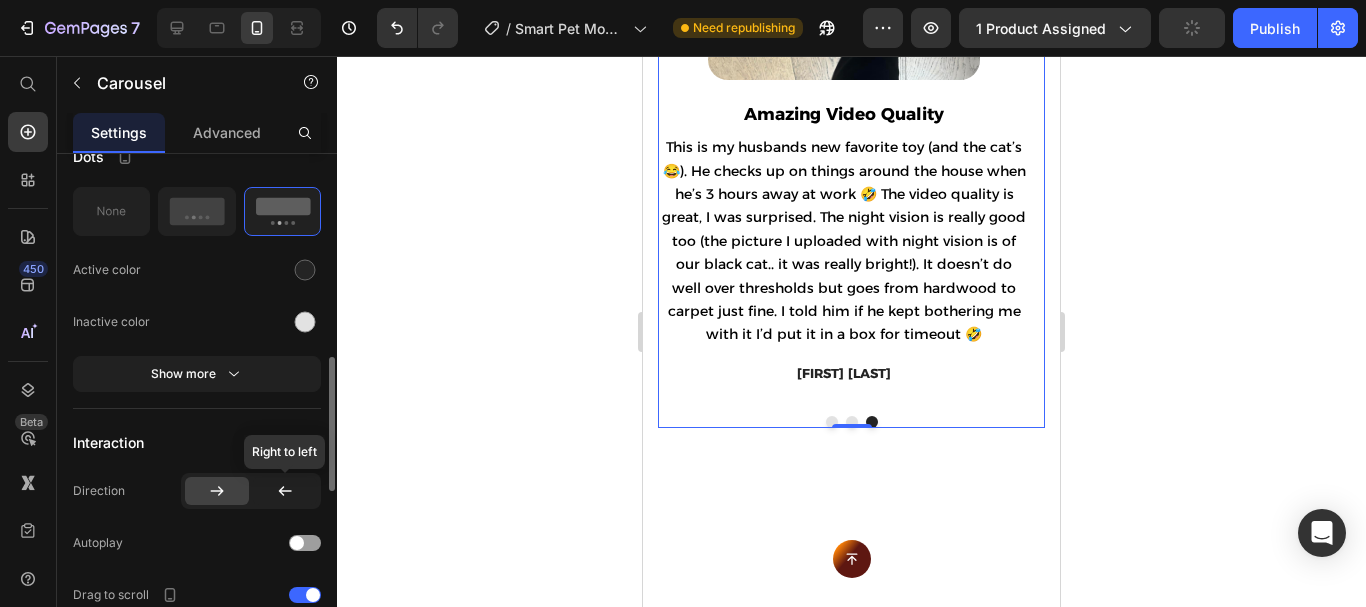scroll, scrollTop: 644, scrollLeft: 0, axis: vertical 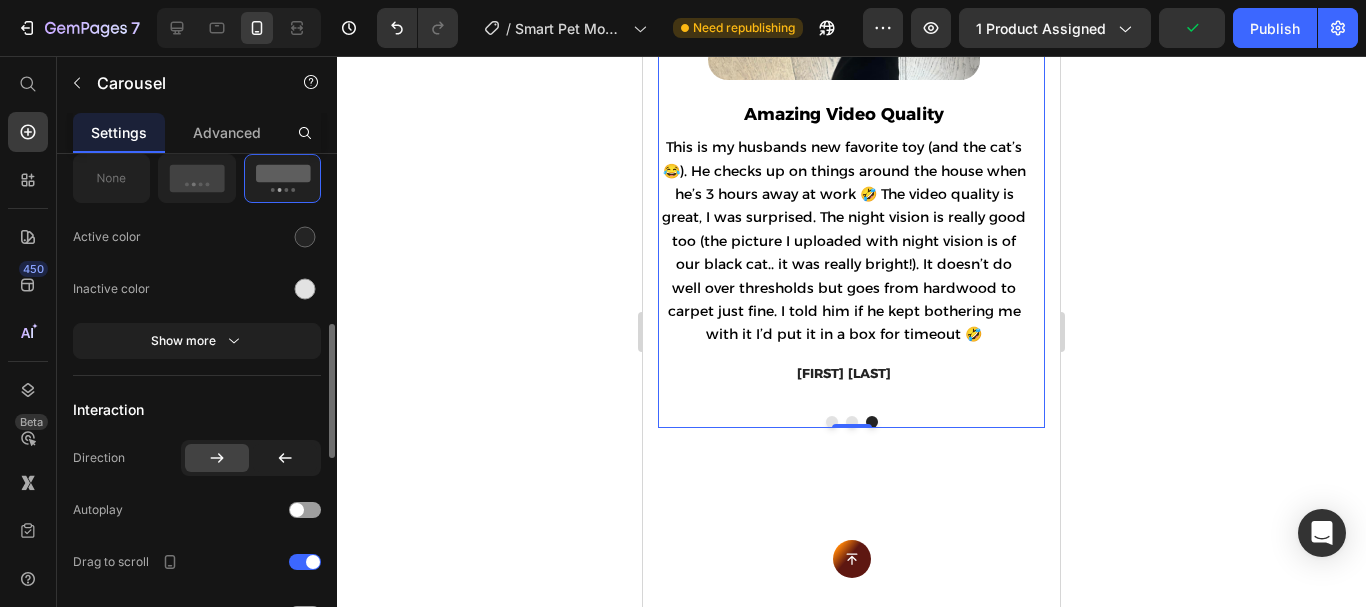 click at bounding box center (844, -45) 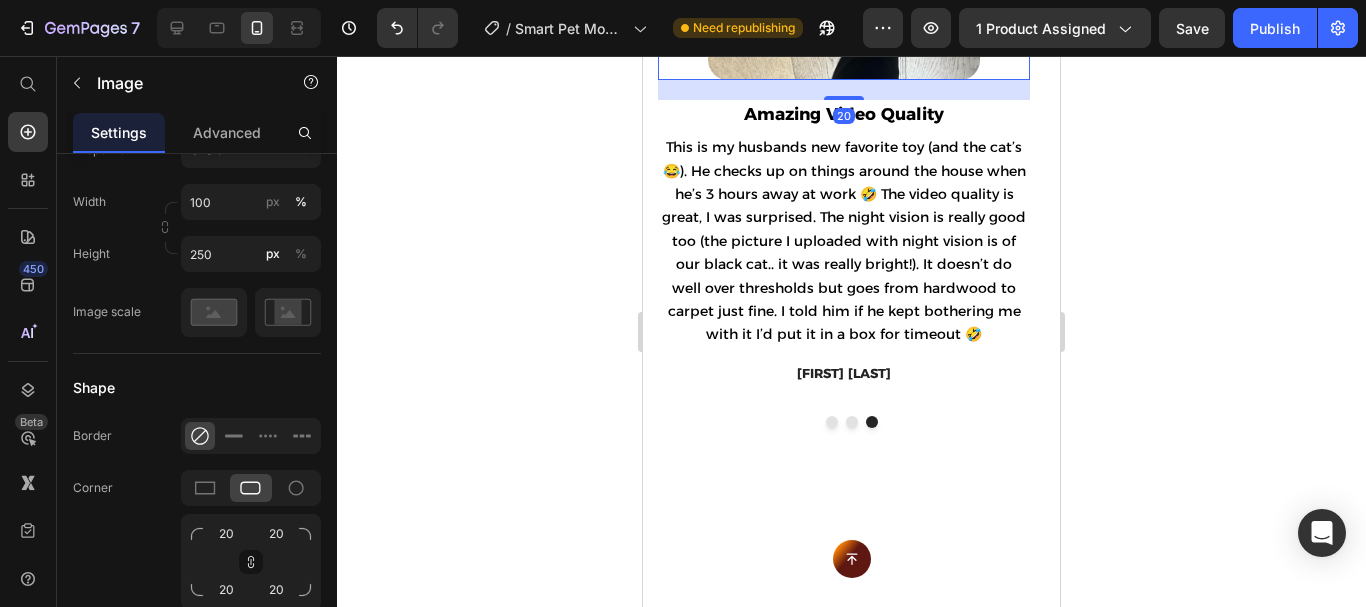 scroll, scrollTop: 0, scrollLeft: 0, axis: both 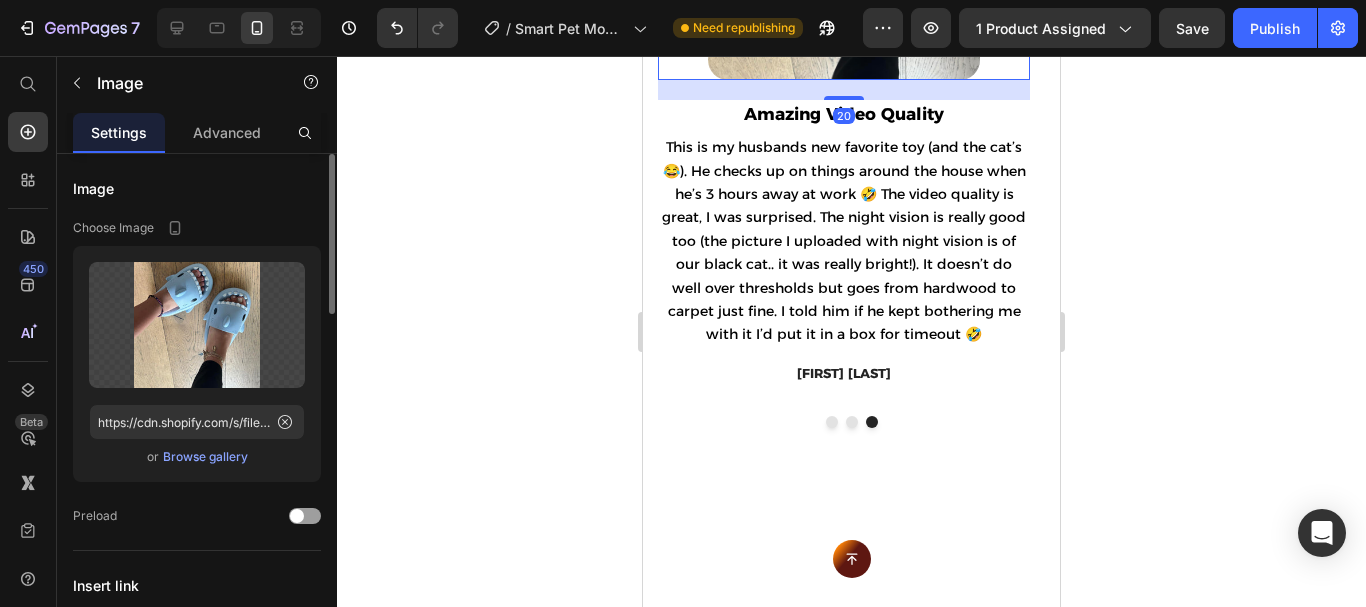 click on "Browse gallery" at bounding box center (205, 457) 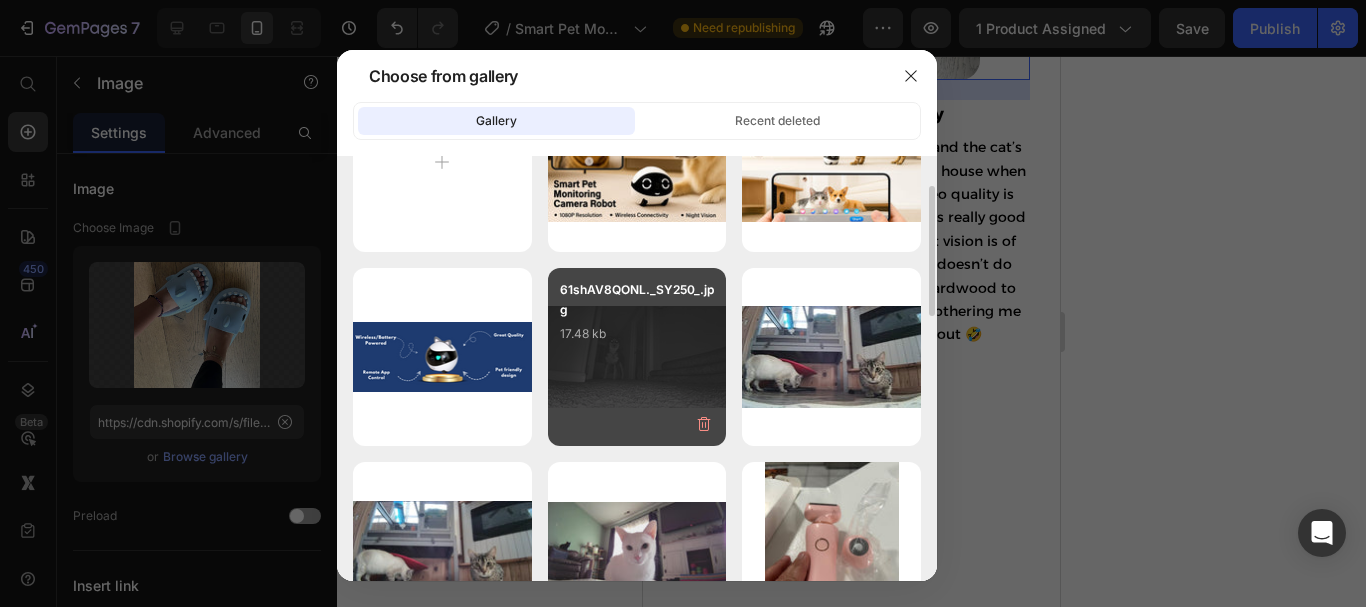 scroll, scrollTop: 132, scrollLeft: 0, axis: vertical 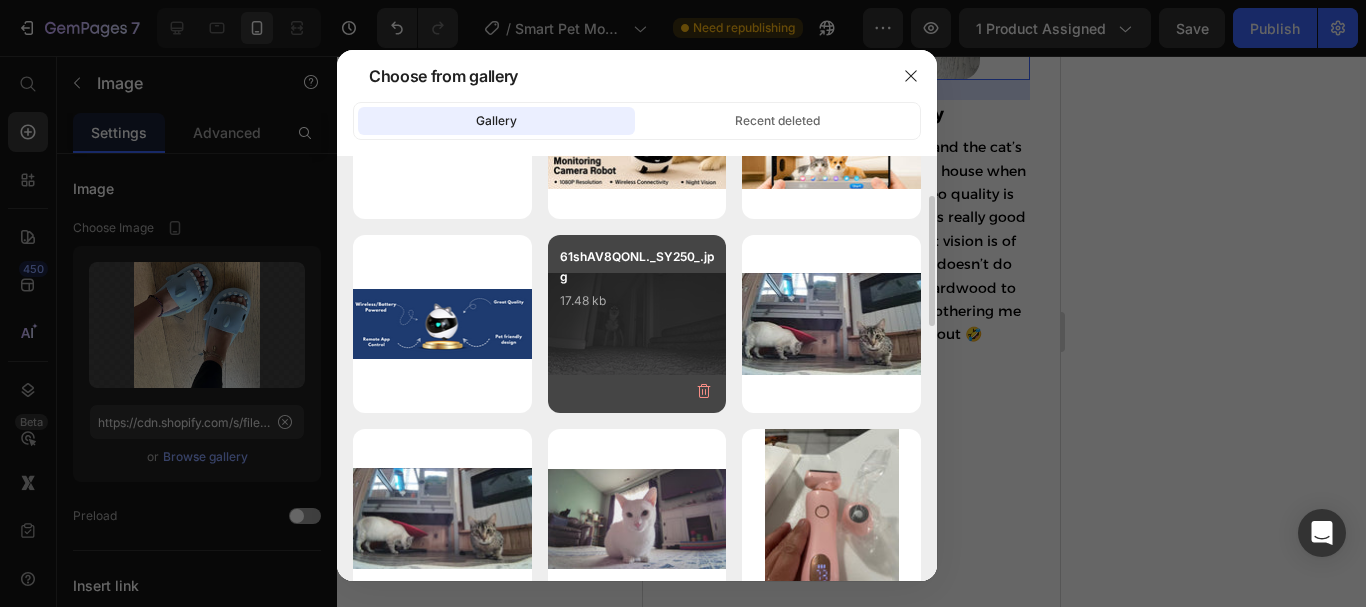 click on "61shAV8QONL._SY250_.jpg 17.48 kb" at bounding box center [637, 324] 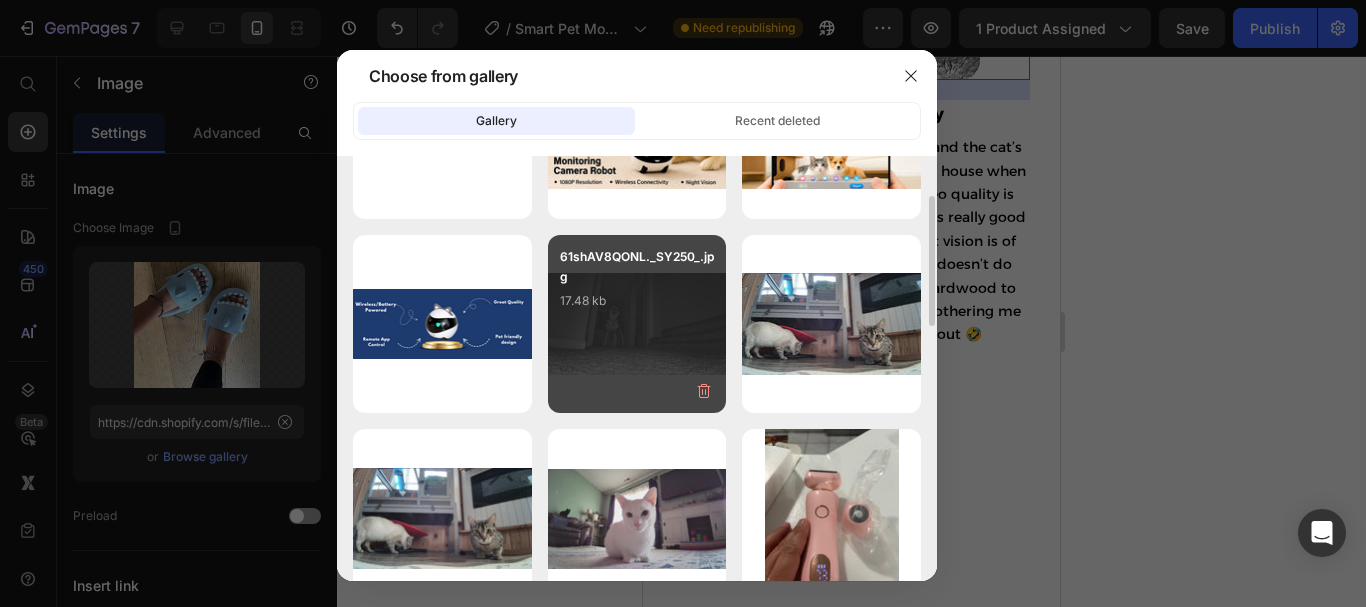 type on "https://cdn.shopify.com/s/files/1/0785/2041/8627/files/gempages_534826193967383692-dc9bdaae-ccb5-4b2b-bfca-814c6276d6a3.jpg" 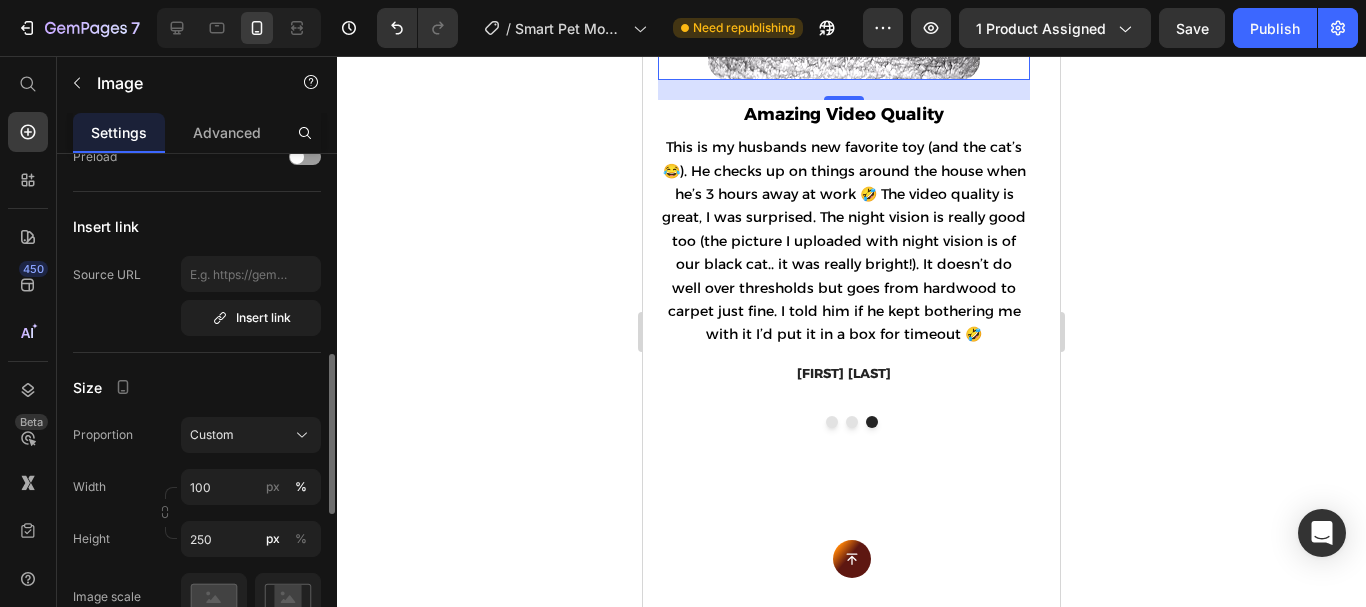scroll, scrollTop: 425, scrollLeft: 0, axis: vertical 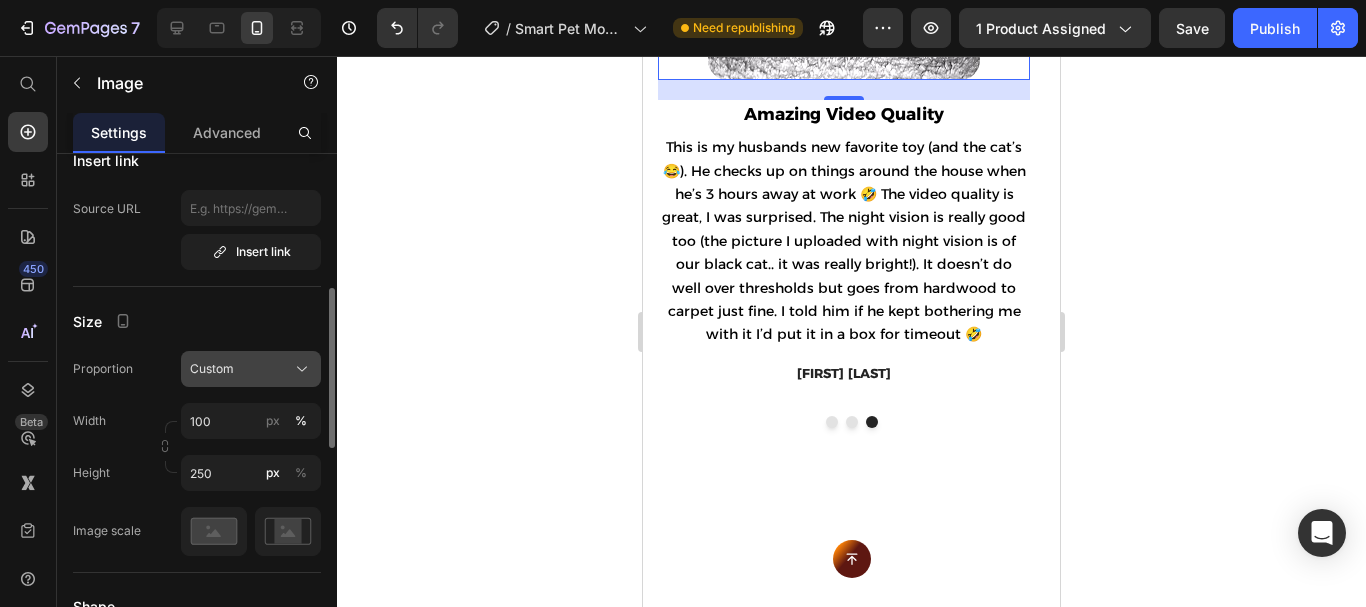 click on "Custom" 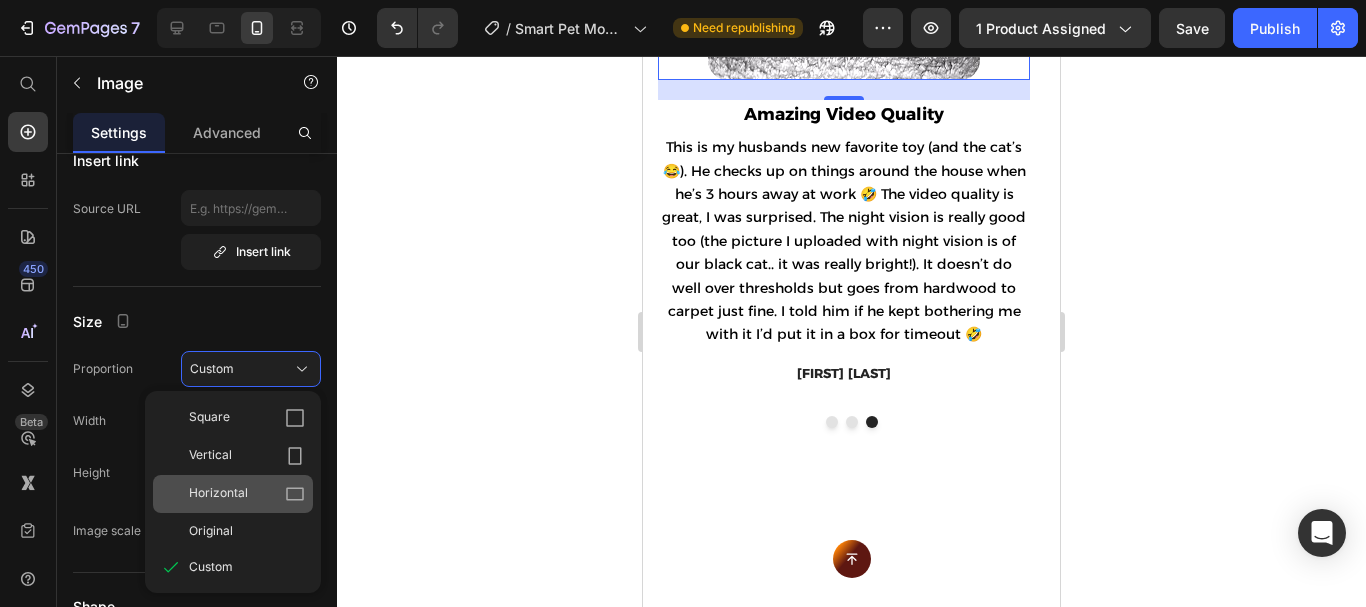 click on "Horizontal" at bounding box center [247, 494] 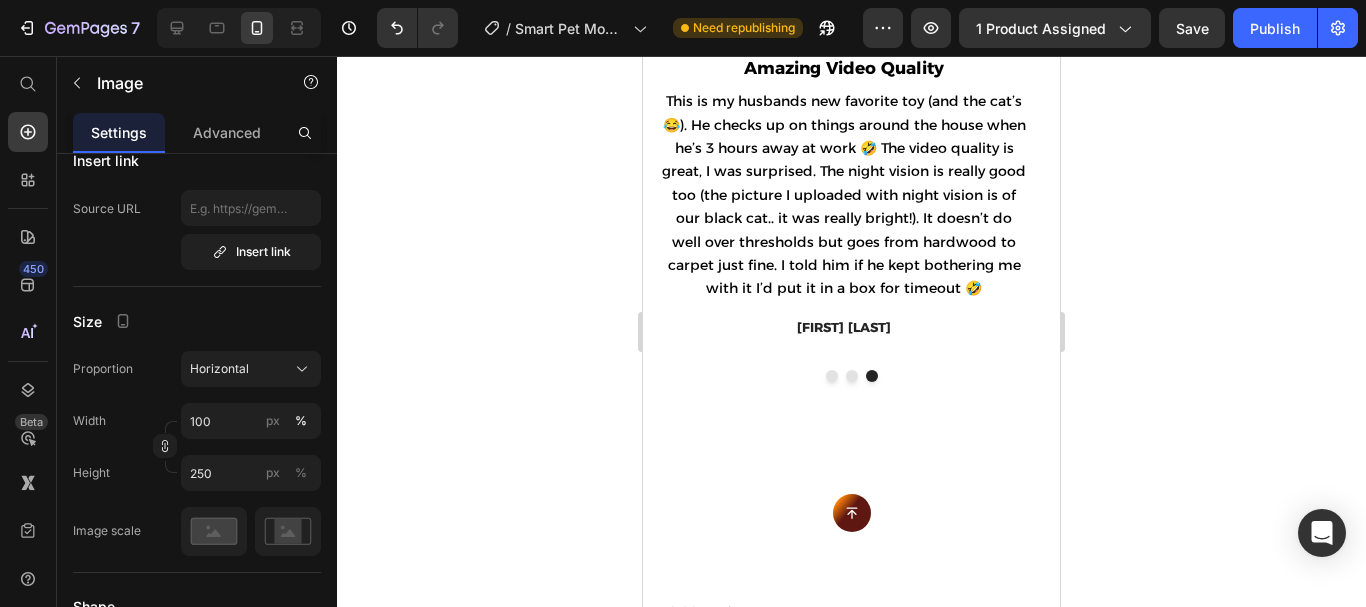 type 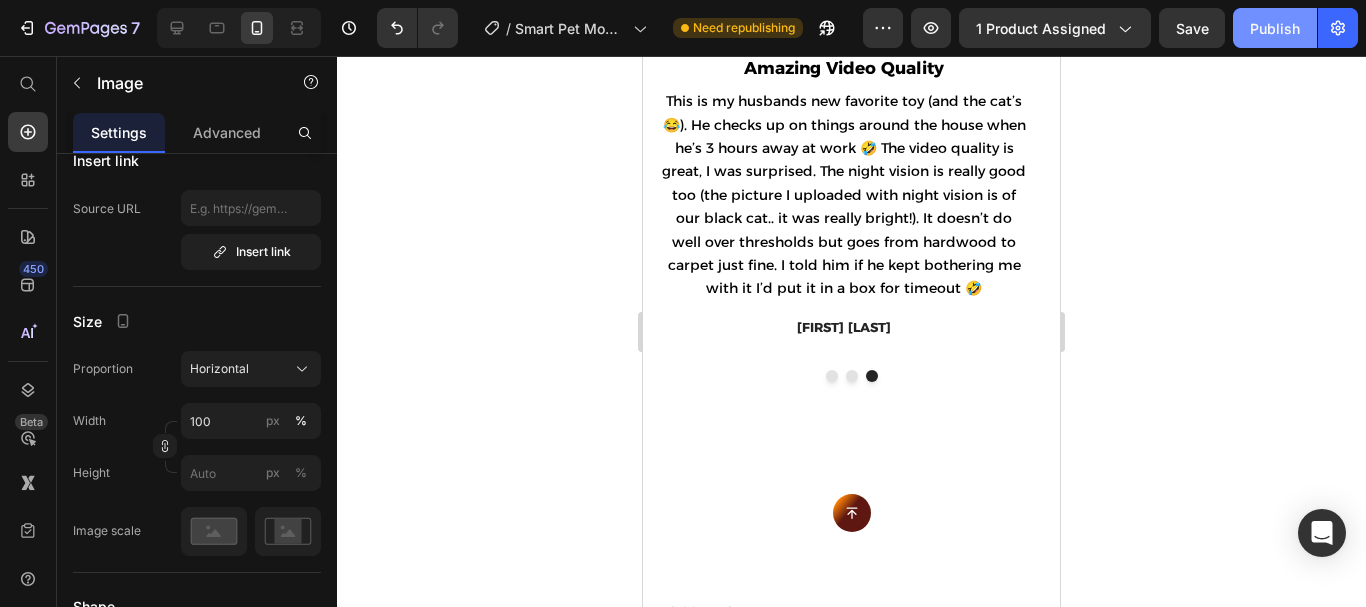 click on "Publish" 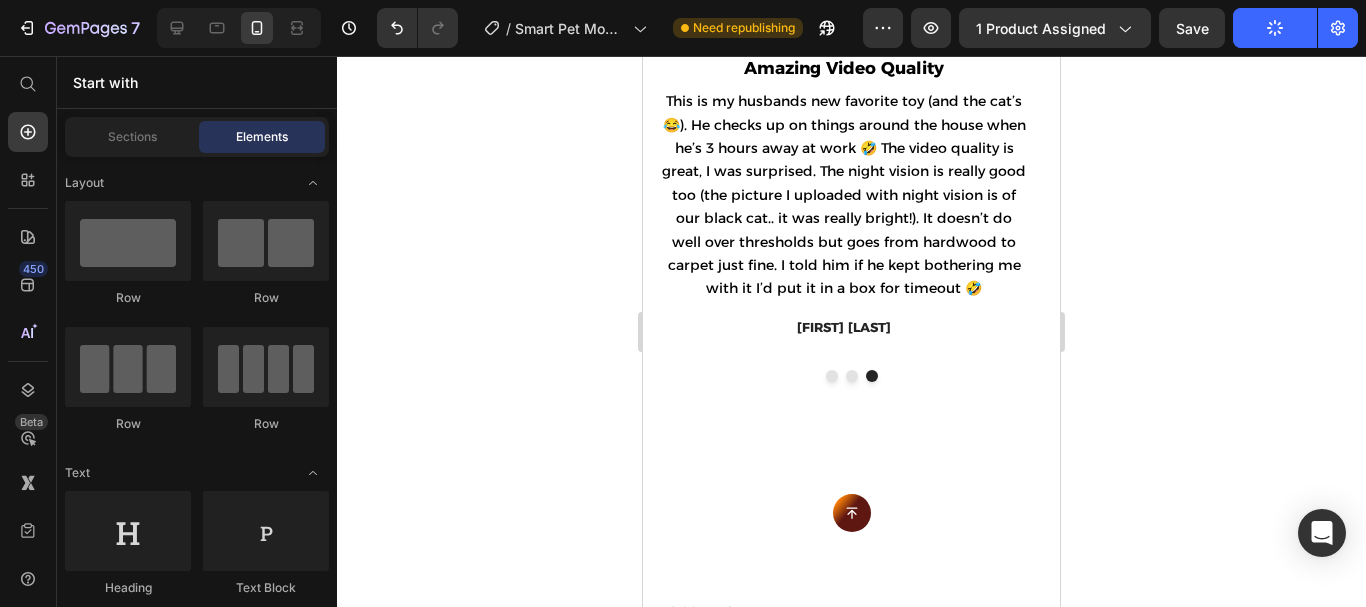 scroll, scrollTop: 4571, scrollLeft: 0, axis: vertical 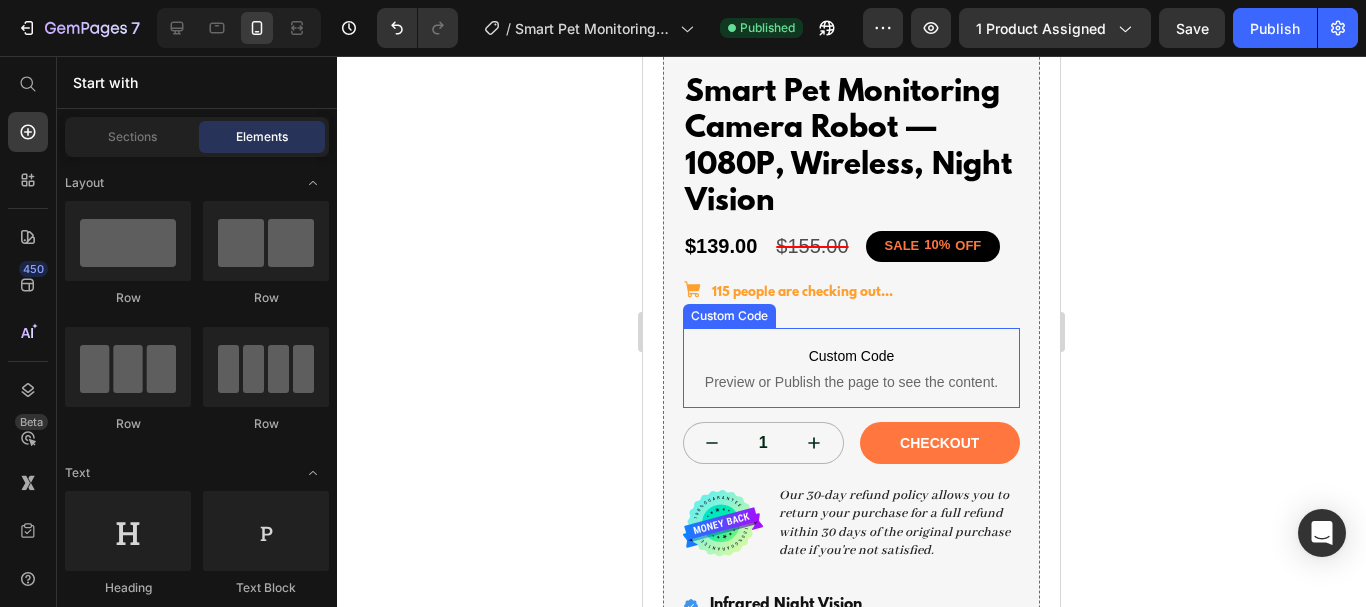 click on "Custom Code" at bounding box center [851, 356] 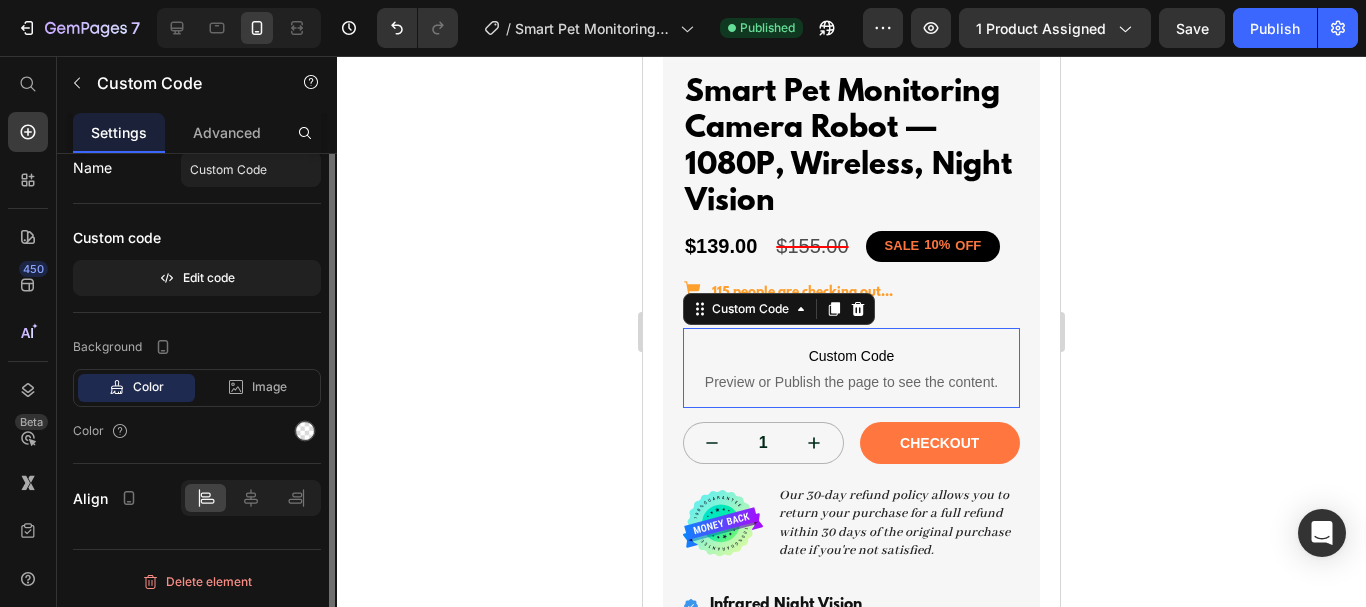 scroll, scrollTop: 0, scrollLeft: 0, axis: both 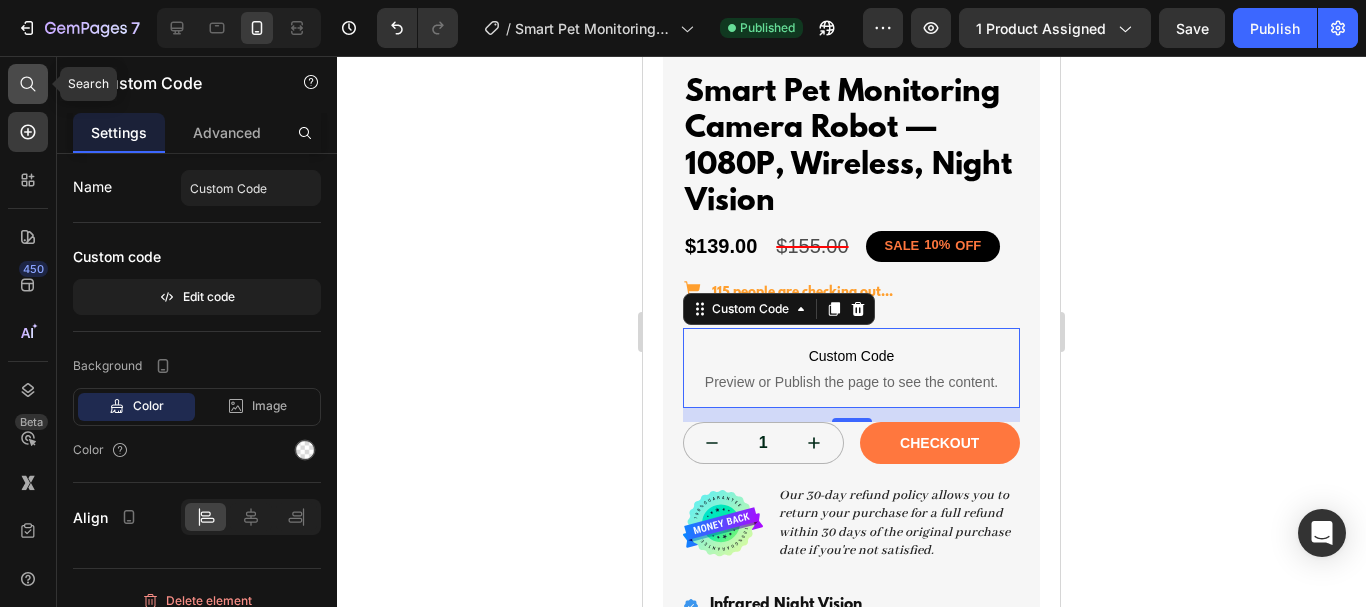 click 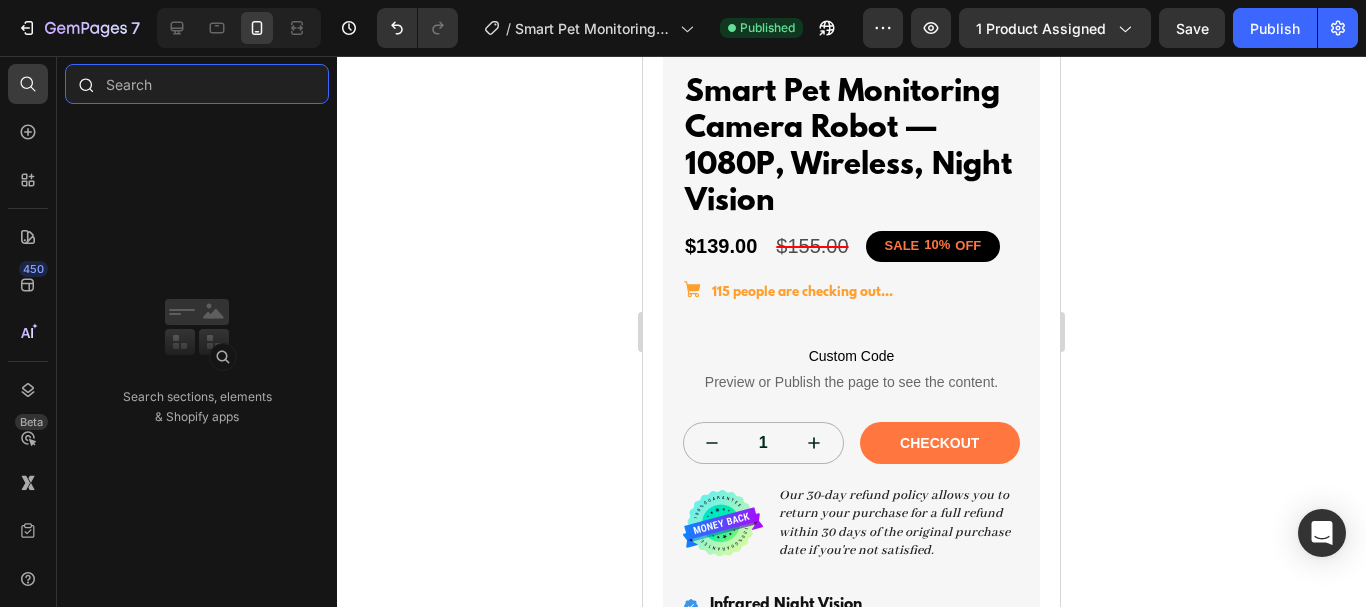 click at bounding box center [197, 84] 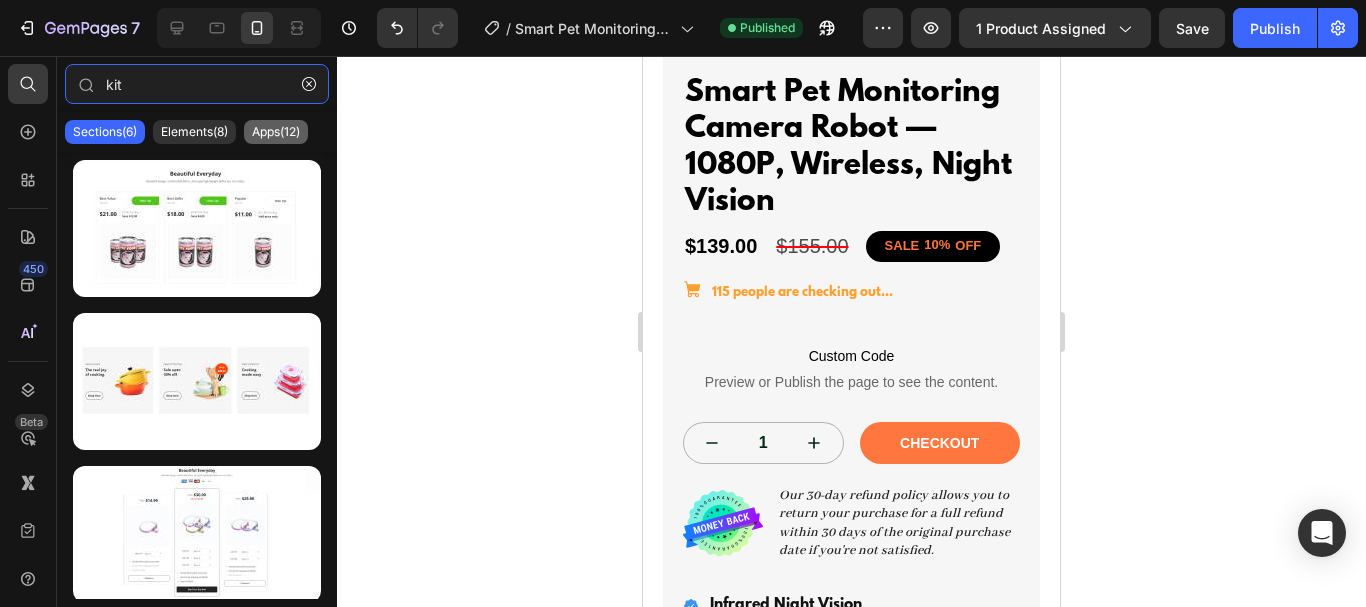 type on "kit" 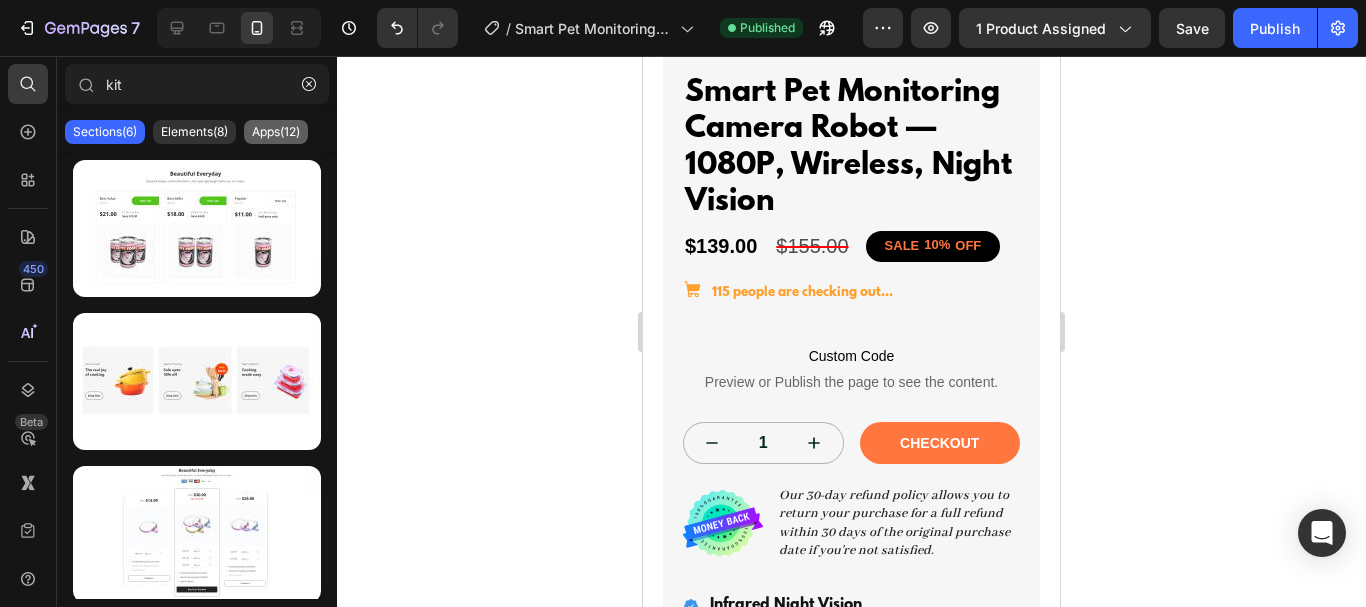 click on "Apps(12)" at bounding box center (276, 132) 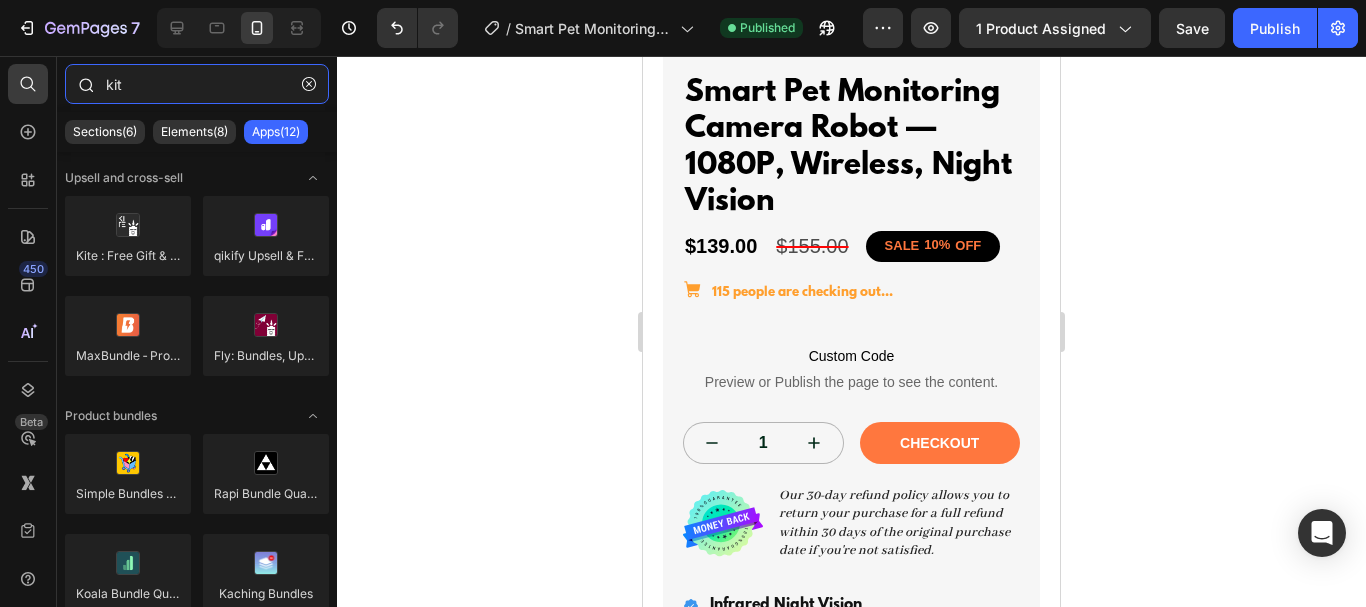 click on "kit" at bounding box center (197, 84) 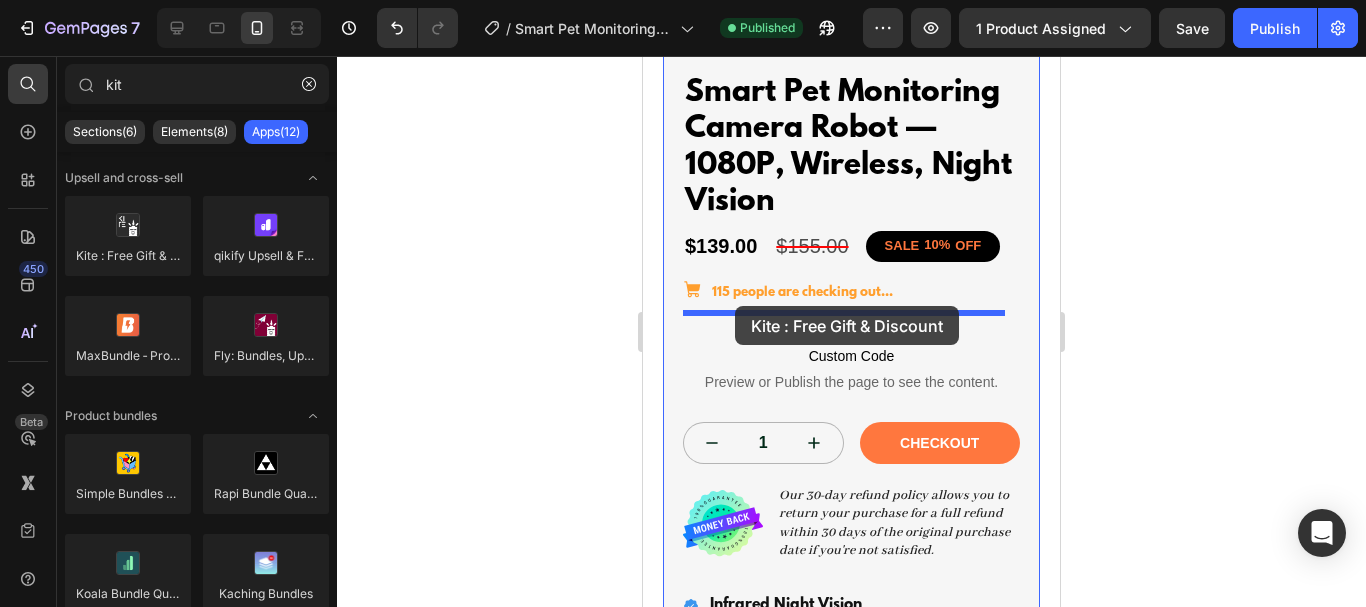drag, startPoint x: 803, startPoint y: 293, endPoint x: 735, endPoint y: 306, distance: 69.2315 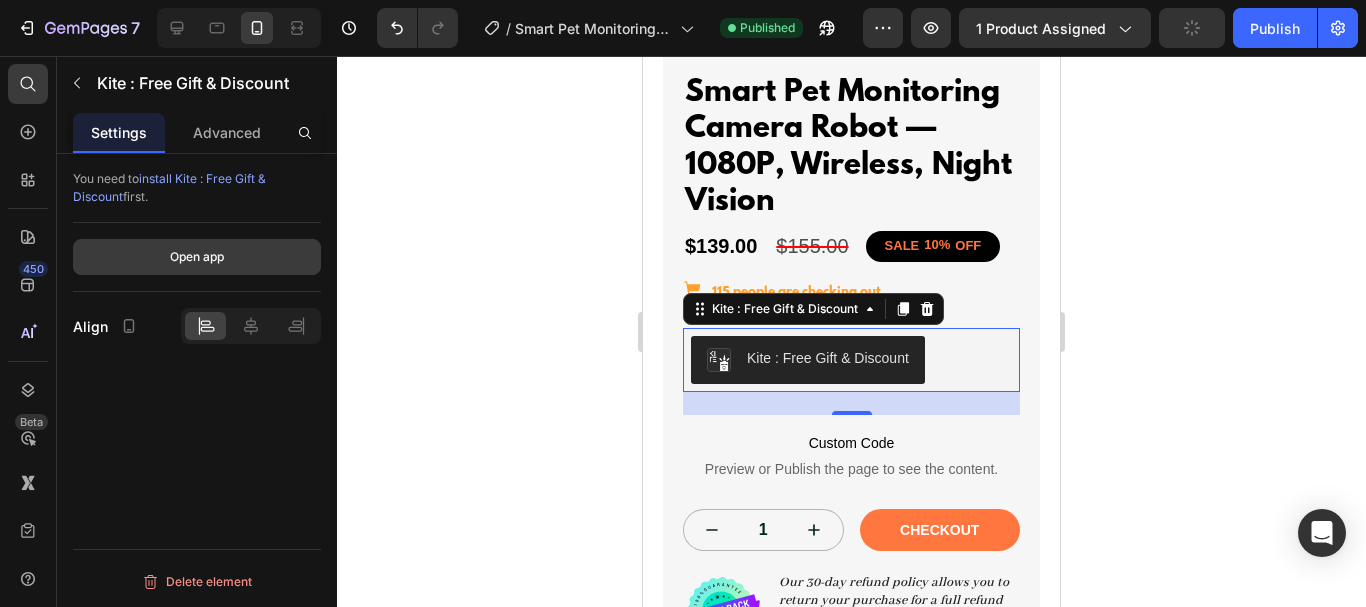 click on "Open app" at bounding box center (197, 257) 